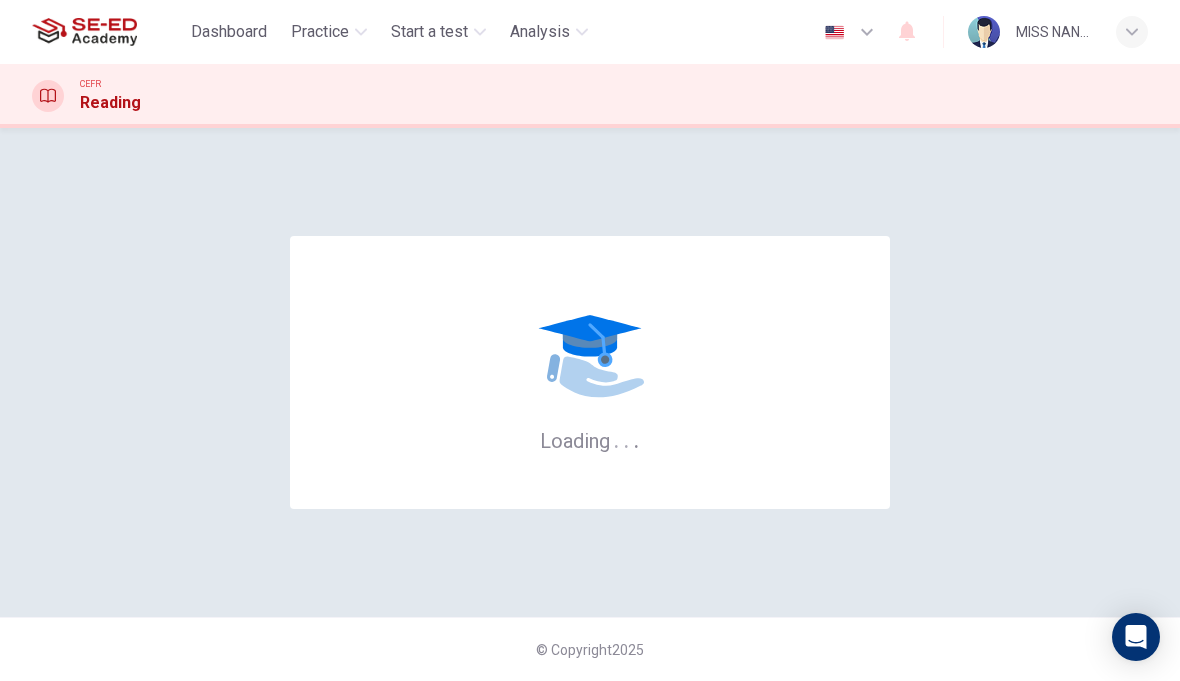 scroll, scrollTop: 0, scrollLeft: 0, axis: both 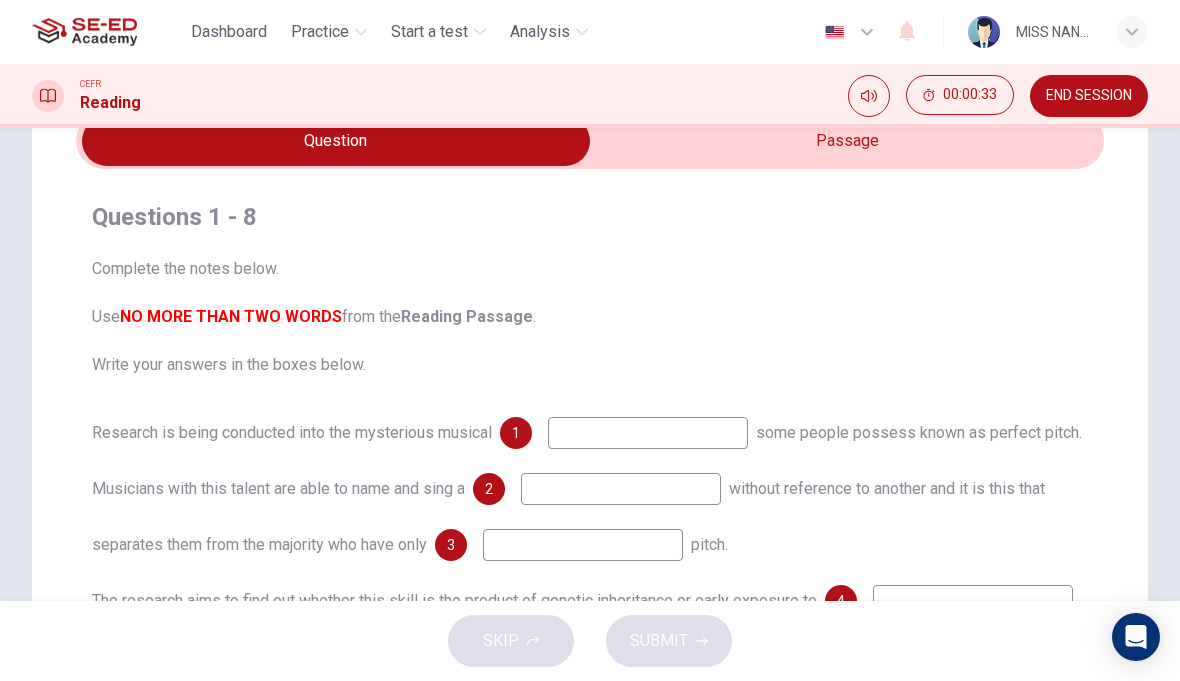 click at bounding box center (648, 433) 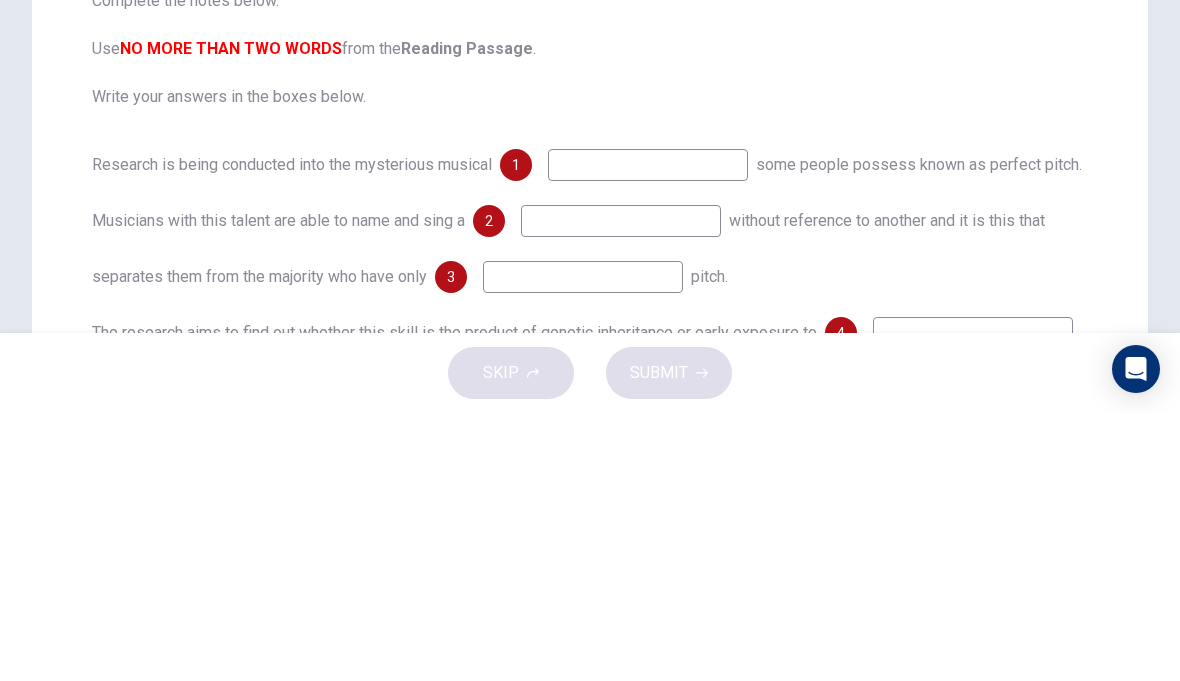 click on "Musicians with this talent are able to name and sing a  2  without reference to another and it is this that" at bounding box center [590, 489] 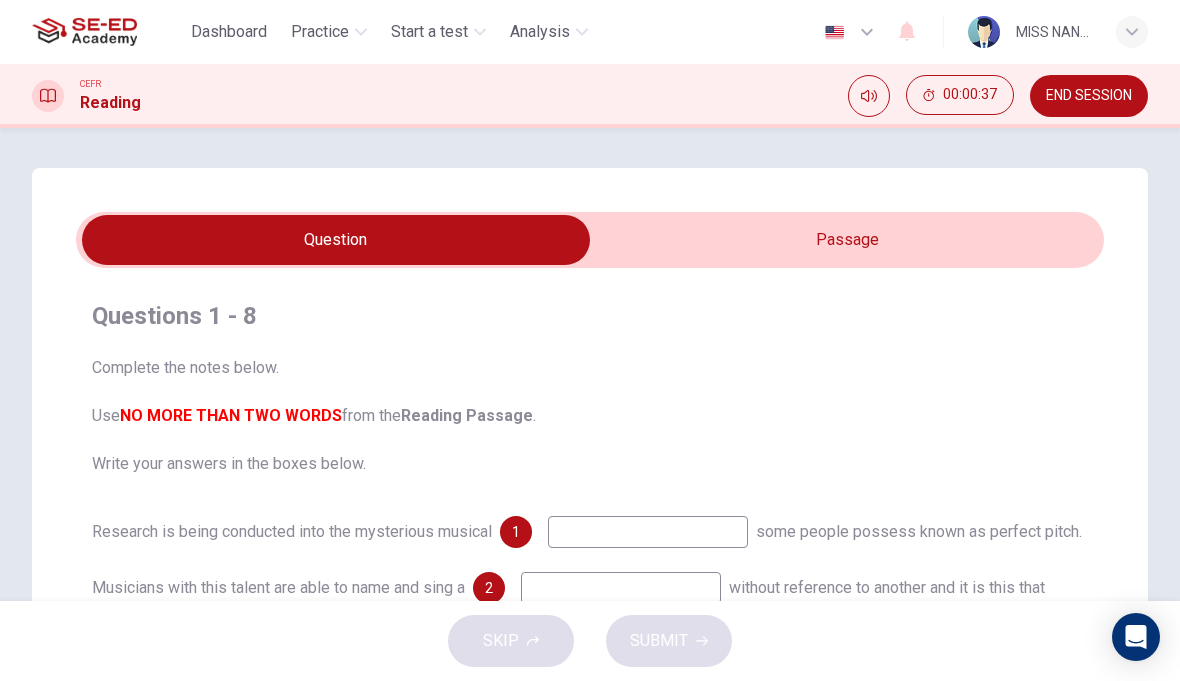 scroll, scrollTop: 89, scrollLeft: 0, axis: vertical 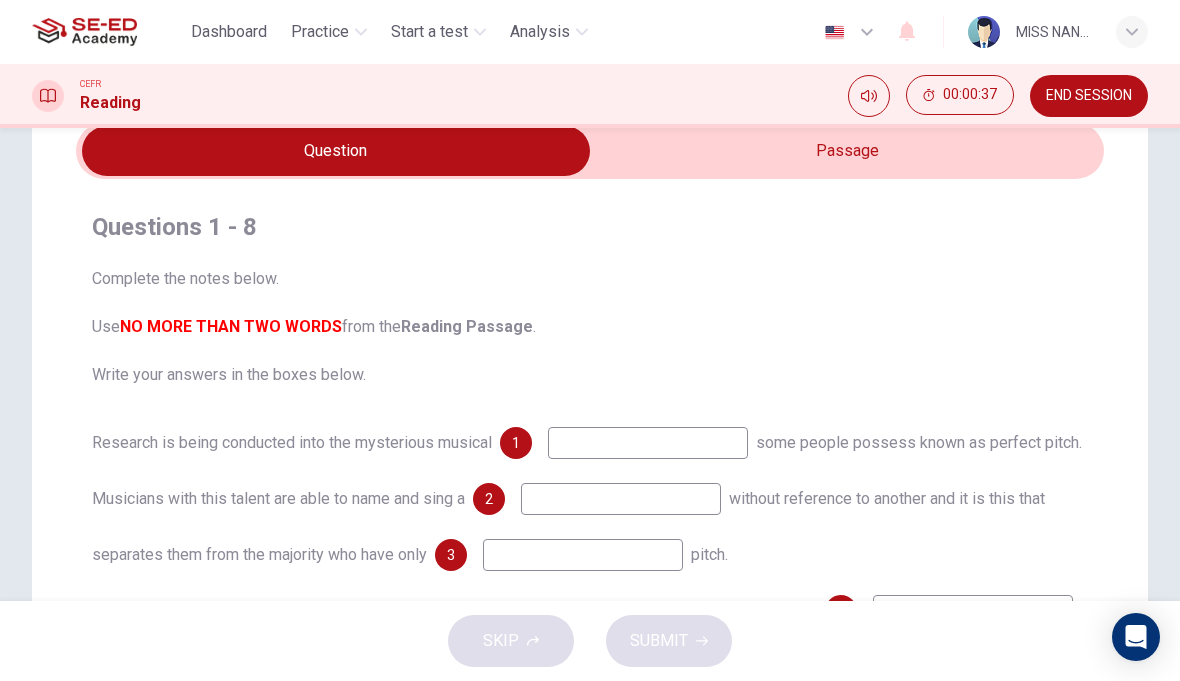 click at bounding box center (648, 443) 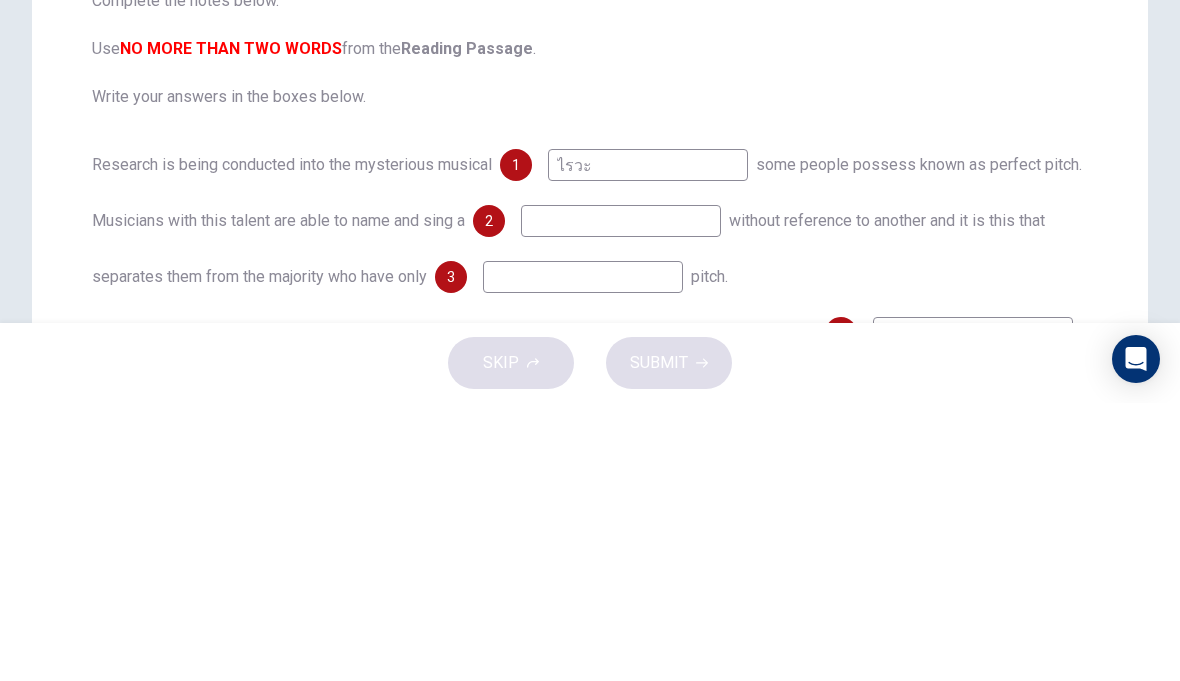 type on "ไรวะ" 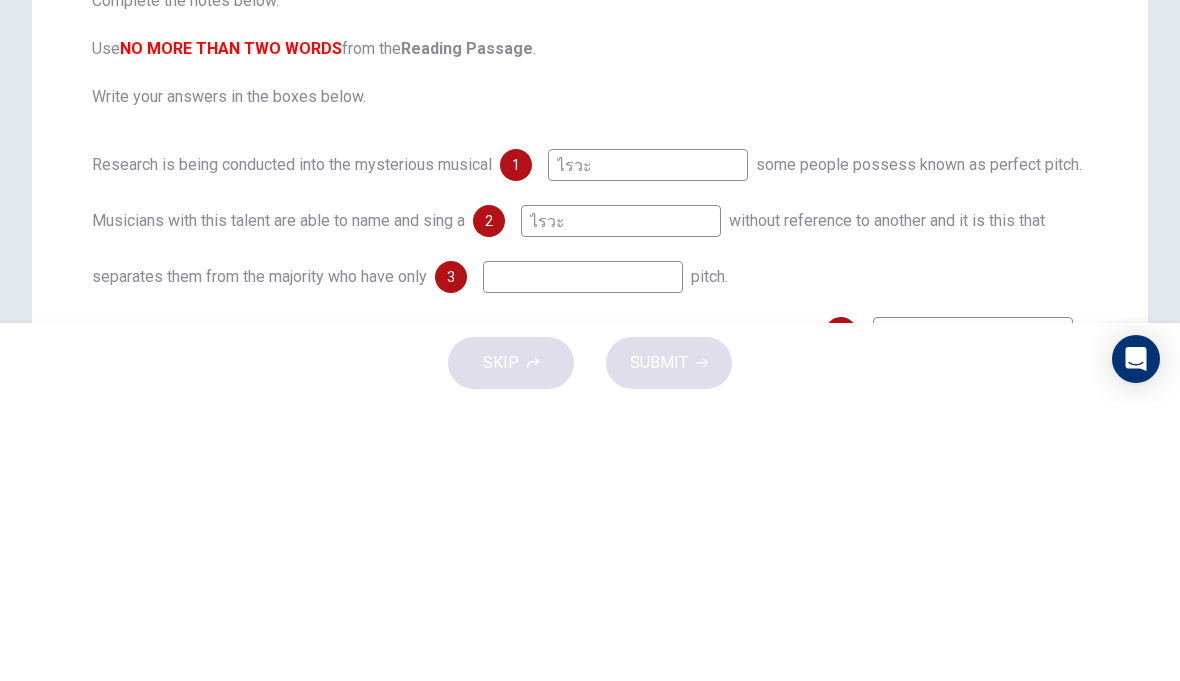 type on "ไรวะ" 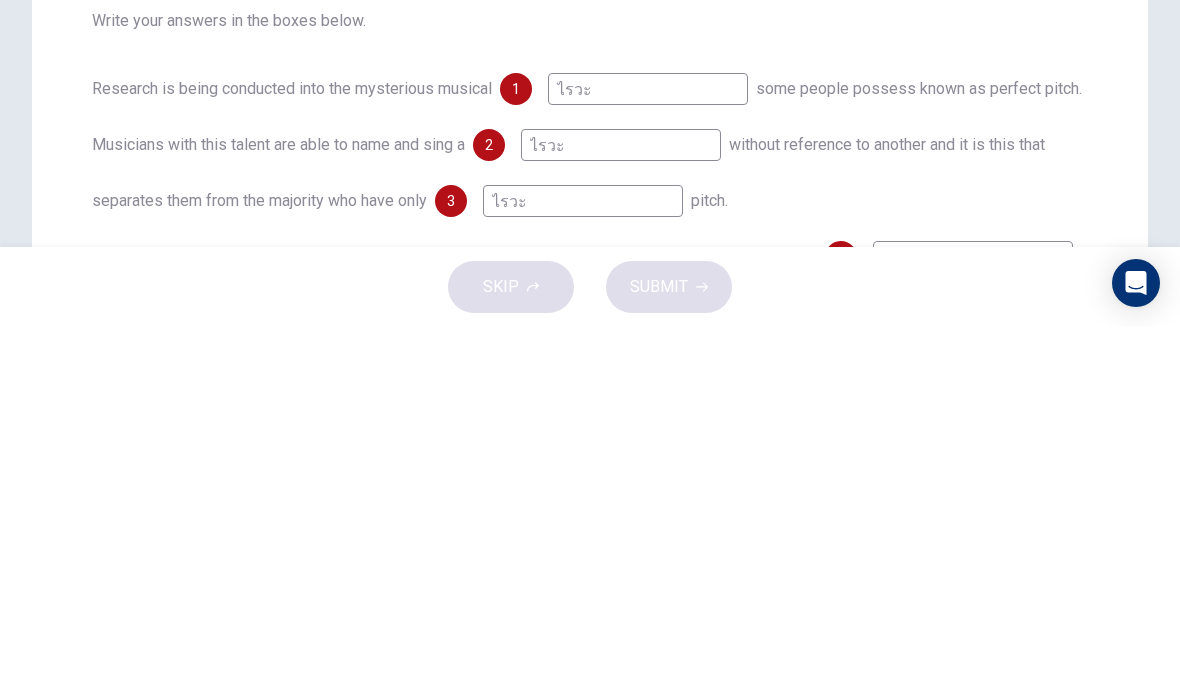 scroll, scrollTop: 0, scrollLeft: 0, axis: both 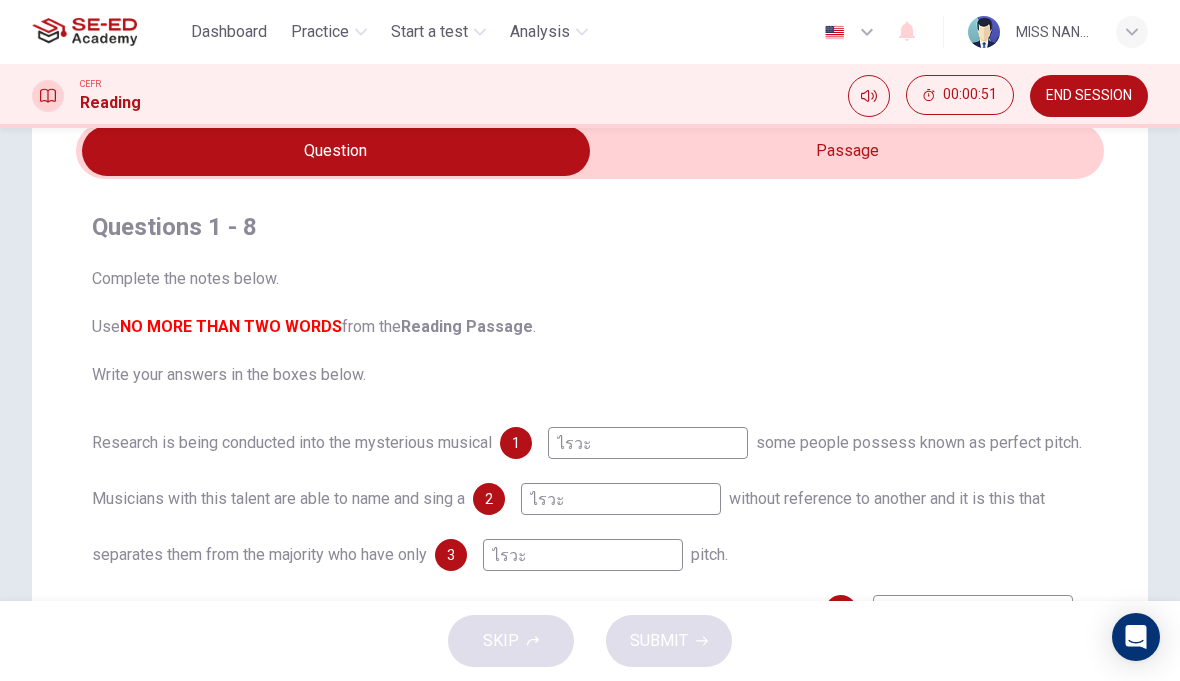 type on "ไรวะ" 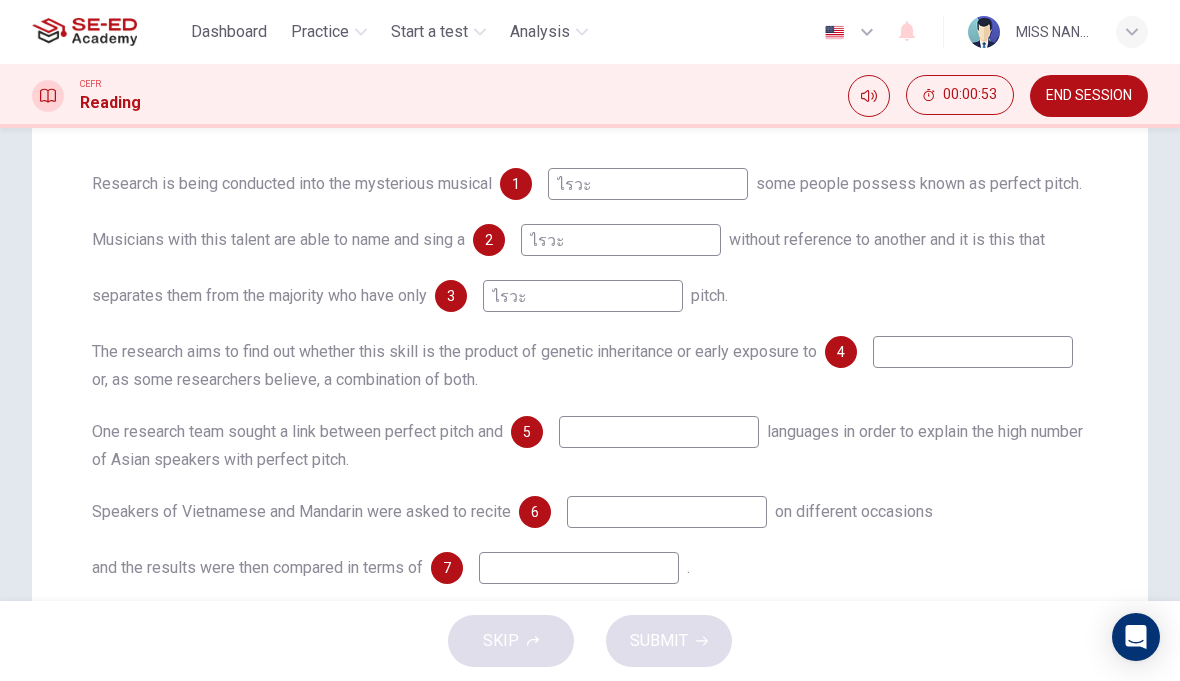 scroll, scrollTop: 364, scrollLeft: 0, axis: vertical 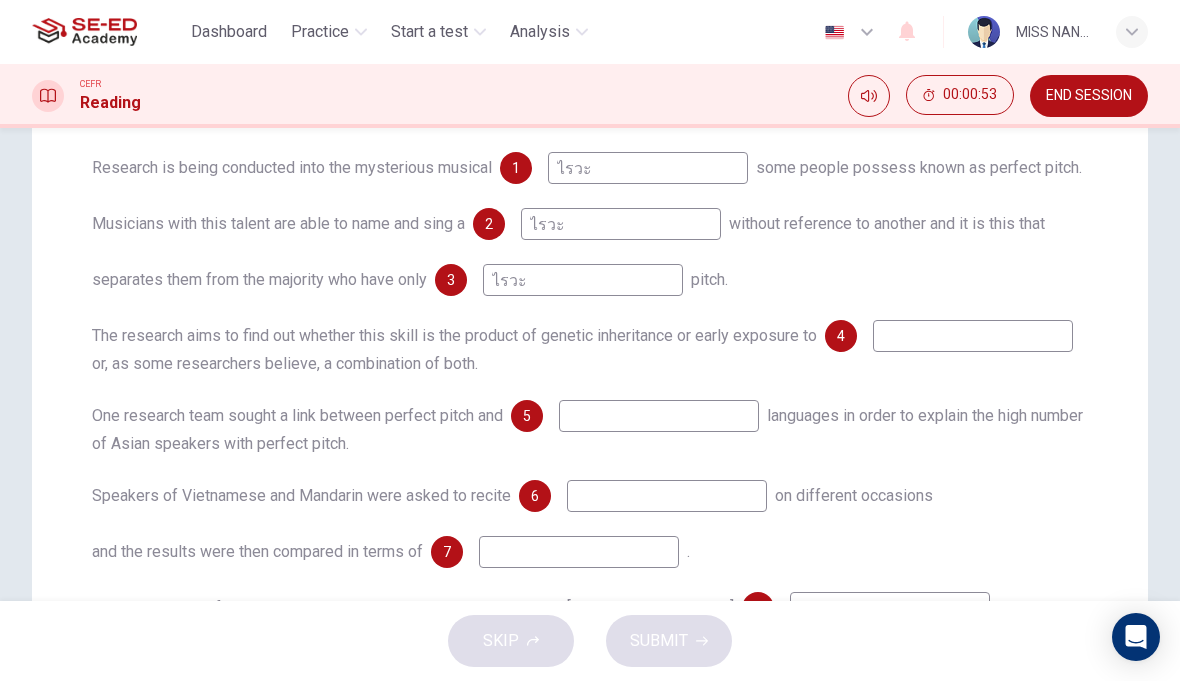 click at bounding box center [973, 336] 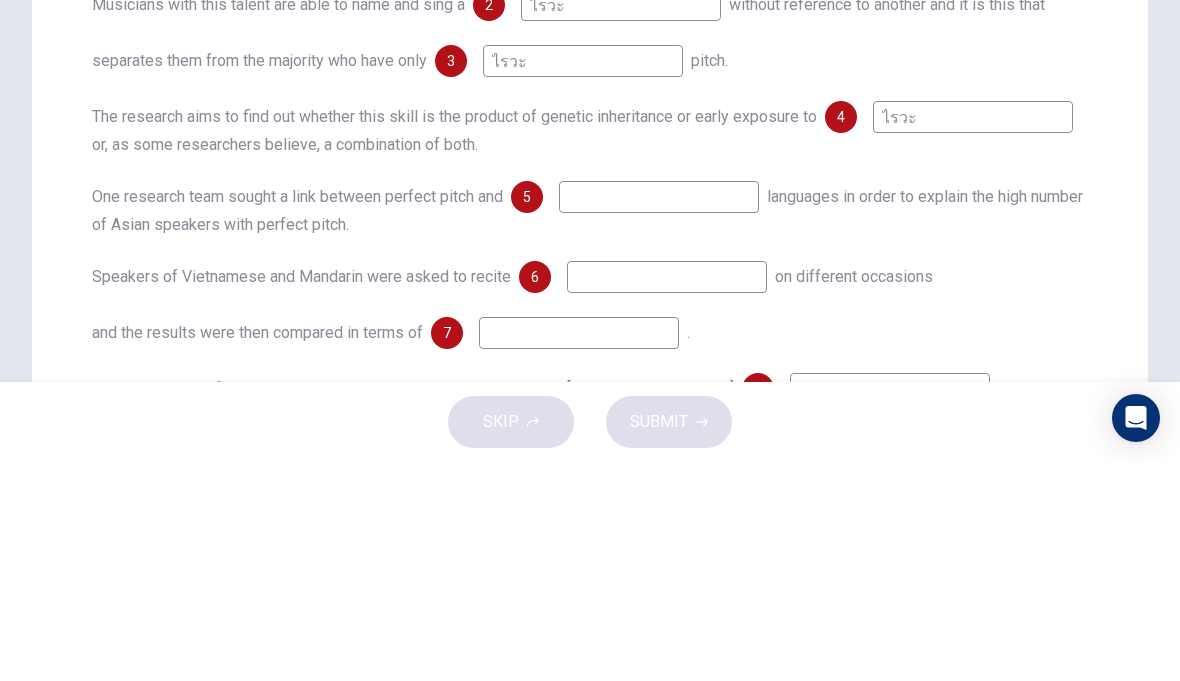 type on "ไรวะ" 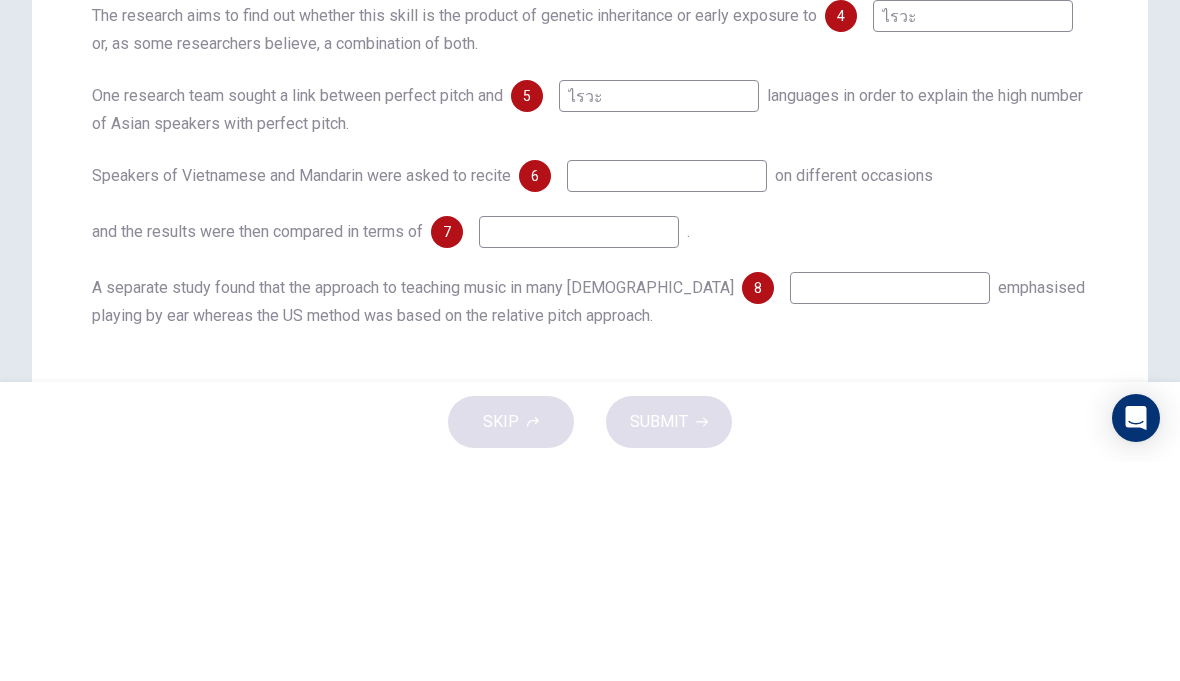 scroll, scrollTop: 466, scrollLeft: 0, axis: vertical 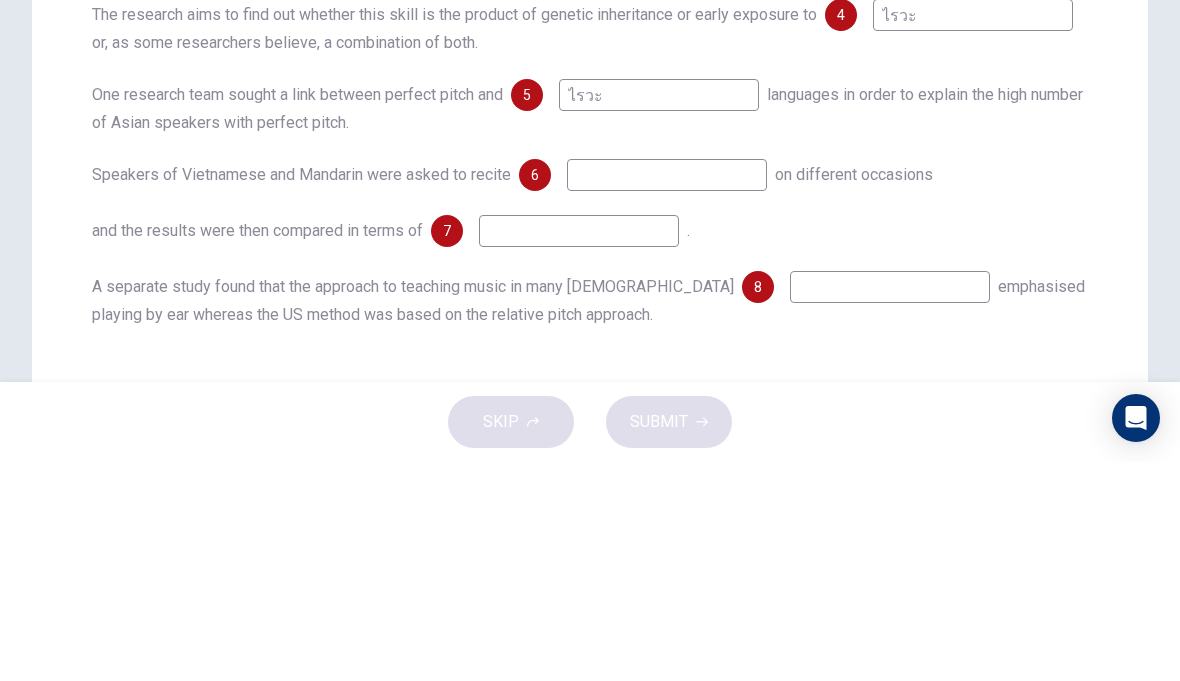 type on "ไรวะ" 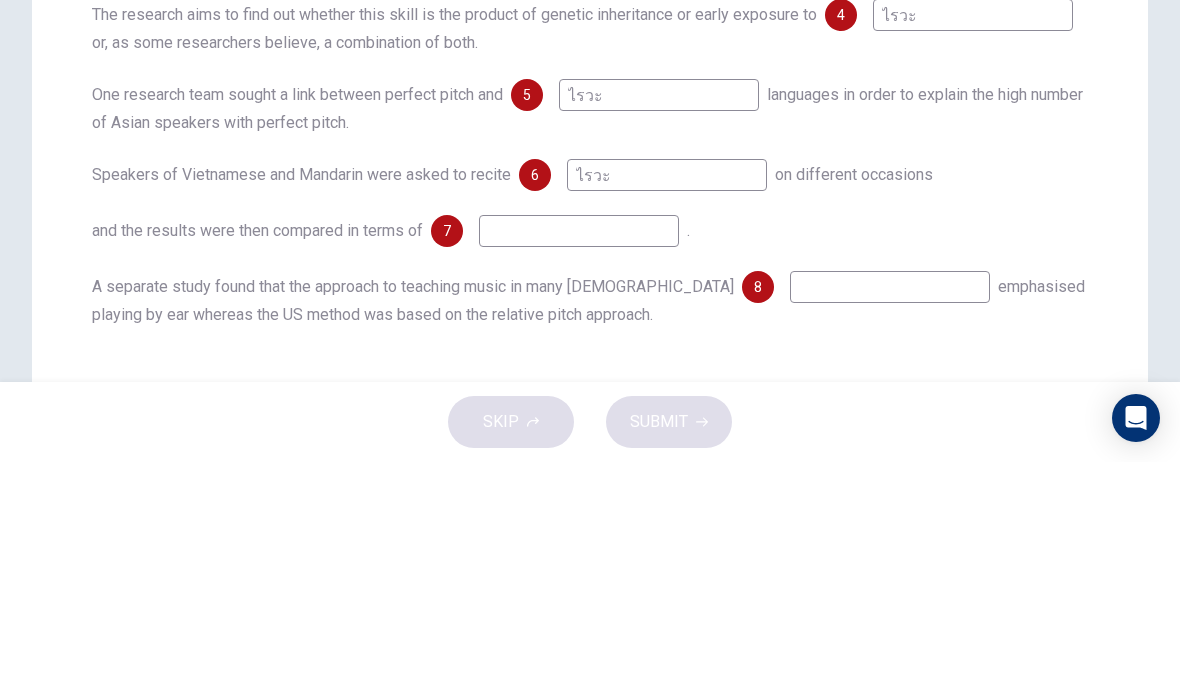 type on "ไรวะ" 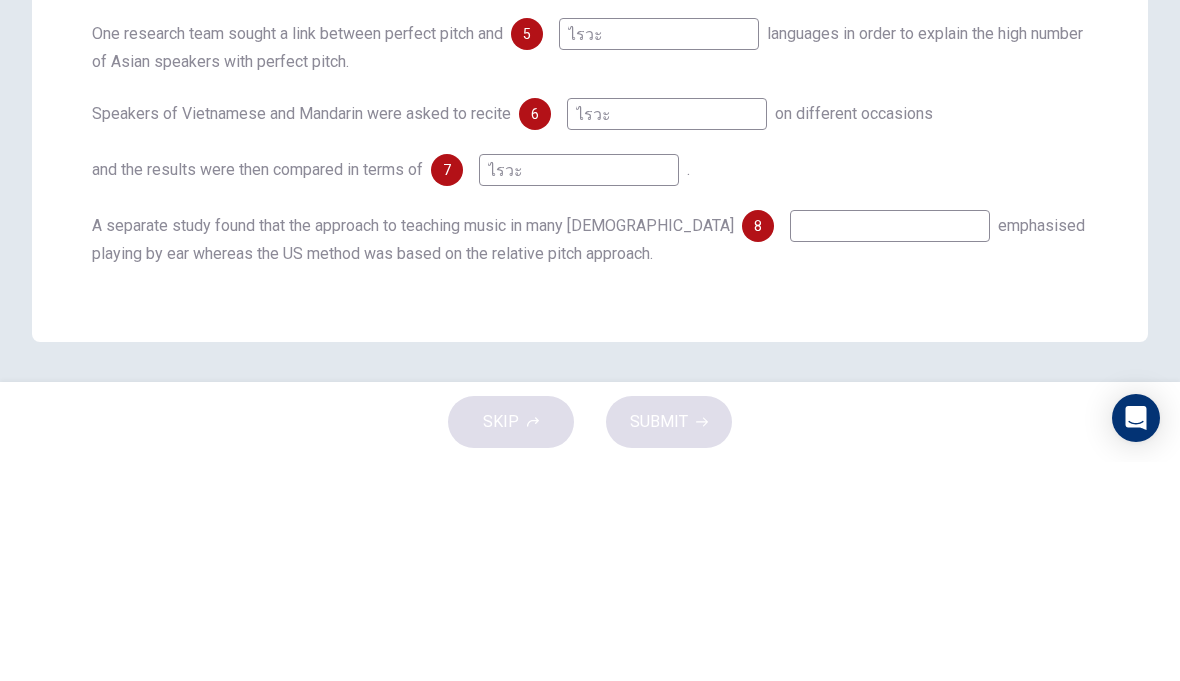 scroll, scrollTop: 537, scrollLeft: 0, axis: vertical 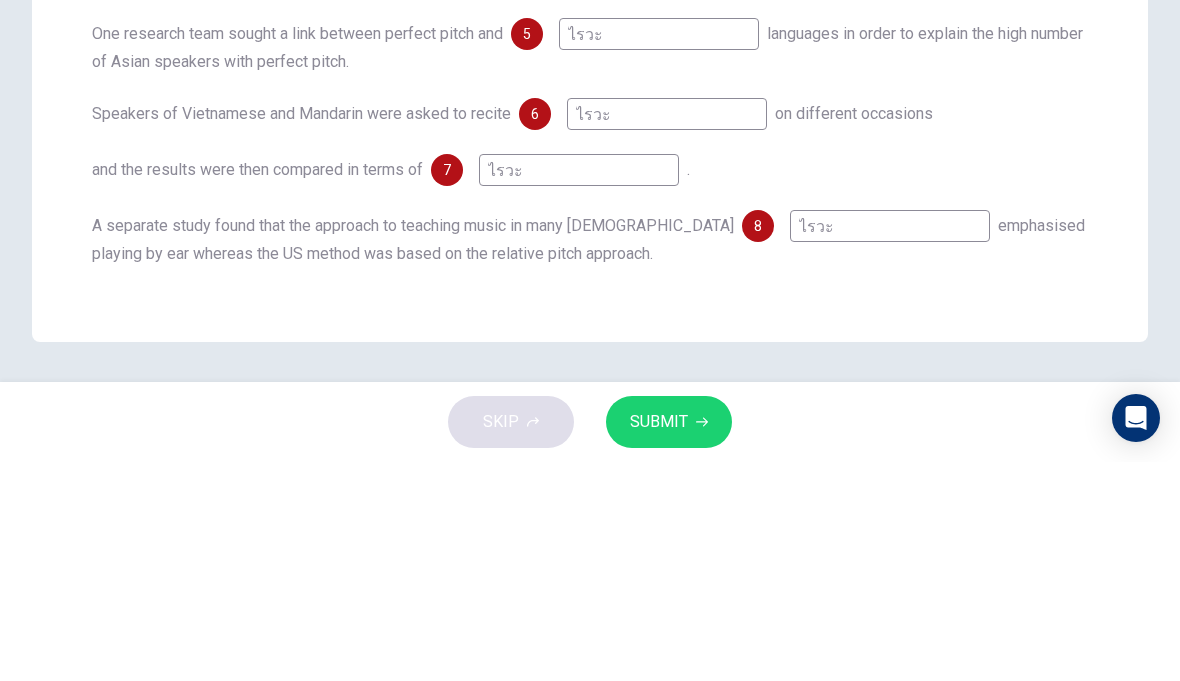 type on "ไรวะ" 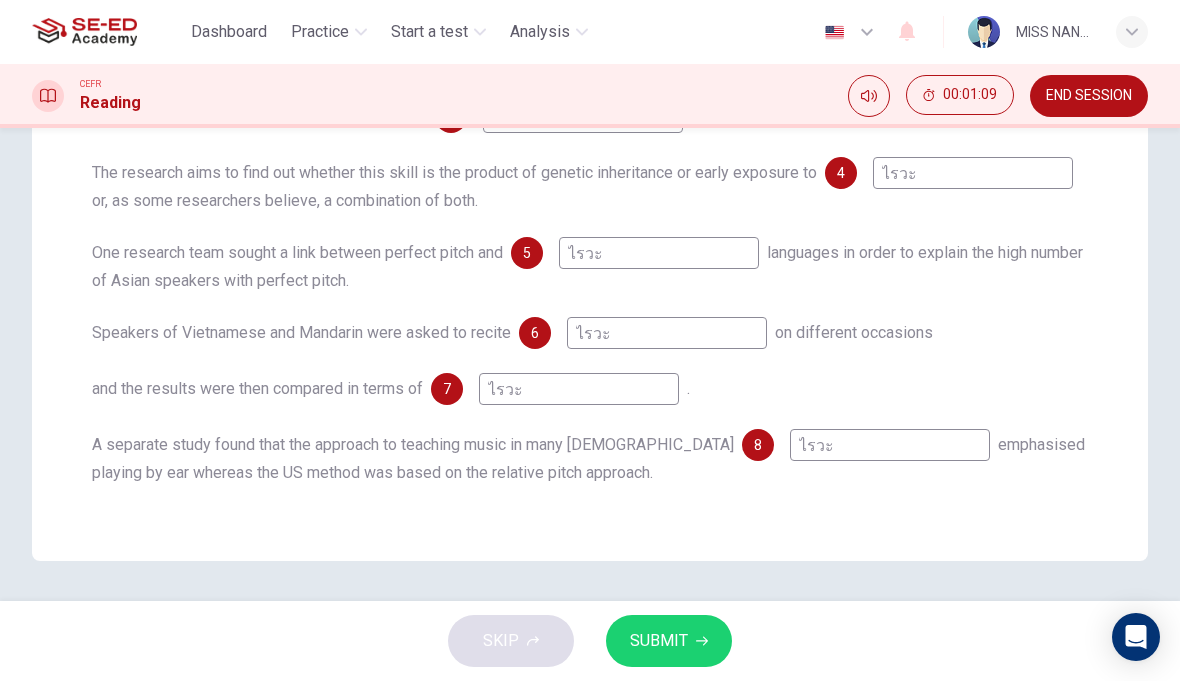 click on "SUBMIT" at bounding box center (669, 641) 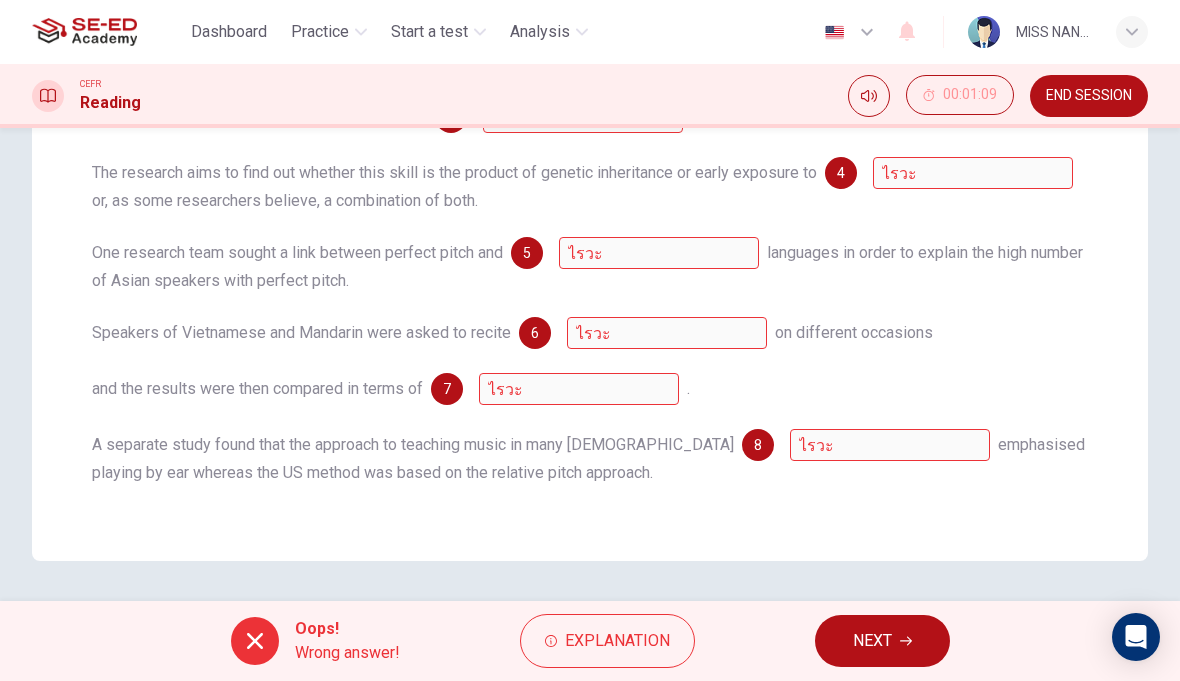 click on "NEXT" at bounding box center (872, 641) 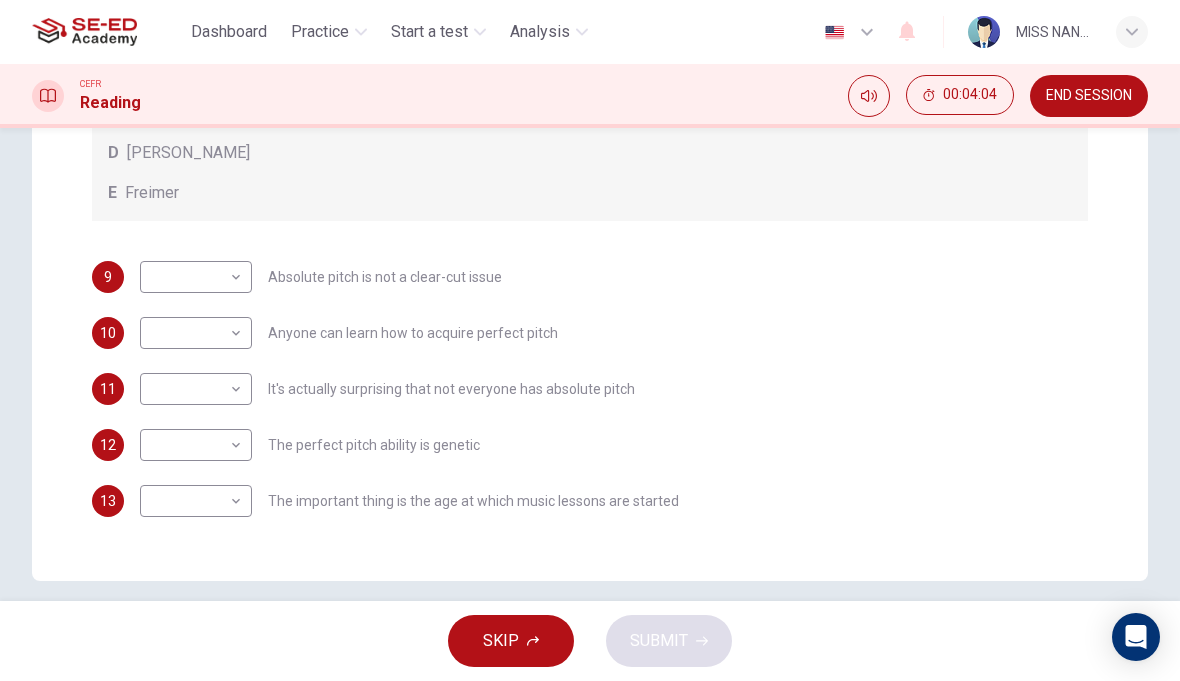 click on "This site uses cookies, as explained in our  Privacy Policy . If you agree to the use of cookies, please click the Accept button and continue to browse our site.   Privacy Policy Accept Dashboard Practice Start a test Analysis English en ​ MISS NANNAPAT  PLIAMPLUEM CEFR Reading 00:04:04 END SESSION Question Passage Questions 9 - 13 The Reading Passage contains a number of opinions provided by five different scientists. Match each opinion with one of the scientists ( A-E  below).
Write your answers in the boxes below.
NB  You may use any of the choices  A-E  more than once. A Levitin B Deutsch C [PERSON_NAME] D [PERSON_NAME] 9 ​ ​ Absolute pitch is not a clear-cut issue 10 ​ ​ Anyone can learn how to acquire perfect pitch 11 ​ ​ It's actually surprising that not everyone has absolute pitch 12 ​ ​ The perfect pitch ability is genetic 13 ​ ​ The important thing is the age at which music lessons are started Striking the Right Note CLICK TO ZOOM Click to Zoom 1 2 3 4 5 6 7 8 9 10 11 12 13" at bounding box center [590, 340] 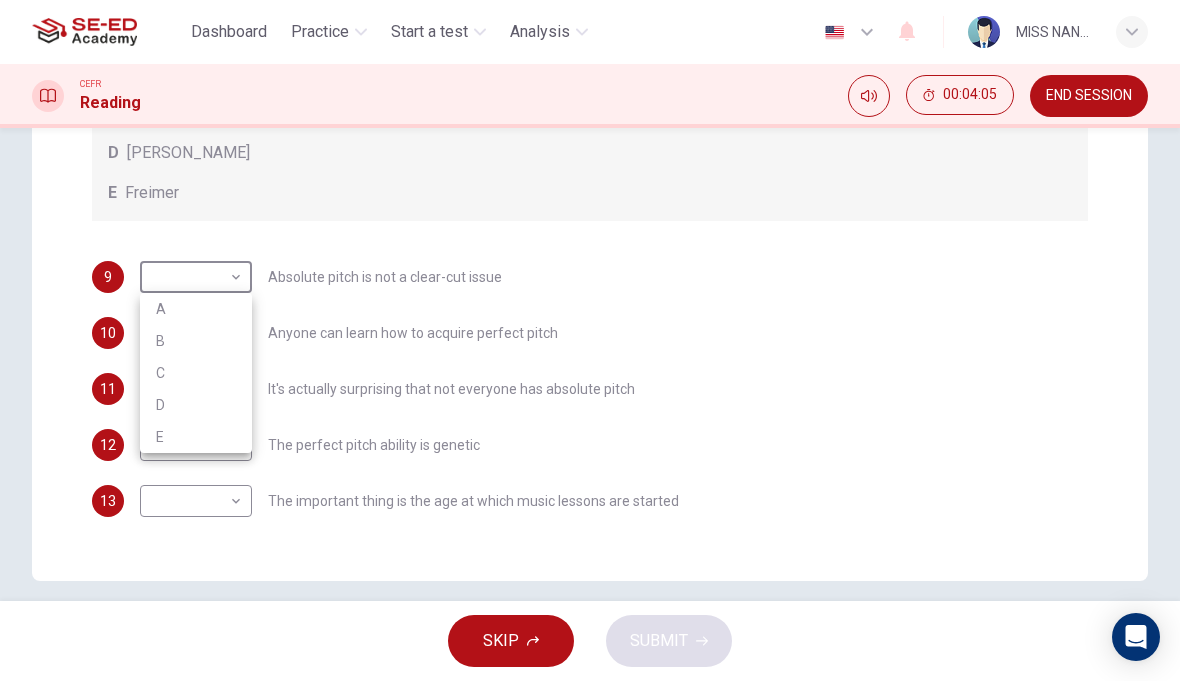 click on "A" at bounding box center (196, 309) 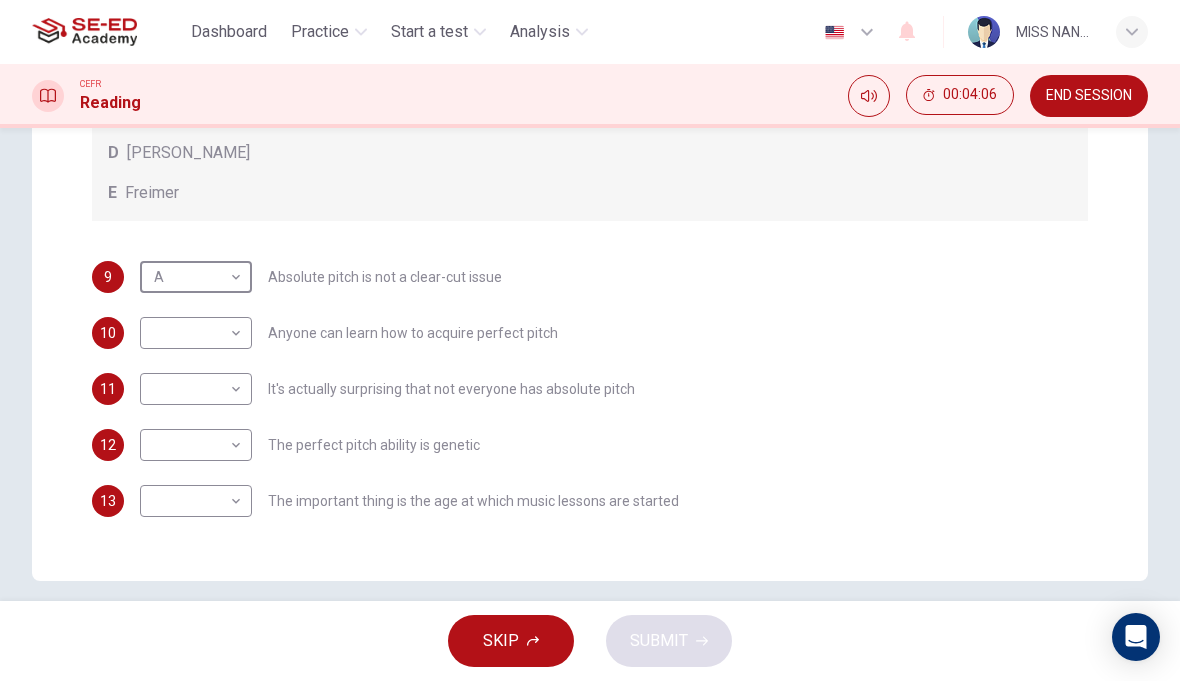 click on "This site uses cookies, as explained in our  Privacy Policy . If you agree to the use of cookies, please click the Accept button and continue to browse our site.   Privacy Policy Accept Dashboard Practice Start a test Analysis English en ​ MISS NANNAPAT  PLIAMPLUEM CEFR Reading 00:04:06 END SESSION Question Passage Questions 9 - 13 The Reading Passage contains a number of opinions provided by five different scientists. Match each opinion with one of the scientists ( A-E  below).
Write your answers in the boxes below.
NB  You may use any of the choices  A-E  more than once. A Levitin B Deutsch C [PERSON_NAME] D [PERSON_NAME] 9 A A ​ Absolute pitch is not a clear-cut issue 10 ​ ​ Anyone can learn how to acquire perfect pitch 11 ​ ​ It's actually surprising that not everyone has absolute pitch 12 ​ ​ The perfect pitch ability is genetic 13 ​ ​ The important thing is the age at which music lessons are started Striking the Right Note CLICK TO ZOOM Click to Zoom 1 2 3 4 5 6 7 8 9 10 11 12 13" at bounding box center [590, 340] 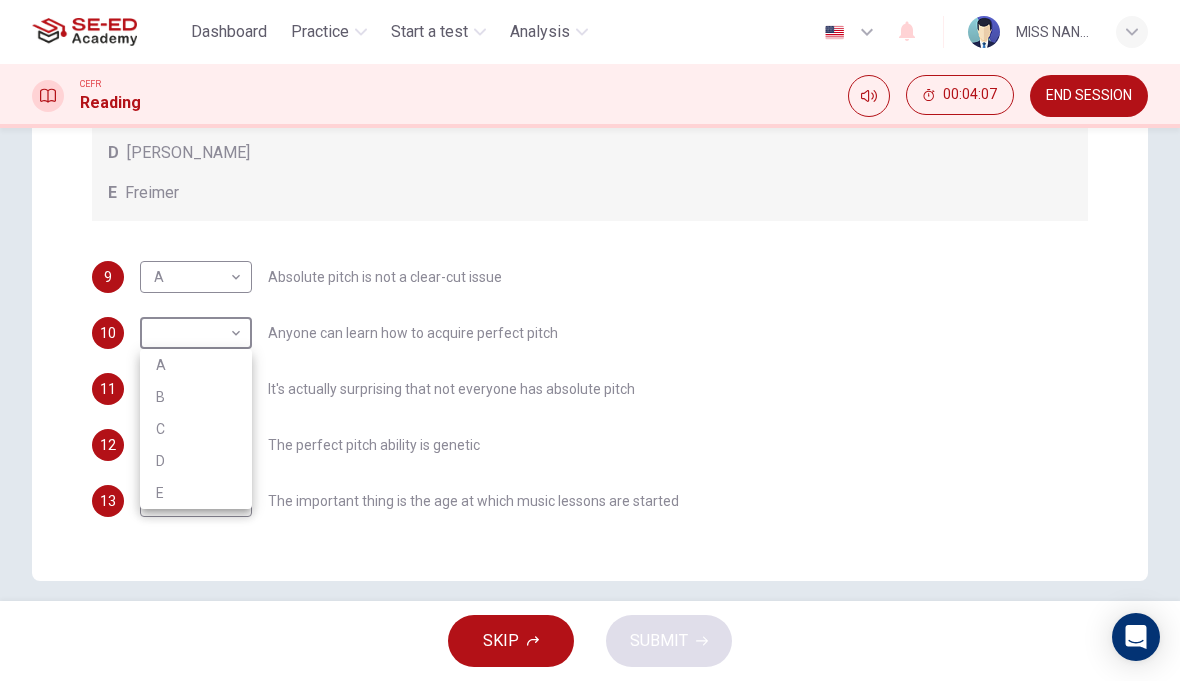 click on "A" at bounding box center (196, 365) 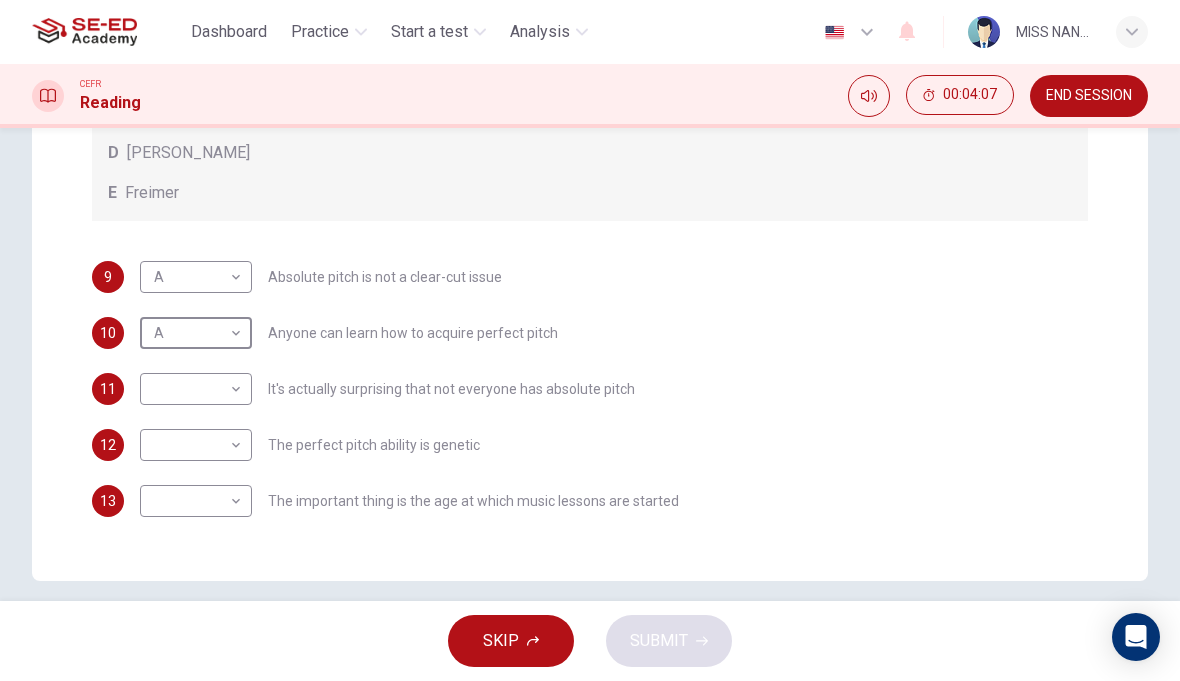 click on "This site uses cookies, as explained in our  Privacy Policy . If you agree to the use of cookies, please click the Accept button and continue to browse our site.   Privacy Policy Accept Dashboard Practice Start a test Analysis English en ​ MISS NANNAPAT  PLIAMPLUEM CEFR Reading 00:04:07 END SESSION Question Passage Questions 9 - 13 The Reading Passage contains a number of opinions provided by five different scientists. Match each opinion with one of the scientists ( A-E  below).
Write your answers in the boxes below.
NB  You may use any of the choices  A-E  more than once. A Levitin B Deutsch C [PERSON_NAME] D [PERSON_NAME] 9 A A ​ Absolute pitch is not a clear-cut issue 10 A A ​ Anyone can learn how to acquire perfect pitch 11 ​ ​ It's actually surprising that not everyone has absolute pitch 12 ​ ​ The perfect pitch ability is genetic 13 ​ ​ The important thing is the age at which music lessons are started Striking the Right Note CLICK TO ZOOM Click to Zoom 1 2 3 4 5 6 7 8 9 10 11 12 13" at bounding box center [590, 340] 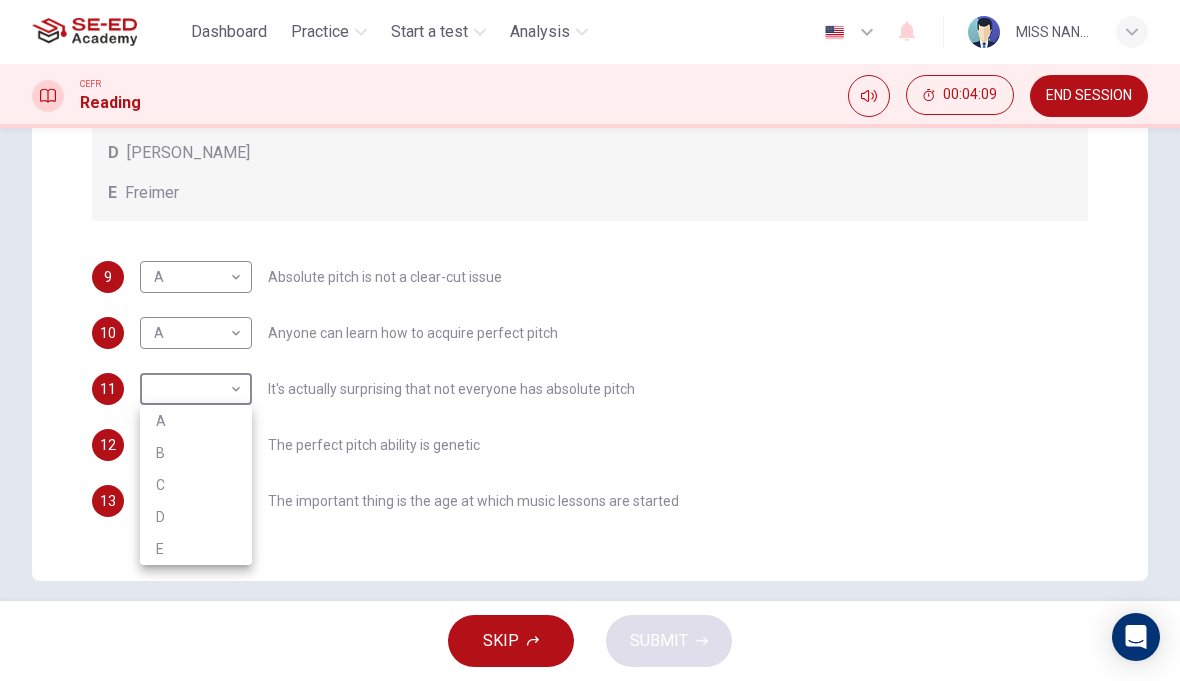 click on "A" at bounding box center [196, 421] 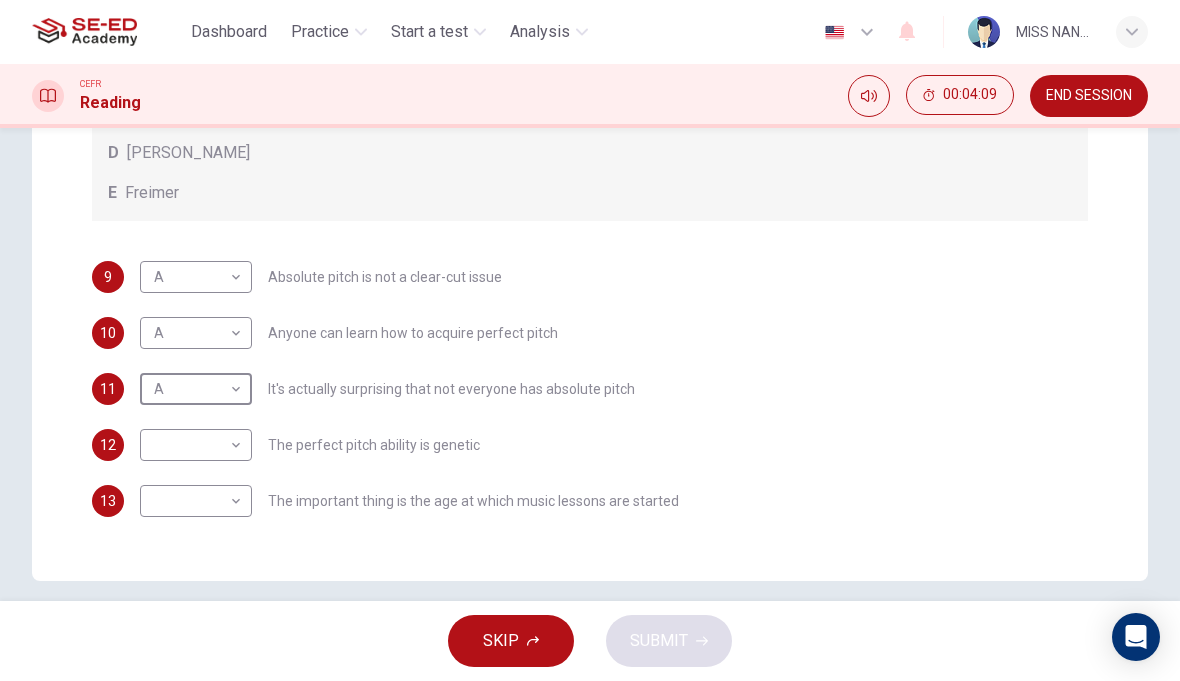 click on "This site uses cookies, as explained in our  Privacy Policy . If you agree to the use of cookies, please click the Accept button and continue to browse our site.   Privacy Policy Accept Dashboard Practice Start a test Analysis English en ​ MISS NANNAPAT  PLIAMPLUEM CEFR Reading 00:04:09 END SESSION Question Passage Questions 9 - 13 The Reading Passage contains a number of opinions provided by five different scientists. Match each opinion with one of the scientists ( A-E  below).
Write your answers in the boxes below.
NB  You may use any of the choices  A-E  more than once. A Levitin B Deutsch C [PERSON_NAME] D [PERSON_NAME] 9 A A ​ Absolute pitch is not a clear-cut issue 10 A A ​ Anyone can learn how to acquire perfect pitch 11 A A ​ It's actually surprising that not everyone has absolute pitch 12 ​ ​ The perfect pitch ability is genetic 13 ​ ​ The important thing is the age at which music lessons are started Striking the Right Note CLICK TO ZOOM Click to Zoom 1 2 3 4 5 6 7 8 9 10 11 12 13" at bounding box center (590, 340) 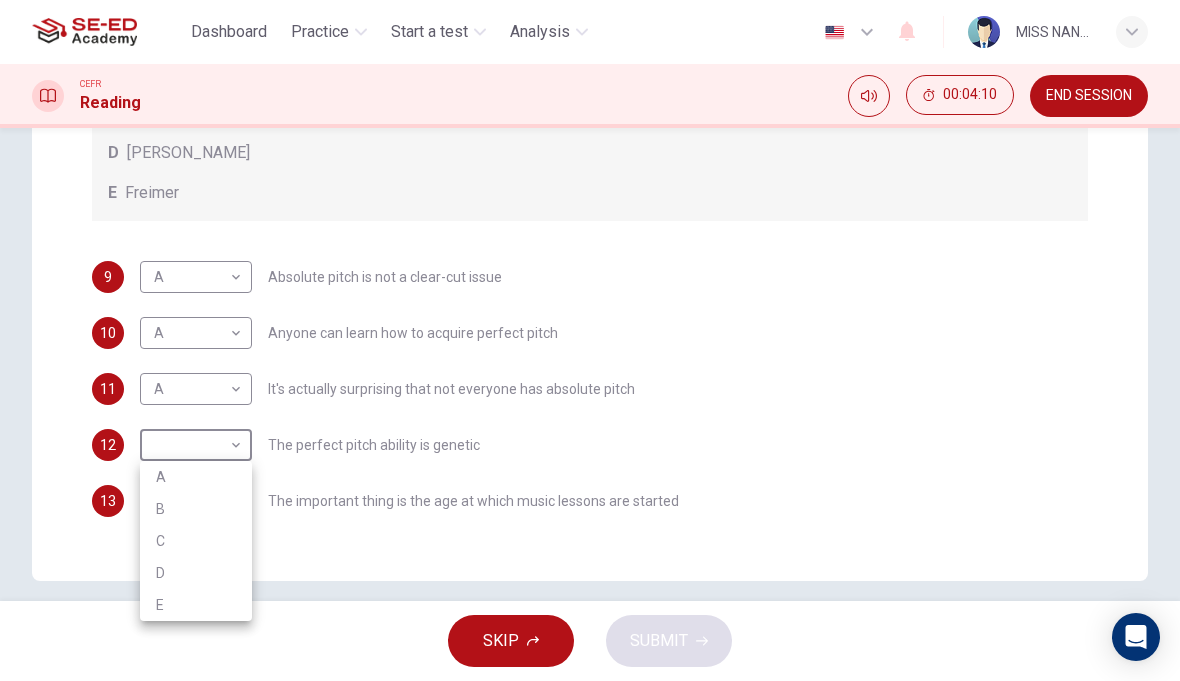 click at bounding box center [590, 340] 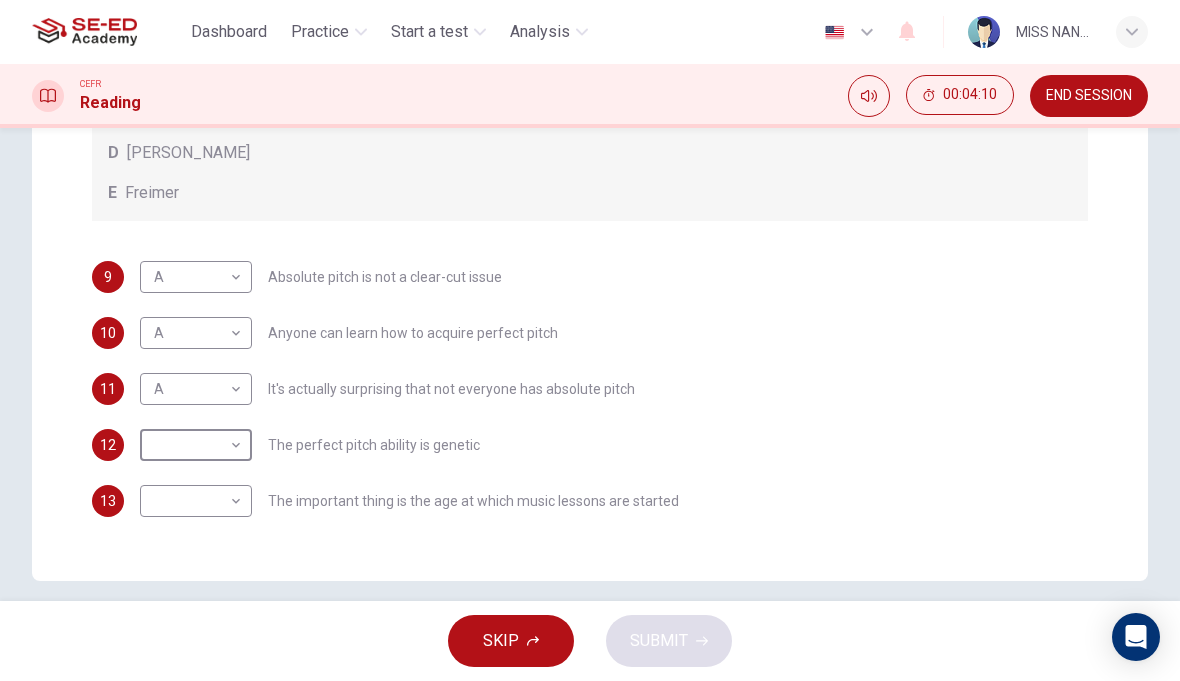 click on "This site uses cookies, as explained in our  Privacy Policy . If you agree to the use of cookies, please click the Accept button and continue to browse our site.   Privacy Policy Accept Dashboard Practice Start a test Analysis English en ​ MISS NANNAPAT  PLIAMPLUEM CEFR Reading 00:04:10 END SESSION Question Passage Questions 9 - 13 The Reading Passage contains a number of opinions provided by five different scientists. Match each opinion with one of the scientists ( A-E  below).
Write your answers in the boxes below.
NB  You may use any of the choices  A-E  more than once. A Levitin B Deutsch C [PERSON_NAME] D [PERSON_NAME] 9 A A ​ Absolute pitch is not a clear-cut issue 10 A A ​ Anyone can learn how to acquire perfect pitch 11 A A ​ It's actually surprising that not everyone has absolute pitch 12 ​ ​ The perfect pitch ability is genetic 13 ​ ​ The important thing is the age at which music lessons are started Striking the Right Note CLICK TO ZOOM Click to Zoom 1 2 3 4 5 6 7 8 9 10 11 12 13" at bounding box center [590, 340] 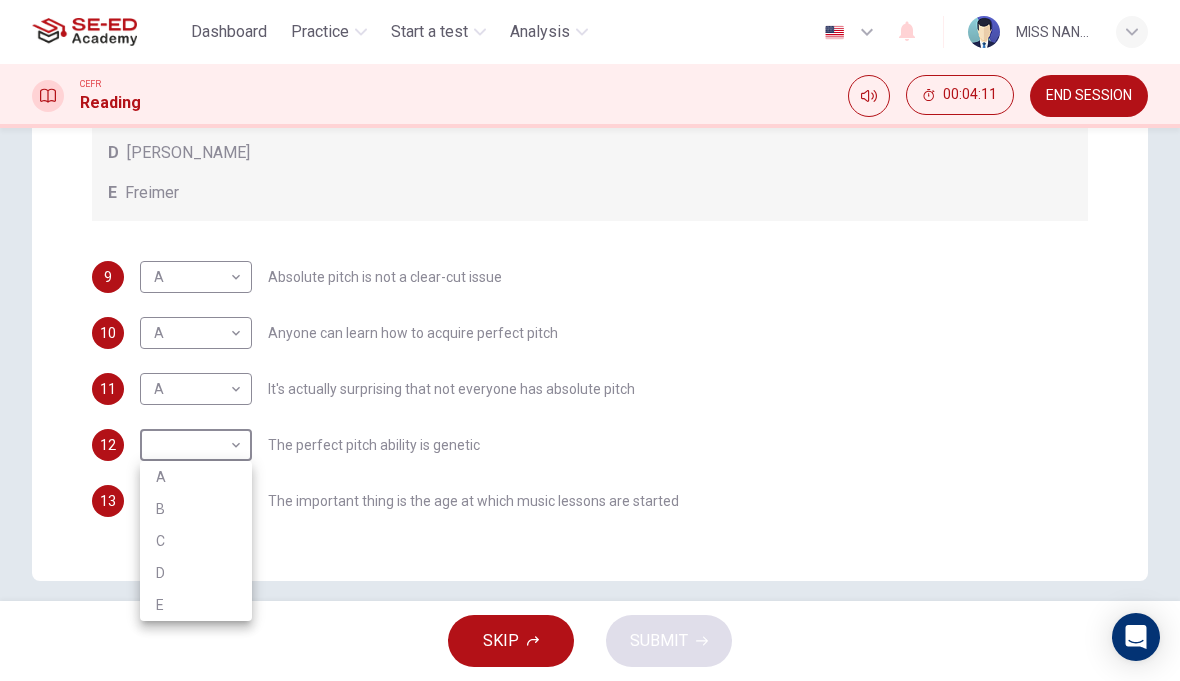 click on "A" at bounding box center [196, 477] 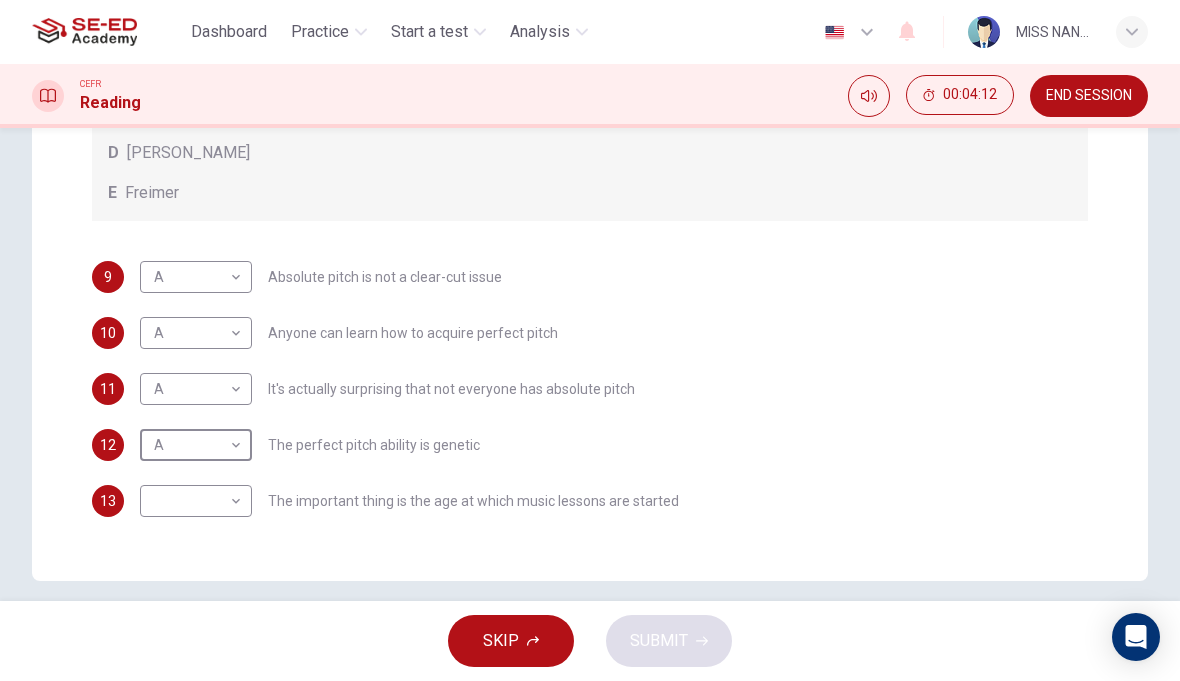 click on "This site uses cookies, as explained in our  Privacy Policy . If you agree to the use of cookies, please click the Accept button and continue to browse our site.   Privacy Policy Accept Dashboard Practice Start a test Analysis English en ​ MISS NANNAPAT  PLIAMPLUEM CEFR Reading 00:04:12 END SESSION Question Passage Questions 9 - 13 The Reading Passage contains a number of opinions provided by five different scientists. Match each opinion with one of the scientists ( A-E  below).
Write your answers in the boxes below.
NB  You may use any of the choices  A-E  more than once. A Levitin B Deutsch C [PERSON_NAME] D [PERSON_NAME] 9 A A ​ Absolute pitch is not a clear-cut issue 10 A A ​ Anyone can learn how to acquire perfect pitch 11 A A ​ It's actually surprising that not everyone has absolute pitch 12 A A ​ The perfect pitch ability is genetic 13 ​ ​ The important thing is the age at which music lessons are started Striking the Right Note CLICK TO ZOOM Click to Zoom 1 2 3 4 5 6 7 8 9 10 11 12 13" at bounding box center (590, 340) 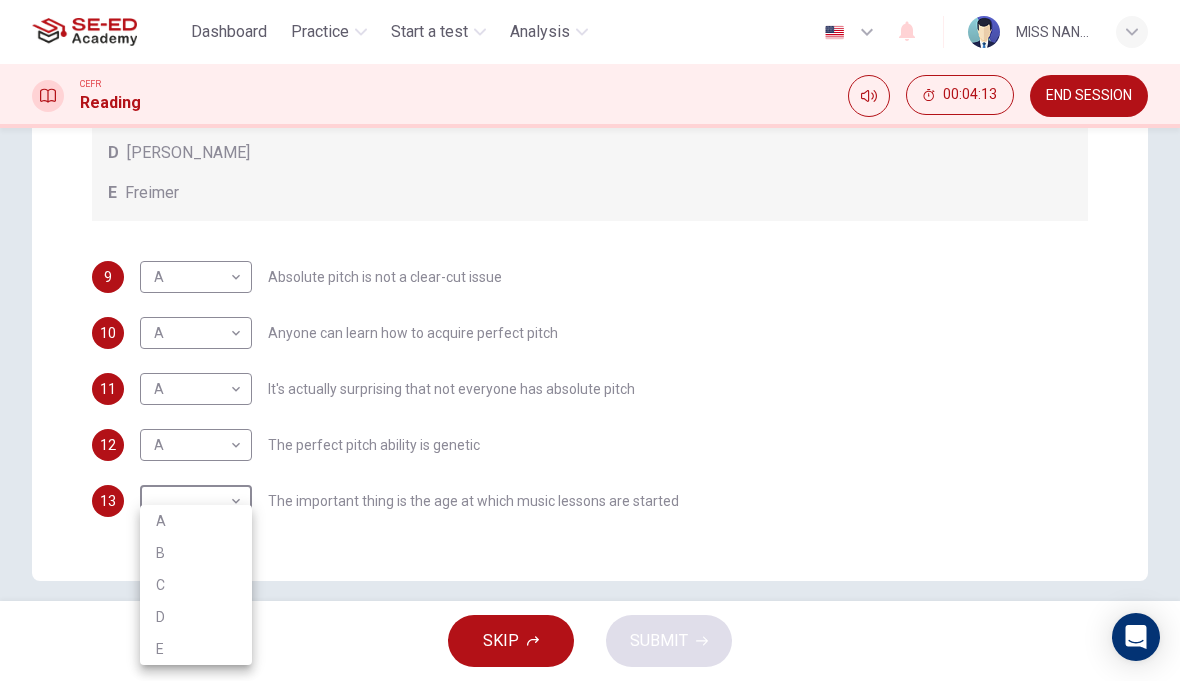 click on "A" at bounding box center [196, 521] 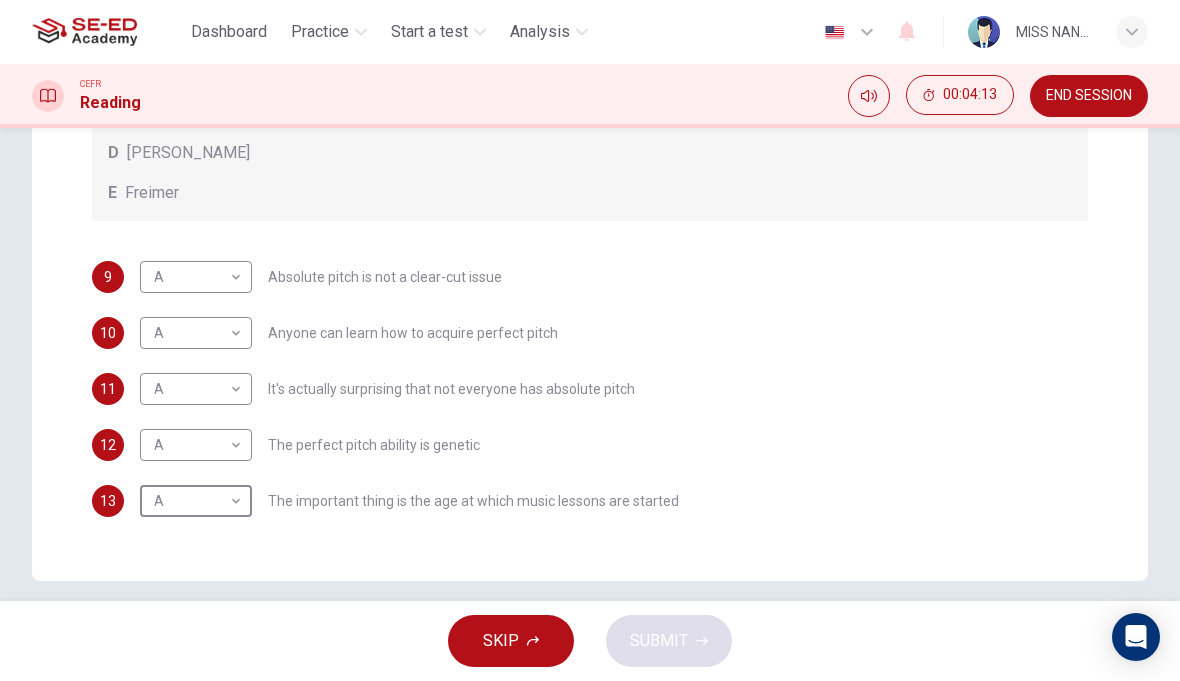 type on "A" 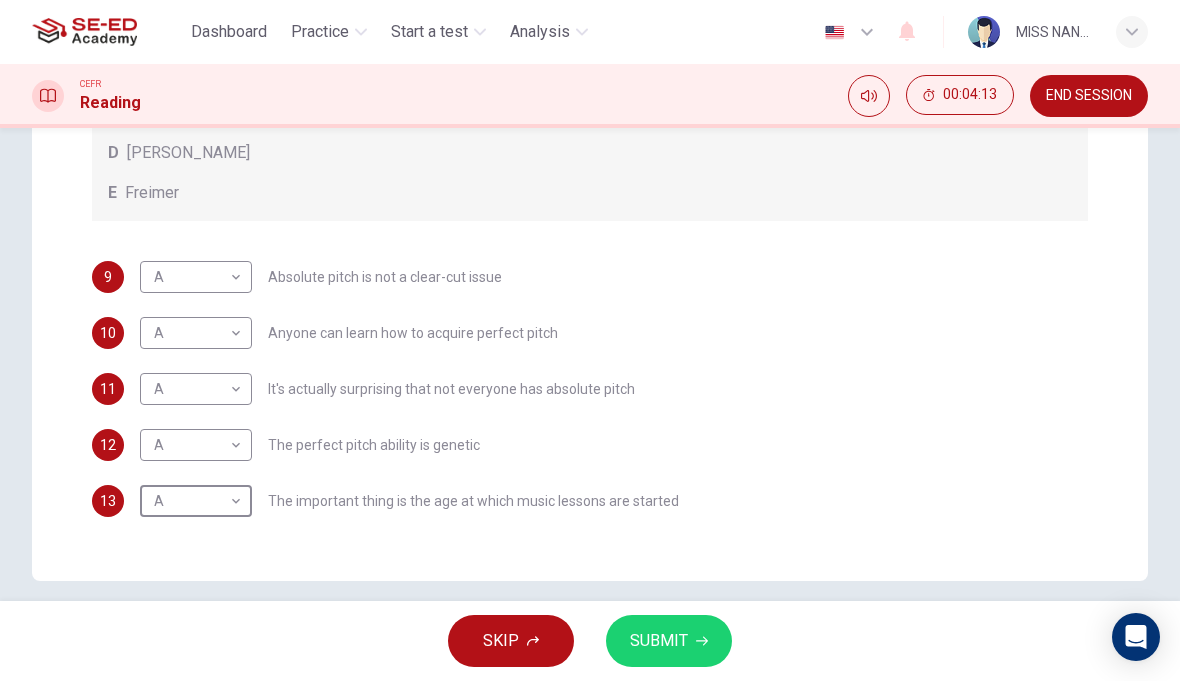 click on "SUBMIT" at bounding box center (669, 641) 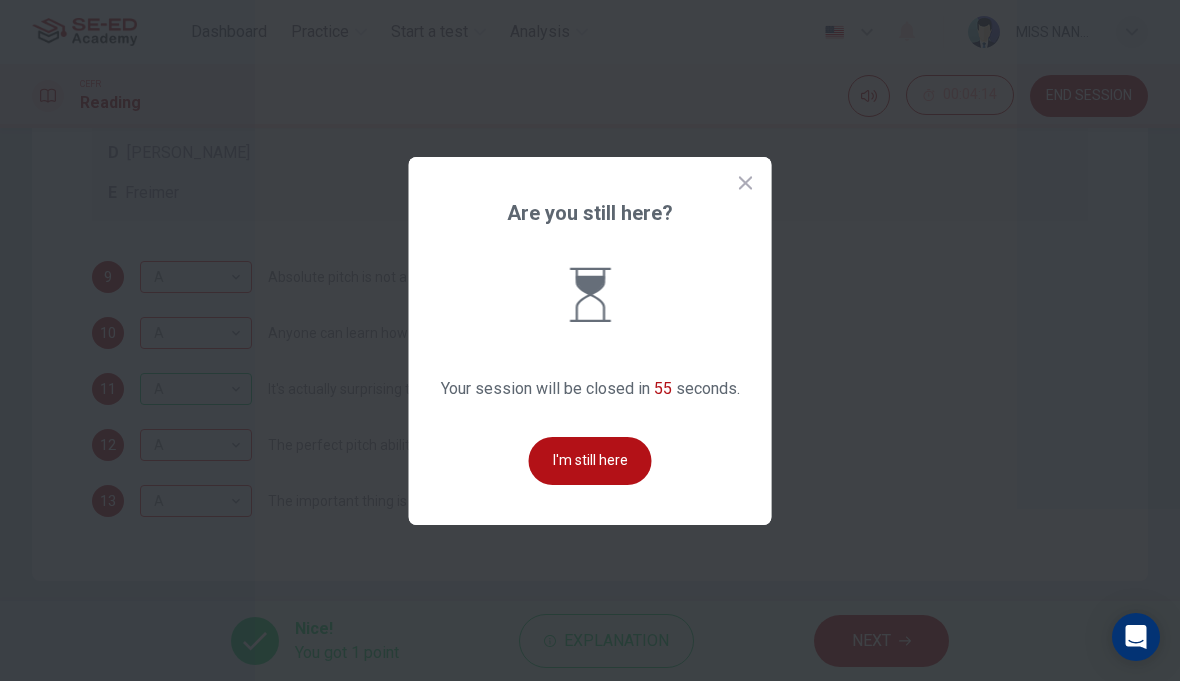 click on "I'm still here" at bounding box center (590, 461) 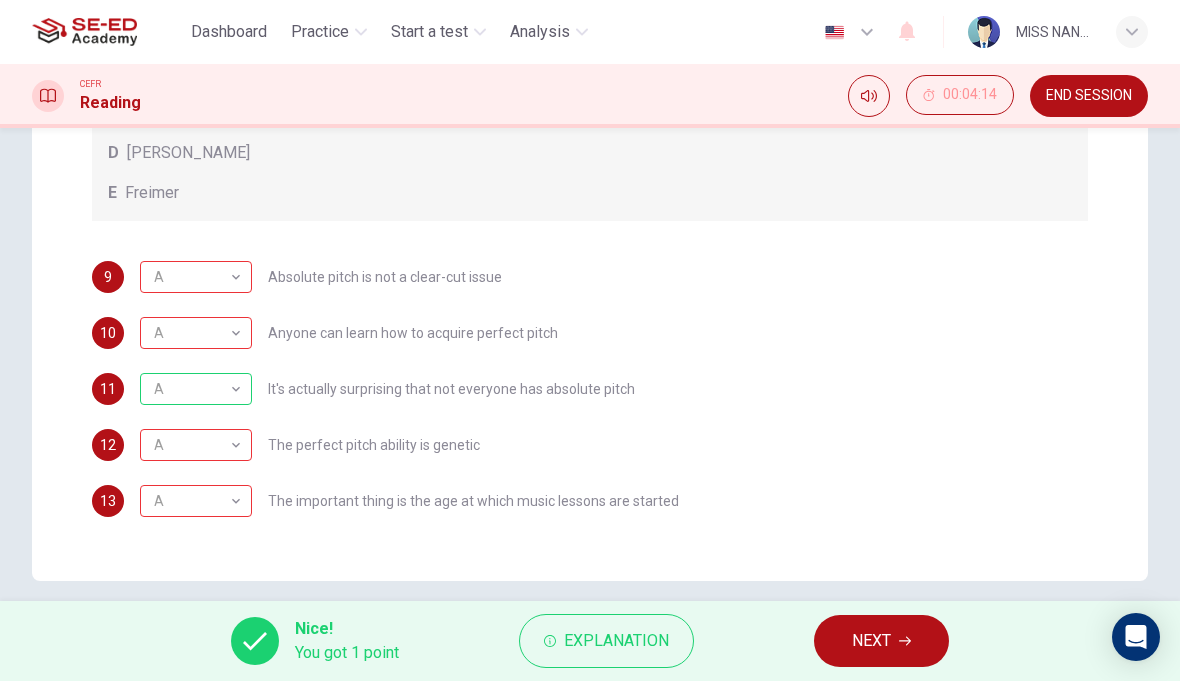 click on "NEXT" at bounding box center (881, 641) 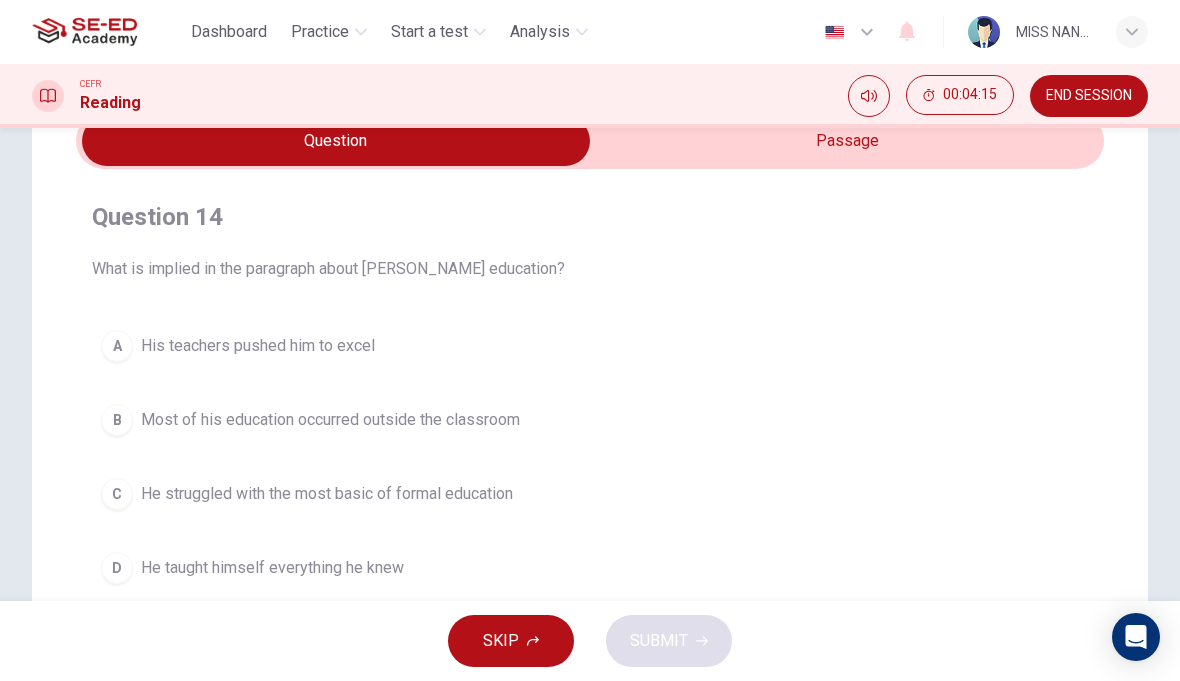 scroll, scrollTop: 102, scrollLeft: 0, axis: vertical 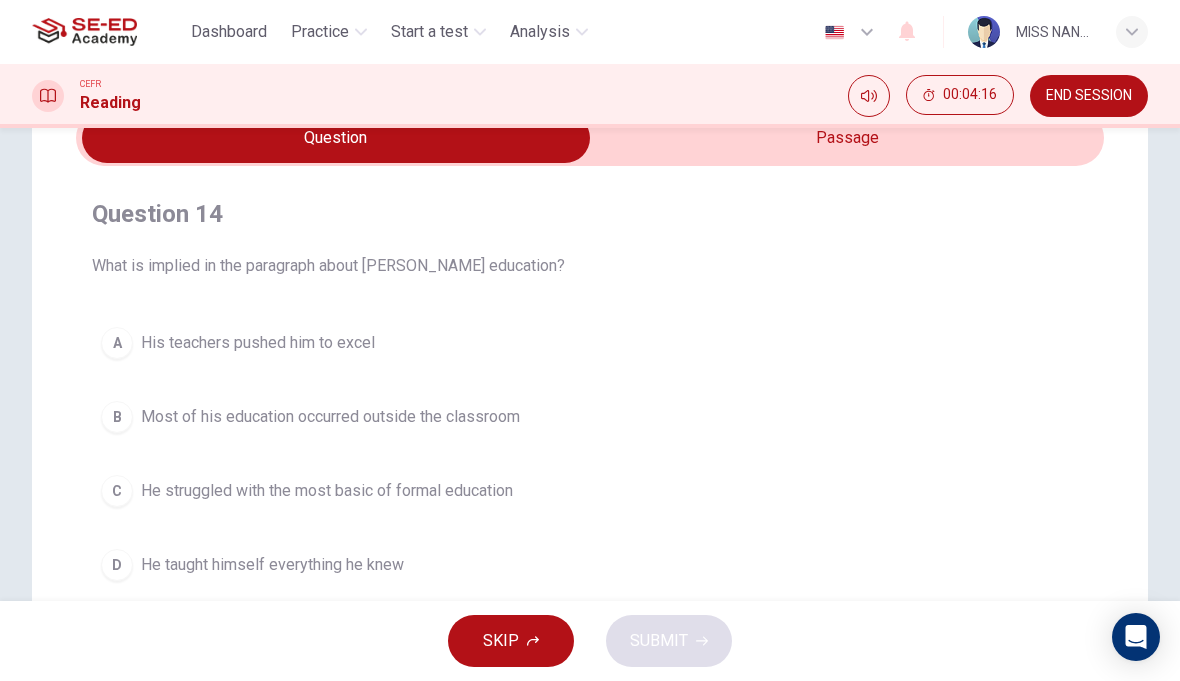 click on "C He struggled with the most basic of formal education" at bounding box center [590, 491] 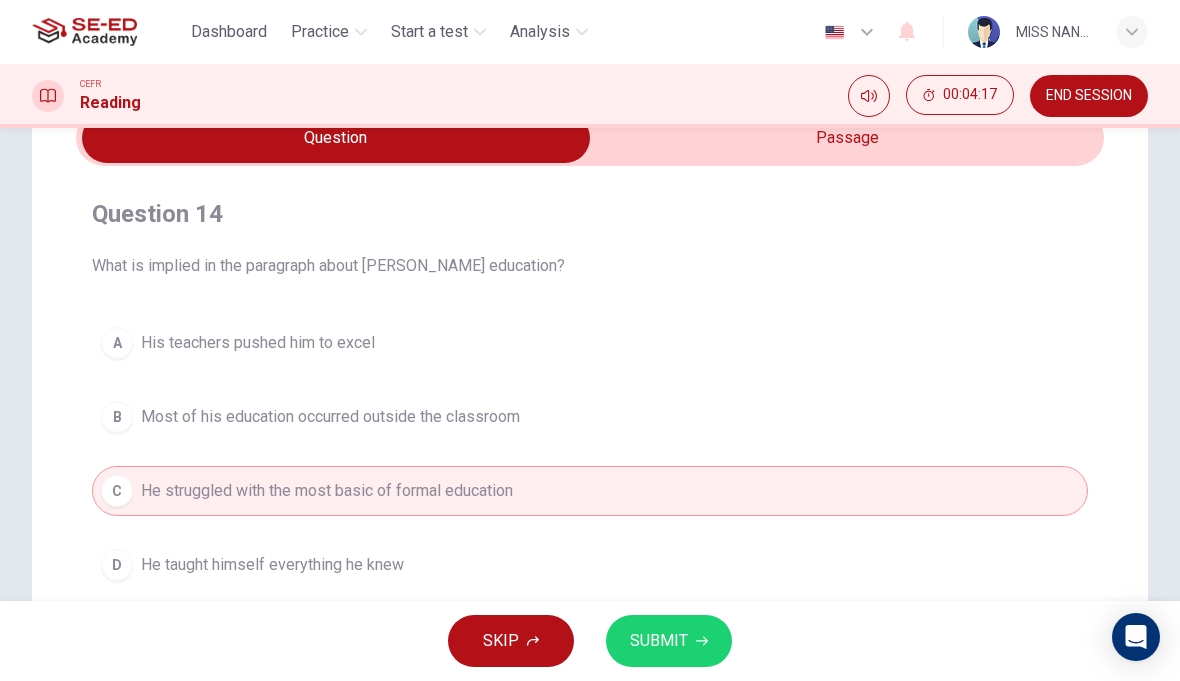 click on "SUBMIT" at bounding box center (659, 641) 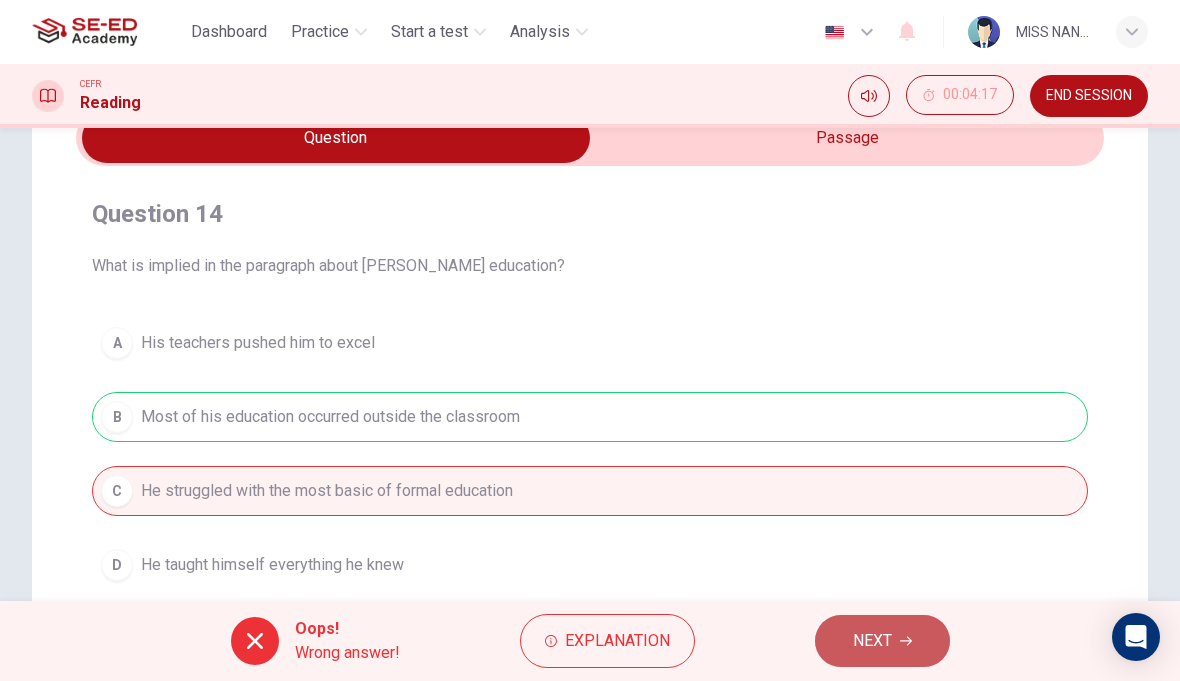 click on "NEXT" at bounding box center [882, 641] 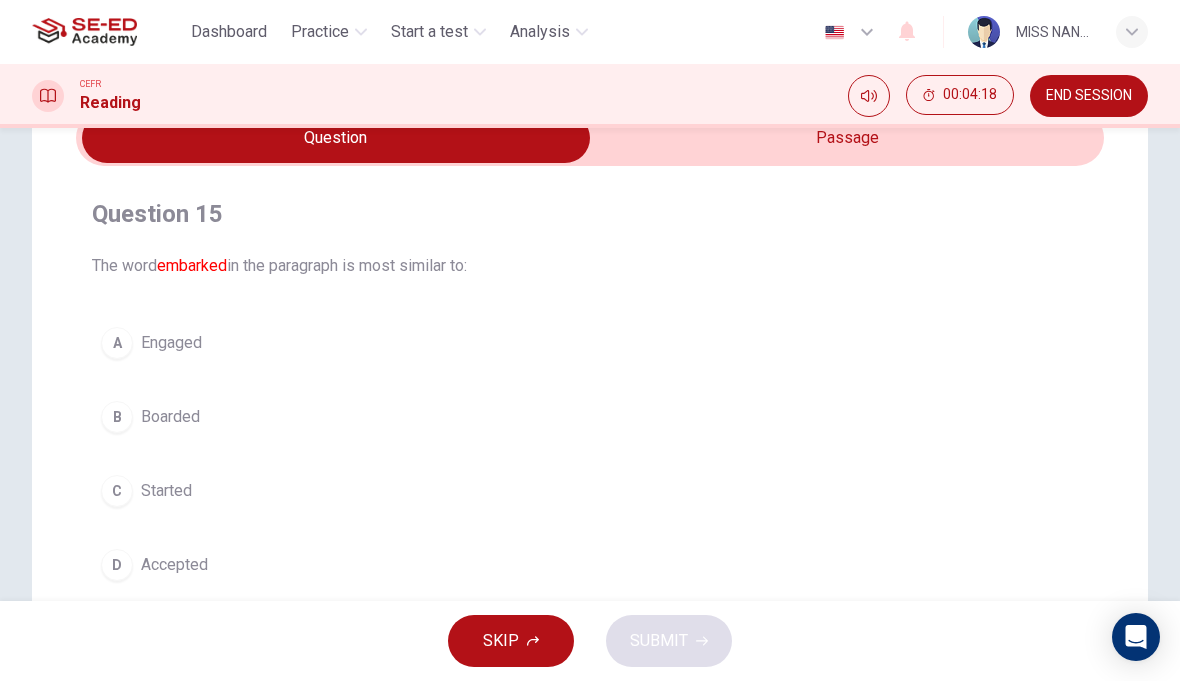 click on "C Started" at bounding box center [590, 491] 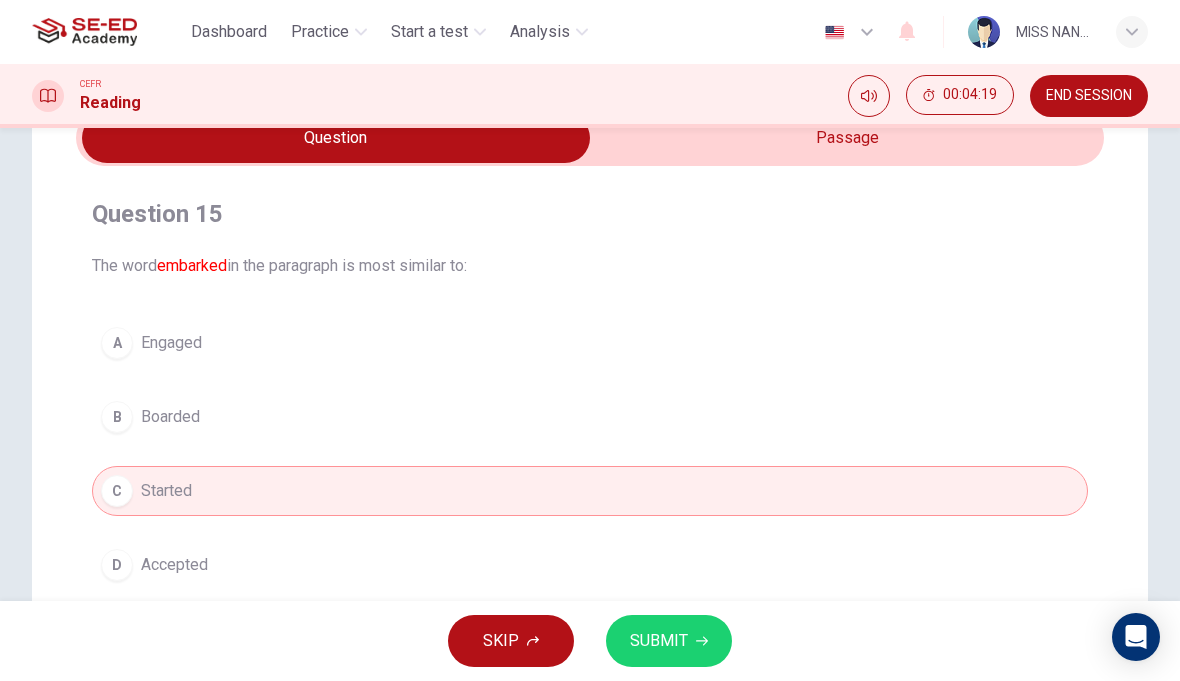 click on "SUBMIT" at bounding box center [659, 641] 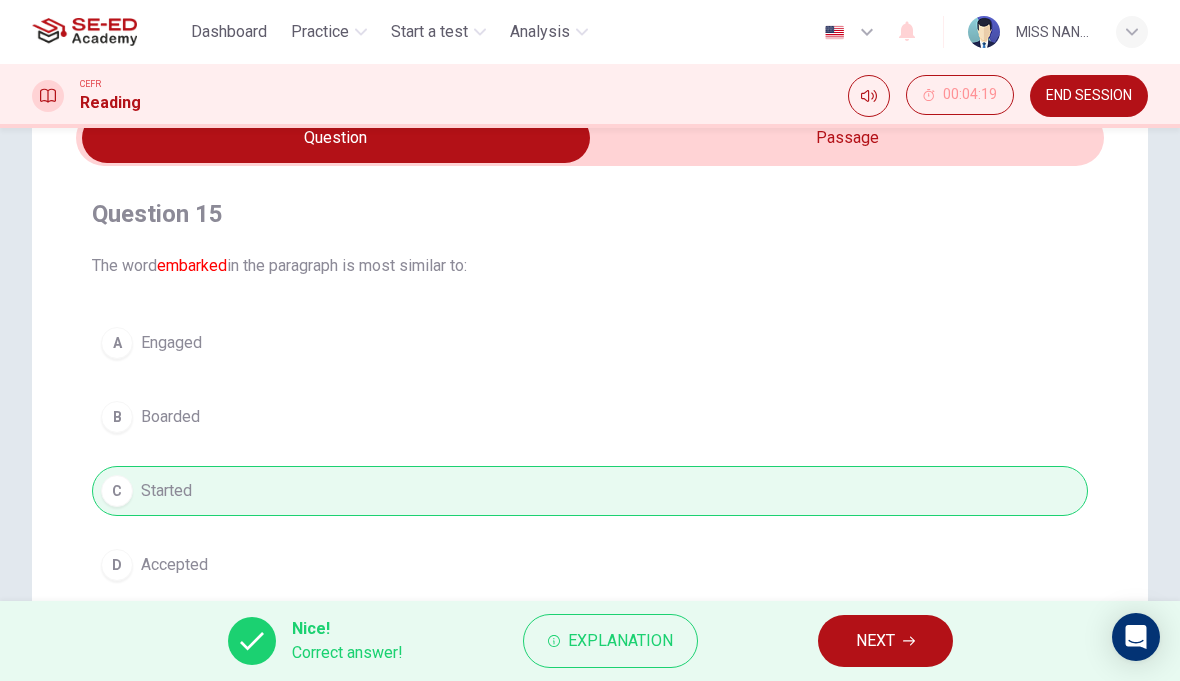 click on "NEXT" at bounding box center [885, 641] 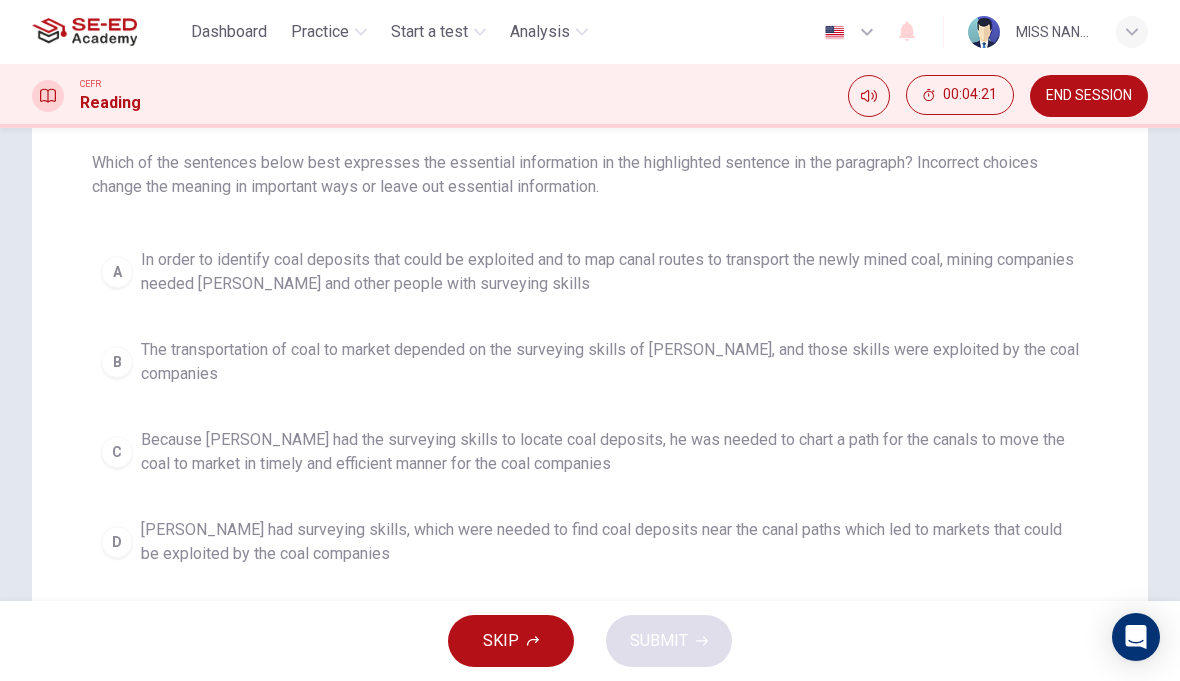 scroll, scrollTop: 204, scrollLeft: 0, axis: vertical 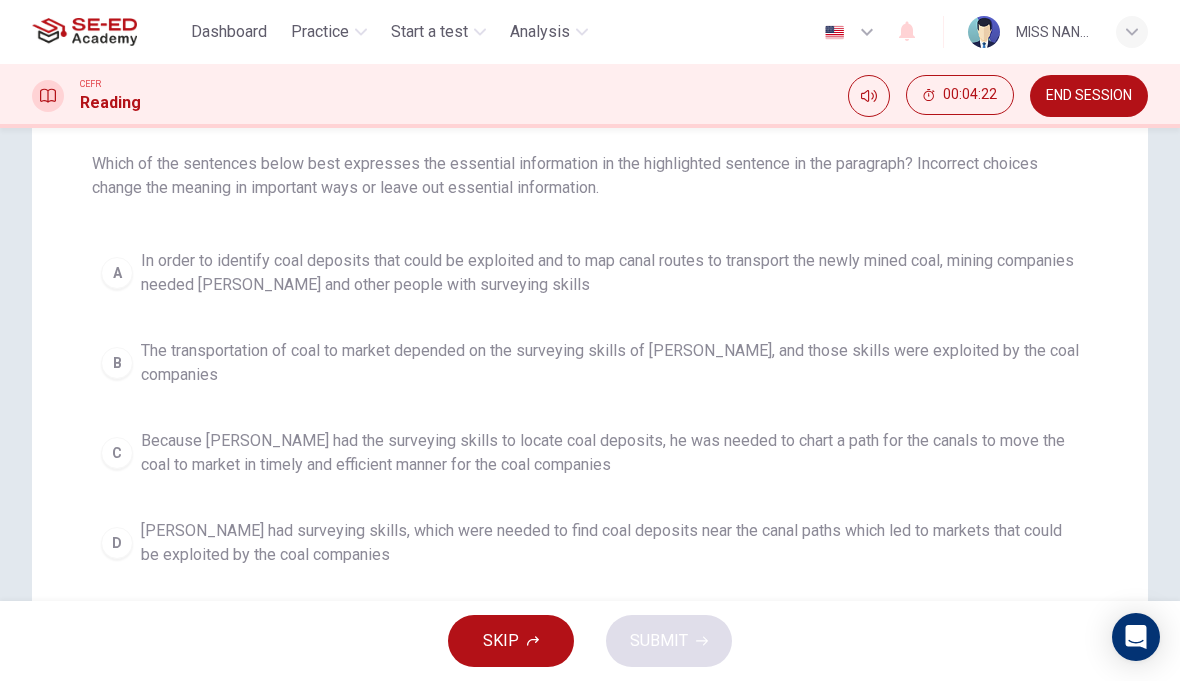 click on "Because [PERSON_NAME] had the surveying skills to locate coal deposits, he was needed to chart a path for the canals to move the coal to market in timely and efficient manner for the coal companies" at bounding box center (610, 453) 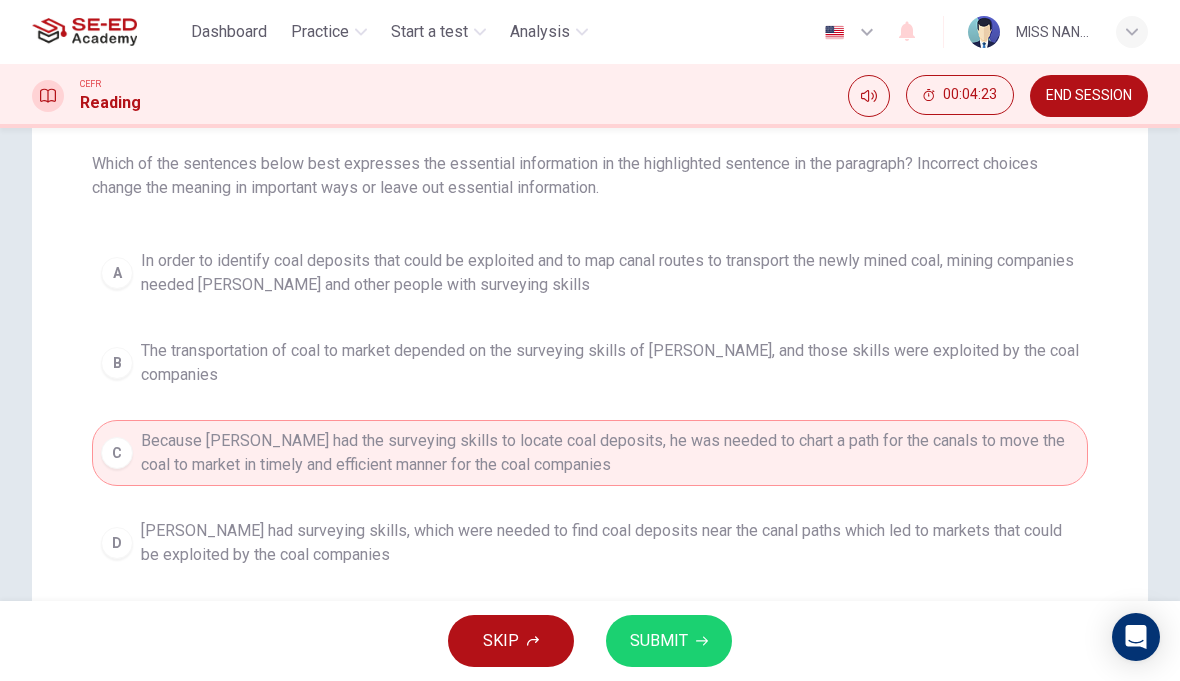 click on "SKIP SUBMIT" at bounding box center (590, 641) 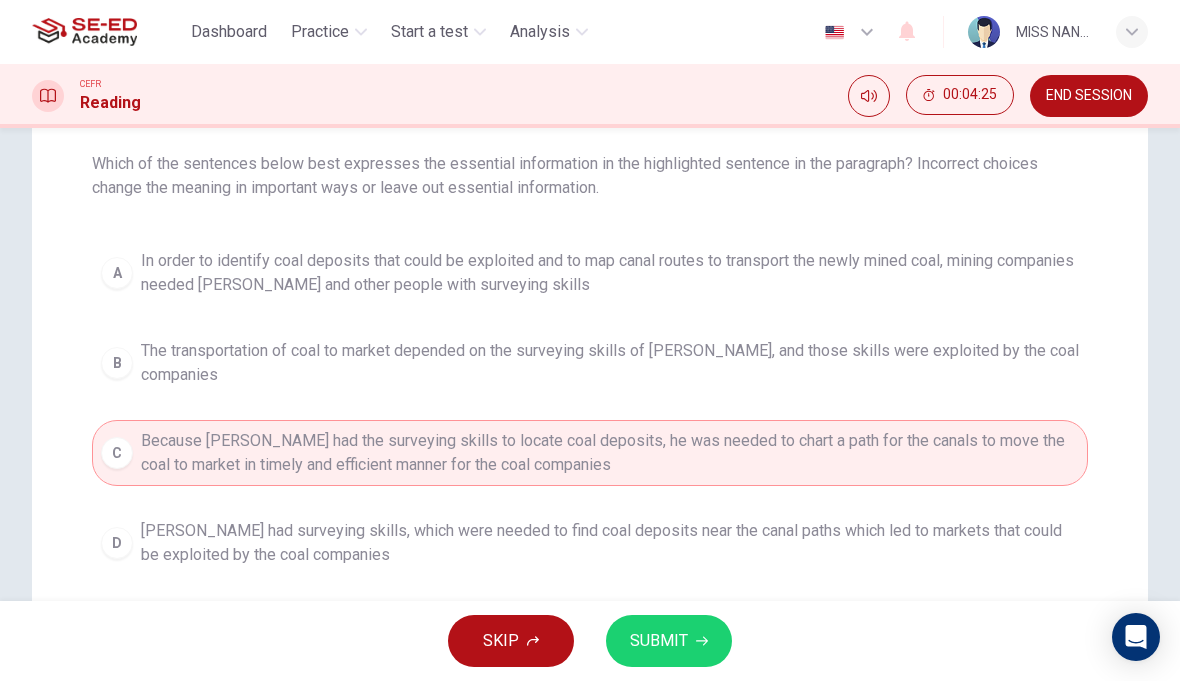 click on "SUBMIT" at bounding box center [659, 641] 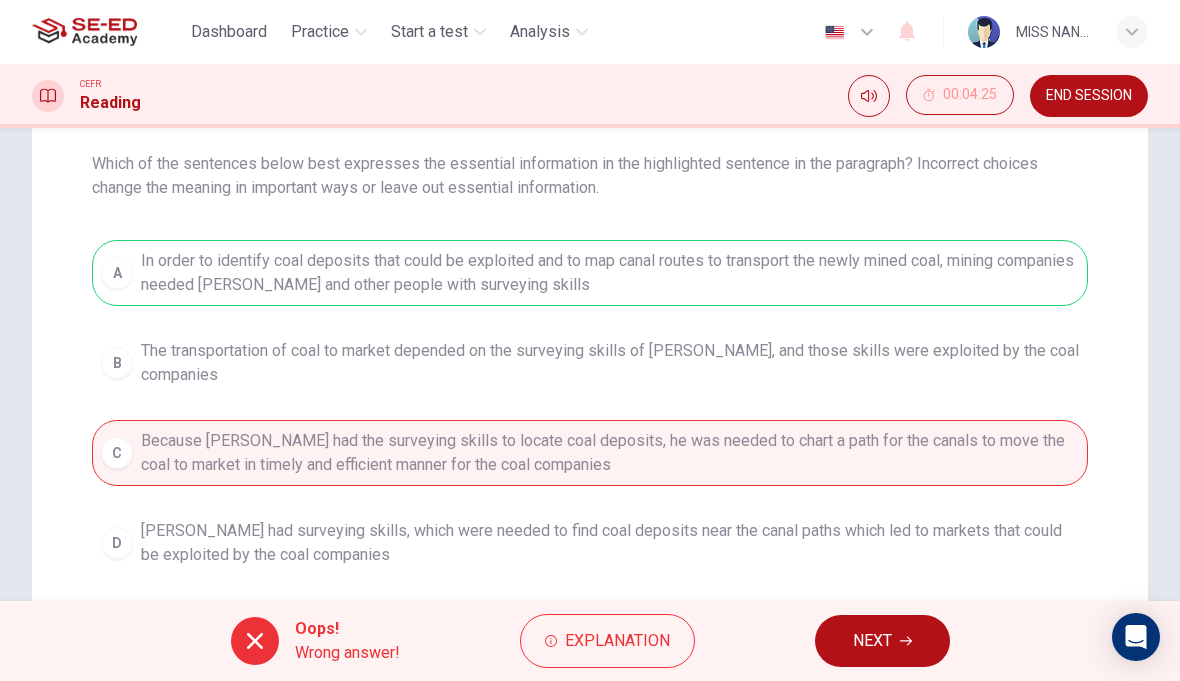 click on "NEXT" at bounding box center [882, 641] 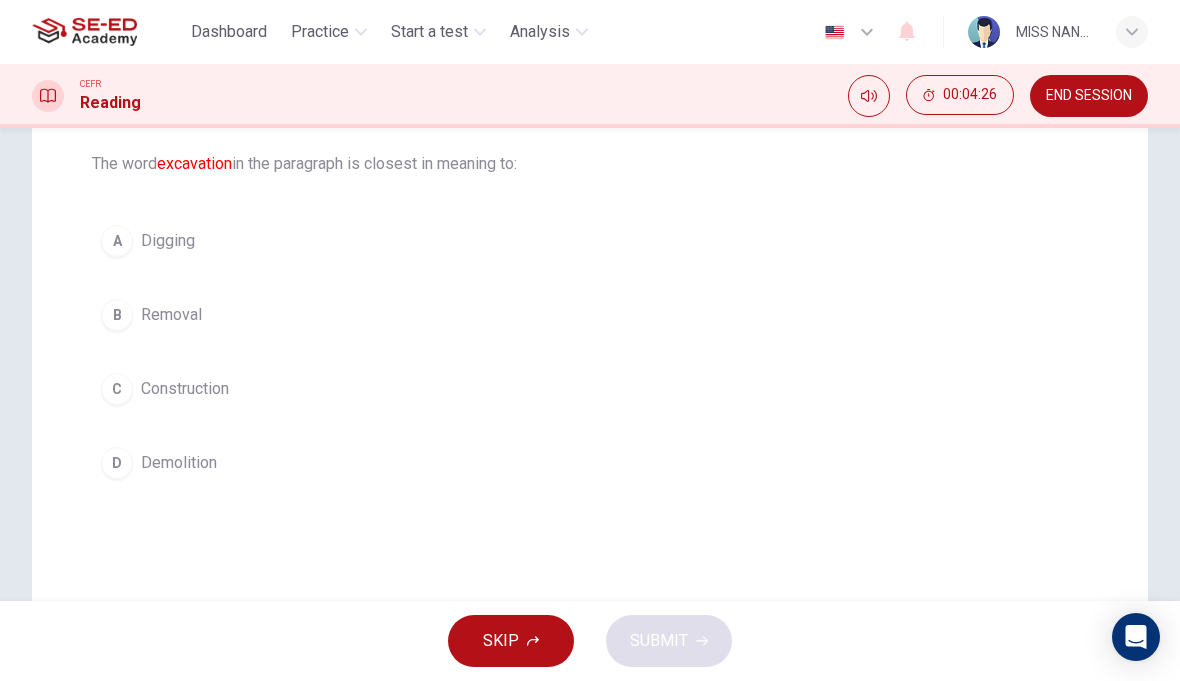 click on "C Construction" at bounding box center (590, 389) 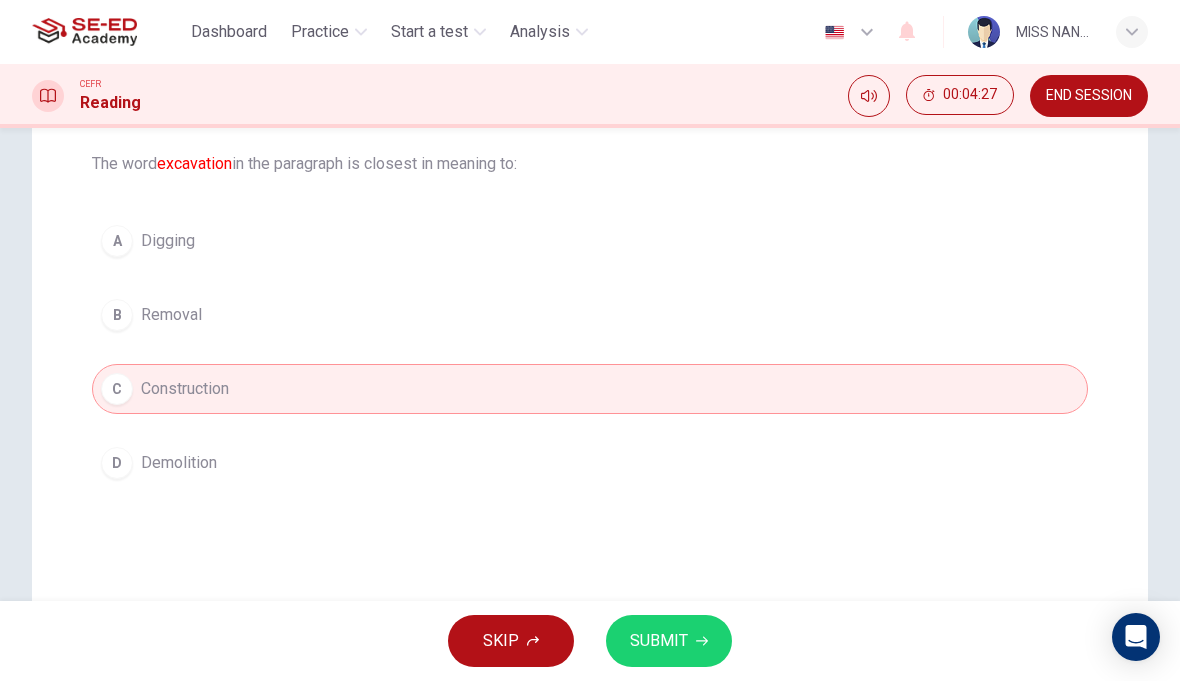 click on "SUBMIT" at bounding box center (669, 641) 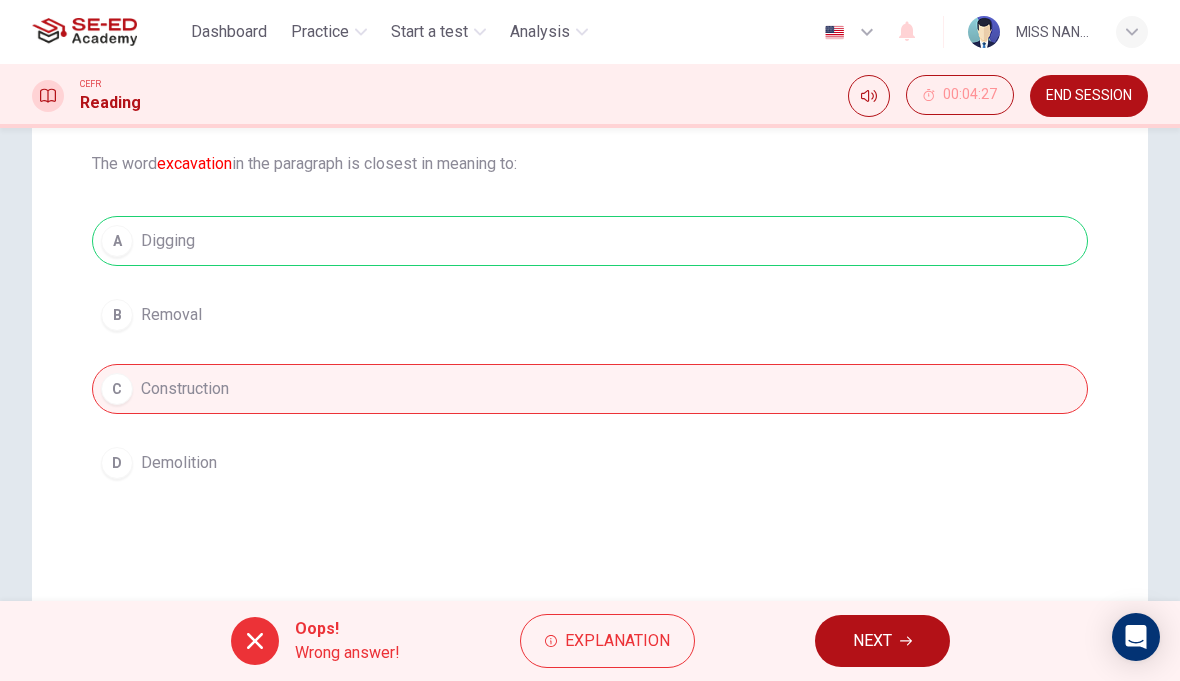 click on "NEXT" at bounding box center (882, 641) 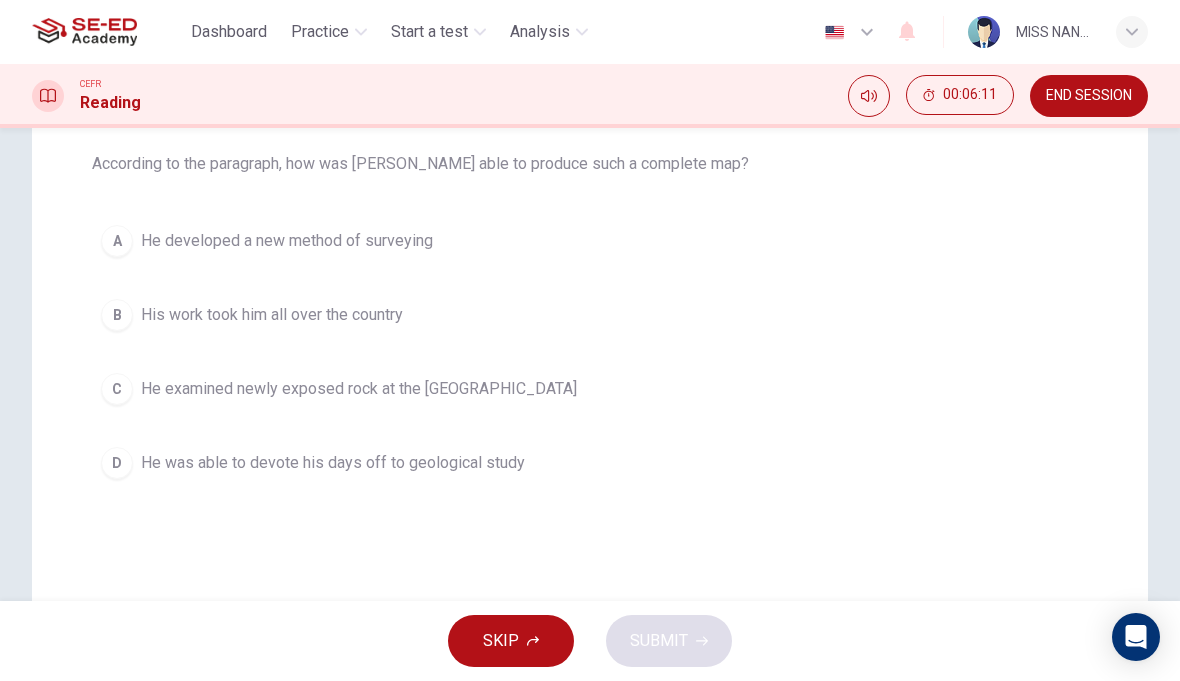 click on "He examined newly exposed rock at the [GEOGRAPHIC_DATA]" at bounding box center (359, 389) 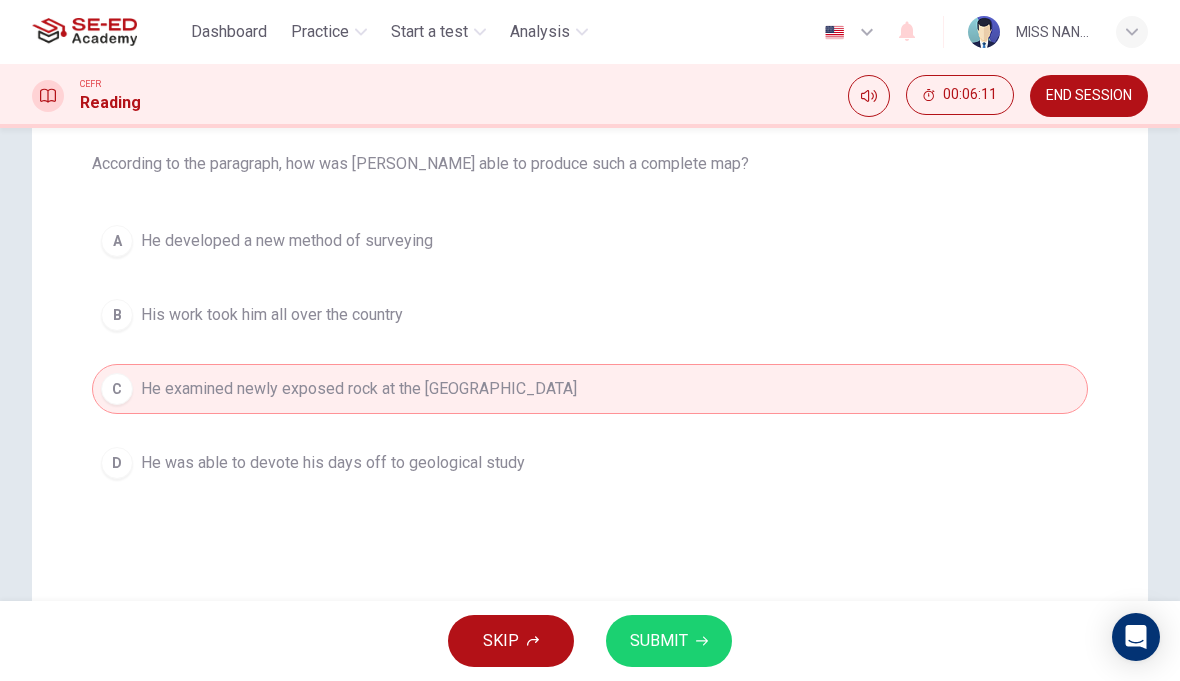 click on "SUBMIT" at bounding box center [669, 641] 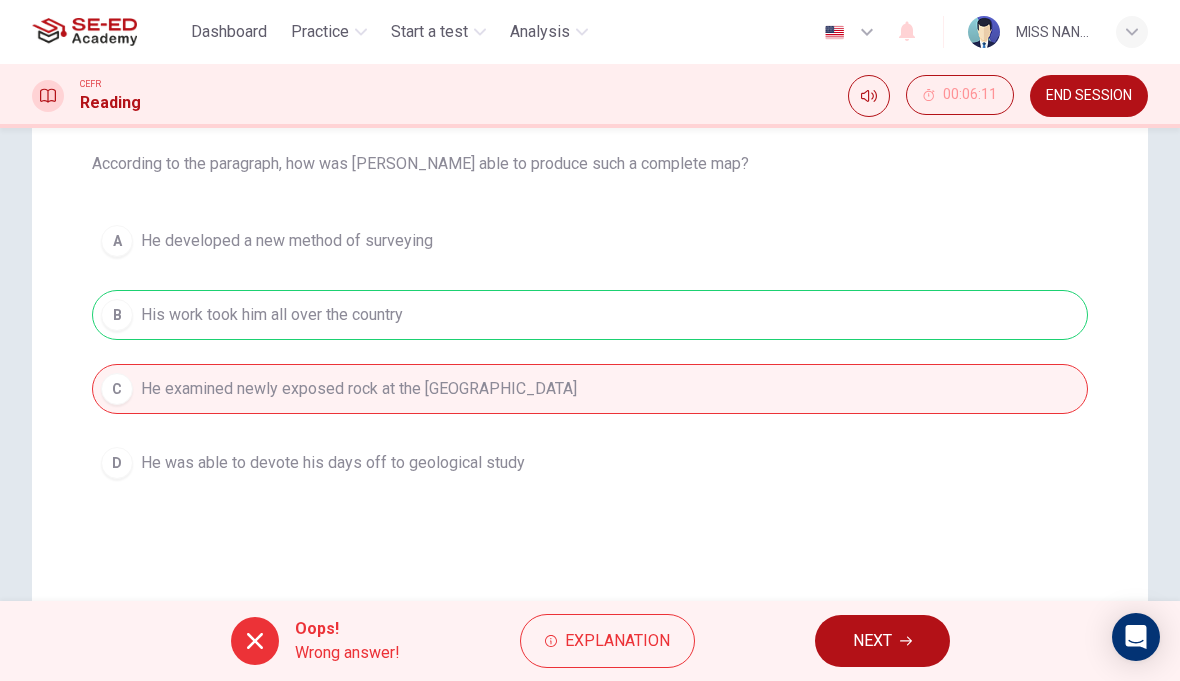click on "NEXT" at bounding box center [882, 641] 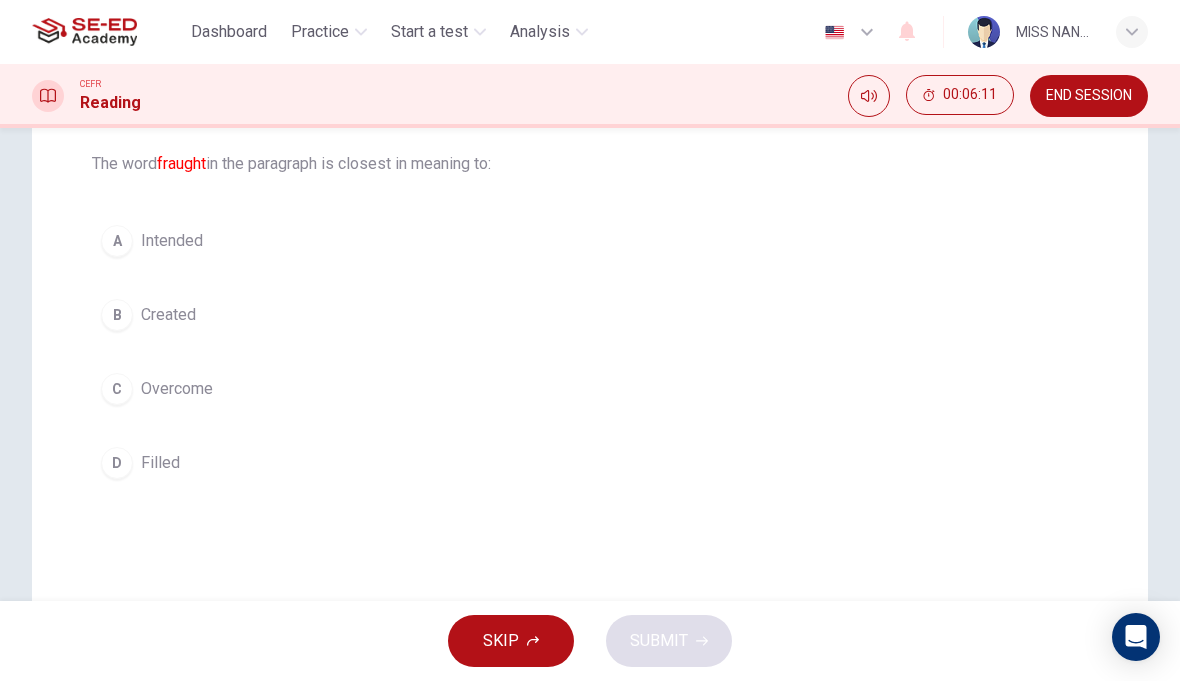 click on "Overcome" at bounding box center (177, 389) 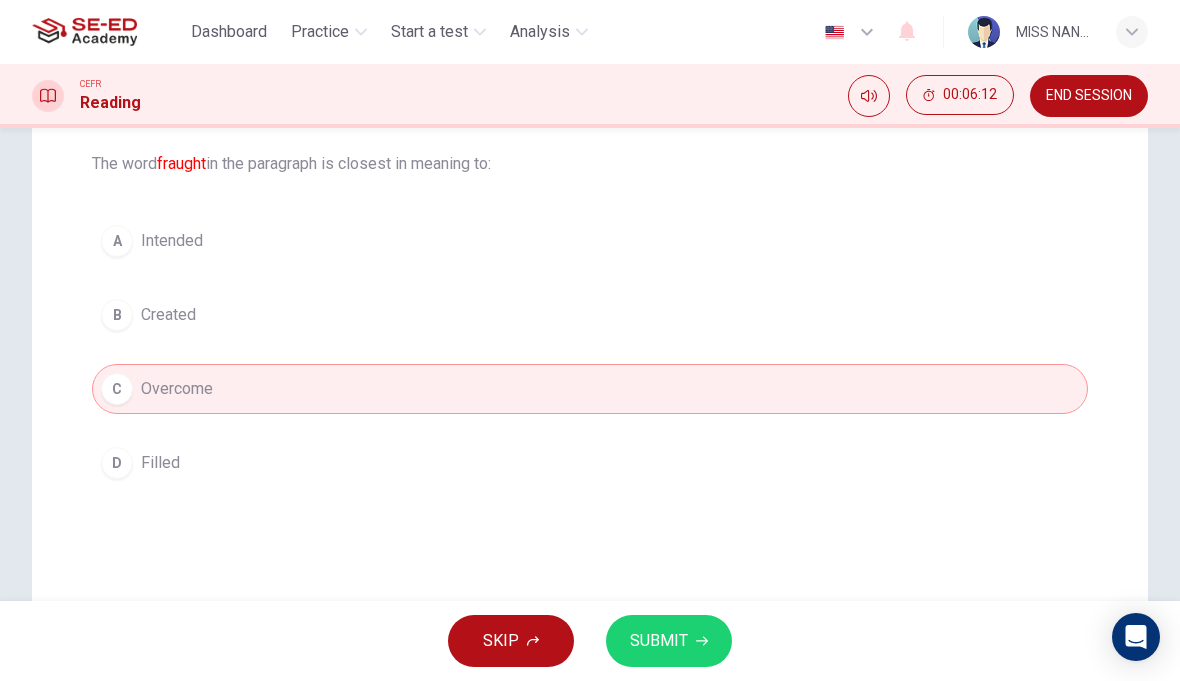 click on "SUBMIT" at bounding box center (669, 641) 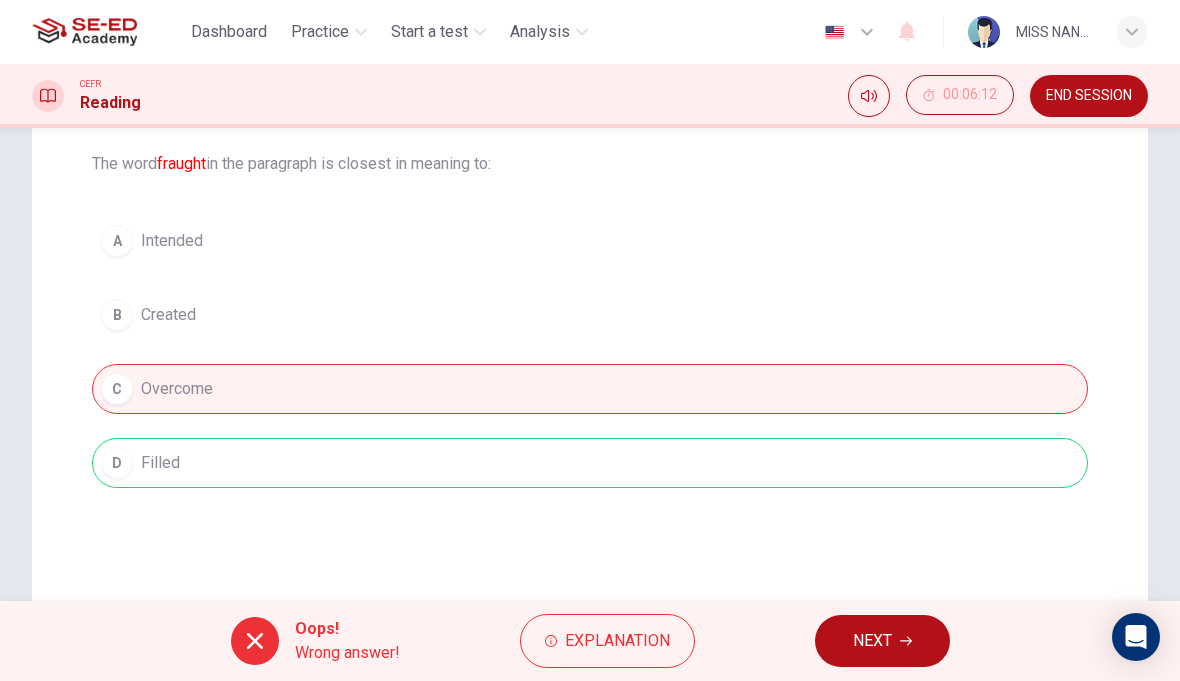 click on "NEXT" at bounding box center (882, 641) 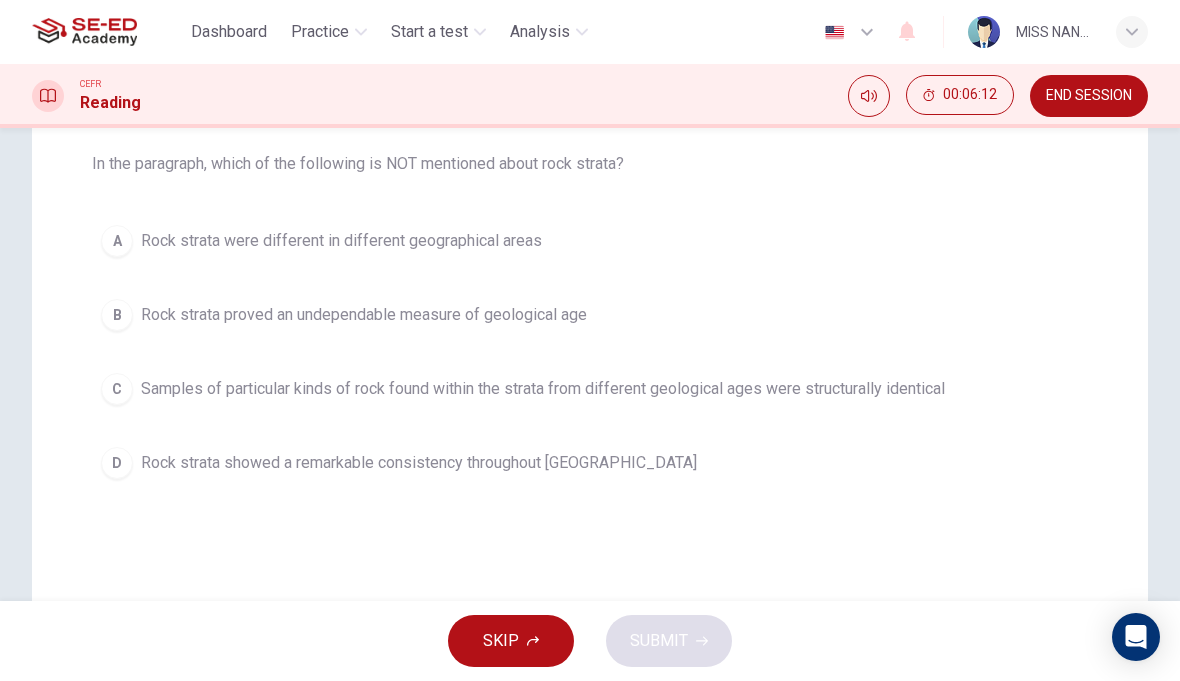 click on "C" at bounding box center (117, 389) 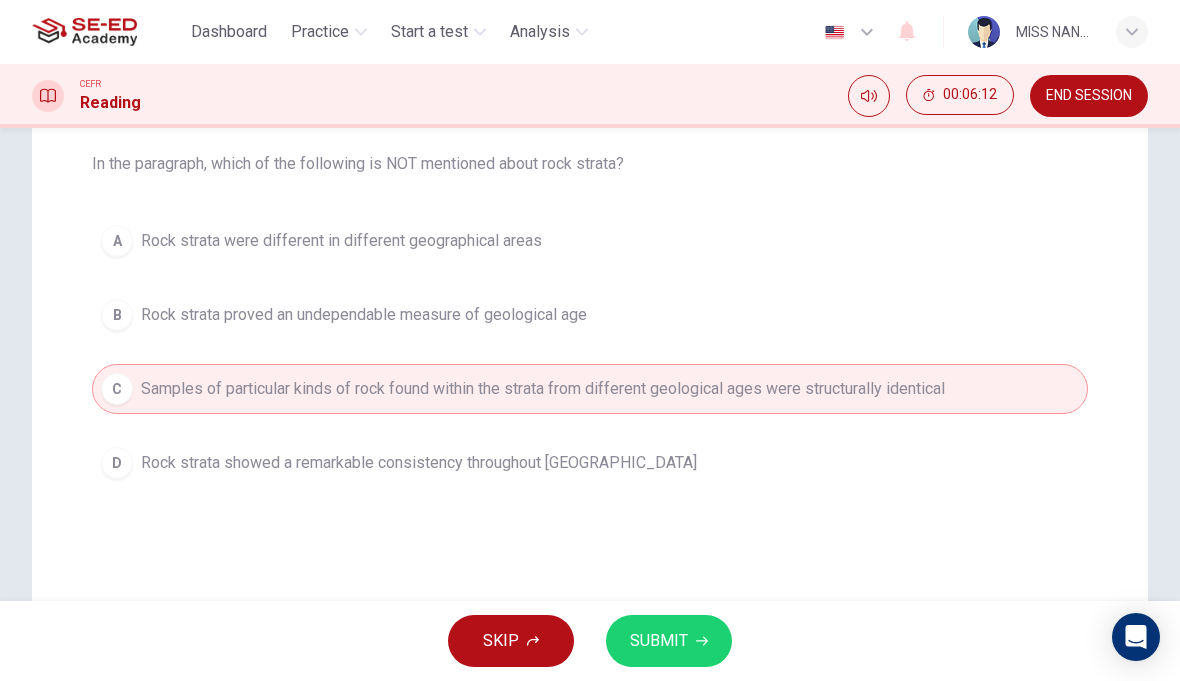 click on "SUBMIT" at bounding box center (669, 641) 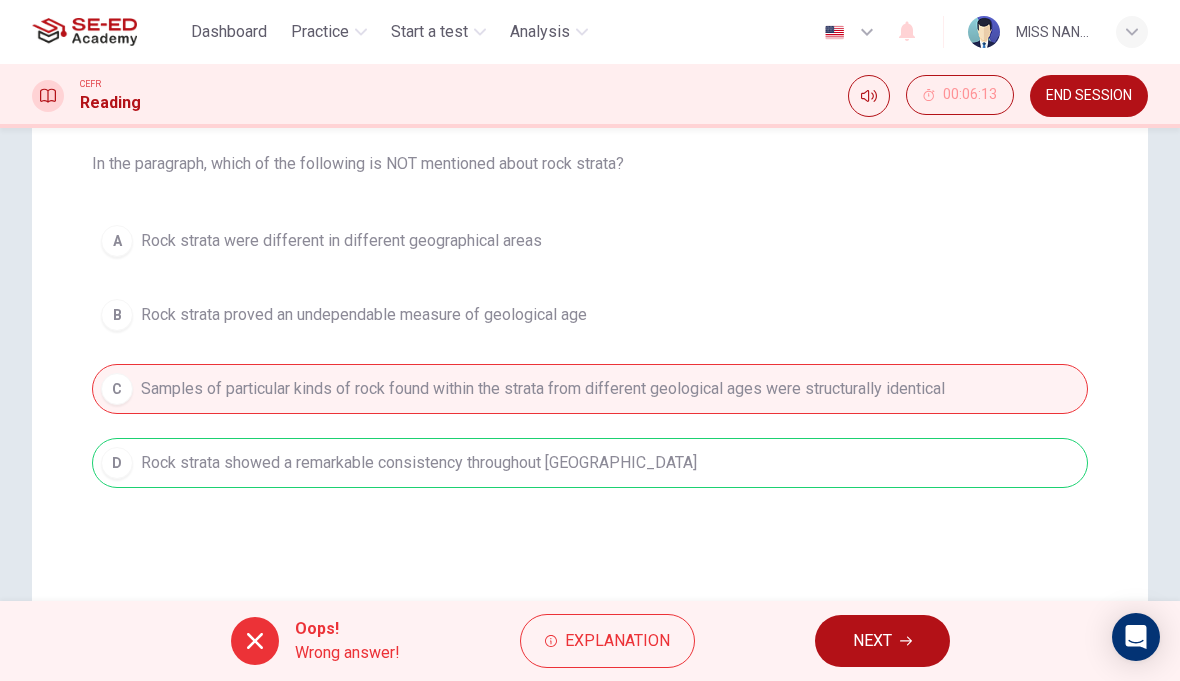 click on "NEXT" at bounding box center (882, 641) 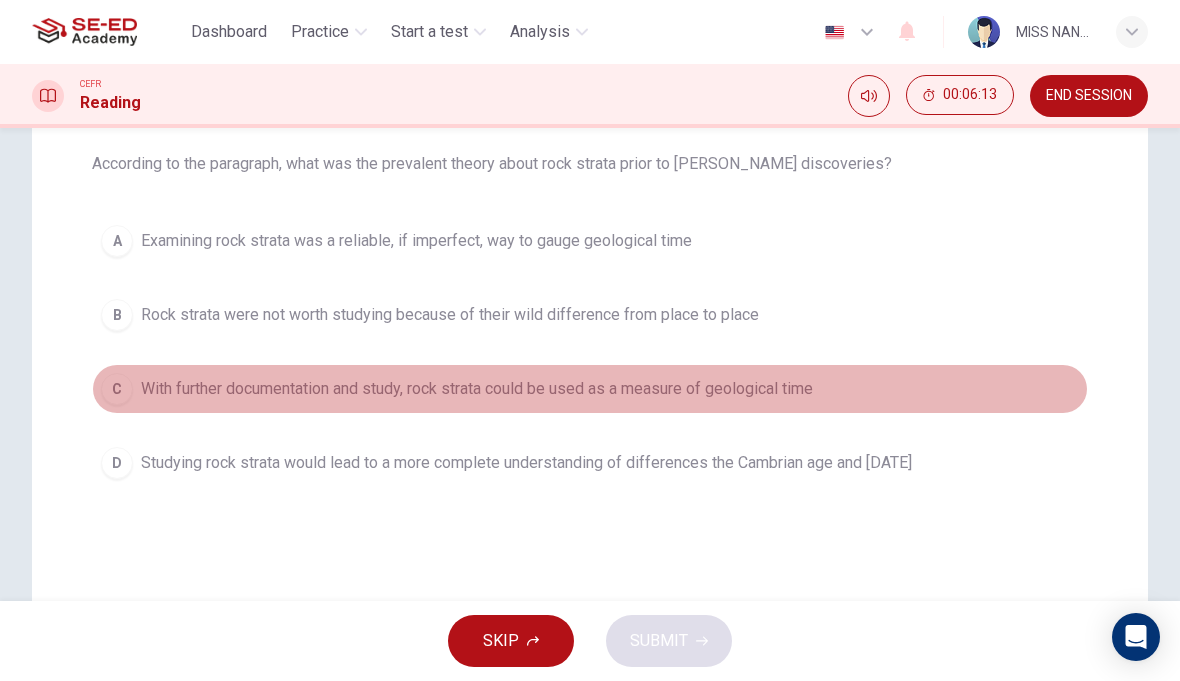 click on "C" at bounding box center (117, 389) 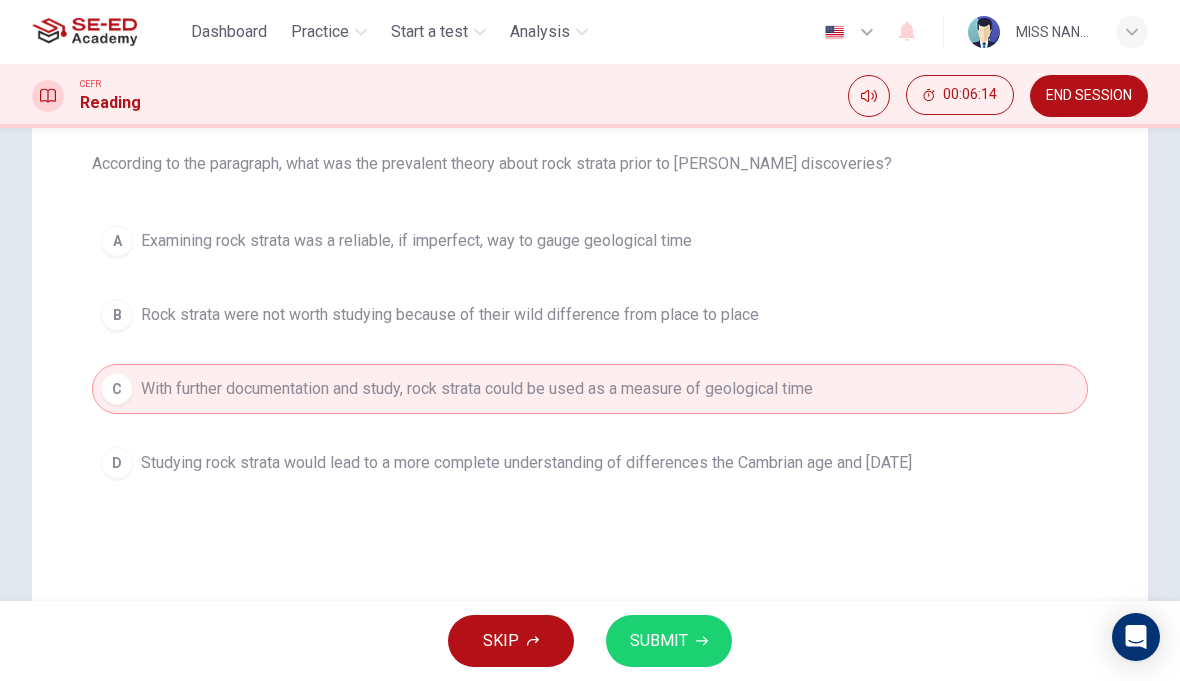 click on "A Examining rock strata was a reliable, if imperfect, way to gauge geological time B Rock strata were not worth studying because of their wild difference from place to place C With further documentation and study, rock strata could be used as a measure of geological time D Studying rock strata would lead to a more complete understanding of differences the Cambrian age and [DATE]" at bounding box center (590, 352) 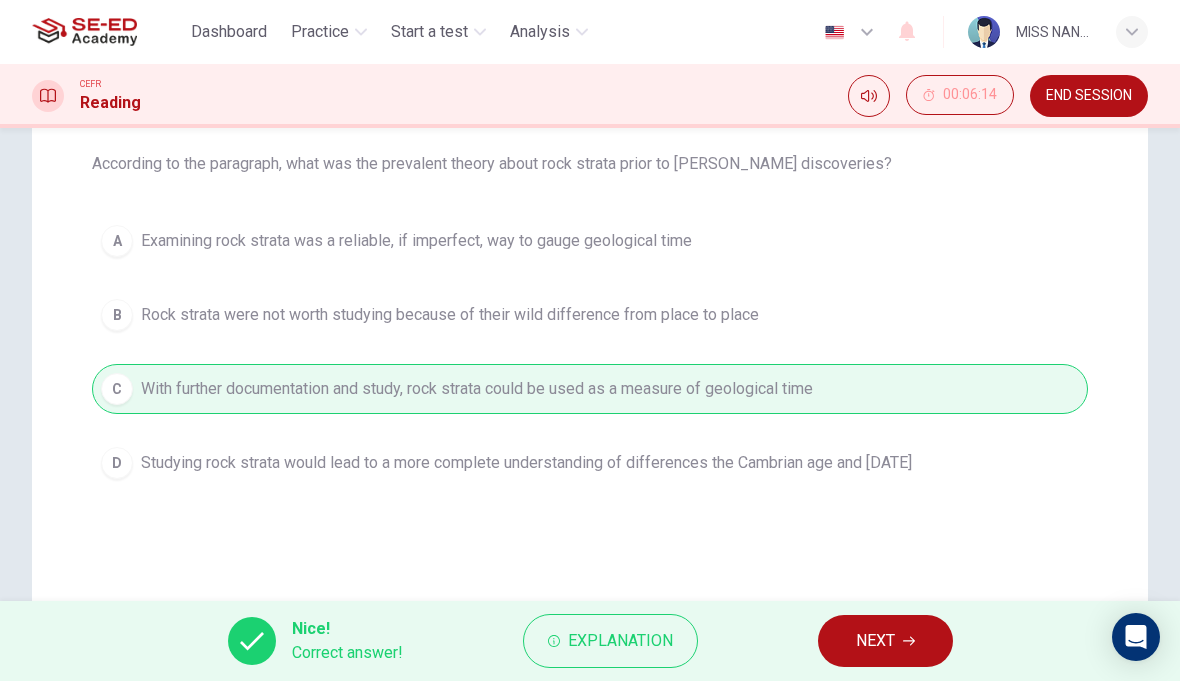 click on "NEXT" at bounding box center (885, 641) 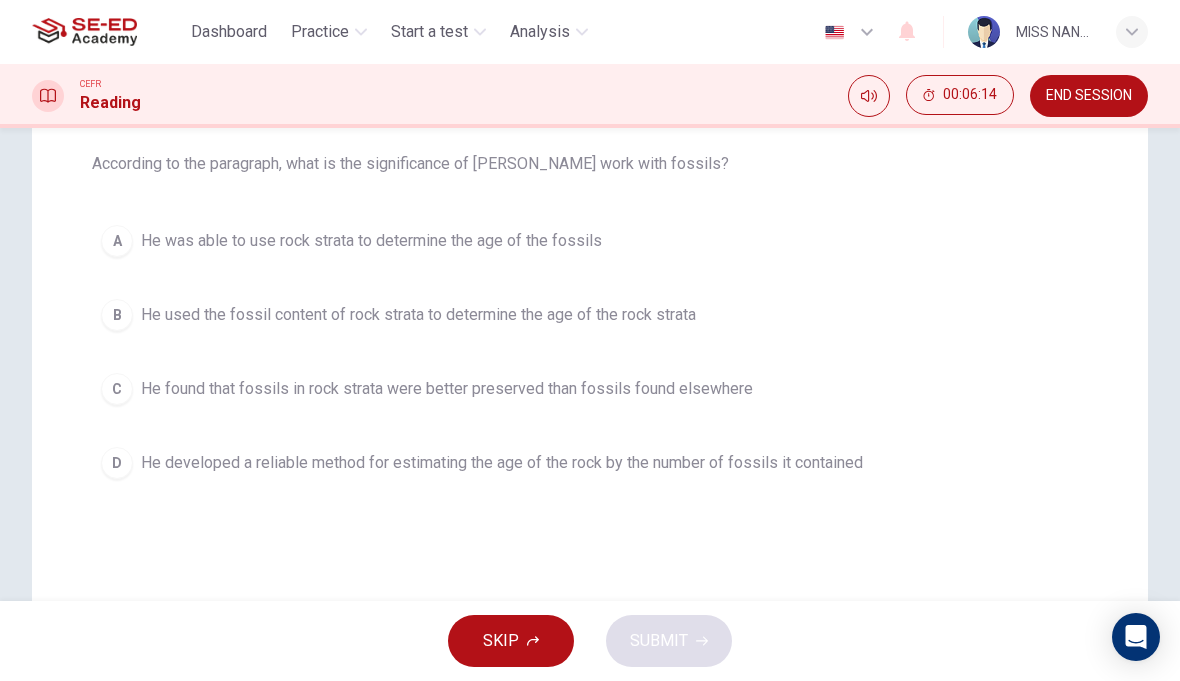 click on "D" at bounding box center [117, 463] 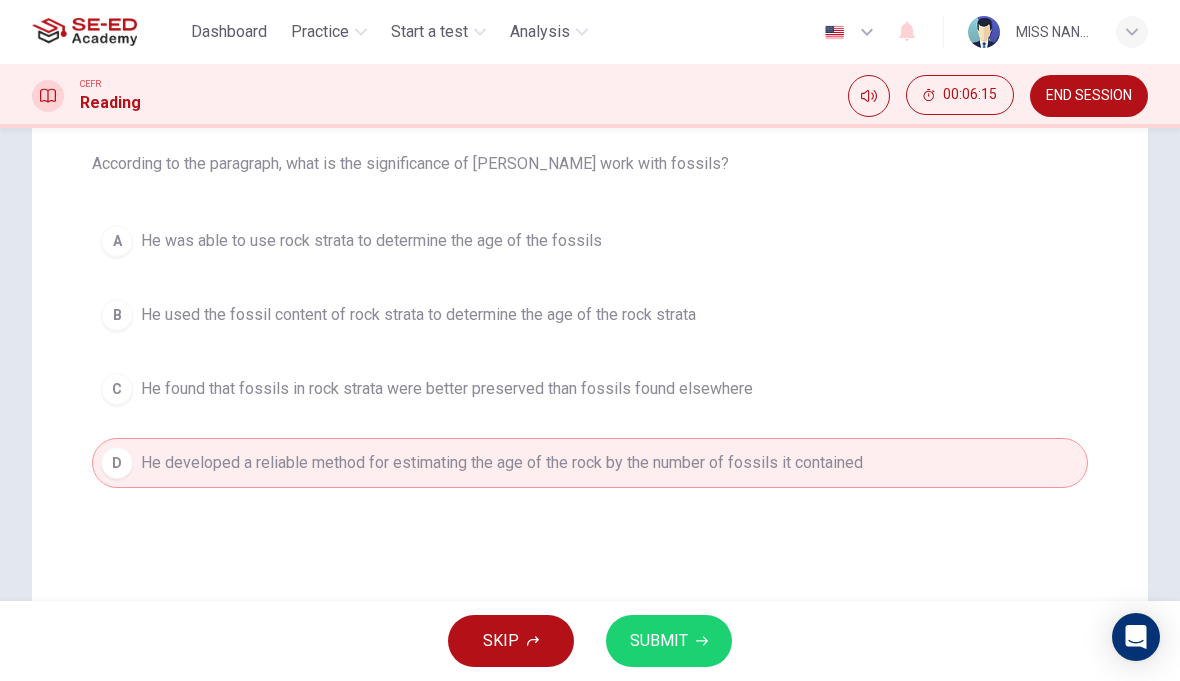 click on "SUBMIT" at bounding box center (669, 641) 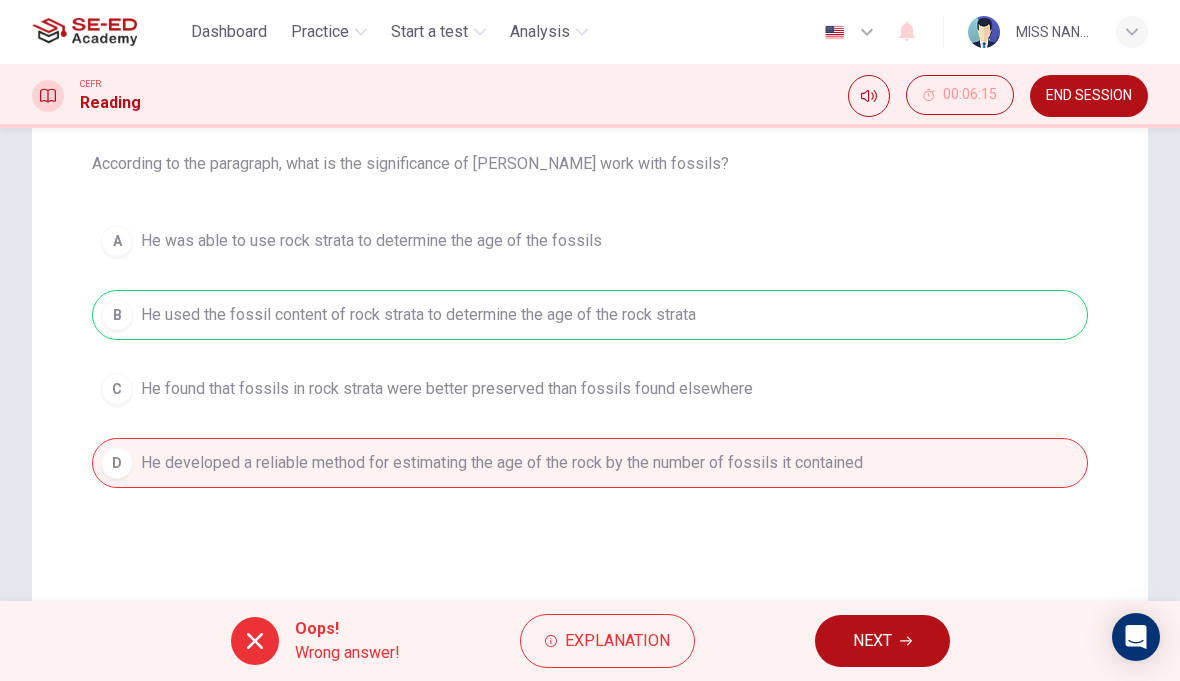 click on "NEXT" at bounding box center (872, 641) 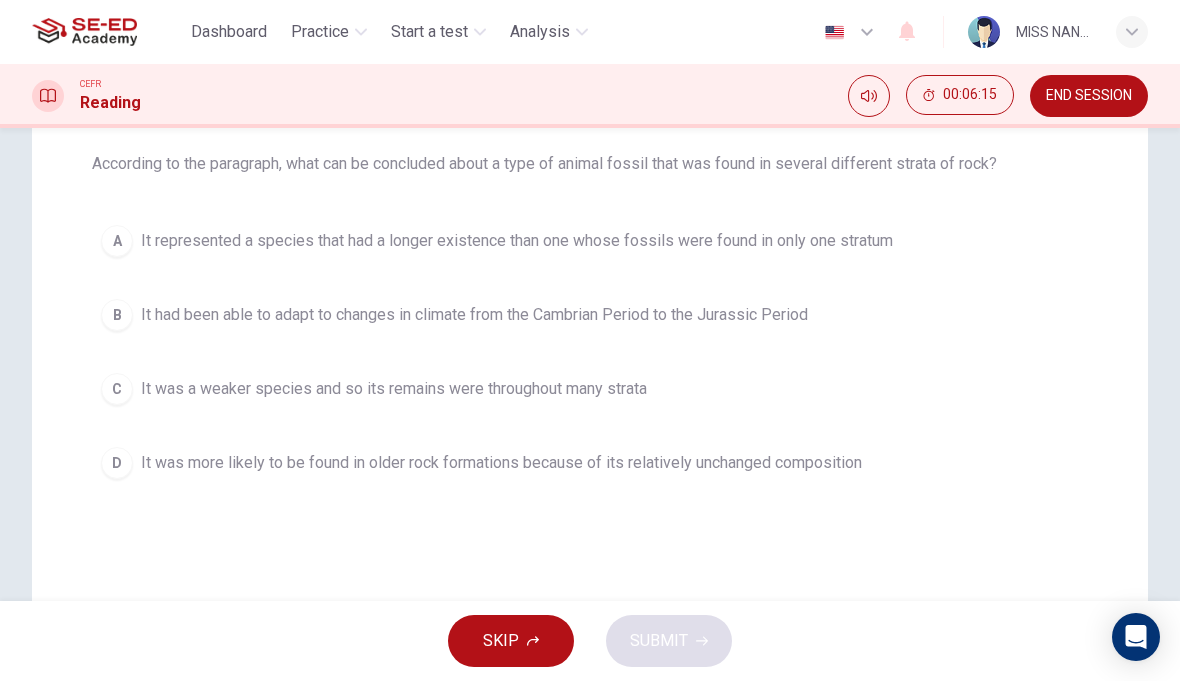 click on "C" at bounding box center [117, 389] 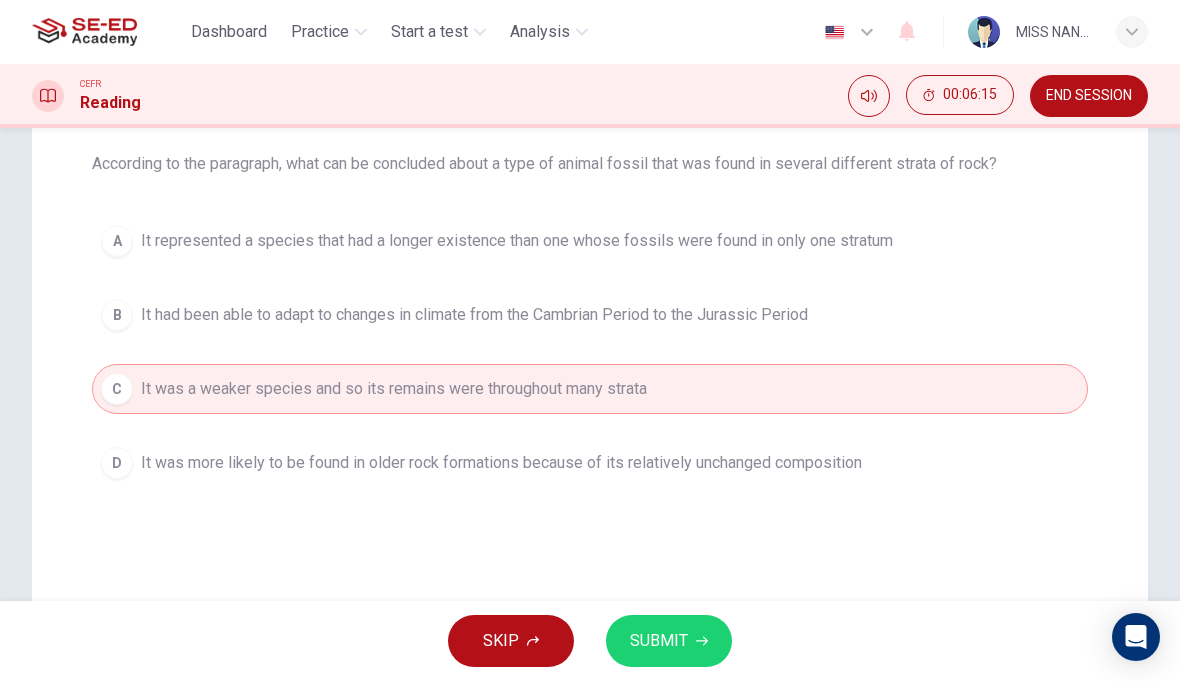 click on "SUBMIT" at bounding box center [669, 641] 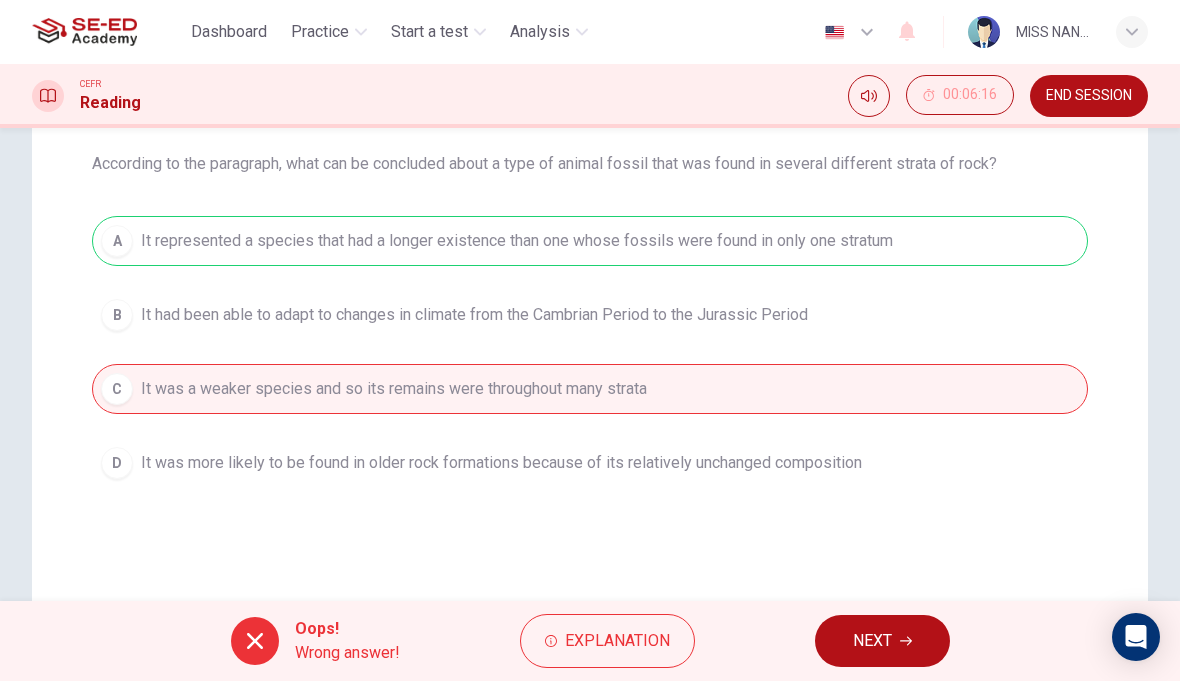 click on "NEXT" at bounding box center [872, 641] 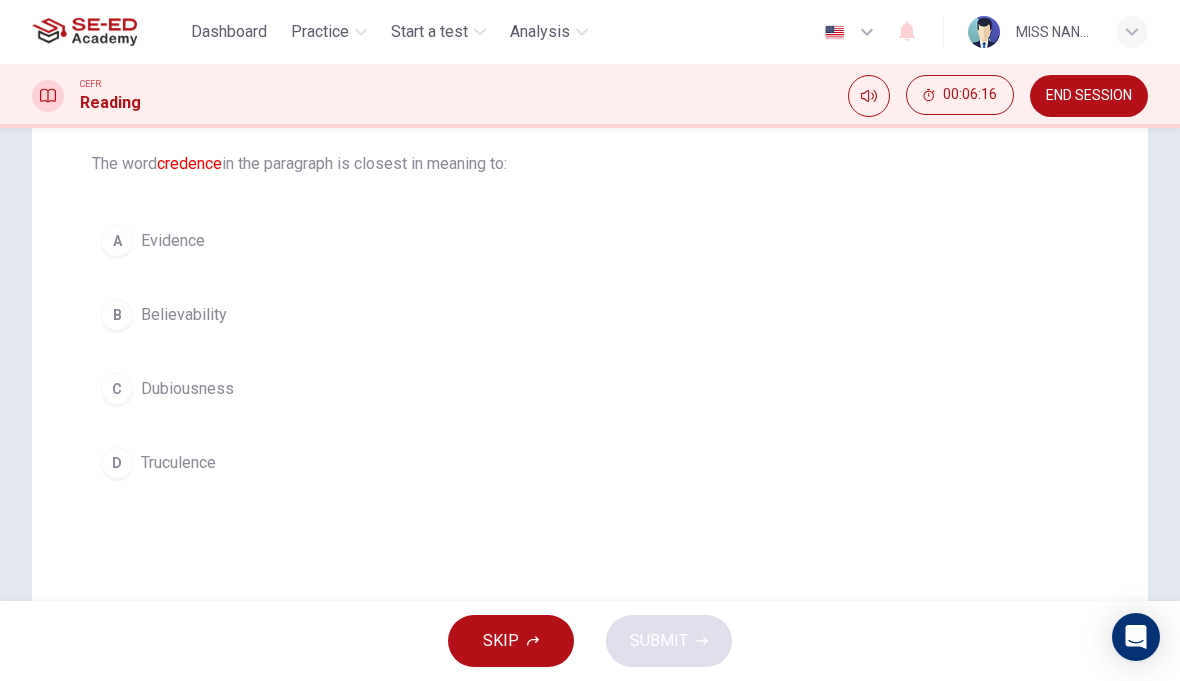 click on "C" at bounding box center (117, 389) 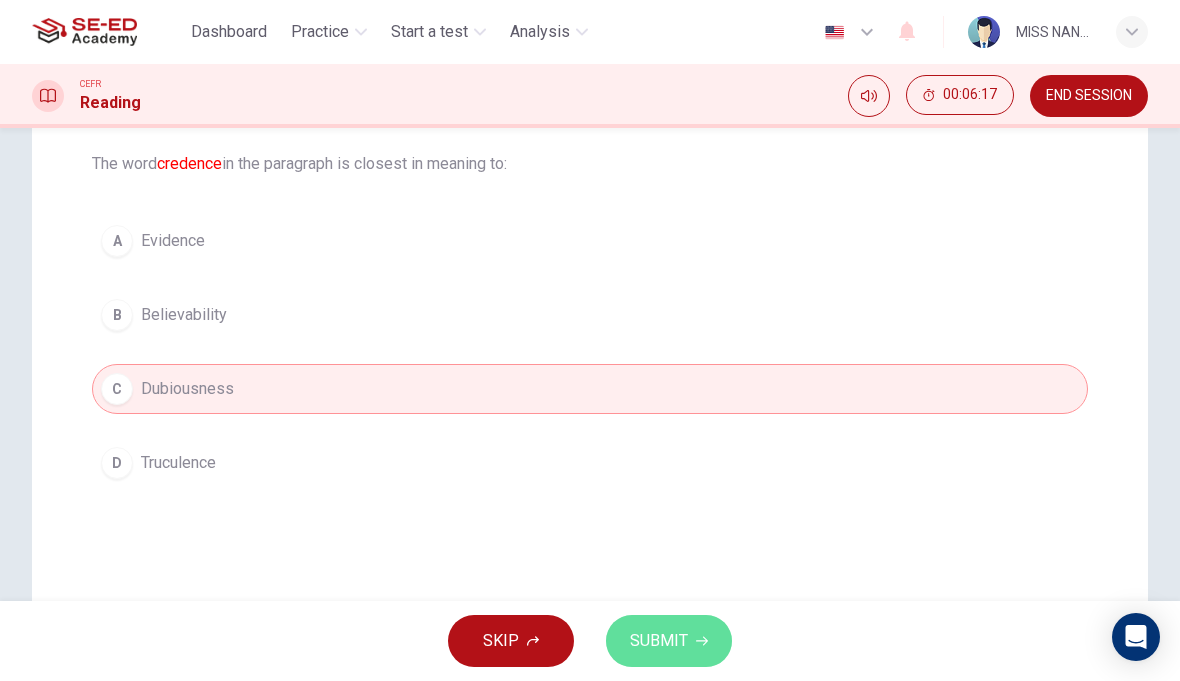 click on "SUBMIT" at bounding box center [669, 641] 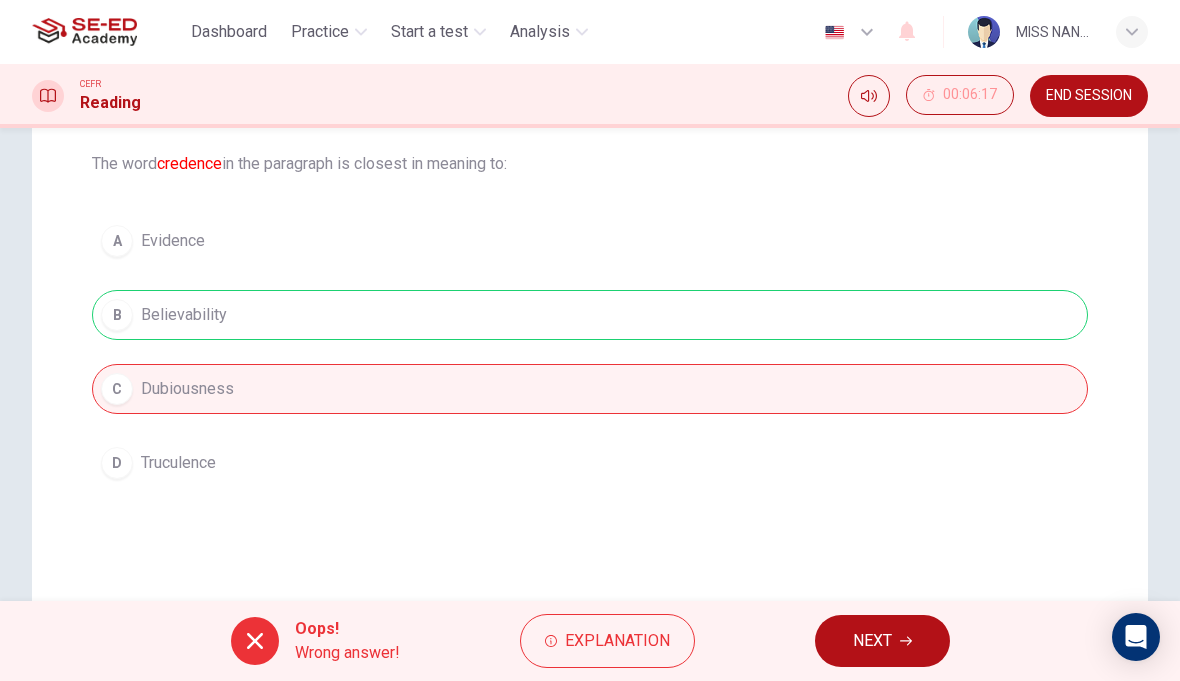 click on "NEXT" at bounding box center (872, 641) 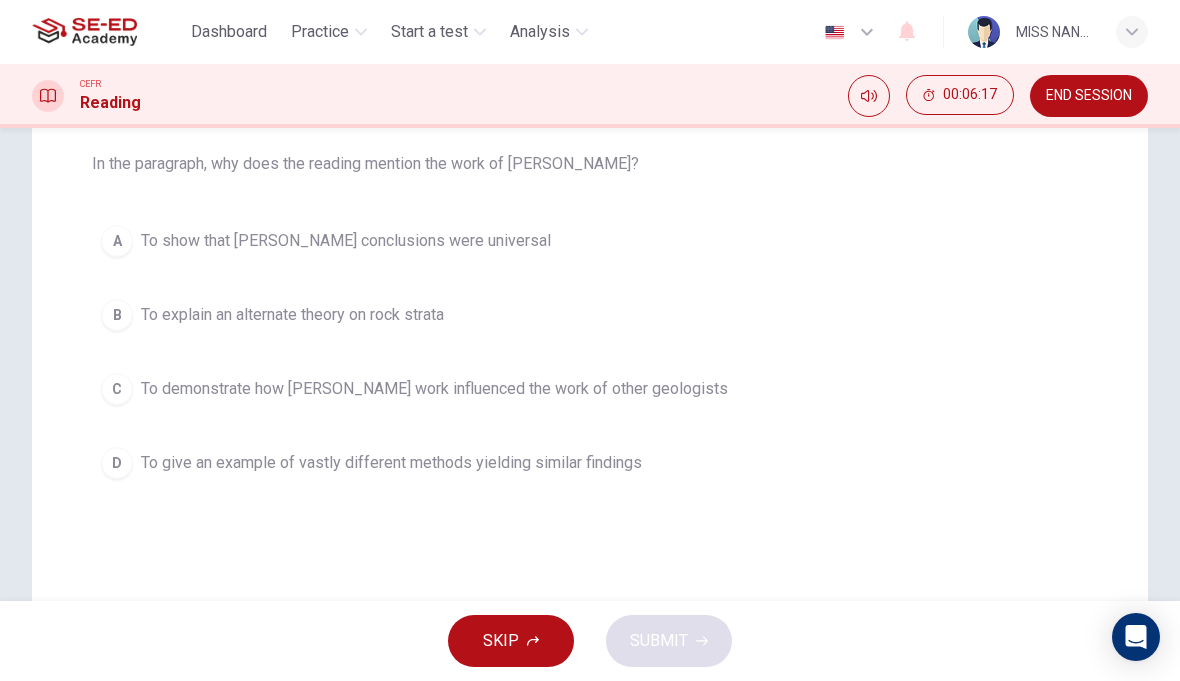 click on "B To explain an alternate theory on rock strata" at bounding box center [590, 315] 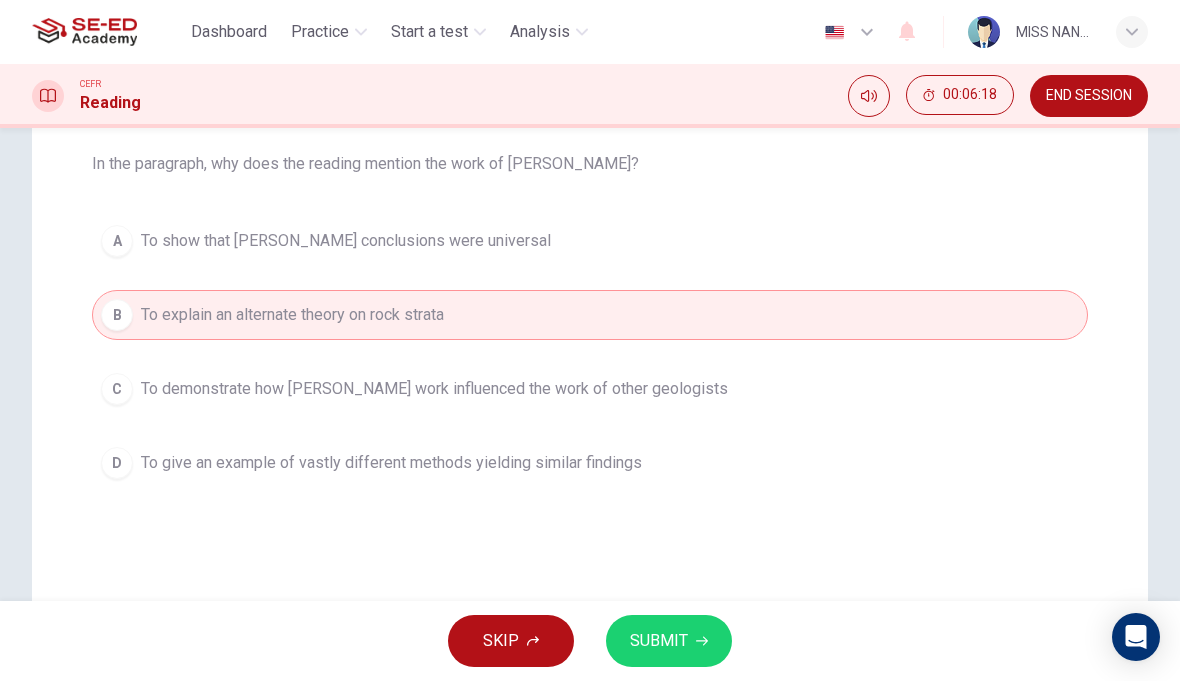 click on "SUBMIT" at bounding box center [669, 641] 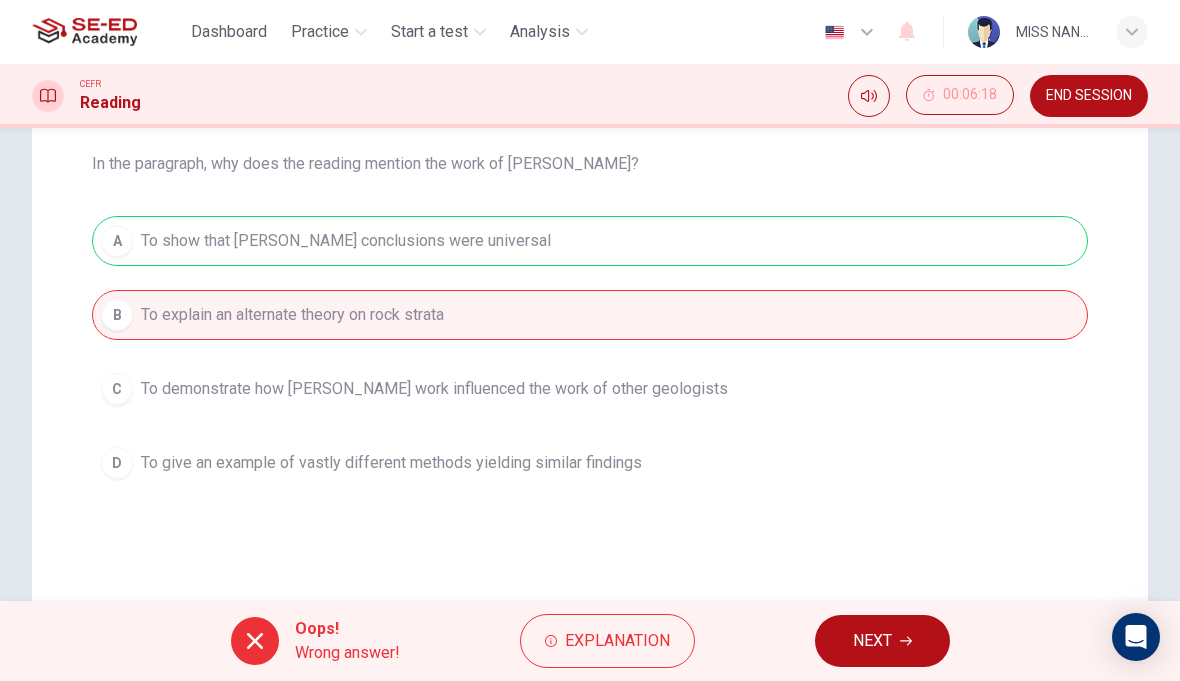 click on "NEXT" at bounding box center (872, 641) 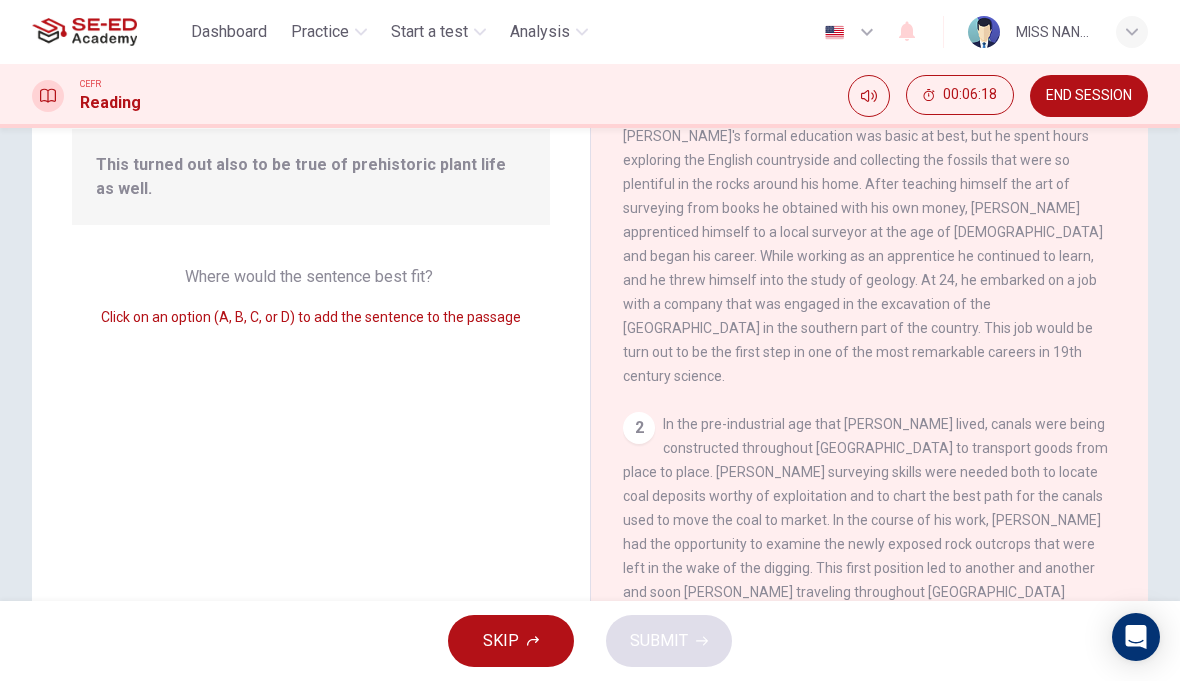 scroll, scrollTop: 1015, scrollLeft: 0, axis: vertical 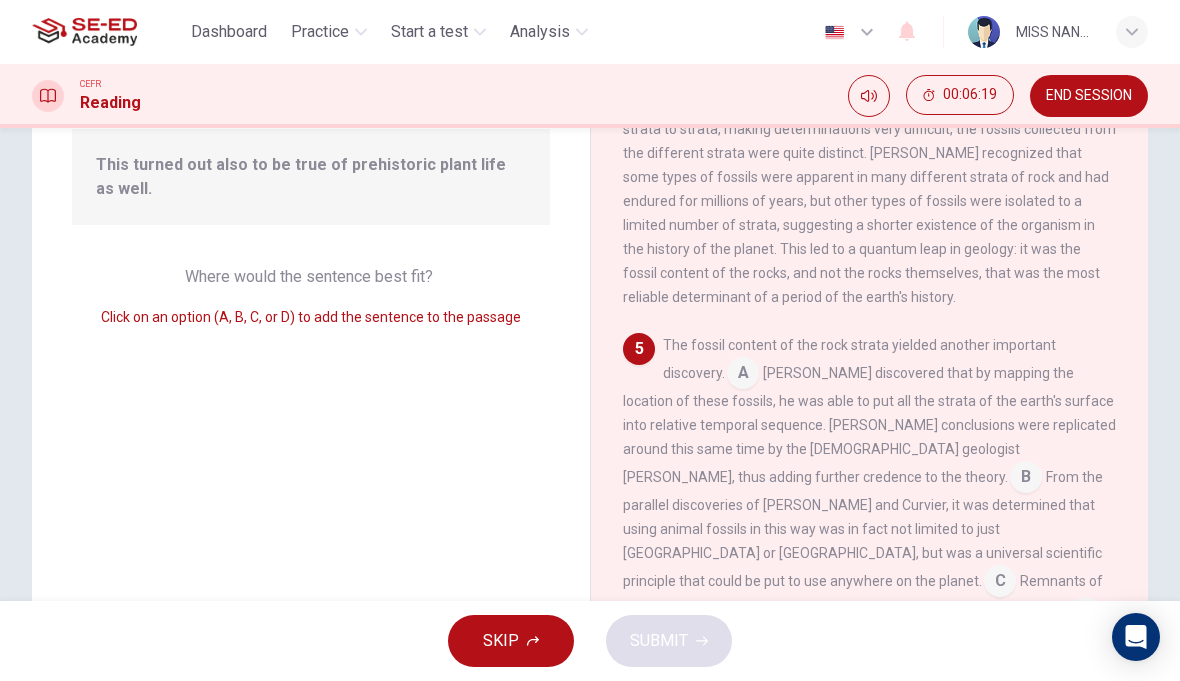 click on "SKIP" at bounding box center [511, 641] 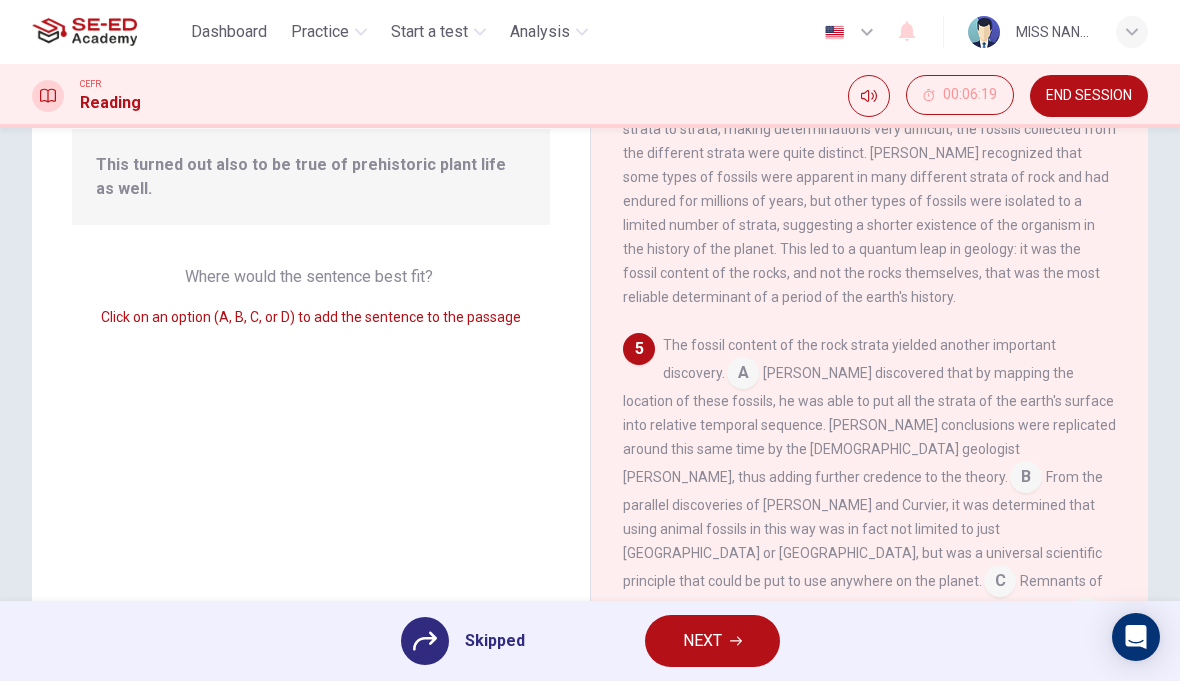 click on "NEXT" at bounding box center [702, 641] 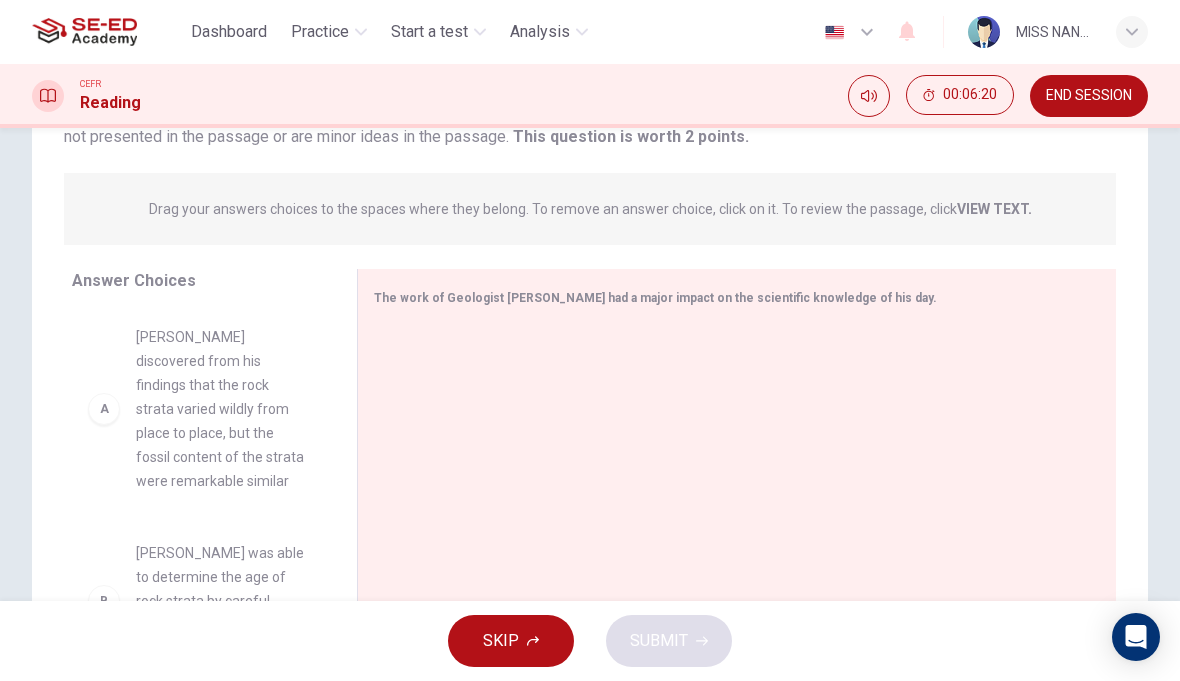 click 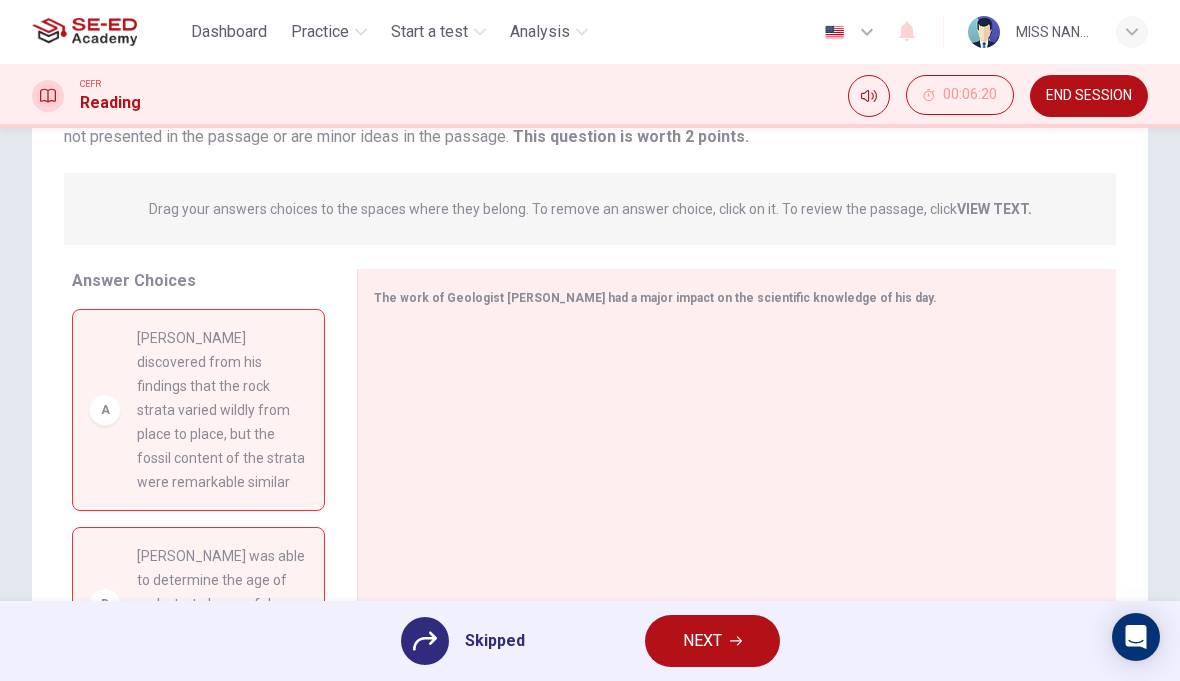click on "NEXT" at bounding box center [702, 641] 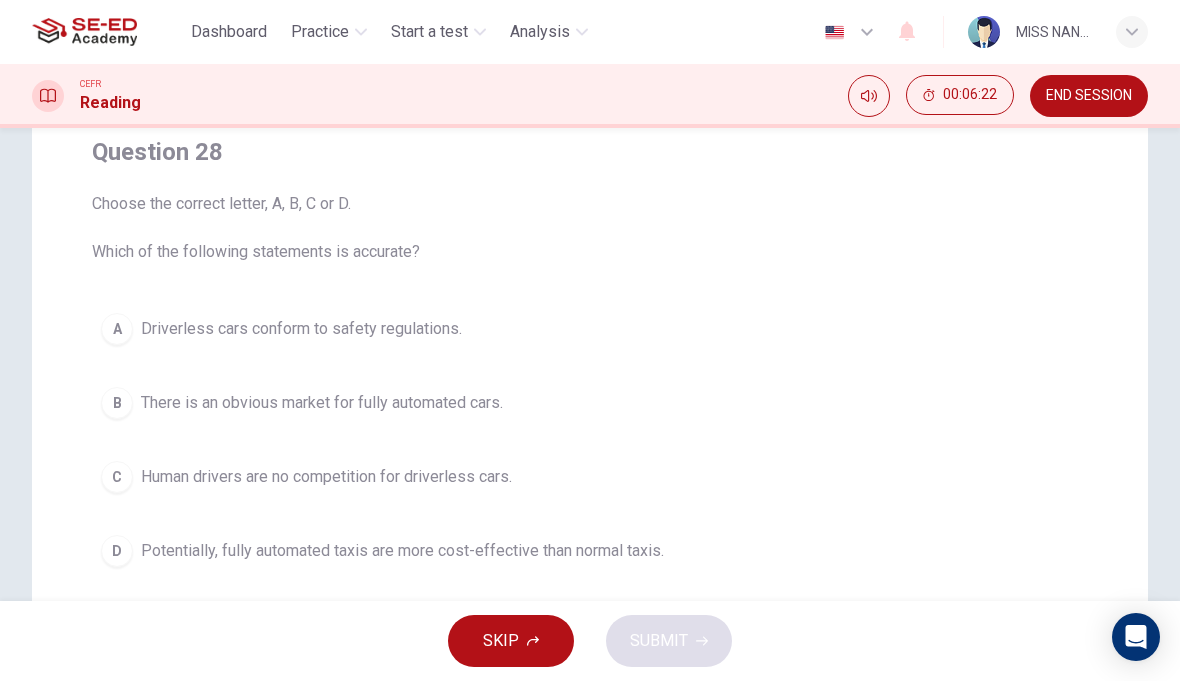 scroll, scrollTop: 166, scrollLeft: 0, axis: vertical 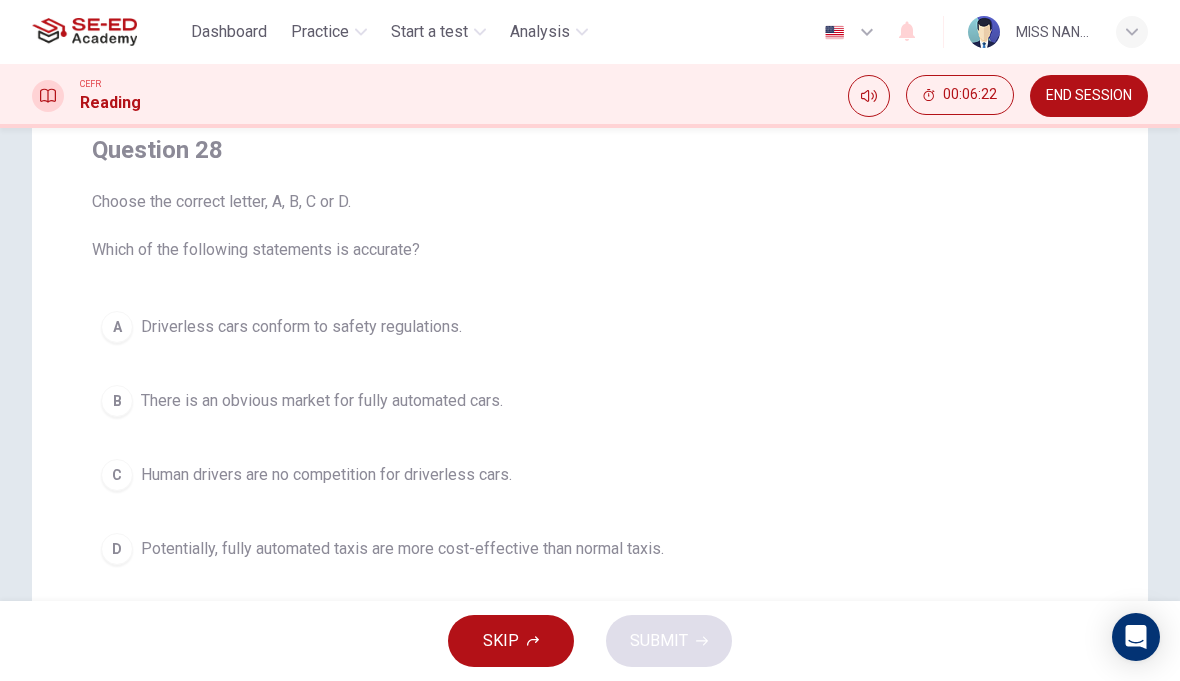 click on "C Human drivers are no competition for driverless cars." at bounding box center [590, 475] 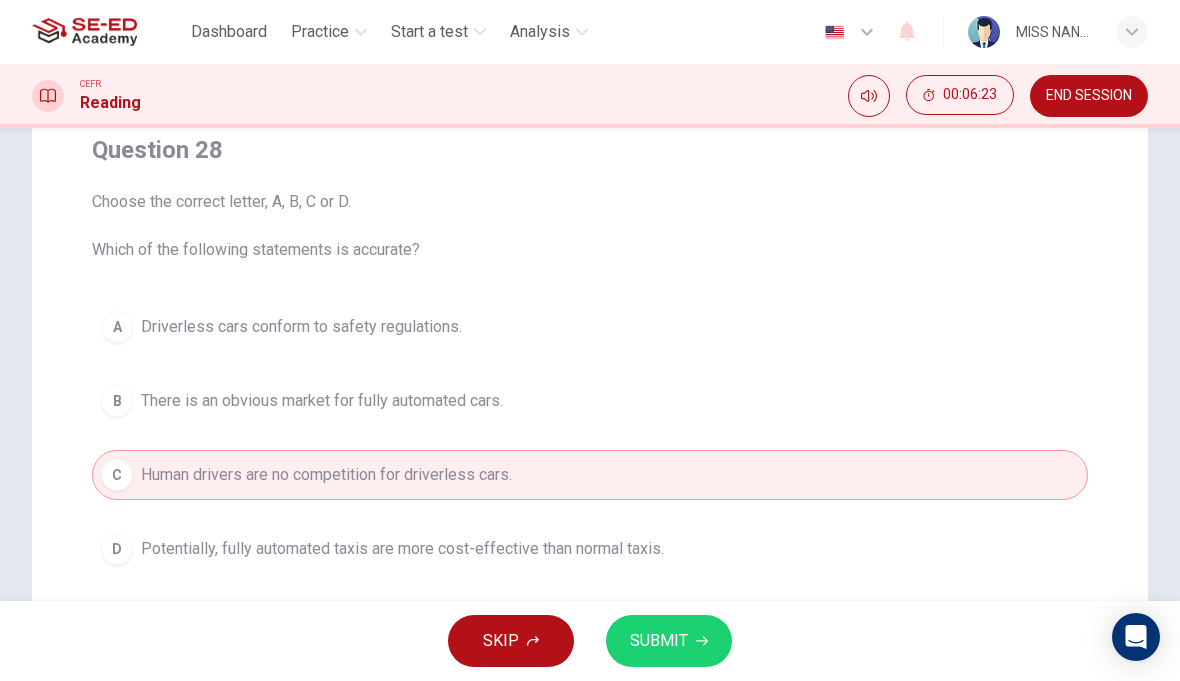 click on "SUBMIT" at bounding box center [669, 641] 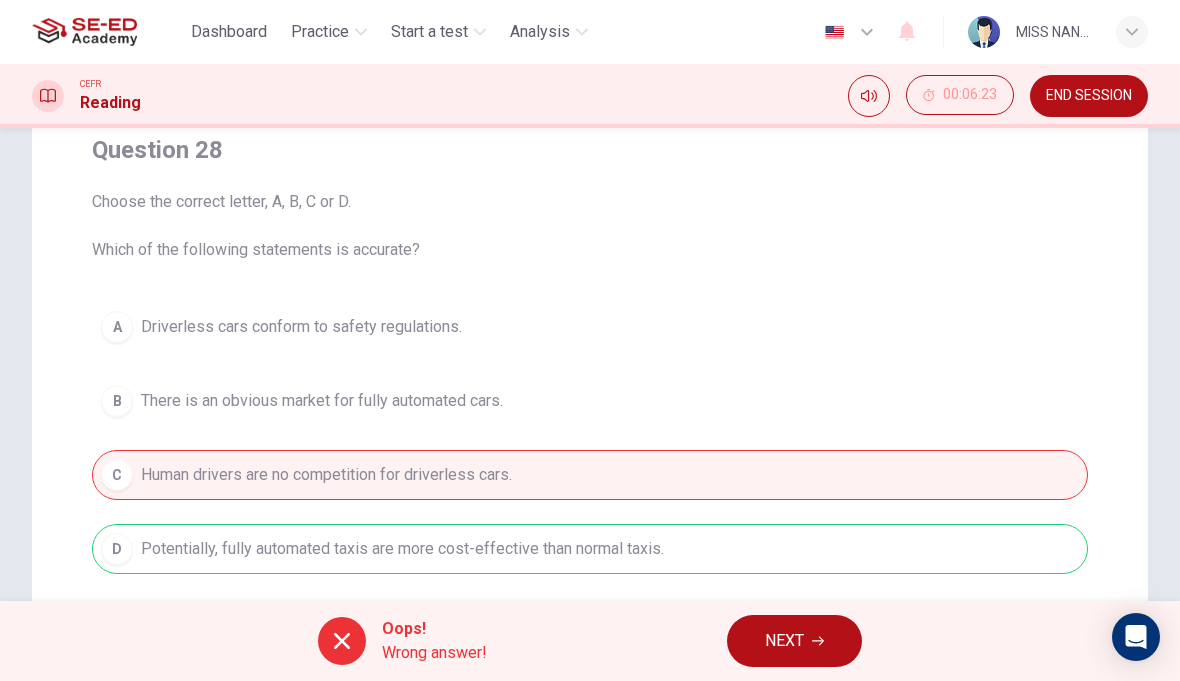 click on "NEXT" at bounding box center (784, 641) 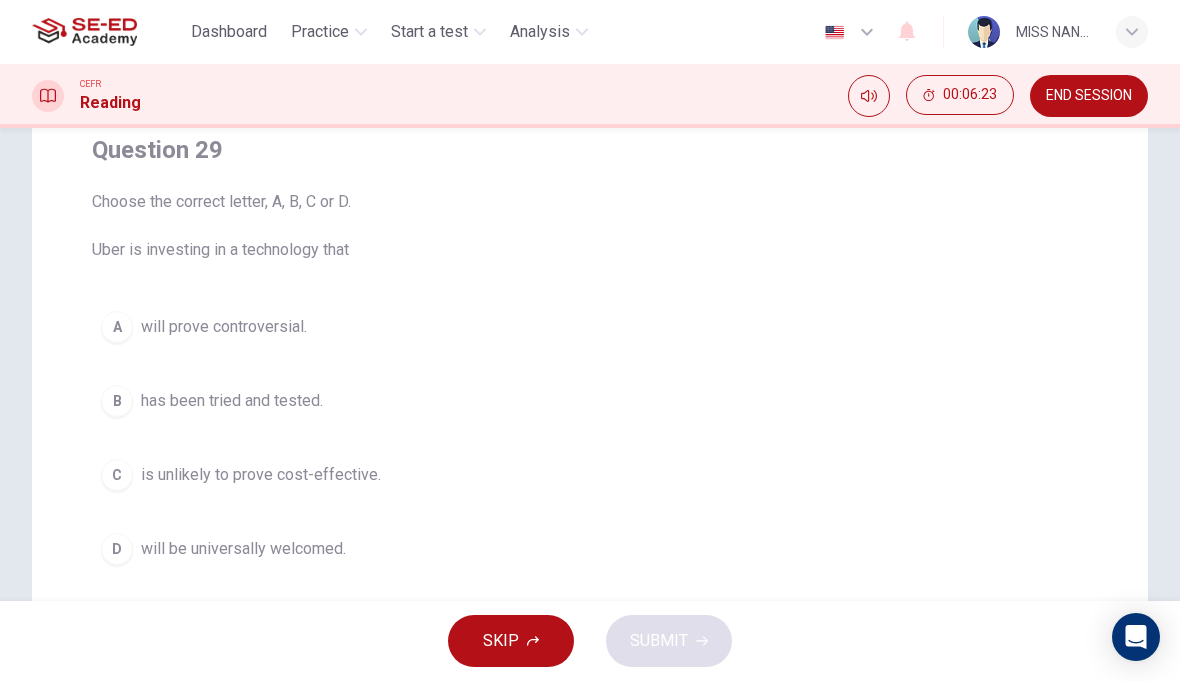 click on "C is unlikely to prove cost-effective." at bounding box center [590, 475] 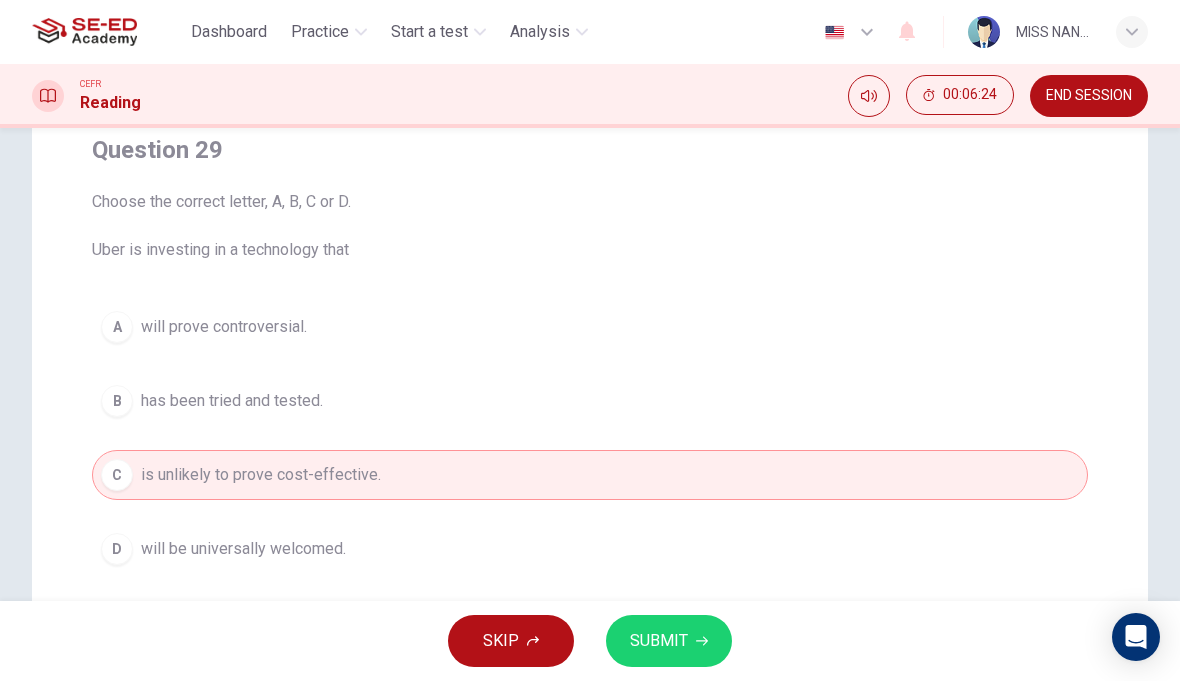 click on "SUBMIT" at bounding box center (659, 641) 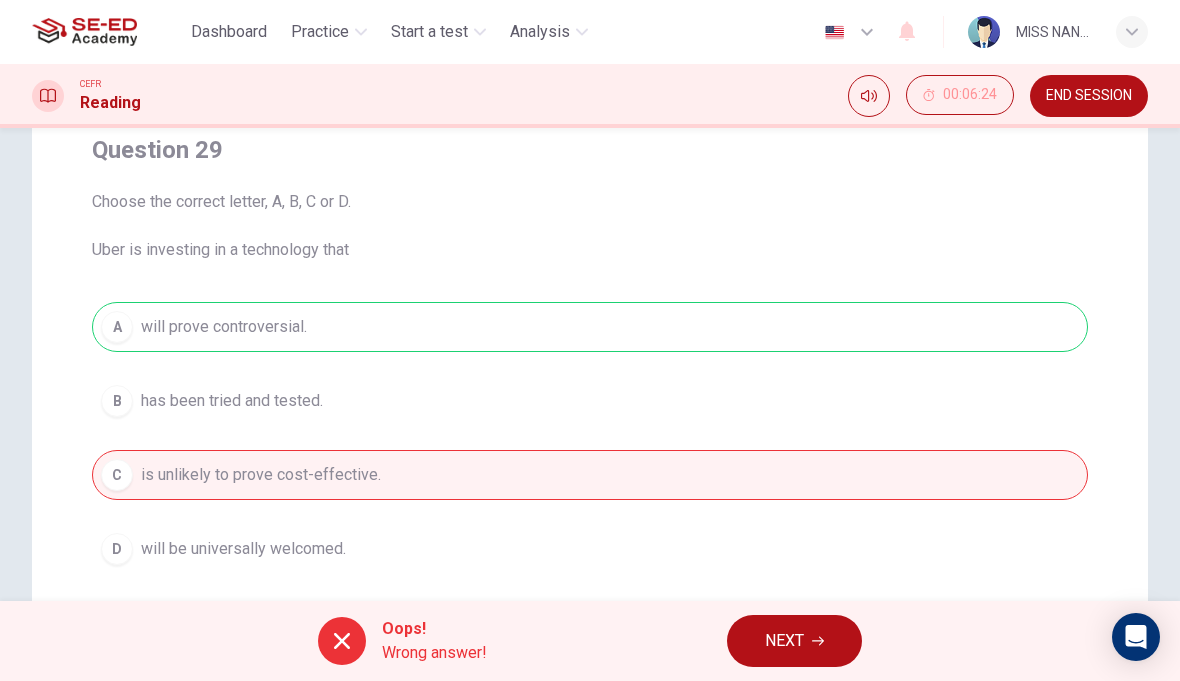 click on "NEXT" at bounding box center [784, 641] 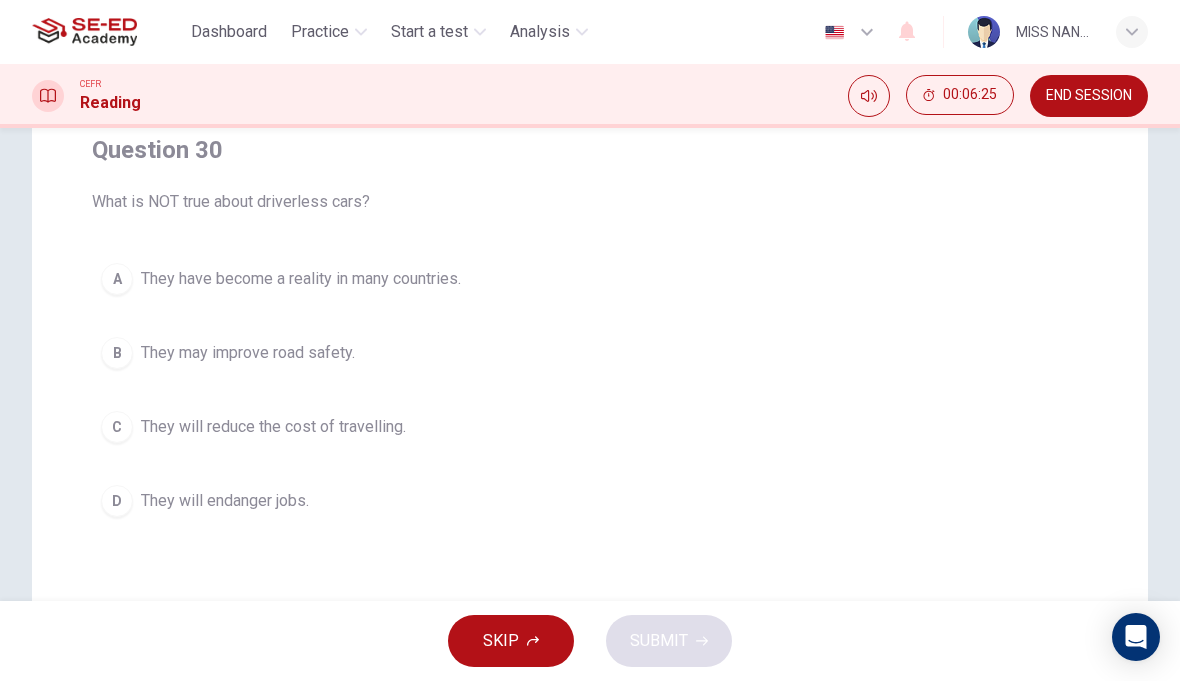 click on "A They have become a reality in many countries." at bounding box center (590, 279) 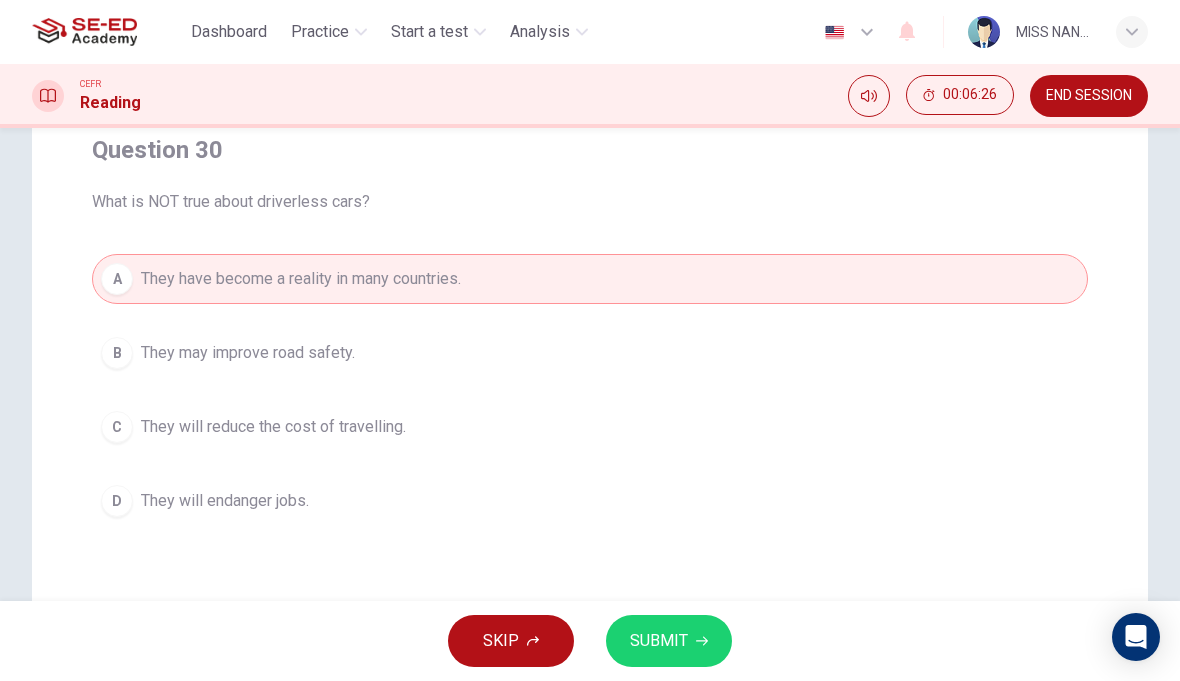 click on "SUBMIT" at bounding box center (669, 641) 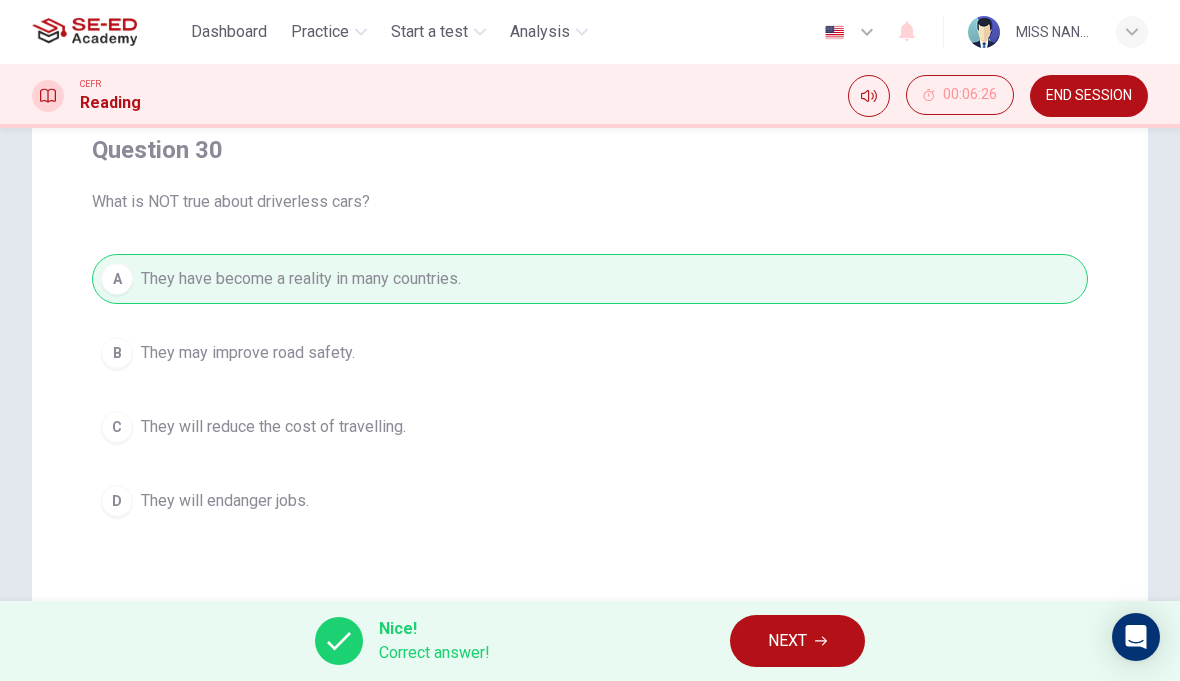 click on "NEXT" at bounding box center (787, 641) 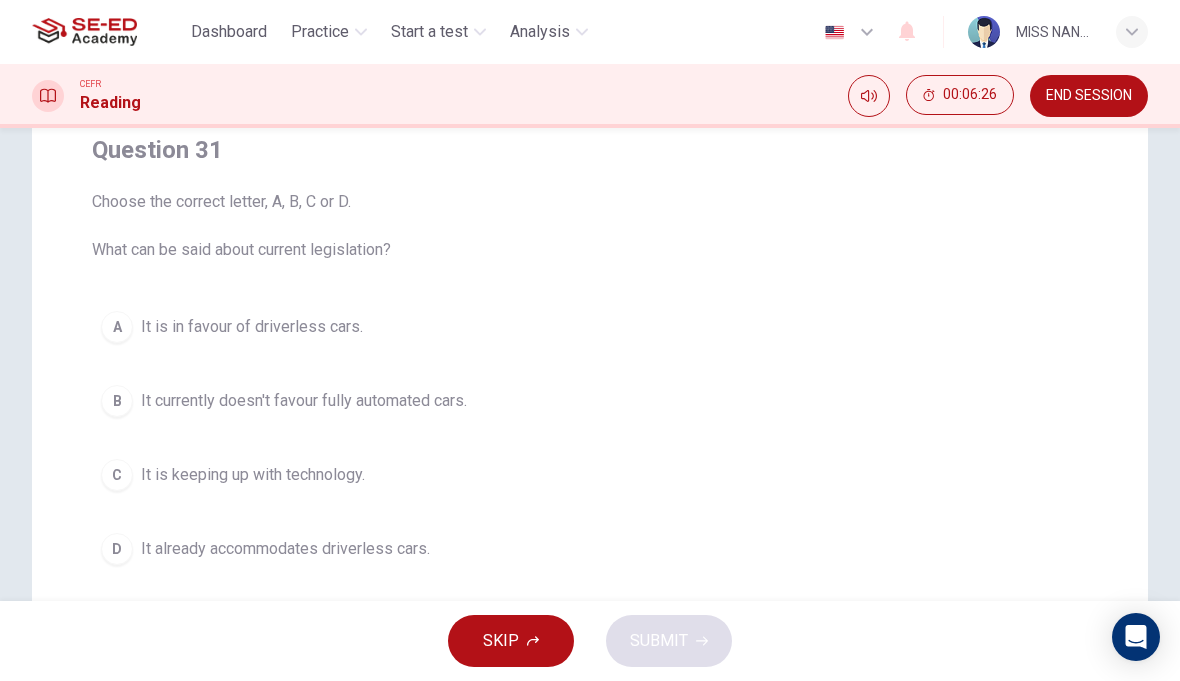 click on "B It currently doesn't favour fully automated cars." at bounding box center (590, 401) 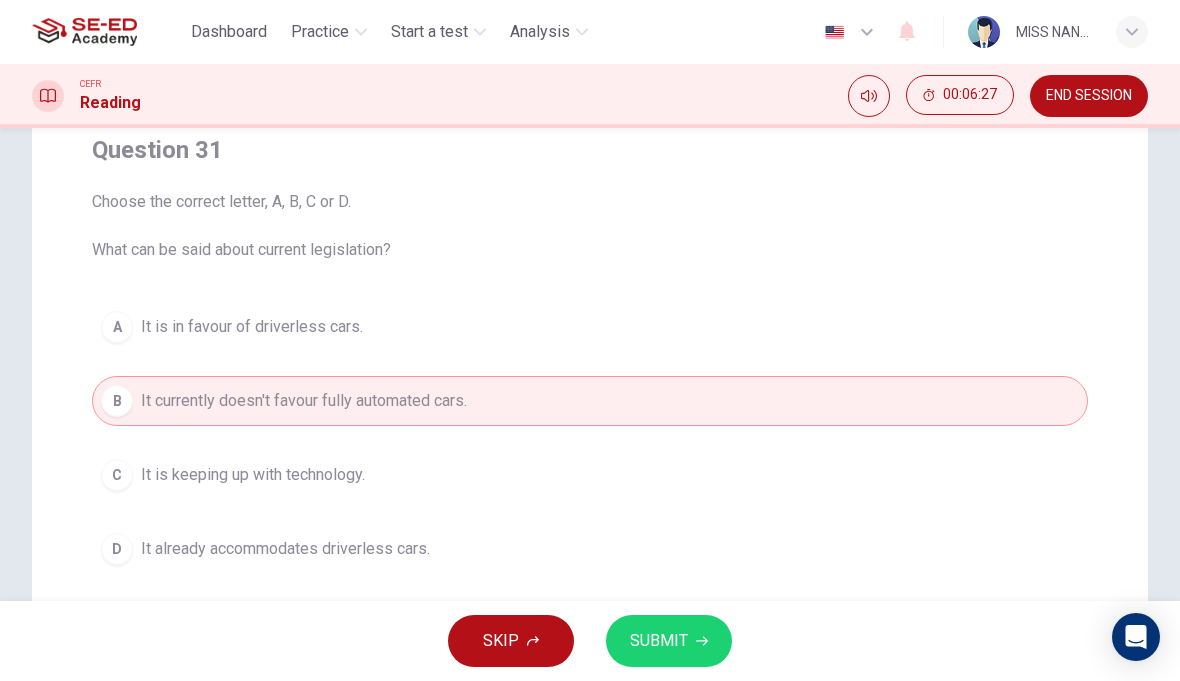 click on "SUBMIT" at bounding box center (659, 641) 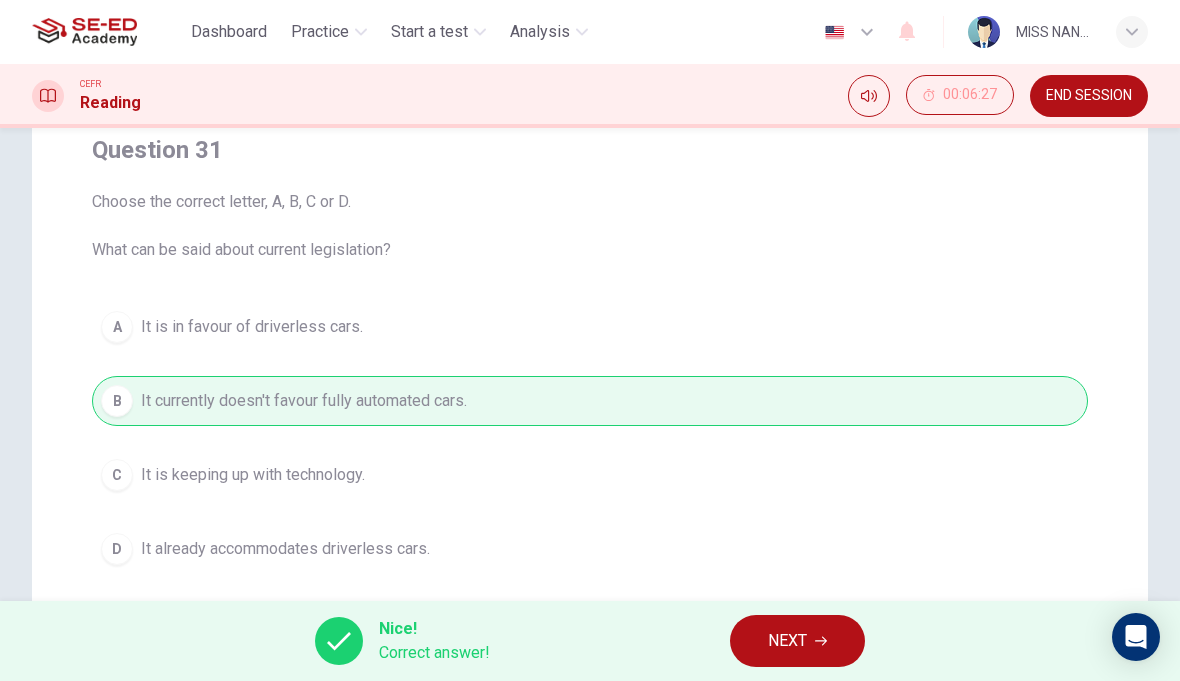 click on "NEXT" at bounding box center [787, 641] 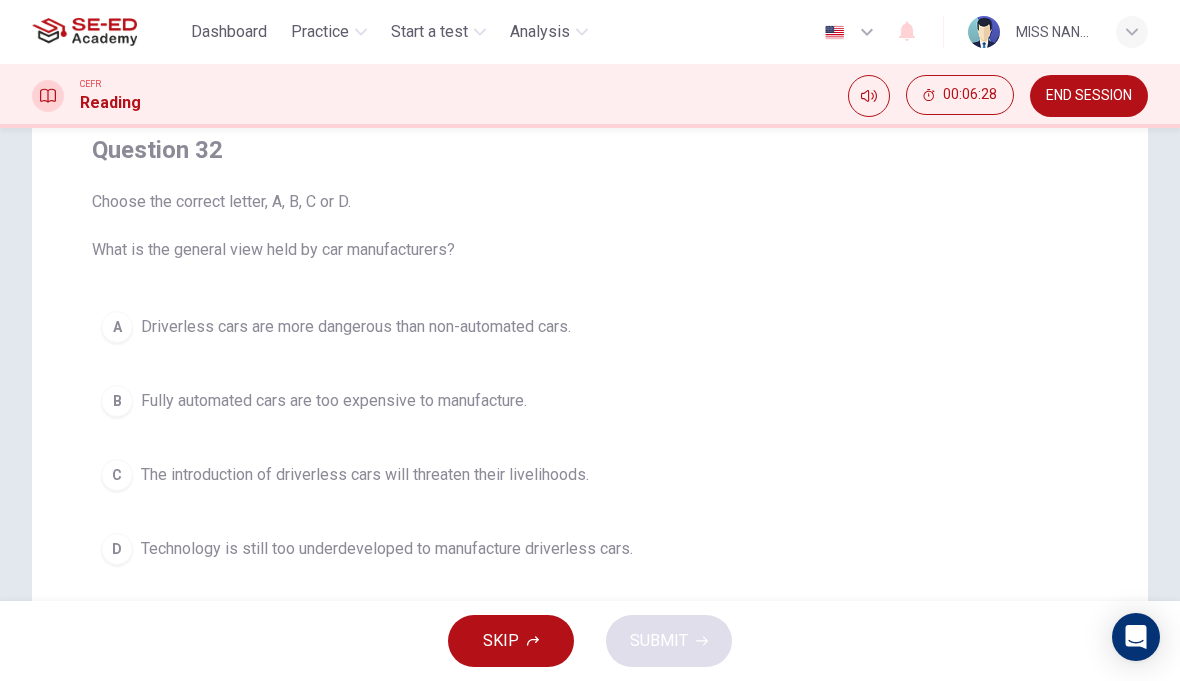click on "Question 32 Choose the correct letter, A, B, C or D. What is the general view held by car manufacturers? A Driverless cars are more dangerous than non-automated cars. B Fully automated cars are too expensive to manufacture. C The introduction of driverless cars will threaten their livelihoods. D Technology is still too underdeveloped to manufacture driverless cars." at bounding box center (590, 354) 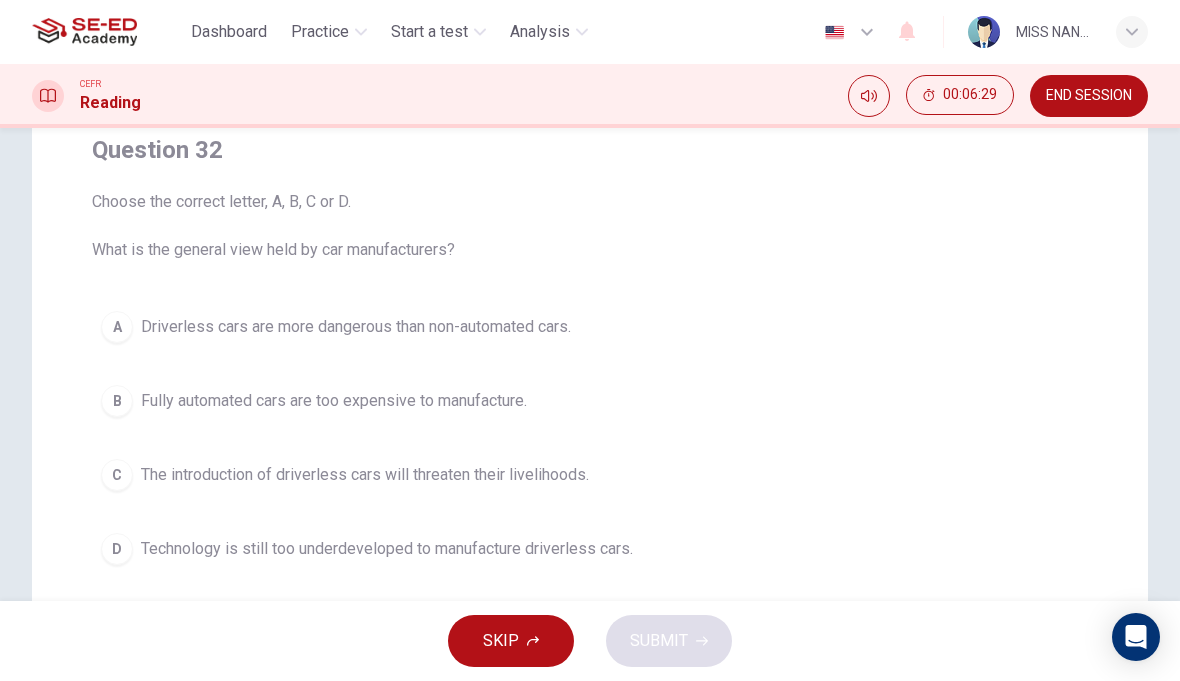 click on "Technology is still too underdeveloped to manufacture driverless cars." at bounding box center (387, 549) 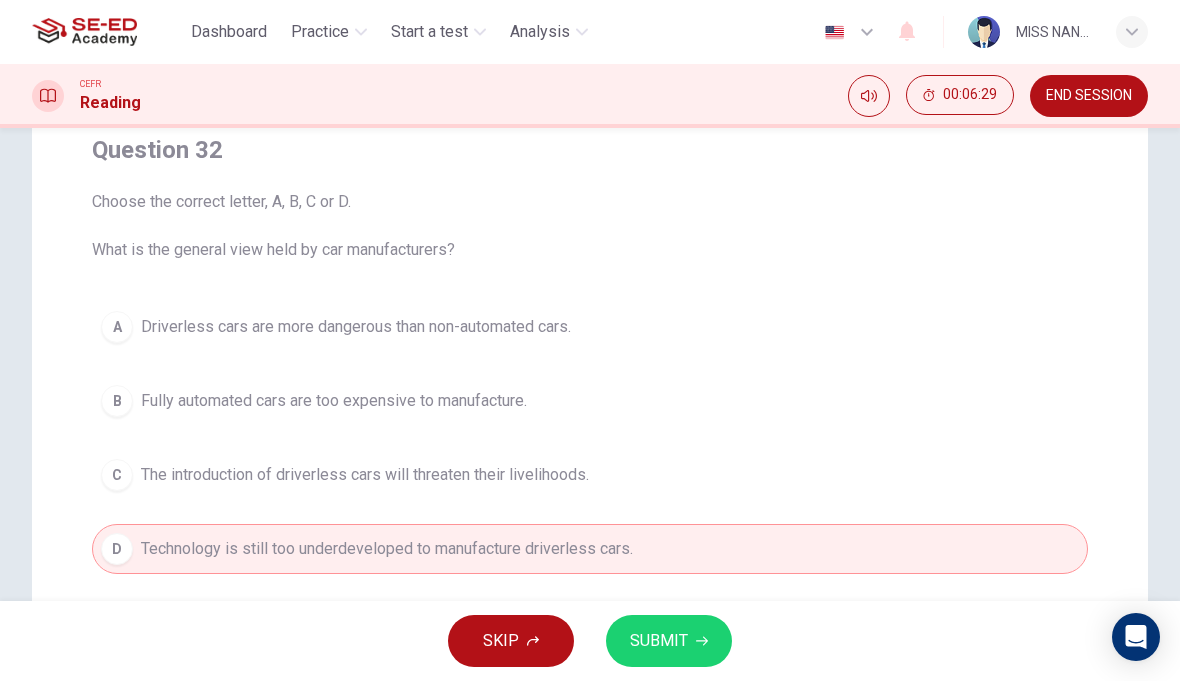 click on "SUBMIT" at bounding box center [659, 641] 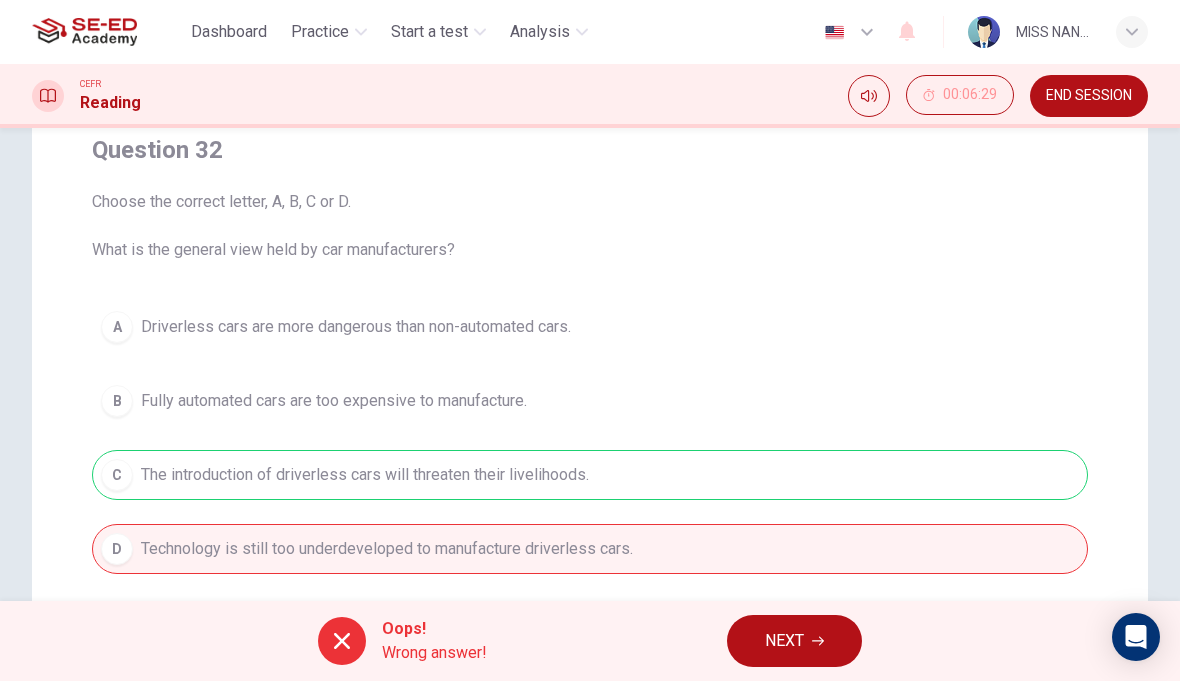 click on "NEXT" at bounding box center [794, 641] 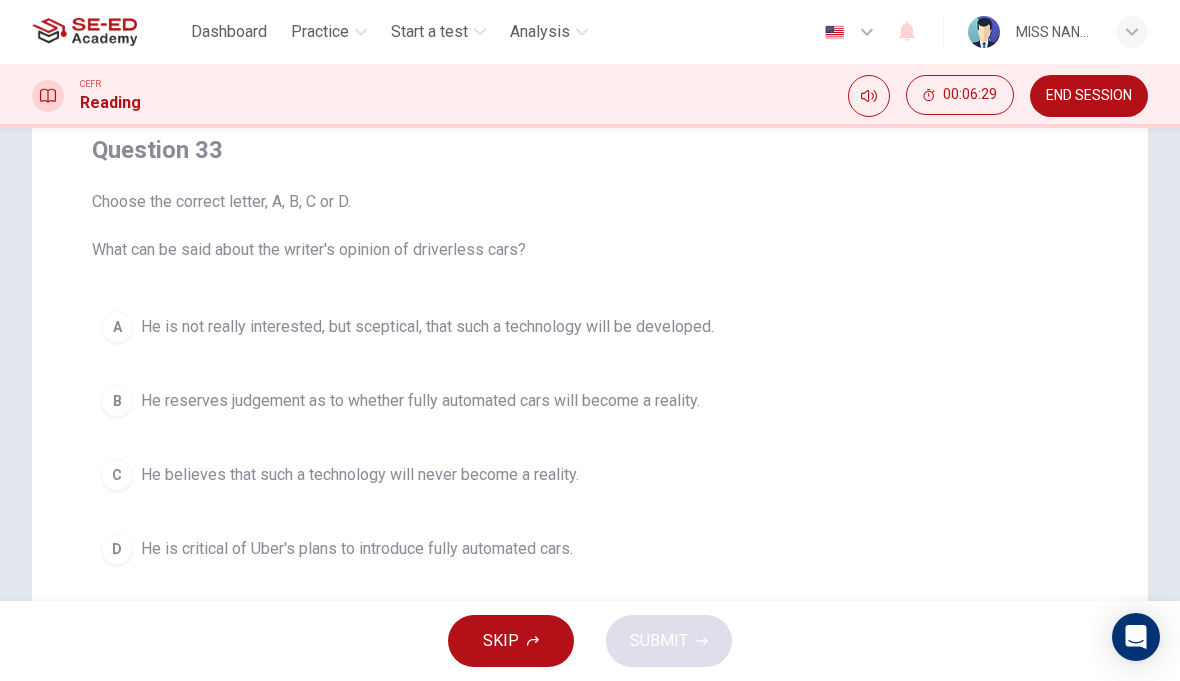 click on "A He is not really interested, but sceptical, that such a technology will be developed." at bounding box center [590, 327] 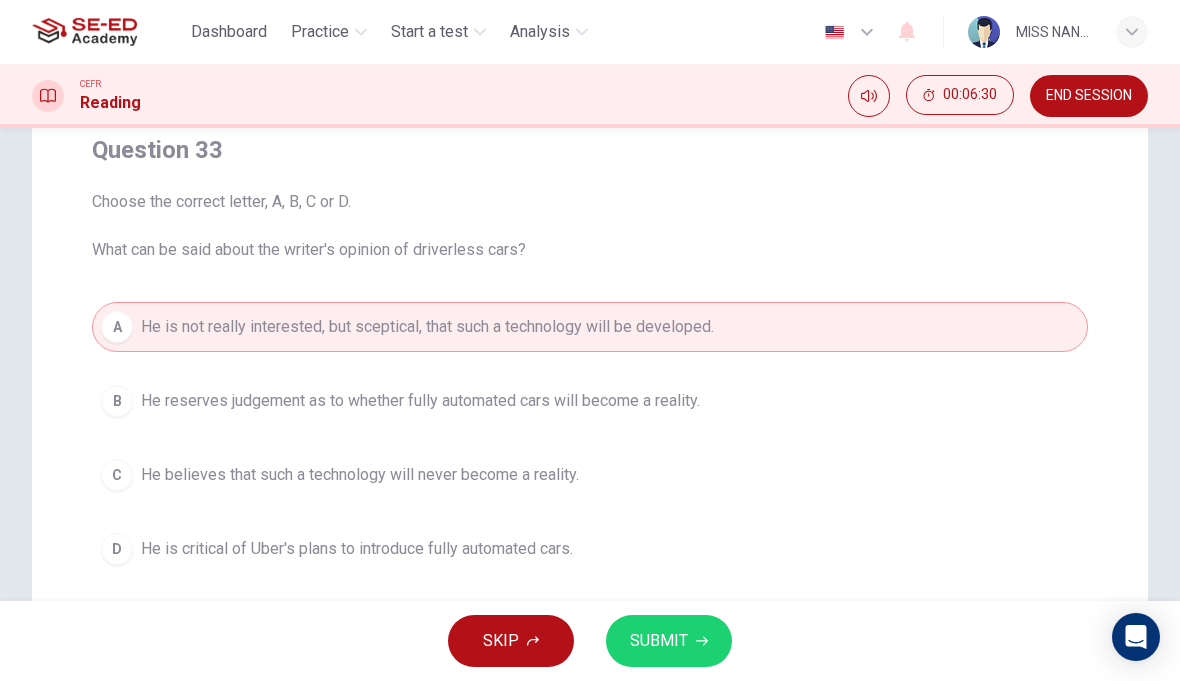 click on "SUBMIT" at bounding box center (659, 641) 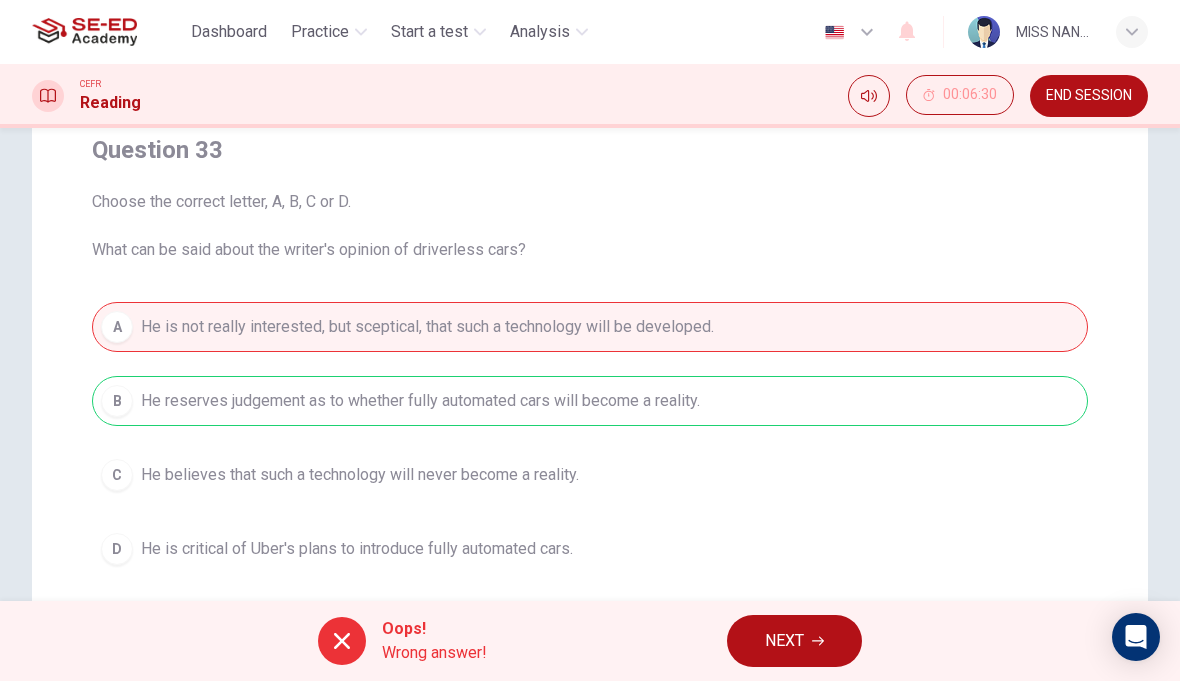click on "NEXT" at bounding box center (784, 641) 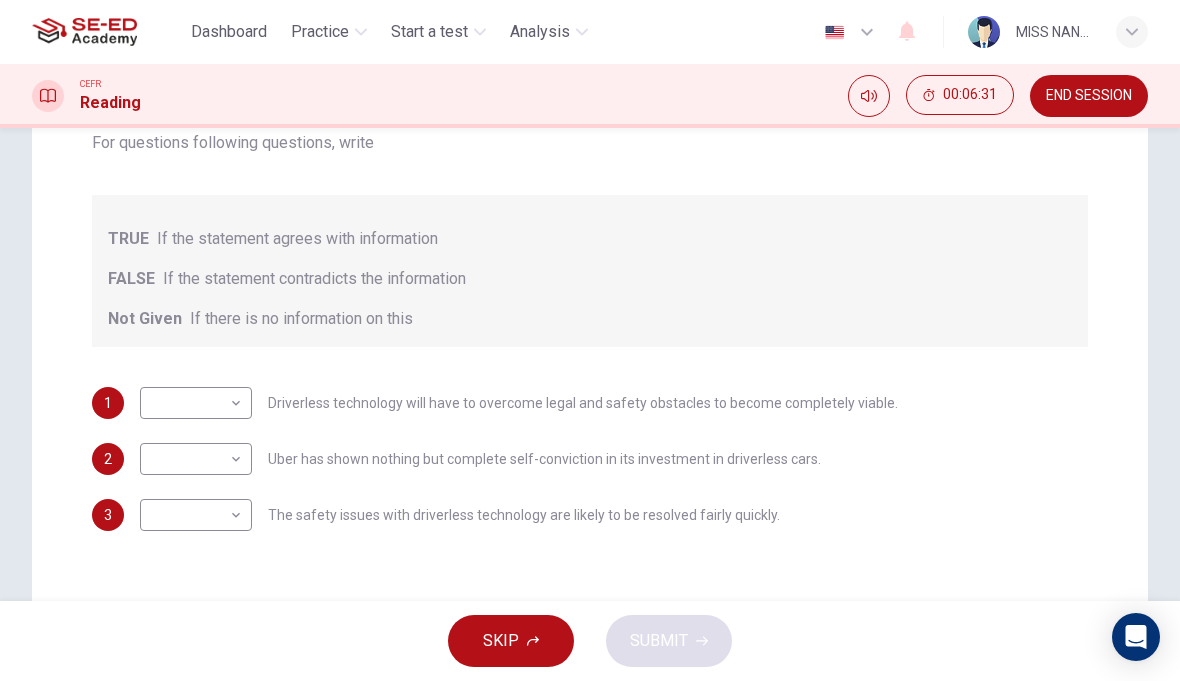 scroll, scrollTop: 300, scrollLeft: 0, axis: vertical 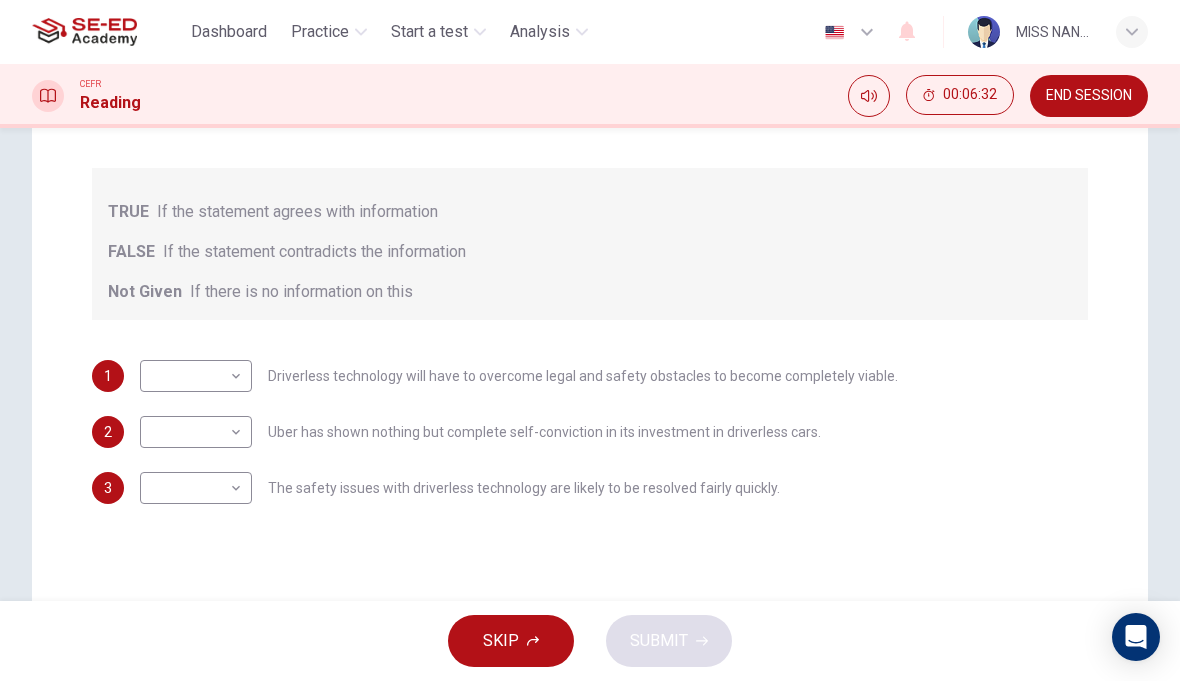 click on "This site uses cookies, as explained in our  Privacy Policy . If you agree to the use of cookies, please click the Accept button and continue to browse our site.   Privacy Policy Accept Dashboard Practice Start a test Analysis English en ​ MISS NANNAPAT  PLIAMPLUEM CEFR Reading 00:06:32 END SESSION Question Passage Question 34 Do the following statements agree with the information given in the text? For questions following questions, write TRUE If the statement agrees with information FALSE If the statement contradicts the information Not Given If there is no information on this 1 ​ ​ Driverless technology will have to overcome legal and safety obstacles to become completely viable. 2 ​ ​ Uber has shown nothing but complete self-conviction in its investment in driverless cars. 3 ​ ​ The safety issues with driverless technology are likely to be resolved fairly quickly. Driverless cars CLICK TO ZOOM Click to Zoom A B C D E F G H SKIP SUBMIT SE-ED Academy - Online Testing Platform
Dashboard" at bounding box center [590, 340] 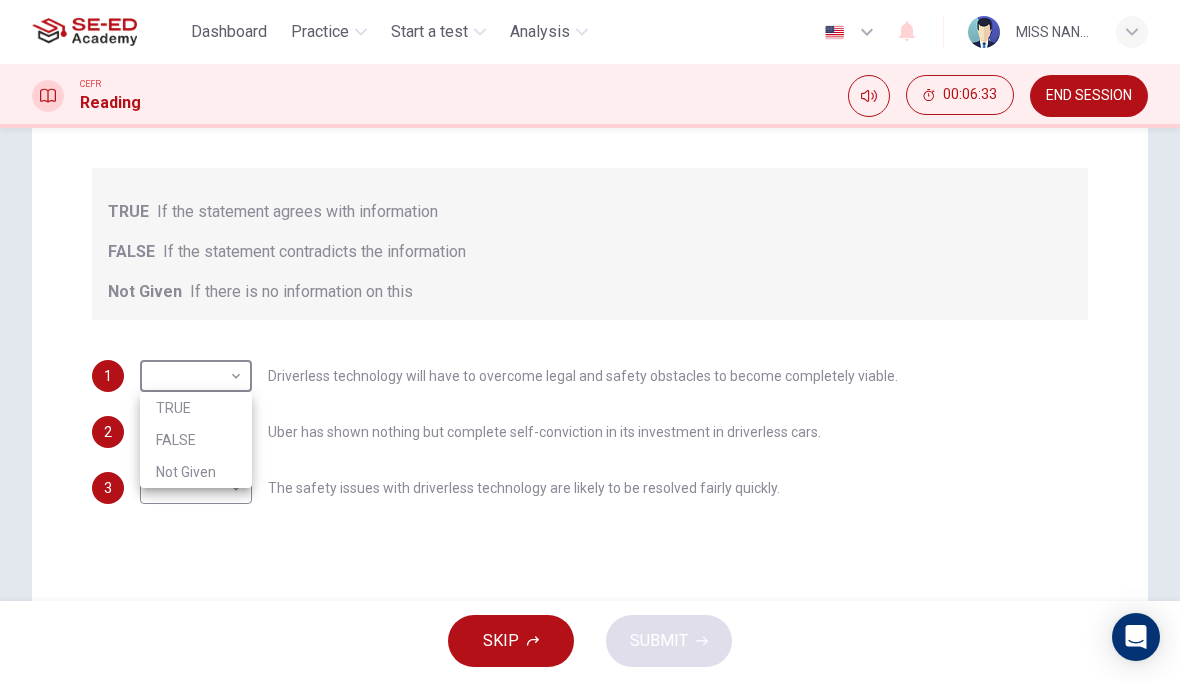 click on "TRUE" at bounding box center (196, 408) 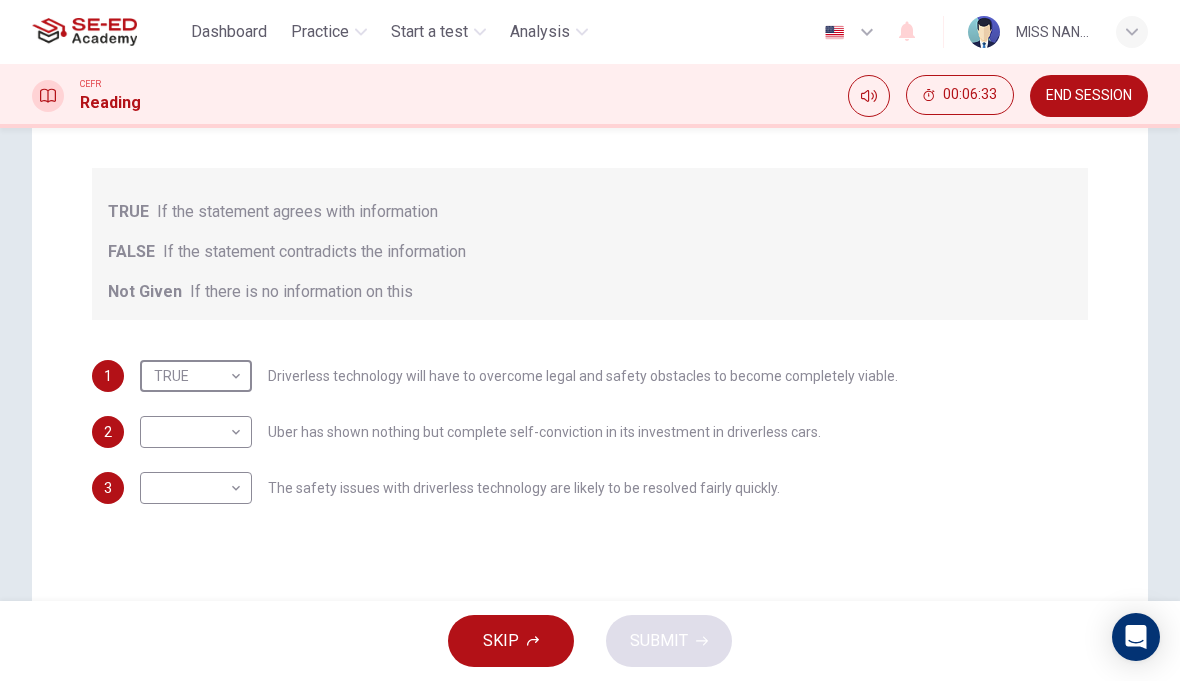 click on "This site uses cookies, as explained in our  Privacy Policy . If you agree to the use of cookies, please click the Accept button and continue to browse our site.   Privacy Policy Accept Dashboard Practice Start a test Analysis English en ​ MISS NANNAPAT  PLIAMPLUEM CEFR Reading 00:06:33 END SESSION Question Passage Question 34 Do the following statements agree with the information given in the text? For questions following questions, write TRUE If the statement agrees with information FALSE If the statement contradicts the information Not Given If there is no information on this 1 TRUE TRUE ​ Driverless technology will have to overcome legal and safety obstacles to become completely viable. 2 ​ ​ Uber has shown nothing but complete self-conviction in its investment in driverless cars. 3 ​ ​ The safety issues with driverless technology are likely to be resolved fairly quickly. Driverless cars CLICK TO ZOOM Click to Zoom A B C D E F G H SKIP SUBMIT SE-ED Academy - Online Testing Platform" at bounding box center (590, 340) 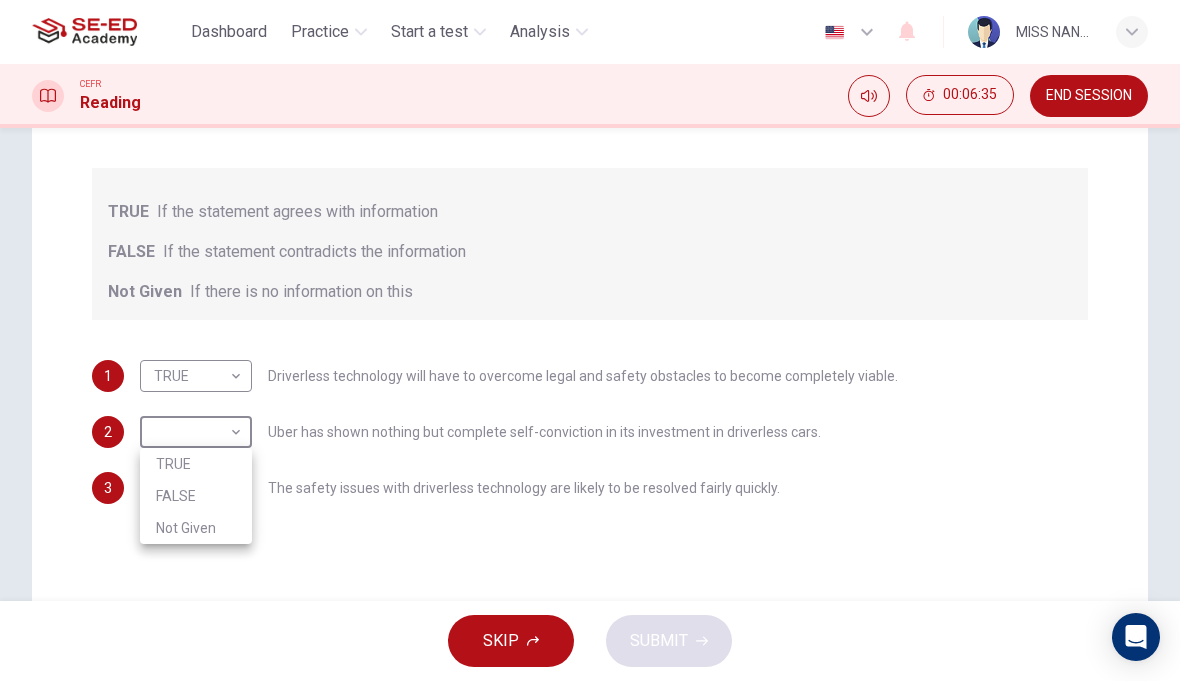 click on "FALSE" at bounding box center [196, 496] 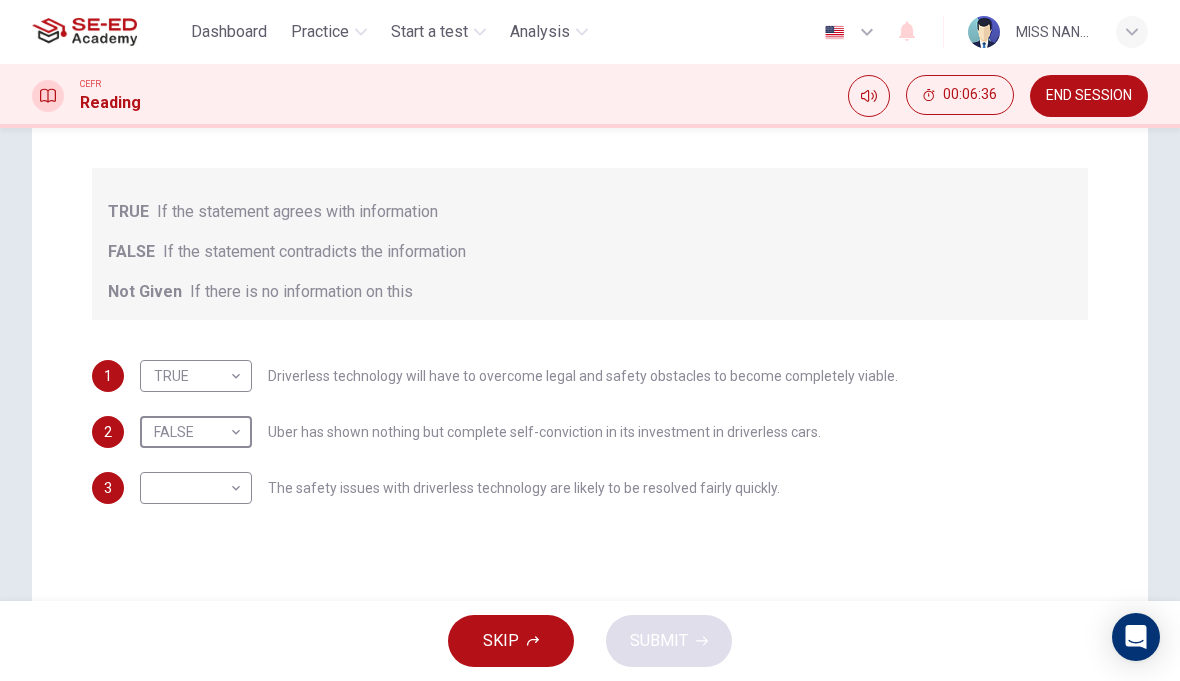click on "This site uses cookies, as explained in our  Privacy Policy . If you agree to the use of cookies, please click the Accept button and continue to browse our site.   Privacy Policy Accept Dashboard Practice Start a test Analysis English en ​ MISS NANNAPAT  PLIAMPLUEM CEFR Reading 00:06:36 END SESSION Question Passage Question 34 Do the following statements agree with the information given in the text? For questions following questions, write TRUE If the statement agrees with information FALSE If the statement contradicts the information Not Given If there is no information on this 1 TRUE TRUE ​ Driverless technology will have to overcome legal and safety obstacles to become completely viable. 2 FALSE FALSE ​ Uber has shown nothing but complete self-conviction in its investment in driverless cars. 3 ​ ​ The safety issues with driverless technology are likely to be resolved fairly quickly. Driverless cars CLICK TO ZOOM Click to Zoom A B C D E F G H SKIP SUBMIT SE-ED Academy - Online Testing Platform" at bounding box center (590, 340) 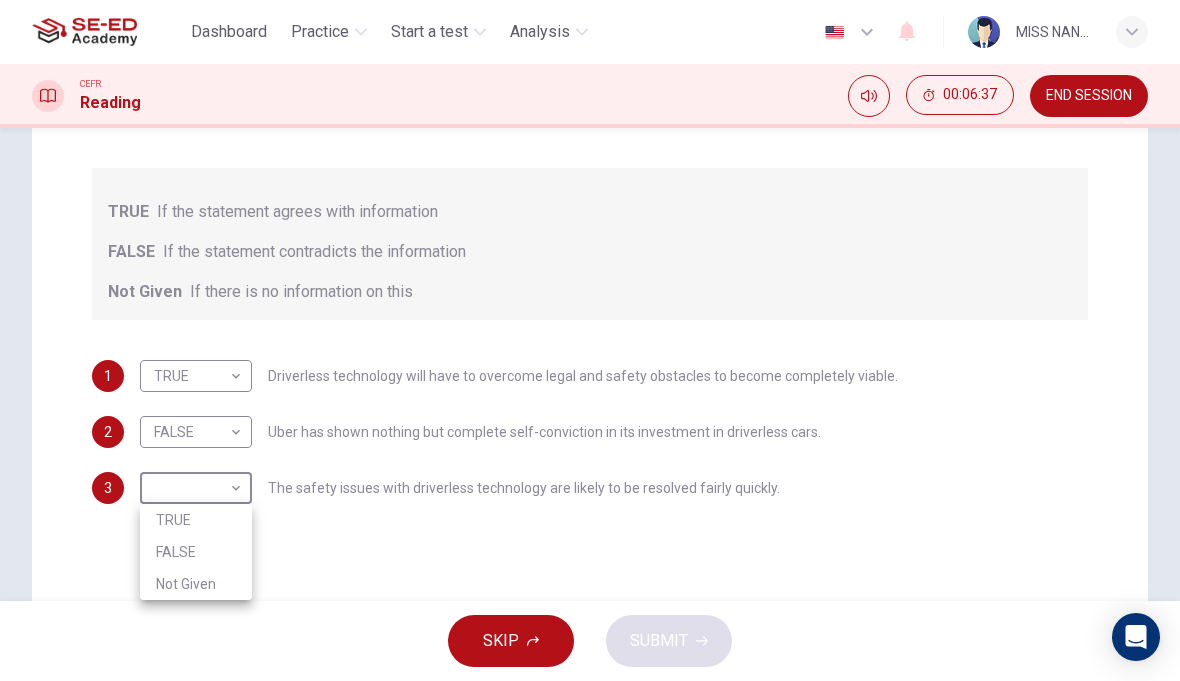 click on "TRUE" at bounding box center [196, 520] 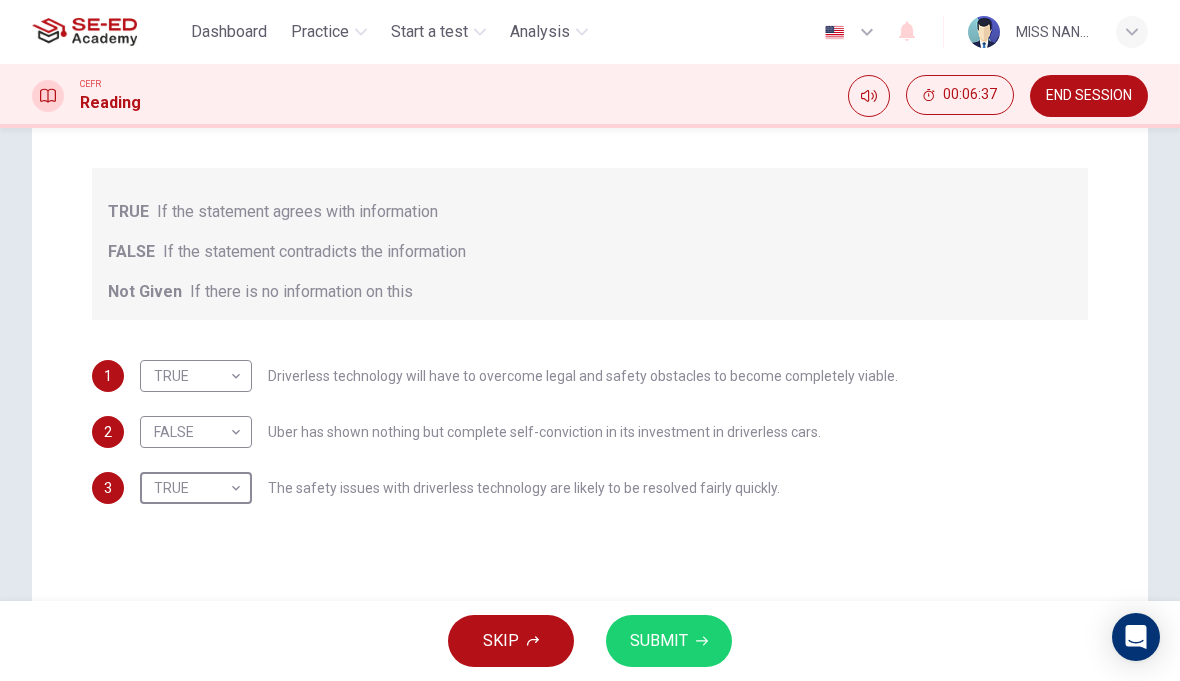 click on "SUBMIT" at bounding box center [669, 641] 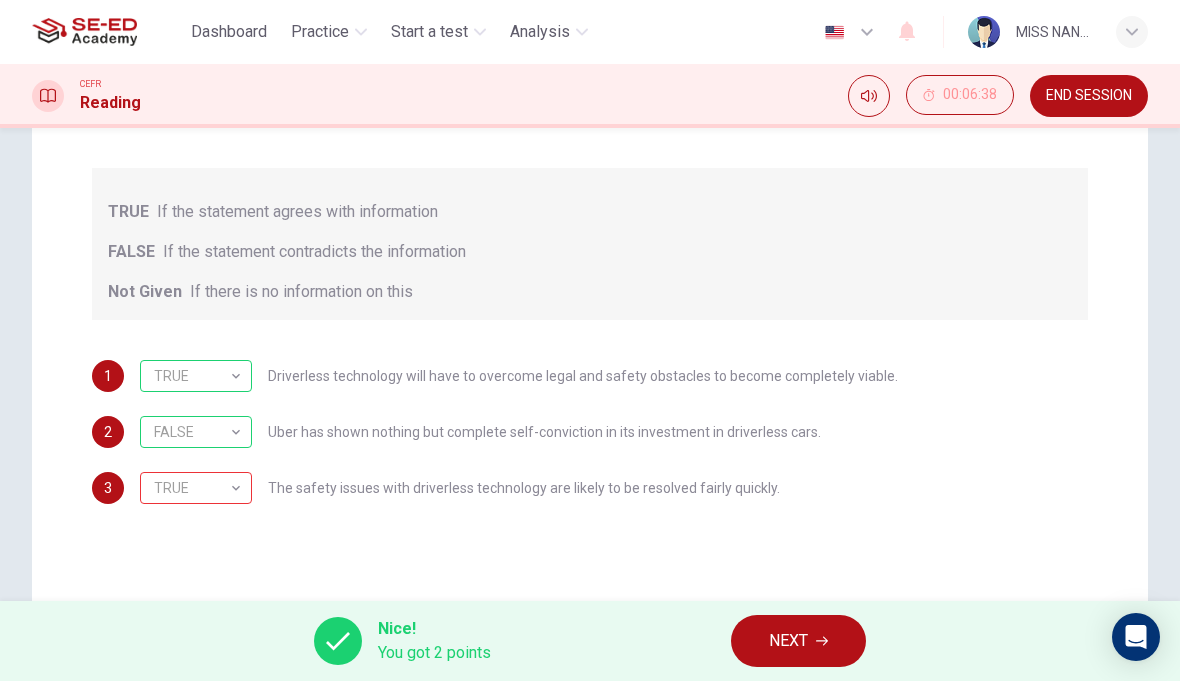 click on "NEXT" at bounding box center [788, 641] 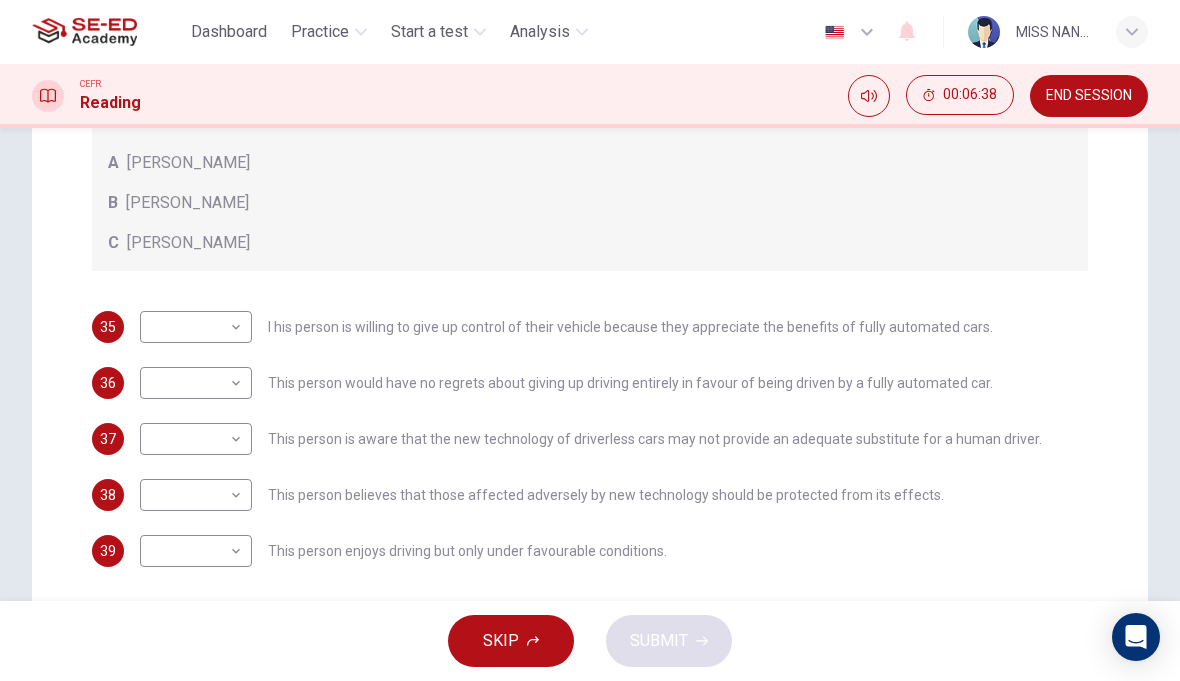 scroll, scrollTop: 402, scrollLeft: 0, axis: vertical 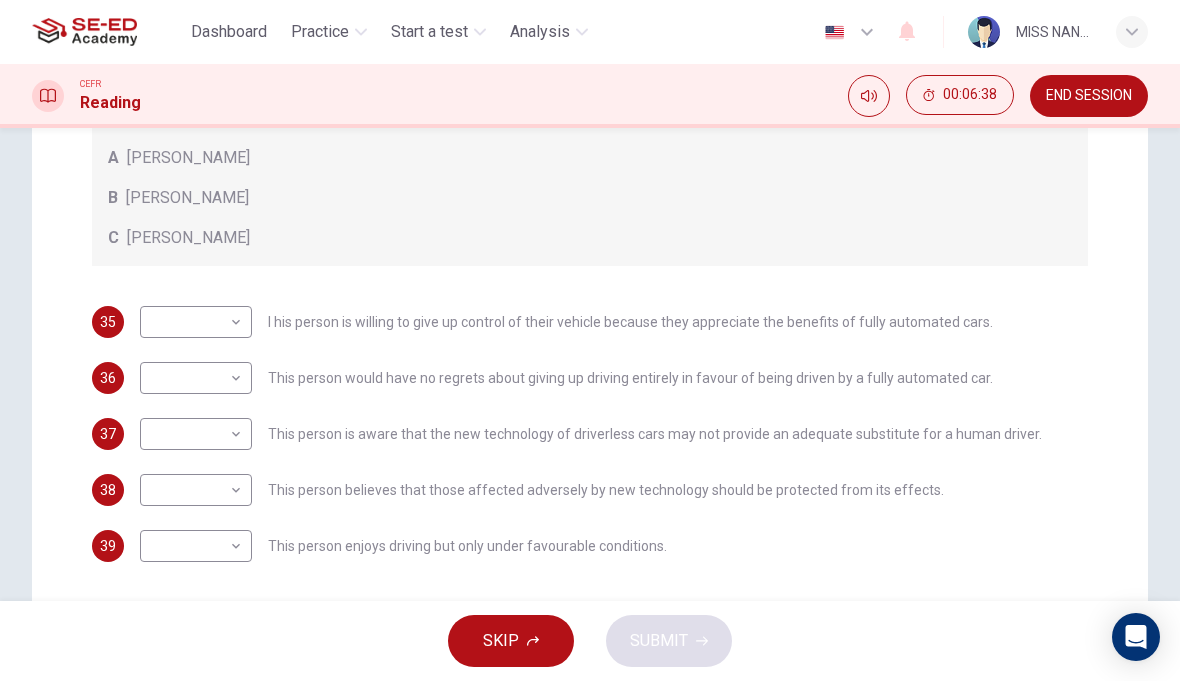 click on "This site uses cookies, as explained in our  Privacy Policy . If you agree to the use of cookies, please click the Accept button and continue to browse our site.   Privacy Policy Accept Dashboard Practice Start a test Analysis English en ​ MISS NANNAPAT  PLIAMPLUEM CEFR Reading 00:06:38 END SESSION Question Passage Questions 35 - 39 Look at the following statements, and the list of people. Match each statement to the correct person, A-C. You may use any letter more than once.
A [PERSON_NAME] B [PERSON_NAME] C [PERSON_NAME] 35 ​ ​ I his person is willing to give up control of their vehicle because they appreciate the benefits of fully automated cars. 36 ​ ​ This person would have no regrets about giving up driving entirely in favour of being driven by a fully automated car. 37 ​ ​ This person is aware that the new technology of driverless cars may not provide an adequate substitute for a human driver. 38 ​ ​ 39 ​ ​ This person enjoys driving but only under favourable conditions. A B C" at bounding box center (590, 340) 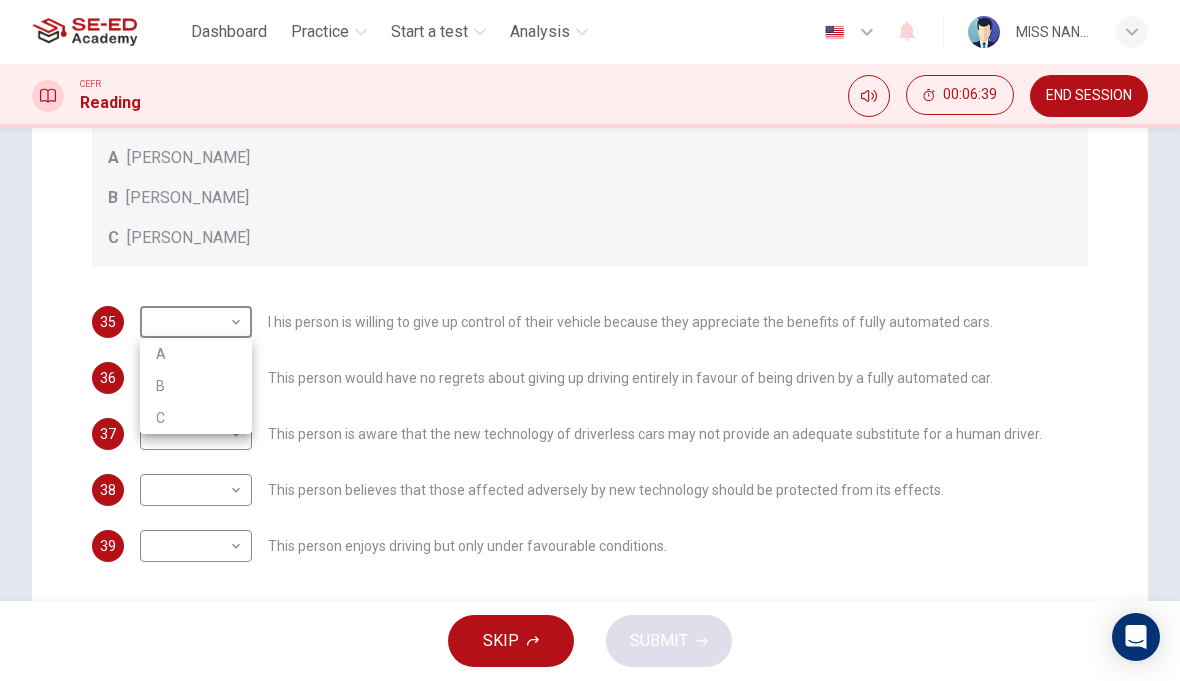 click on "A" at bounding box center [196, 354] 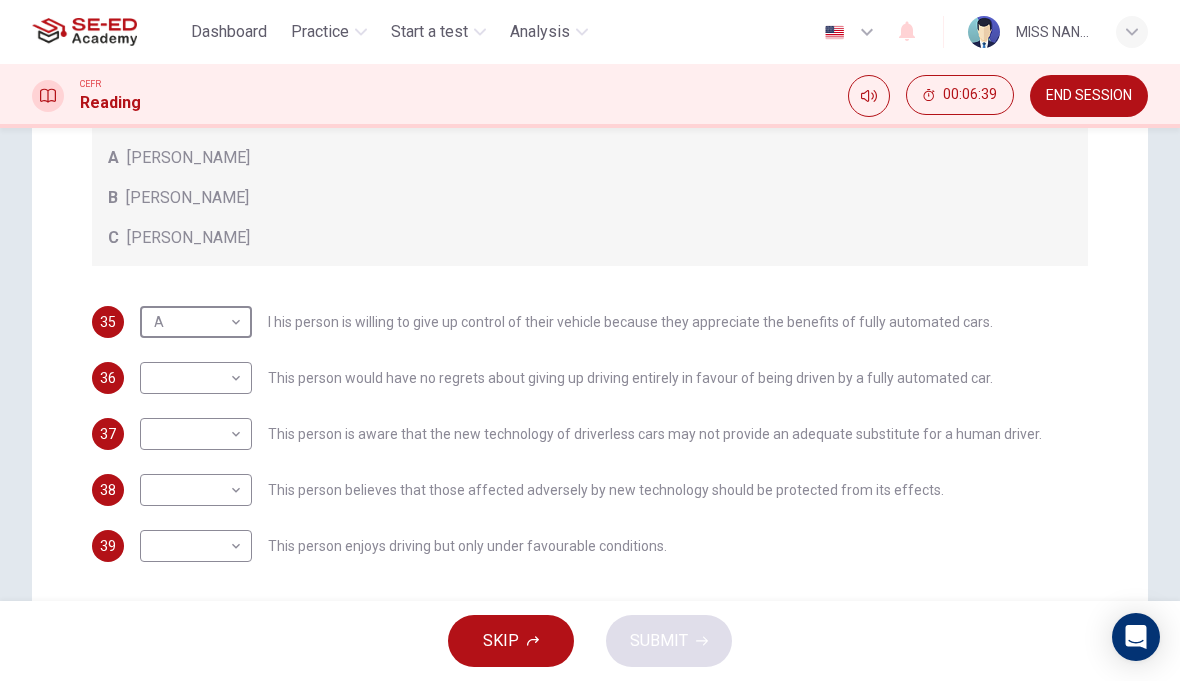 click on "This site uses cookies, as explained in our  Privacy Policy . If you agree to the use of cookies, please click the Accept button and continue to browse our site.   Privacy Policy Accept Dashboard Practice Start a test Analysis English en ​ MISS NANNAPAT  PLIAMPLUEM CEFR Reading 00:06:39 END SESSION Question Passage Questions 35 - 39 Look at the following statements, and the list of people. Match each statement to the correct person, A-C. You may use any letter more than once.
A [PERSON_NAME] B [PERSON_NAME] C [PERSON_NAME] 35 A A ​ I his person is willing to give up control of their vehicle because they appreciate the benefits of fully automated cars. 36 ​ ​ This person would have no regrets about giving up driving entirely in favour of being driven by a fully automated car. 37 ​ ​ This person is aware that the new technology of driverless cars may not provide an adequate substitute for a human driver. 38 ​ ​ 39 ​ ​ This person enjoys driving but only under favourable conditions. A B C" at bounding box center [590, 340] 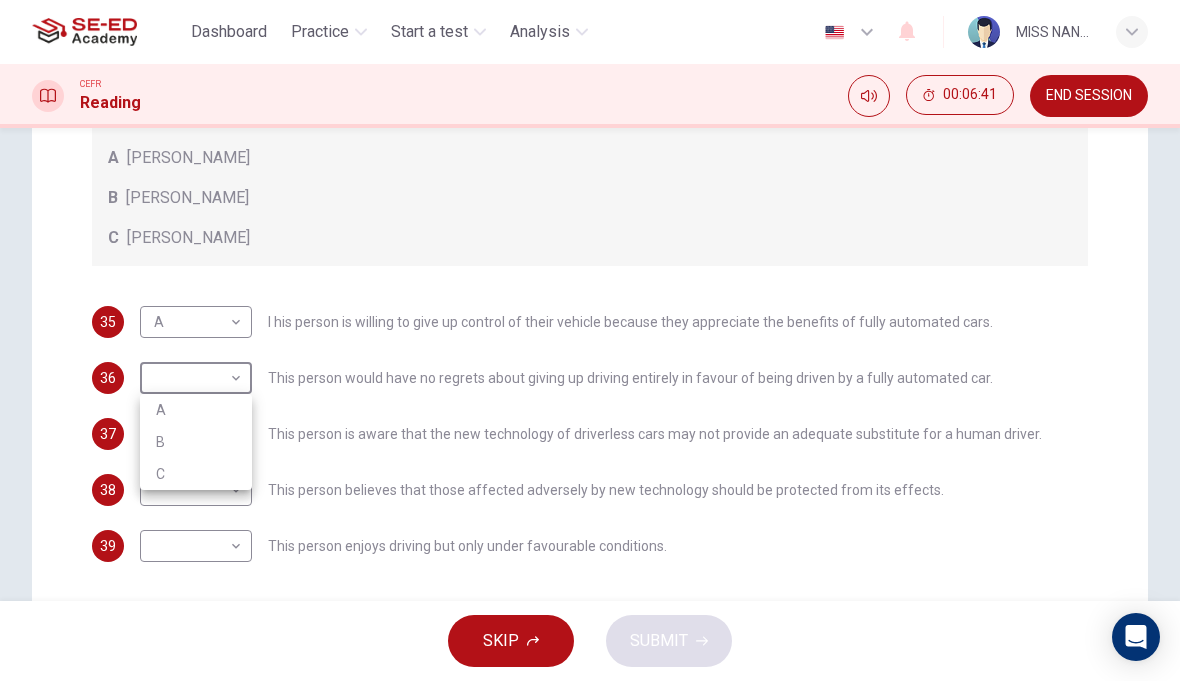 click on "B" at bounding box center (196, 442) 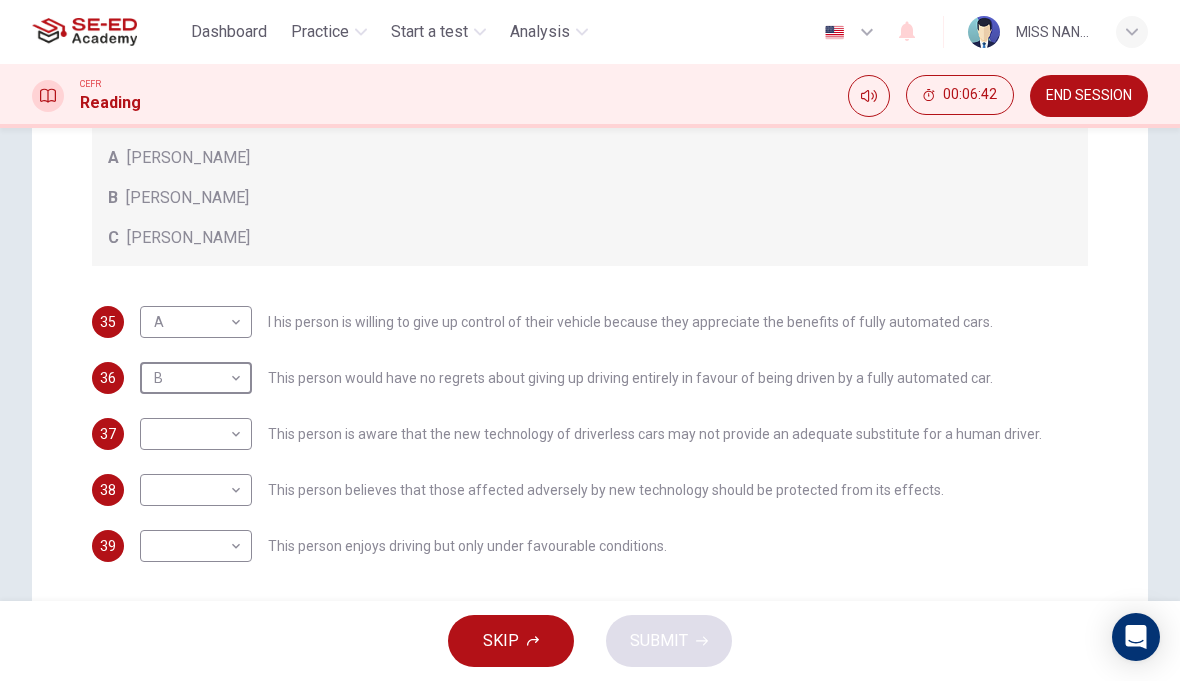click on "This site uses cookies, as explained in our  Privacy Policy . If you agree to the use of cookies, please click the Accept button and continue to browse our site.   Privacy Policy Accept Dashboard Practice Start a test Analysis English en ​ MISS NANNAPAT  PLIAMPLUEM CEFR Reading 00:06:42 END SESSION Question Passage Questions 35 - 39 Look at the following statements, and the list of people. Match each statement to the correct person, A-C. You may use any letter more than once.
A [PERSON_NAME] B [PERSON_NAME] C [PERSON_NAME] 35 A A ​ I his person is willing to give up control of their vehicle because they appreciate the benefits of fully automated cars. 36 B B ​ This person would have no regrets about giving up driving entirely in favour of being driven by a fully automated car. 37 ​ ​ This person is aware that the new technology of driverless cars may not provide an adequate substitute for a human driver. 38 ​ ​ 39 ​ ​ This person enjoys driving but only under favourable conditions. A B C" at bounding box center [590, 340] 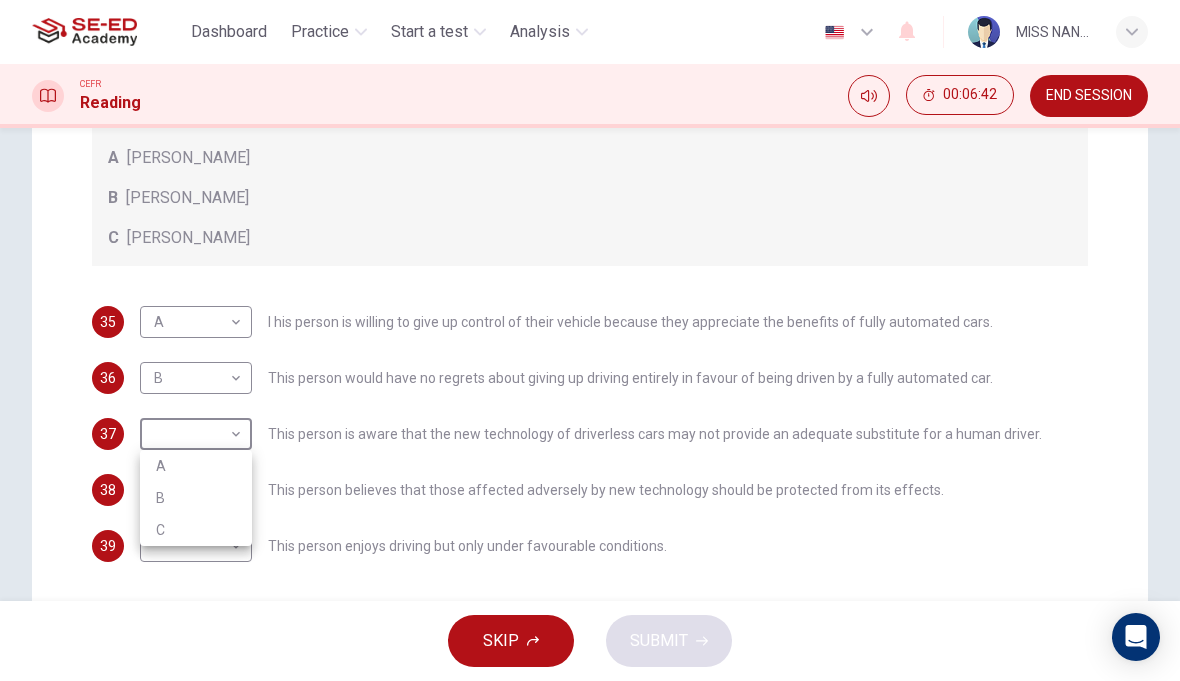 click on "B" at bounding box center (196, 498) 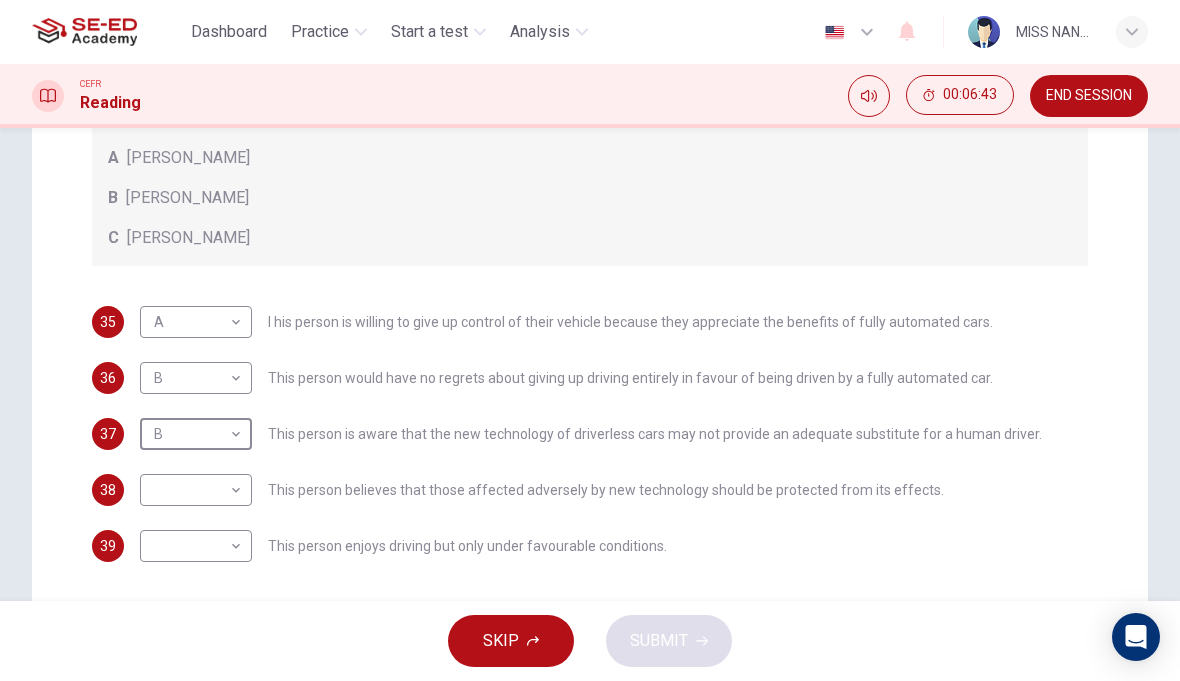 type on "B" 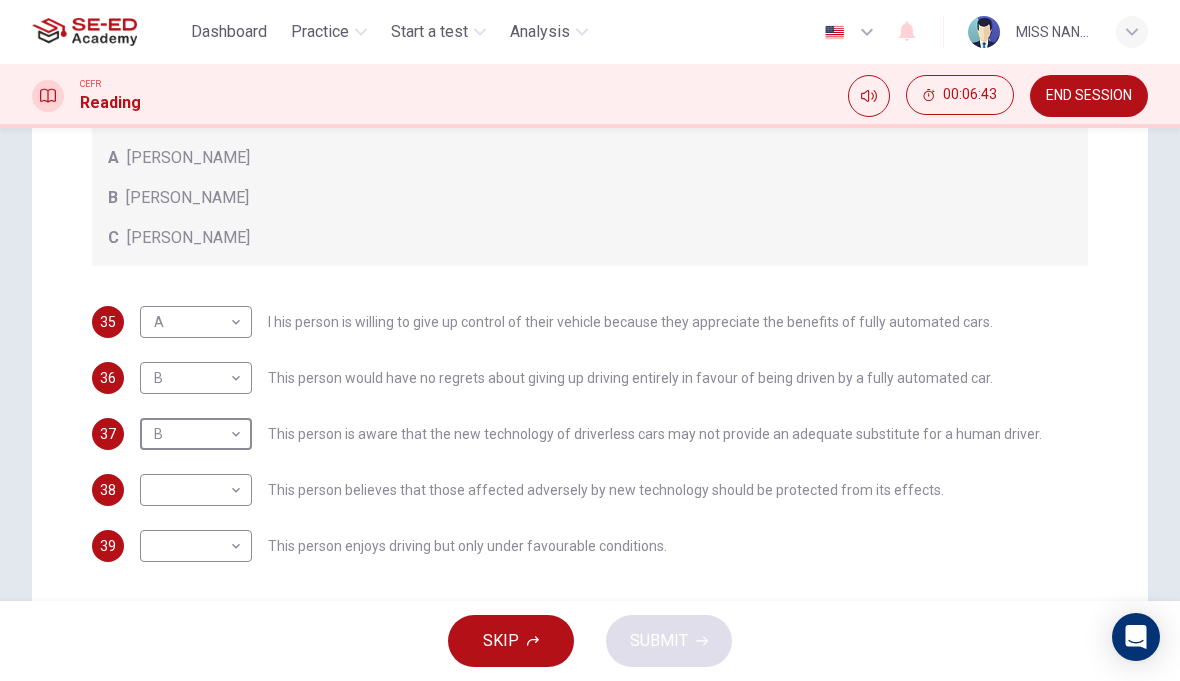 click on "This site uses cookies, as explained in our  Privacy Policy . If you agree to the use of cookies, please click the Accept button and continue to browse our site.   Privacy Policy Accept Dashboard Practice Start a test Analysis English en ​ MISS NANNAPAT  PLIAMPLUEM CEFR Reading 00:06:43 END SESSION Question Passage Questions 35 - 39 Look at the following statements, and the list of people. Match each statement to the correct person, A-C. You may use any letter more than once.
A [PERSON_NAME] B [PERSON_NAME] C [PERSON_NAME] 35 A A ​ I his person is willing to give up control of their vehicle because they appreciate the benefits of fully automated cars. 36 B B ​ This person would have no regrets about giving up driving entirely in favour of being driven by a fully automated car. 37 B B ​ This person is aware that the new technology of driverless cars may not provide an adequate substitute for a human driver. 38 ​ ​ 39 ​ ​ This person enjoys driving but only under favourable conditions. A B C" at bounding box center [590, 340] 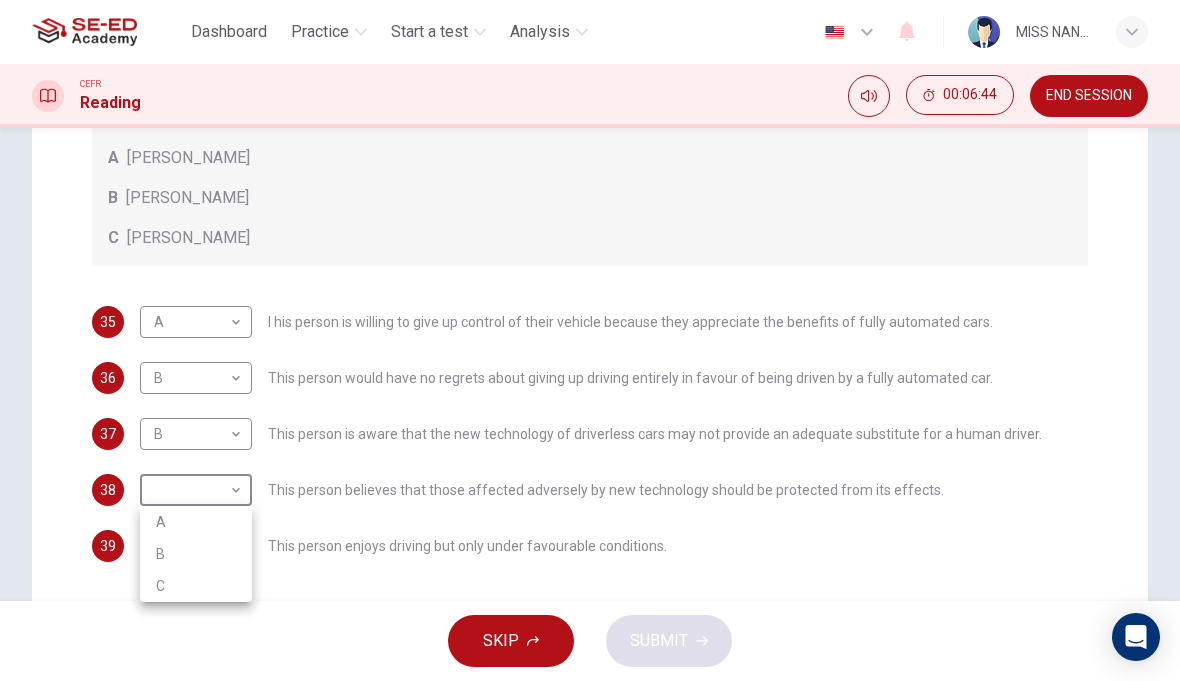 click on "A" at bounding box center (196, 522) 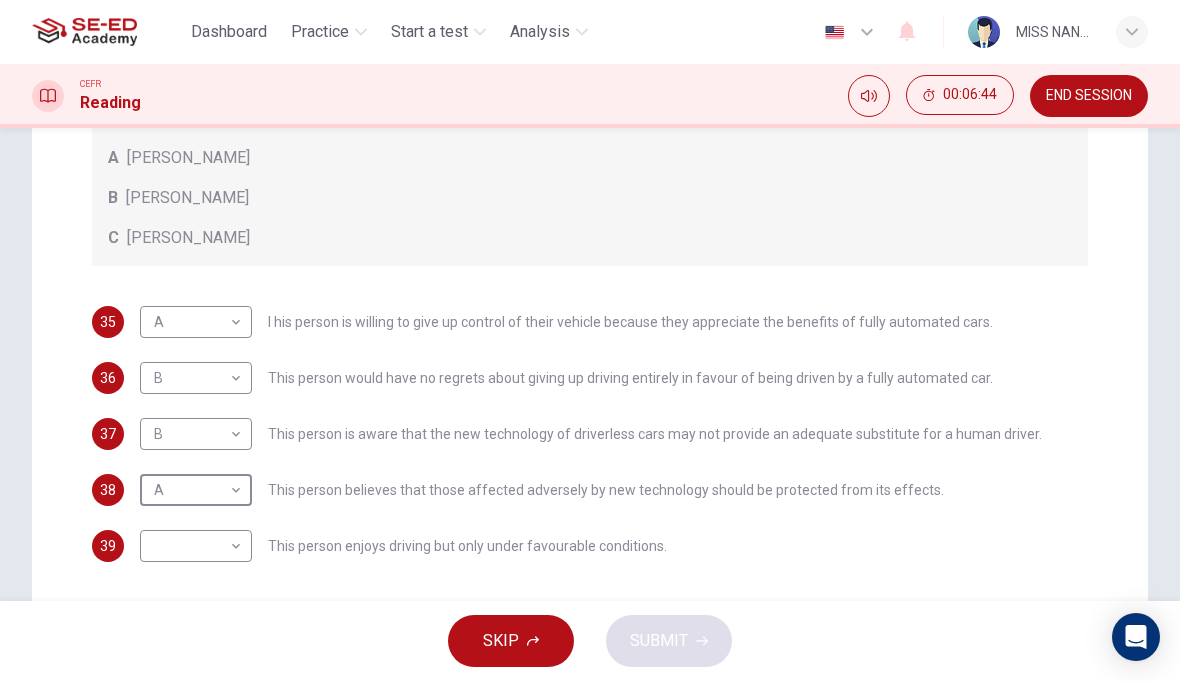 click on "This site uses cookies, as explained in our  Privacy Policy . If you agree to the use of cookies, please click the Accept button and continue to browse our site.   Privacy Policy Accept Dashboard Practice Start a test Analysis English en ​ MISS NANNAPAT  PLIAMPLUEM CEFR Reading 00:06:44 END SESSION Question Passage Questions 35 - 39 Look at the following statements, and the list of people. Match each statement to the correct person, A-C. You may use any letter more than once.
A [PERSON_NAME] B [PERSON_NAME] C [PERSON_NAME] 35 A A ​ I his person is willing to give up control of their vehicle because they appreciate the benefits of fully automated cars. 36 B B ​ This person would have no regrets about giving up driving entirely in favour of being driven by a fully automated car. 37 B B ​ This person is aware that the new technology of driverless cars may not provide an adequate substitute for a human driver. 38 A A ​ 39 ​ ​ This person enjoys driving but only under favourable conditions. A B C" at bounding box center (590, 340) 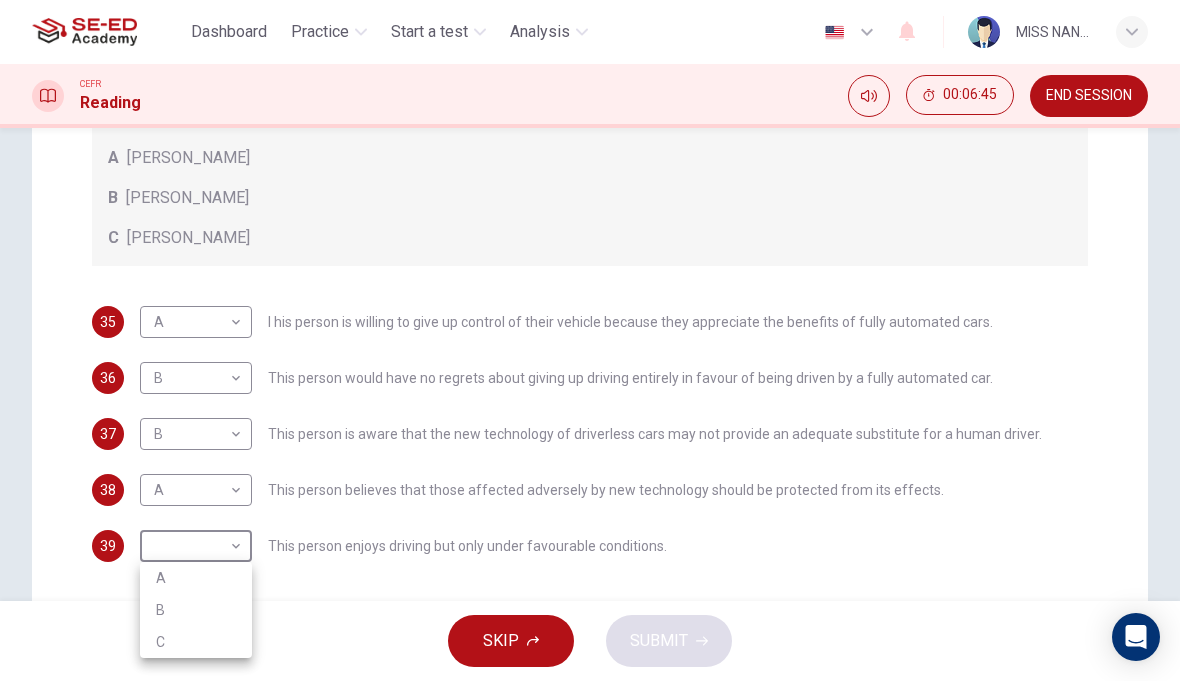 click on "C" at bounding box center (196, 642) 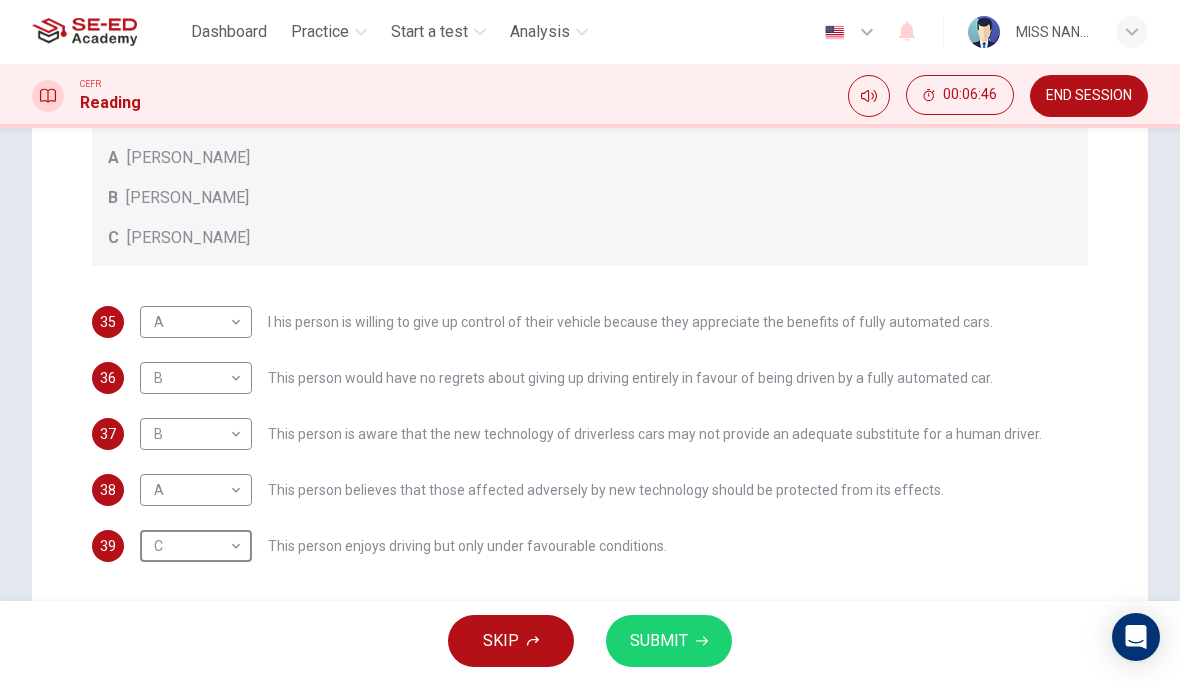 click 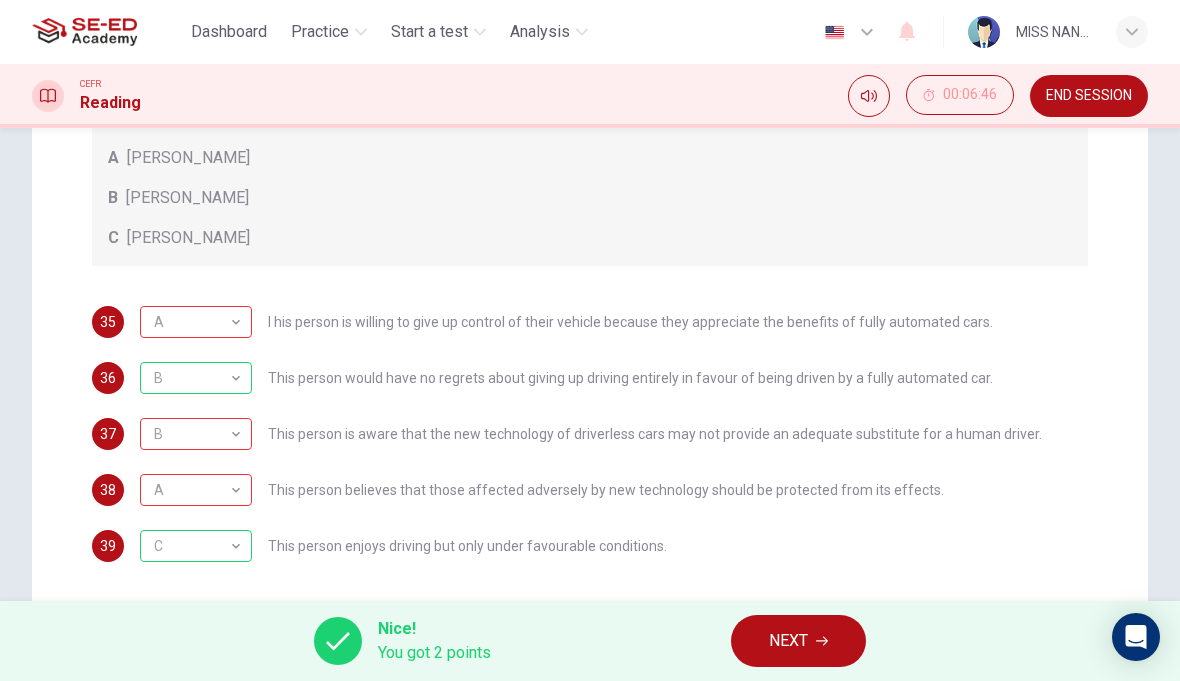 click on "Nice! You got 2
points NEXT" at bounding box center (590, 641) 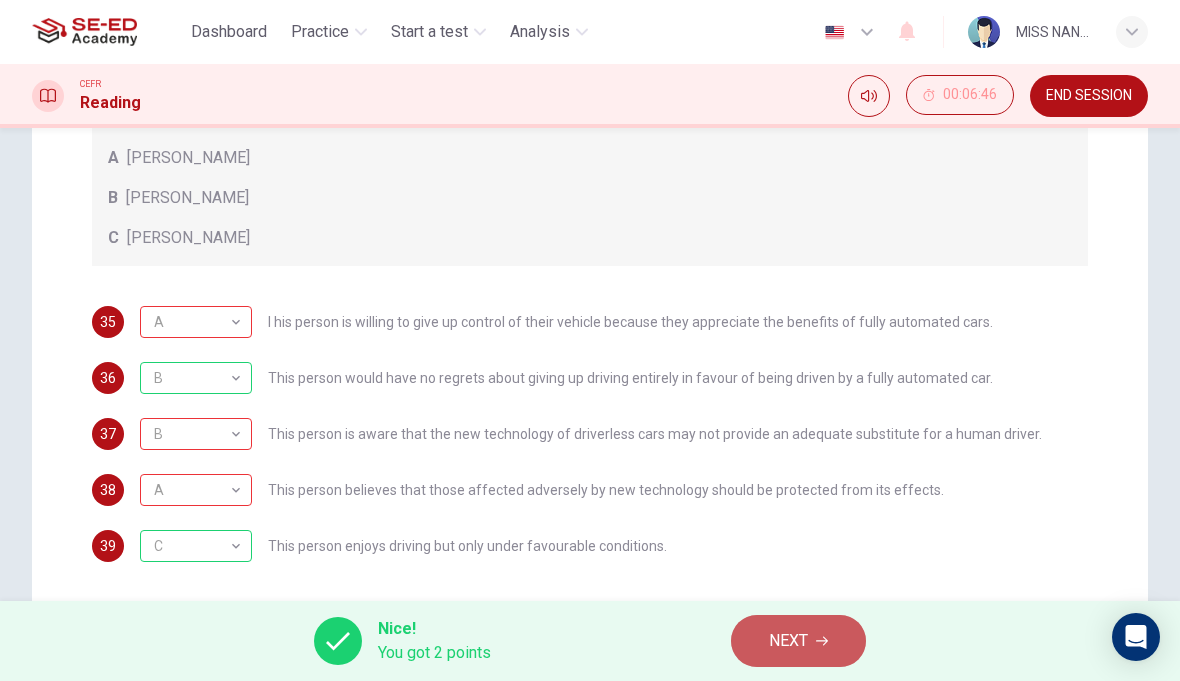 click on "NEXT" at bounding box center (798, 641) 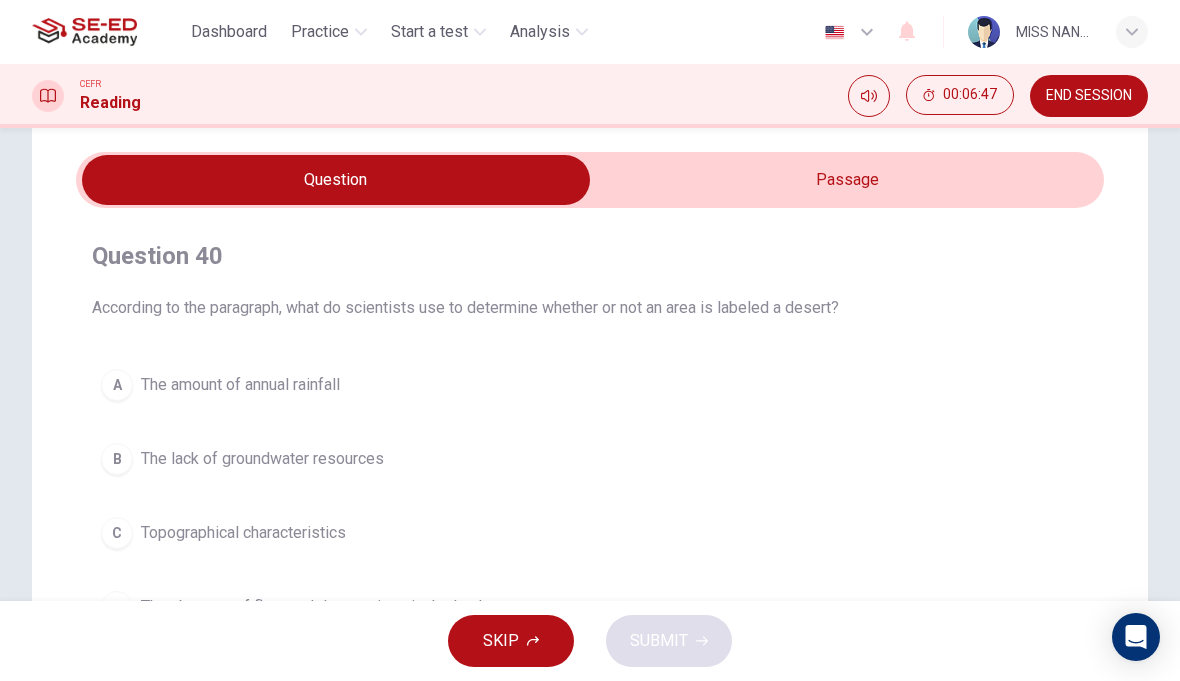 click on "B The lack of groundwater resources" at bounding box center [590, 459] 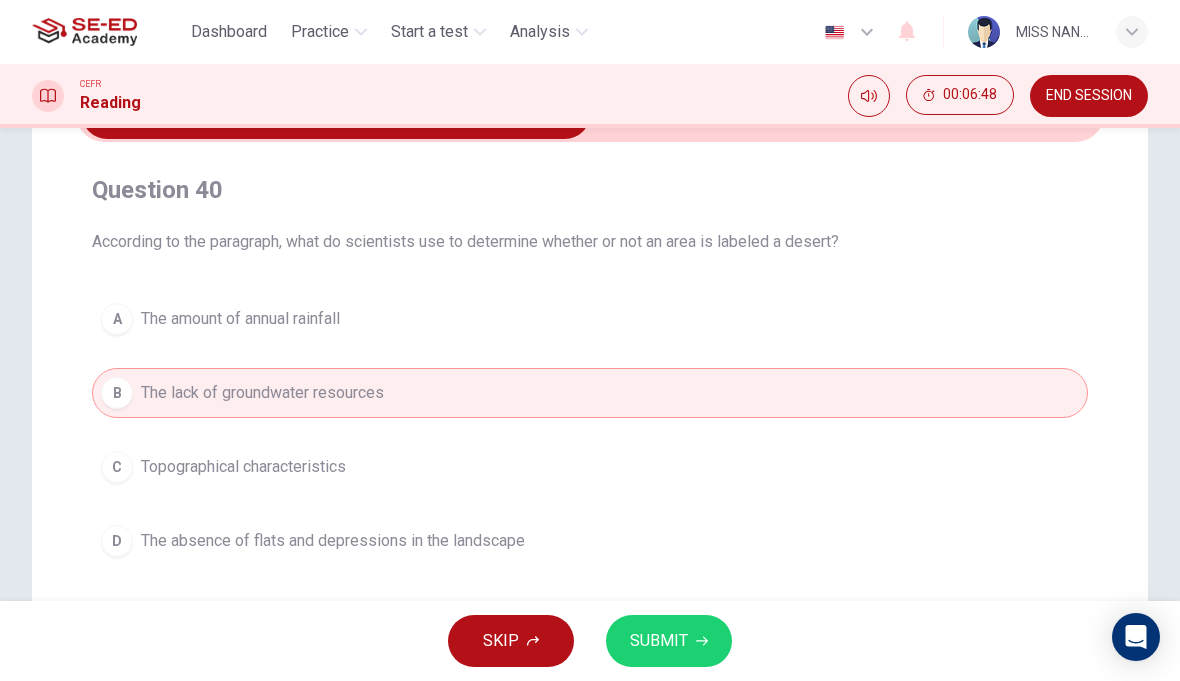 scroll, scrollTop: 152, scrollLeft: 0, axis: vertical 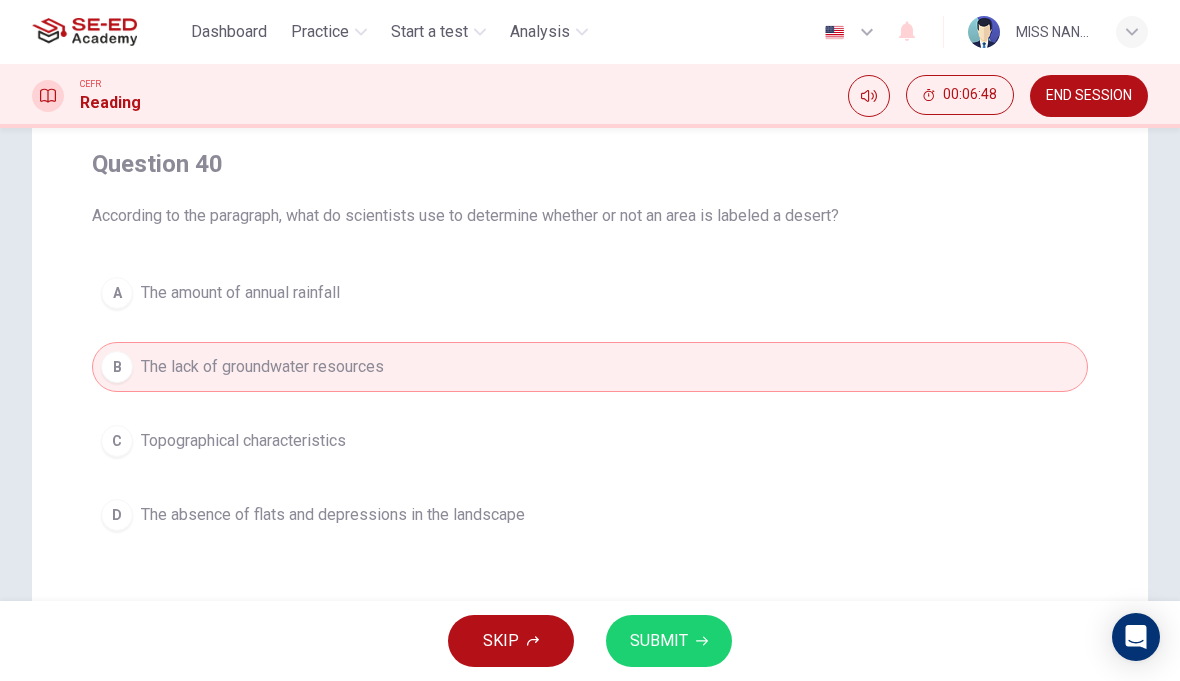 click on "The absence of flats and depressions in the landscape" at bounding box center (333, 515) 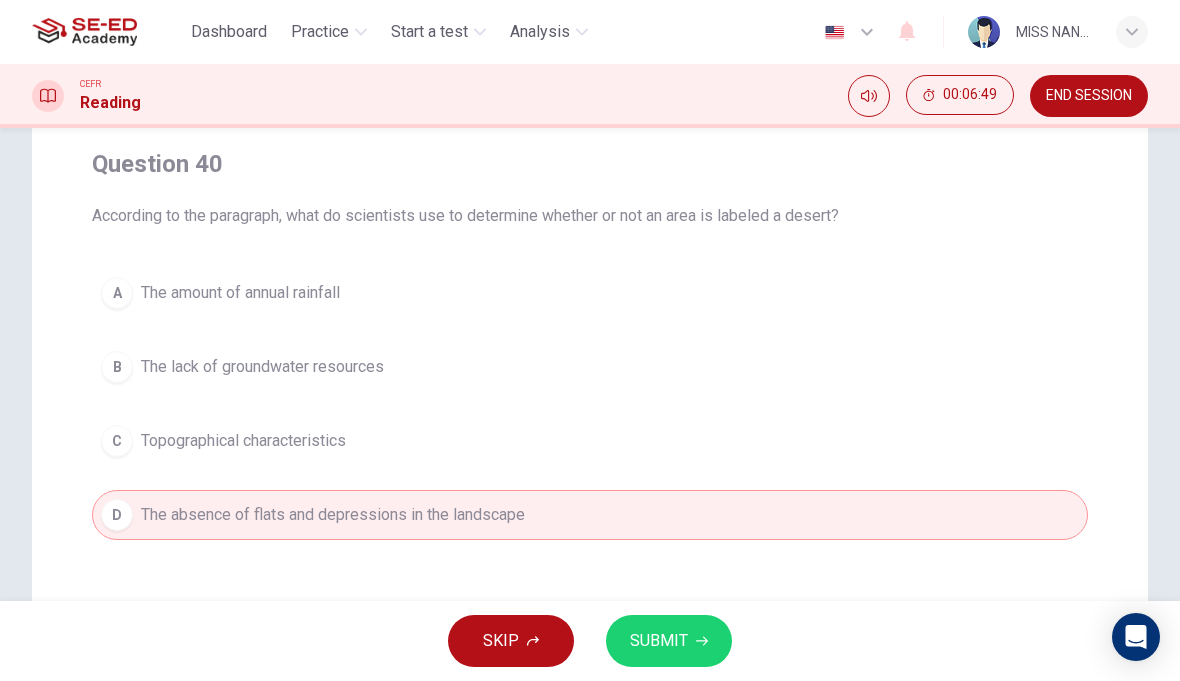 click on "SUBMIT" at bounding box center (659, 641) 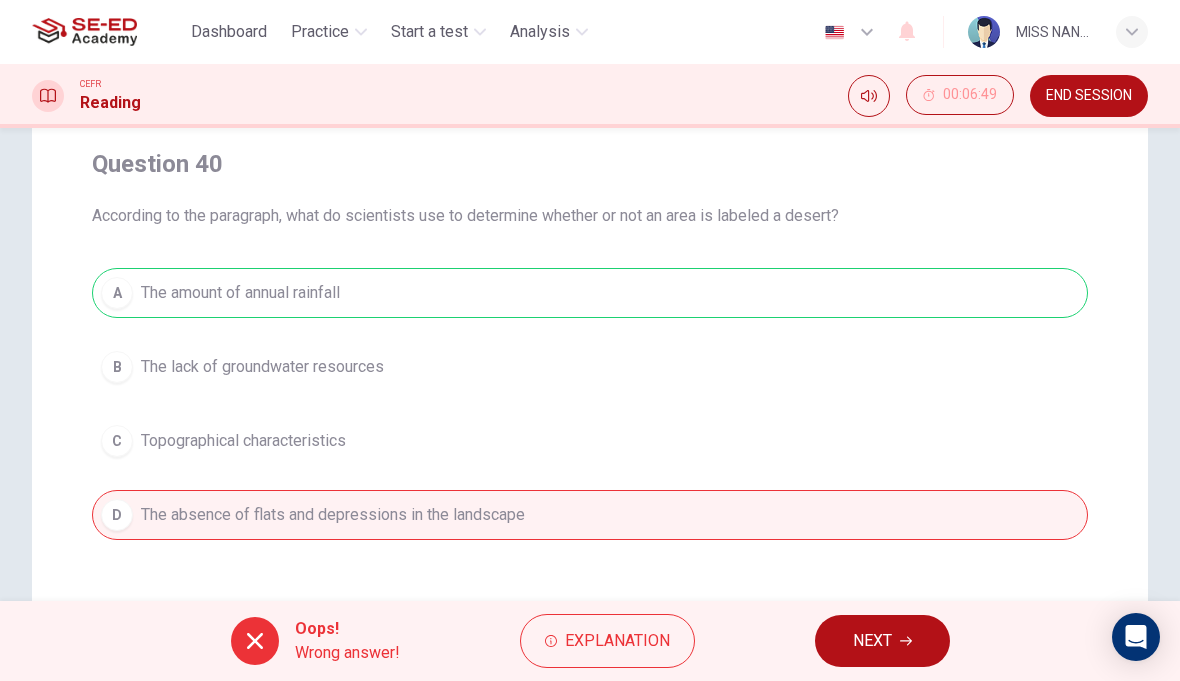 click on "NEXT" at bounding box center (882, 641) 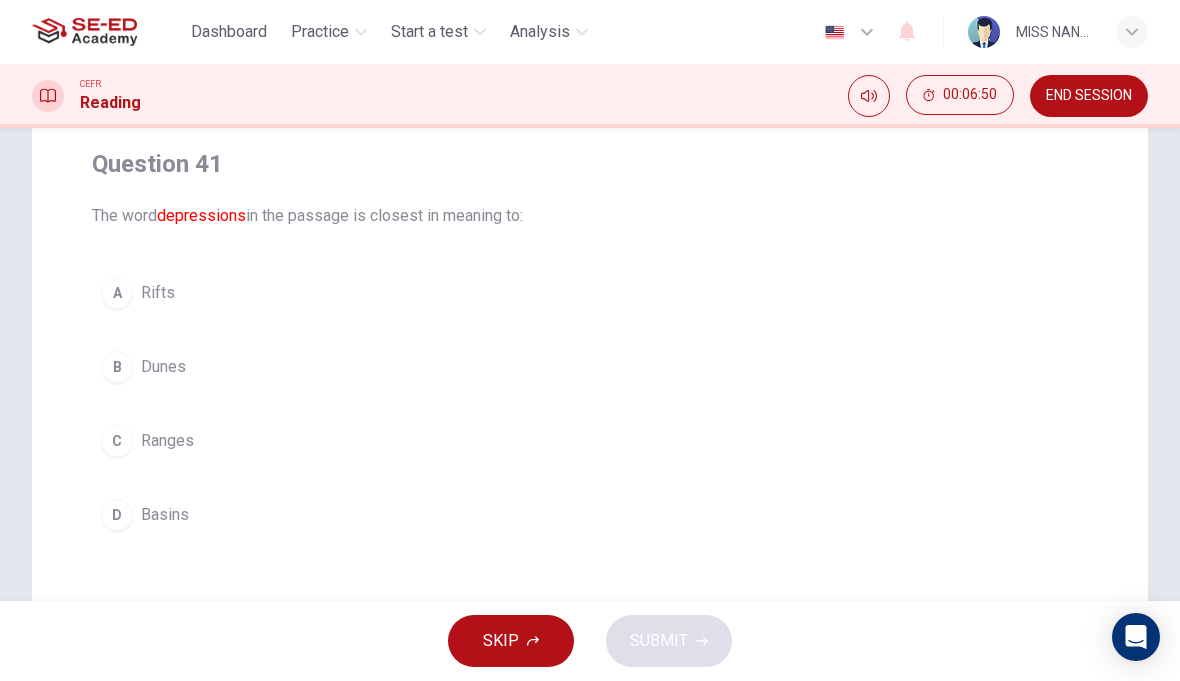 click on "B Dunes" at bounding box center [590, 367] 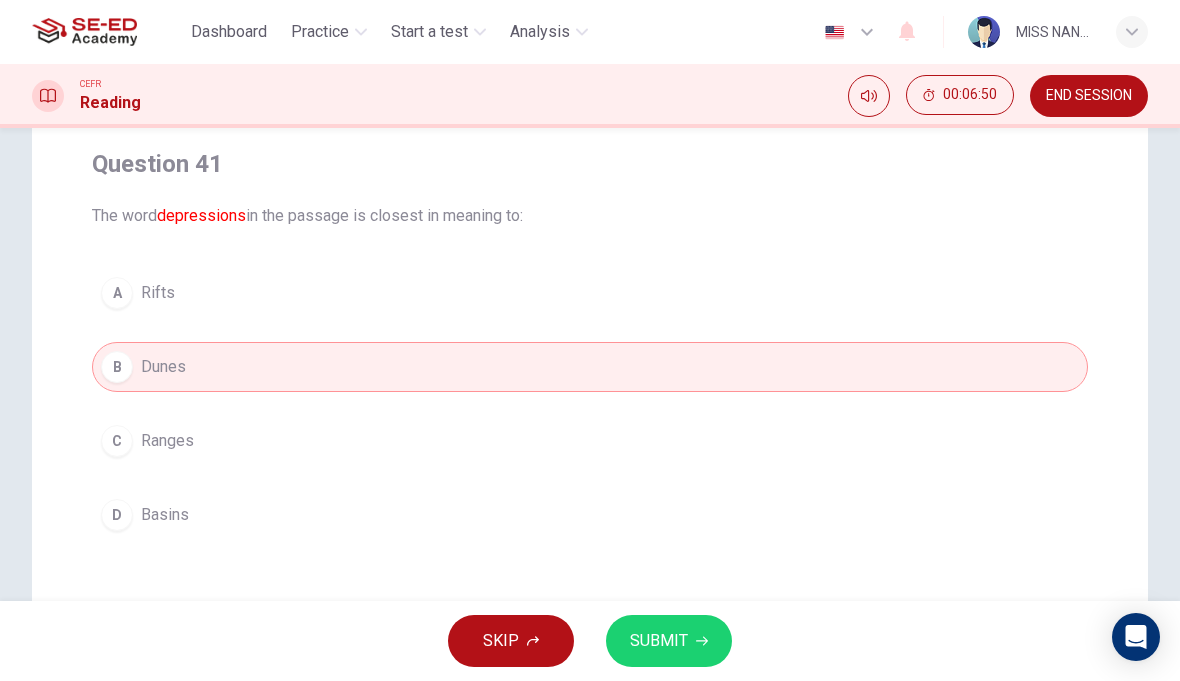 click on "Ranges" at bounding box center [167, 441] 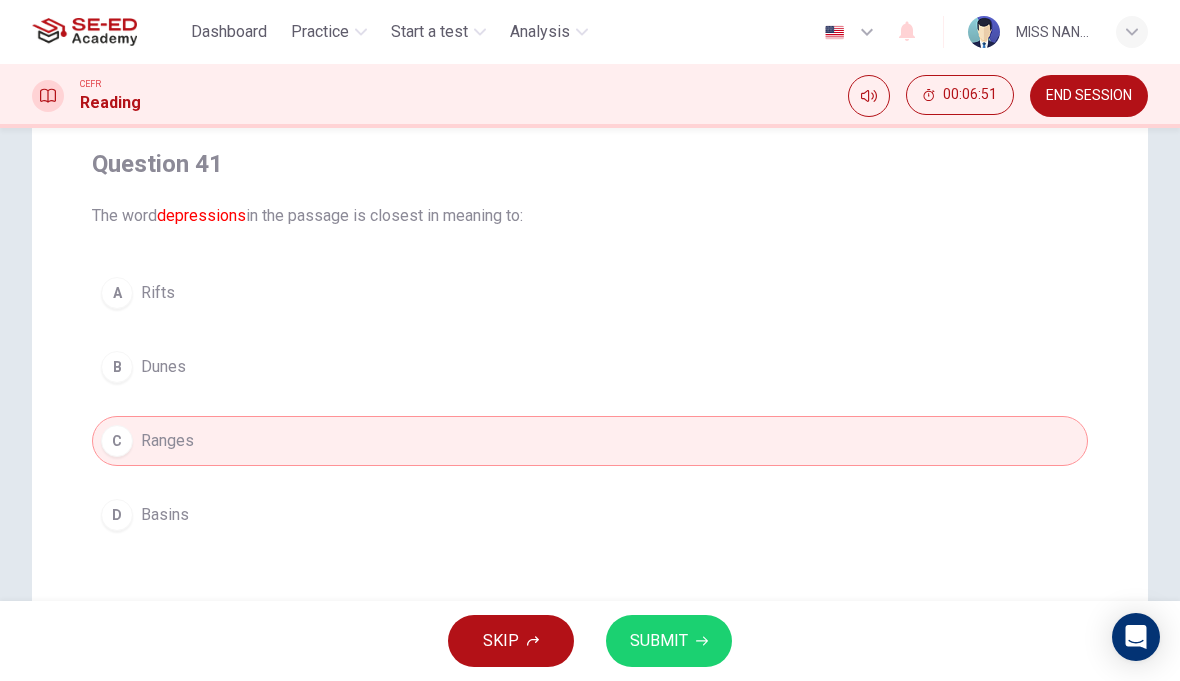 click on "SUBMIT" at bounding box center (669, 641) 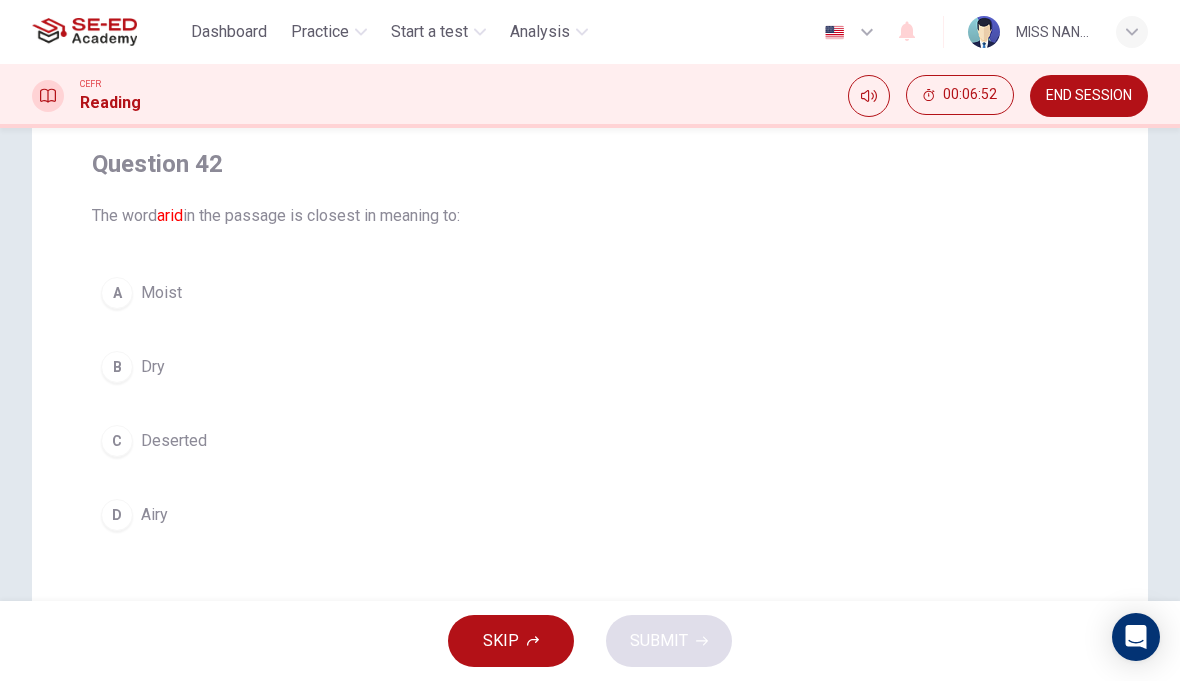 click on "Deserted" at bounding box center (174, 441) 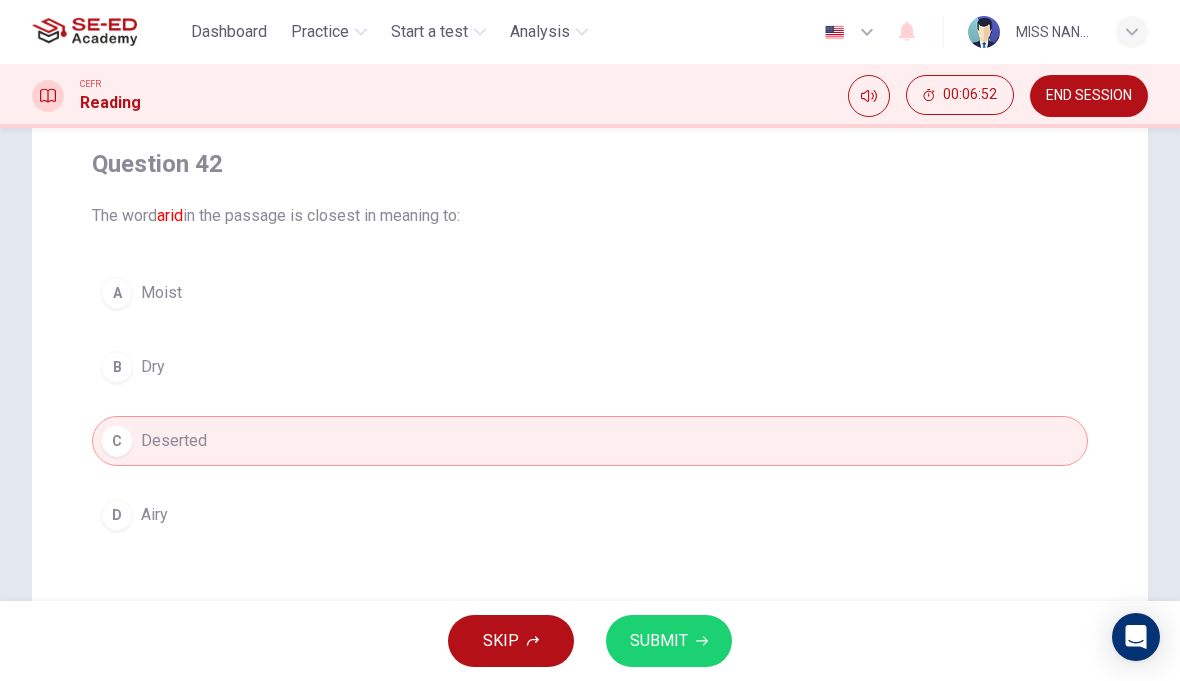 click on "SUBMIT" at bounding box center (669, 641) 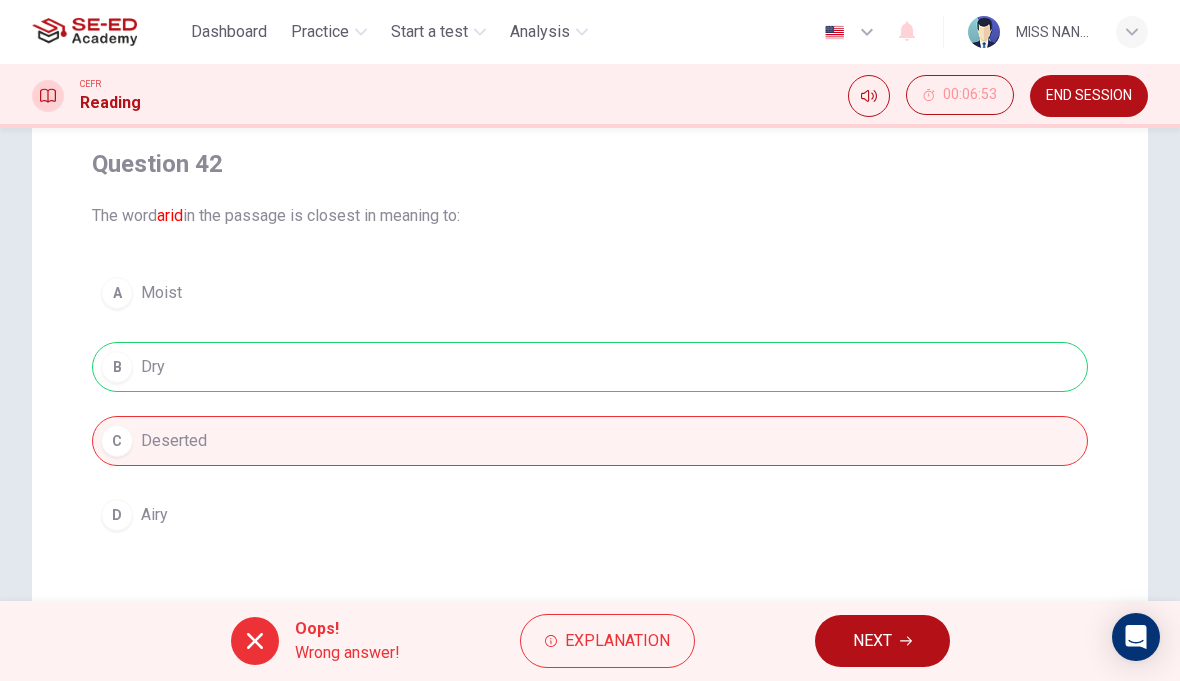 click on "NEXT" at bounding box center (882, 641) 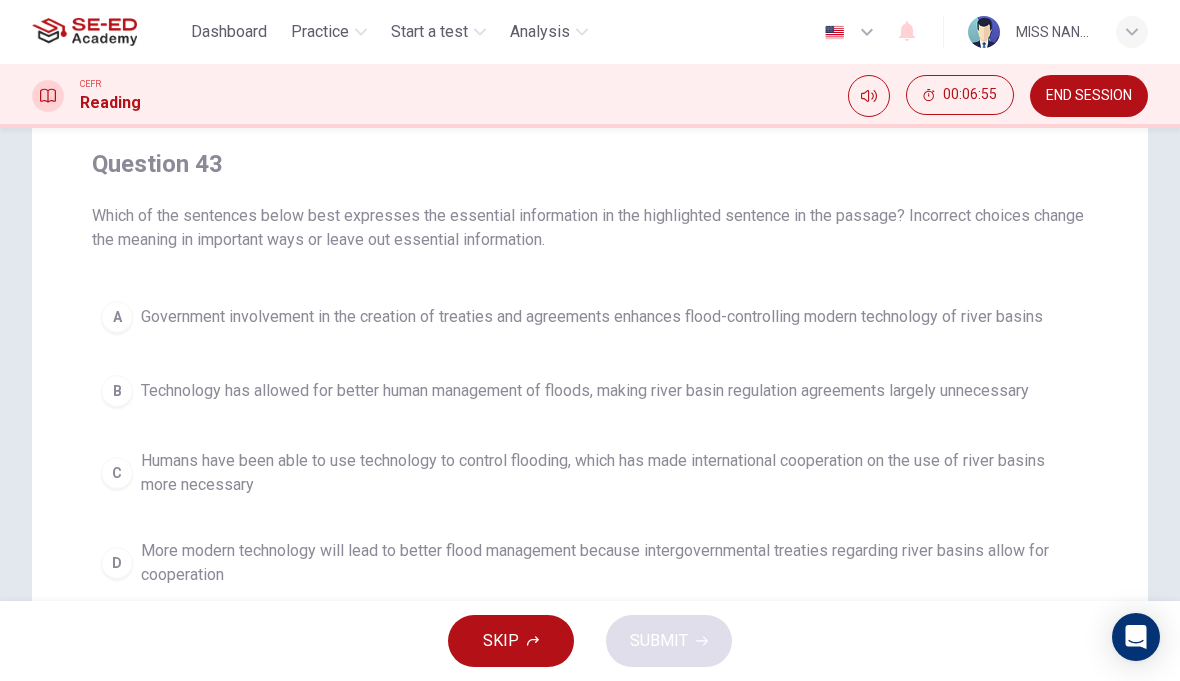 click on "Humans have been able to use technology to control flooding, which has made international cooperation on the use of river basins more necessary" at bounding box center [610, 473] 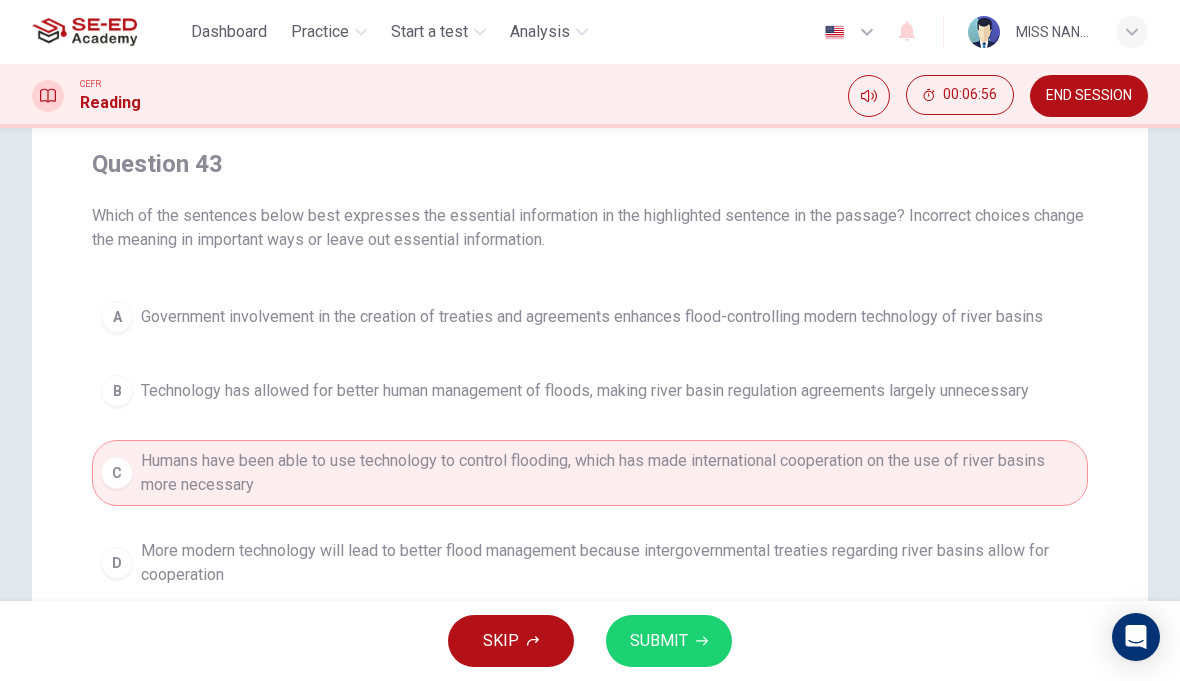 click on "SUBMIT" at bounding box center [669, 641] 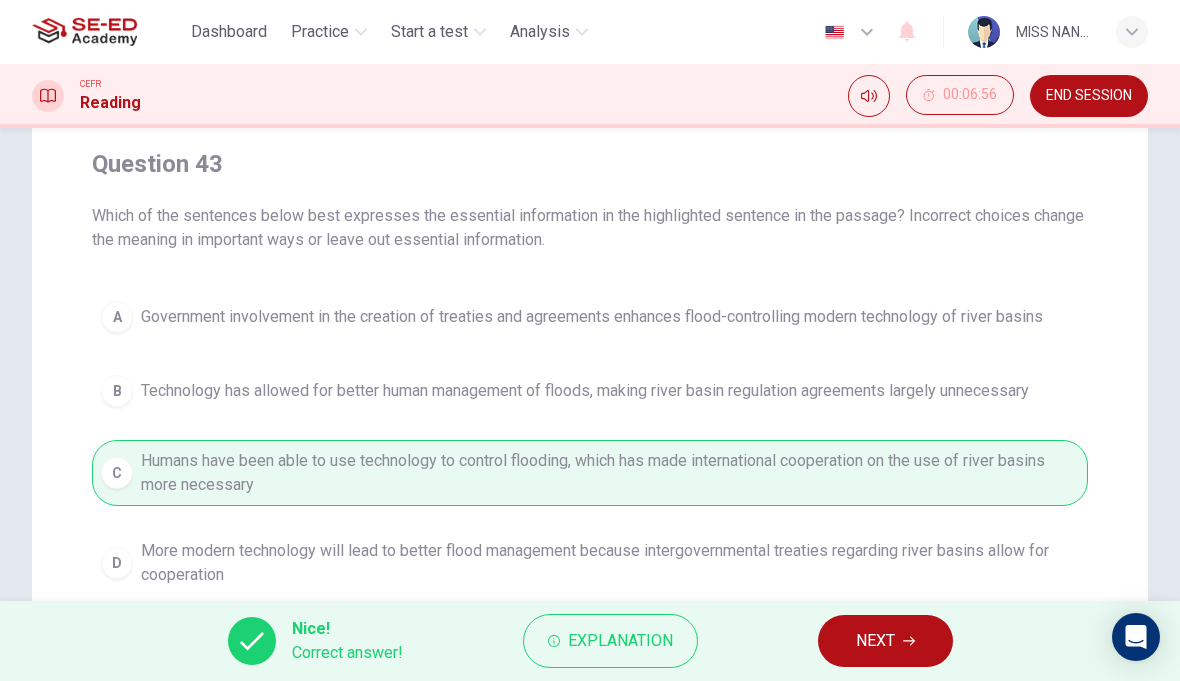 click on "NEXT" at bounding box center [885, 641] 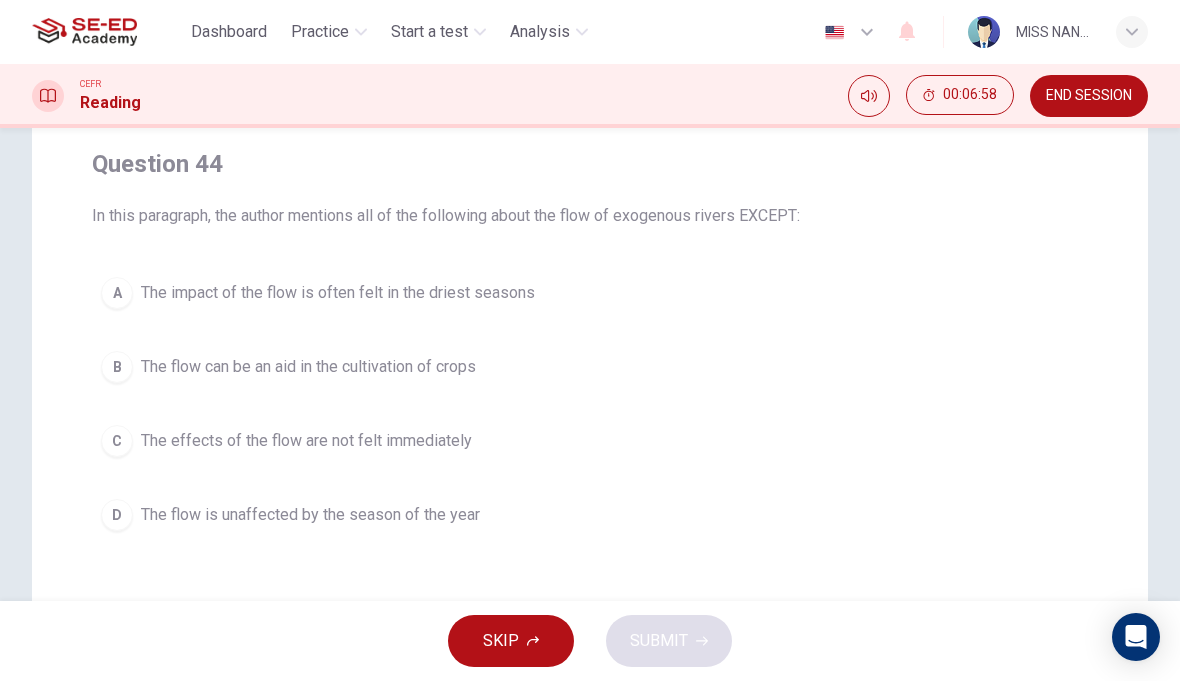click on "A" at bounding box center [117, 293] 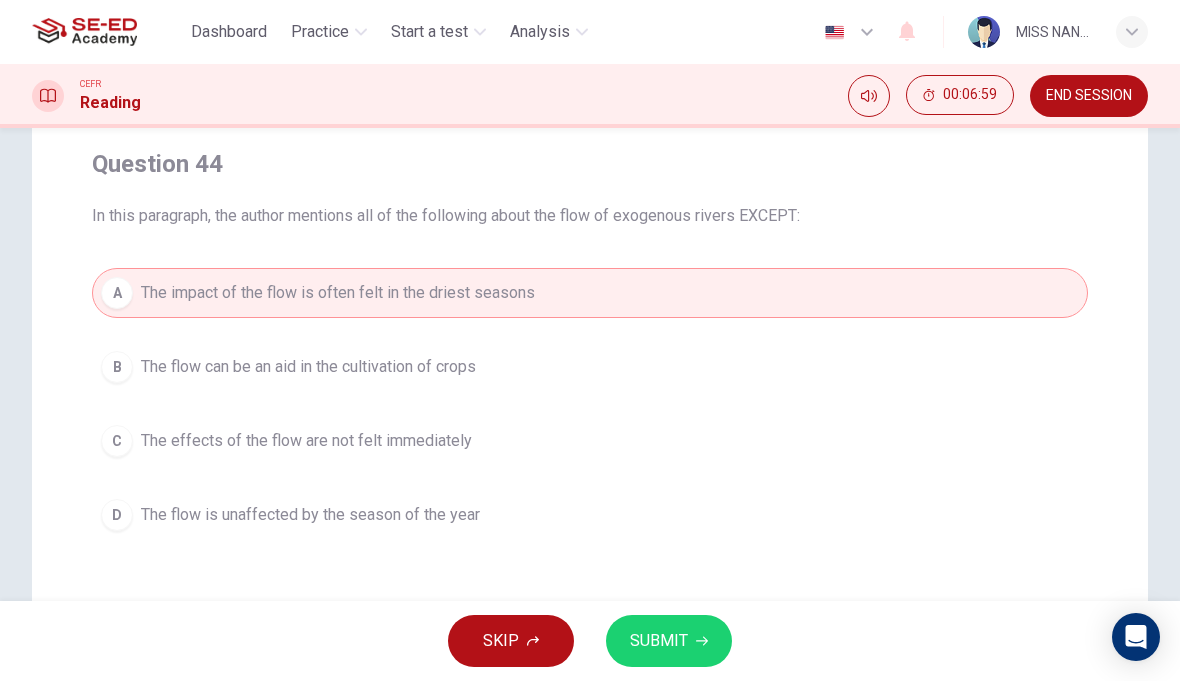 click on "SUBMIT" at bounding box center [669, 641] 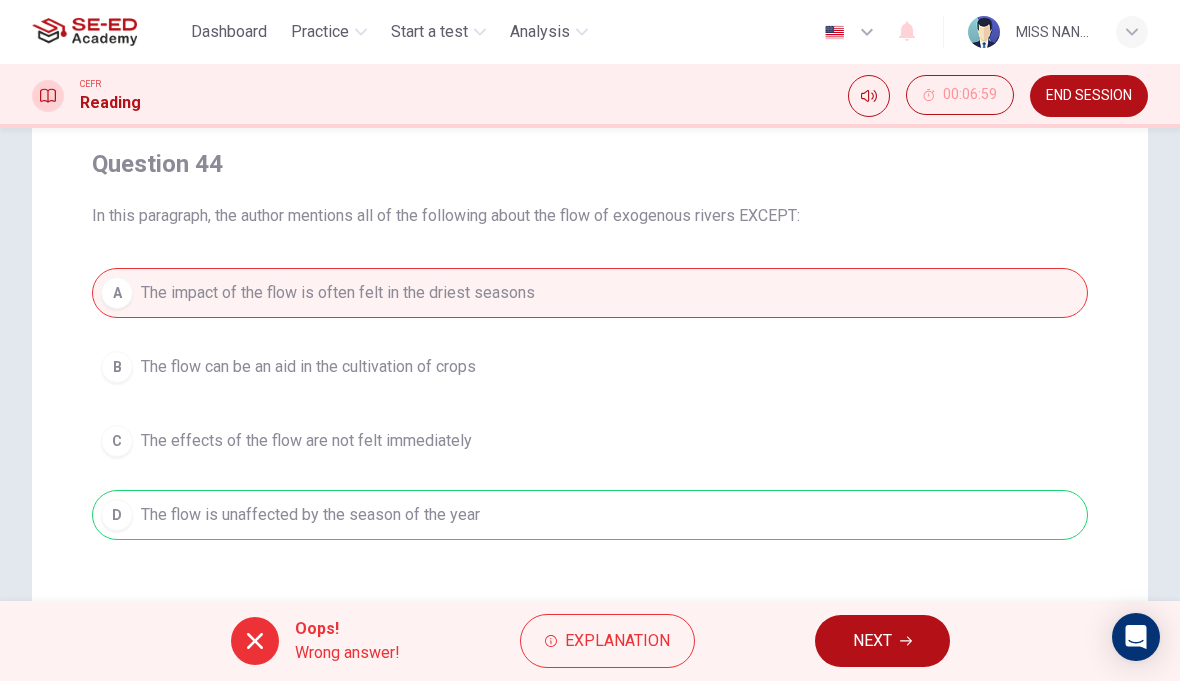 click on "NEXT" at bounding box center [882, 641] 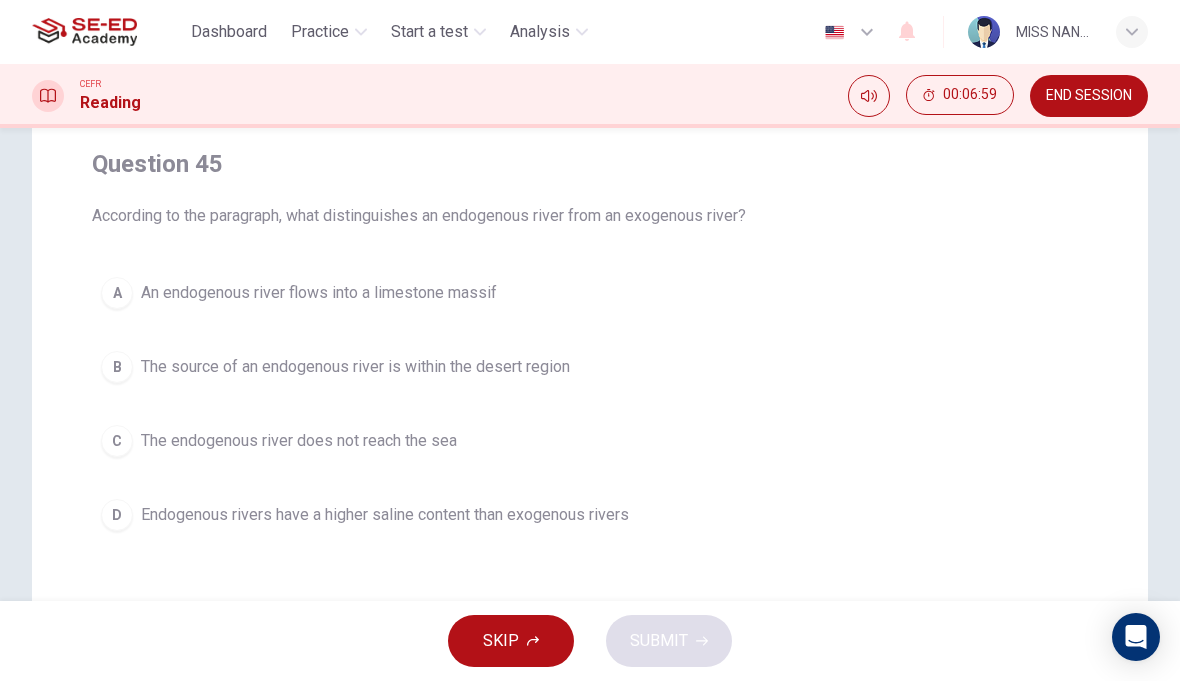 click on "The source of an endogenous river is within the desert region" at bounding box center [355, 367] 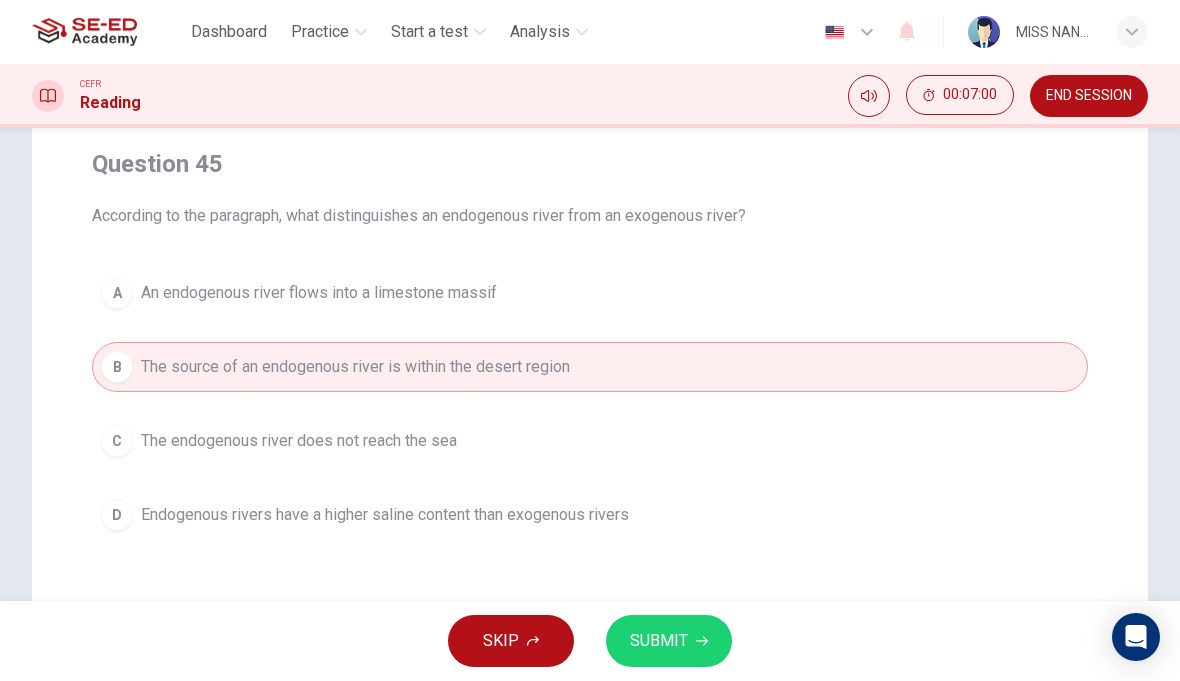 click on "SUBMIT" at bounding box center (669, 641) 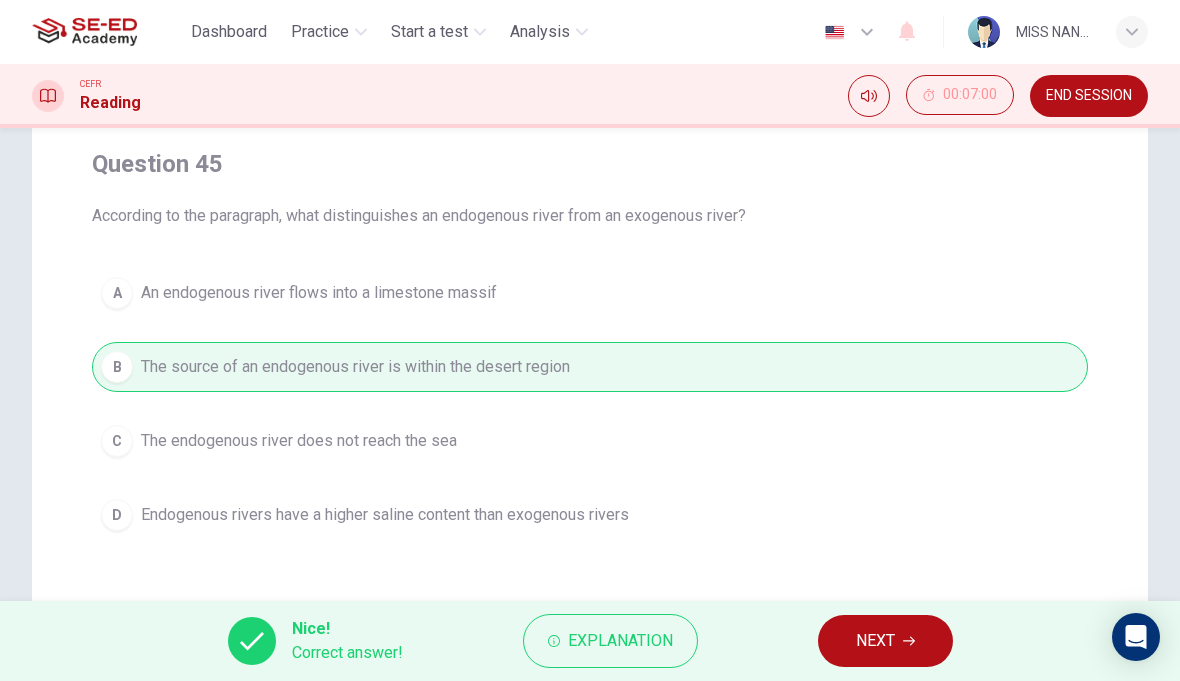 click on "NEXT" at bounding box center (885, 641) 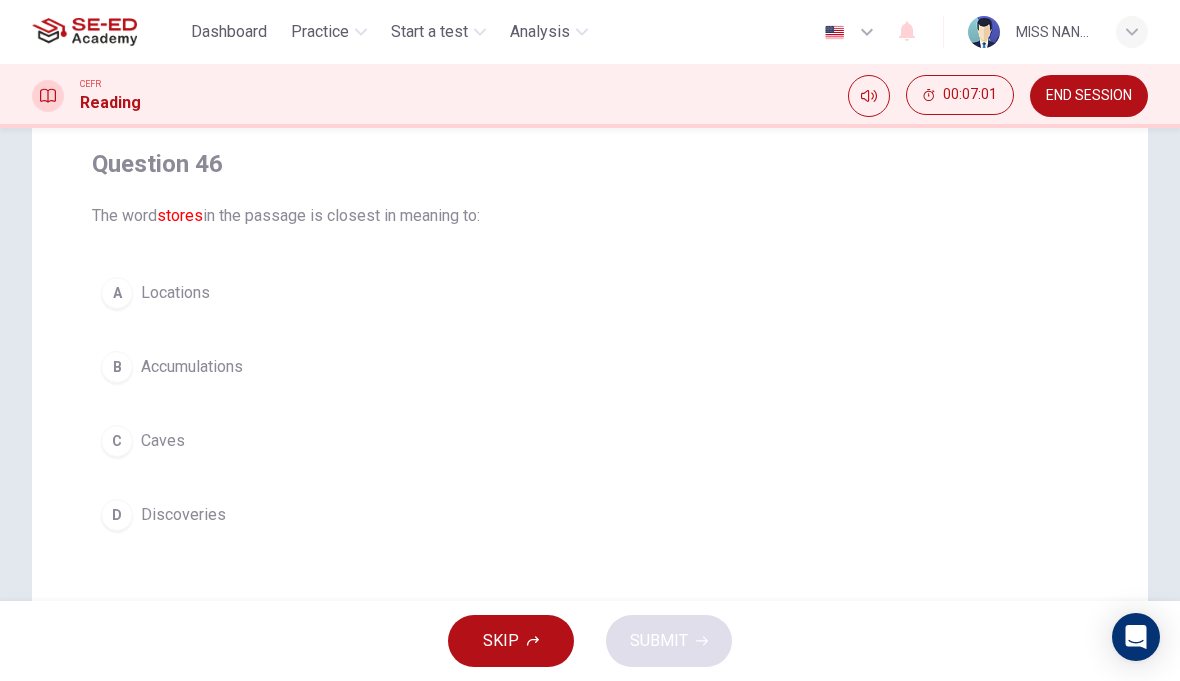 click on "B" at bounding box center [117, 367] 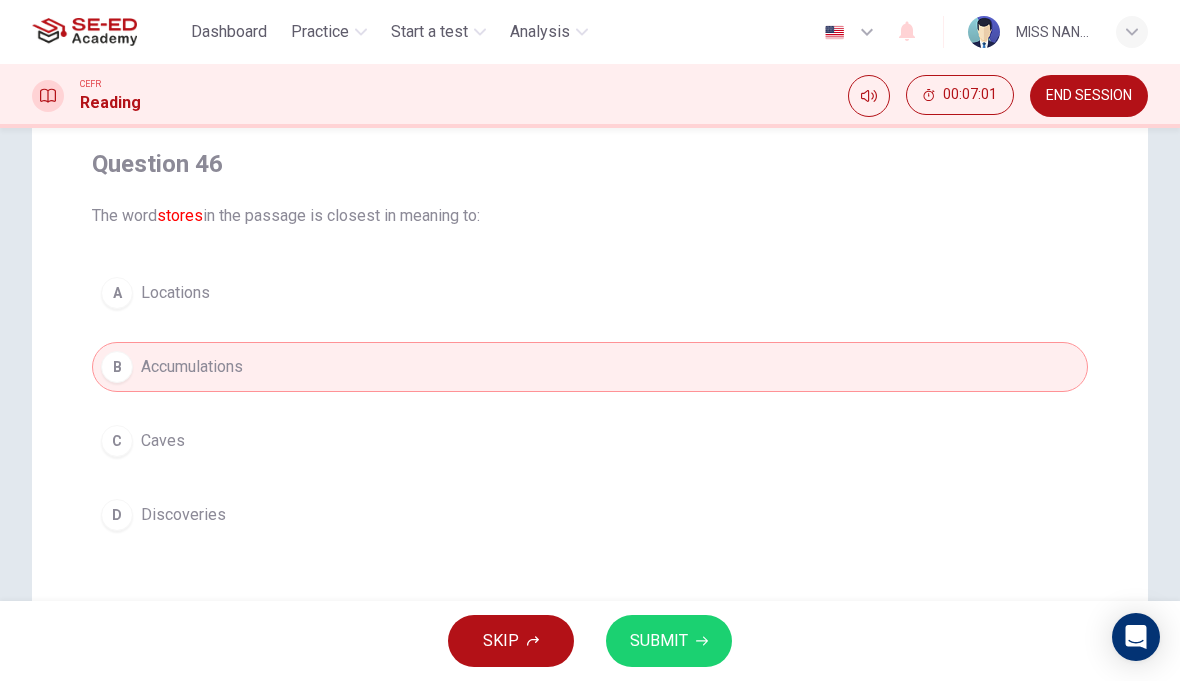click on "SUBMIT" at bounding box center [669, 641] 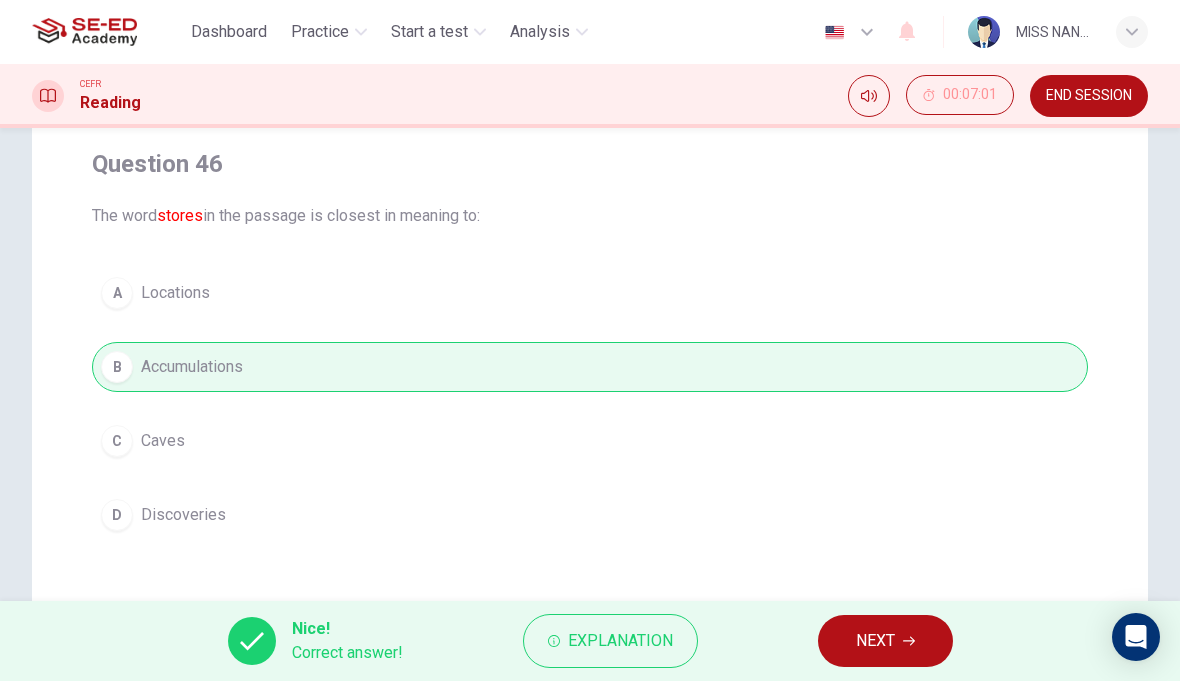 click on "NEXT" at bounding box center (875, 641) 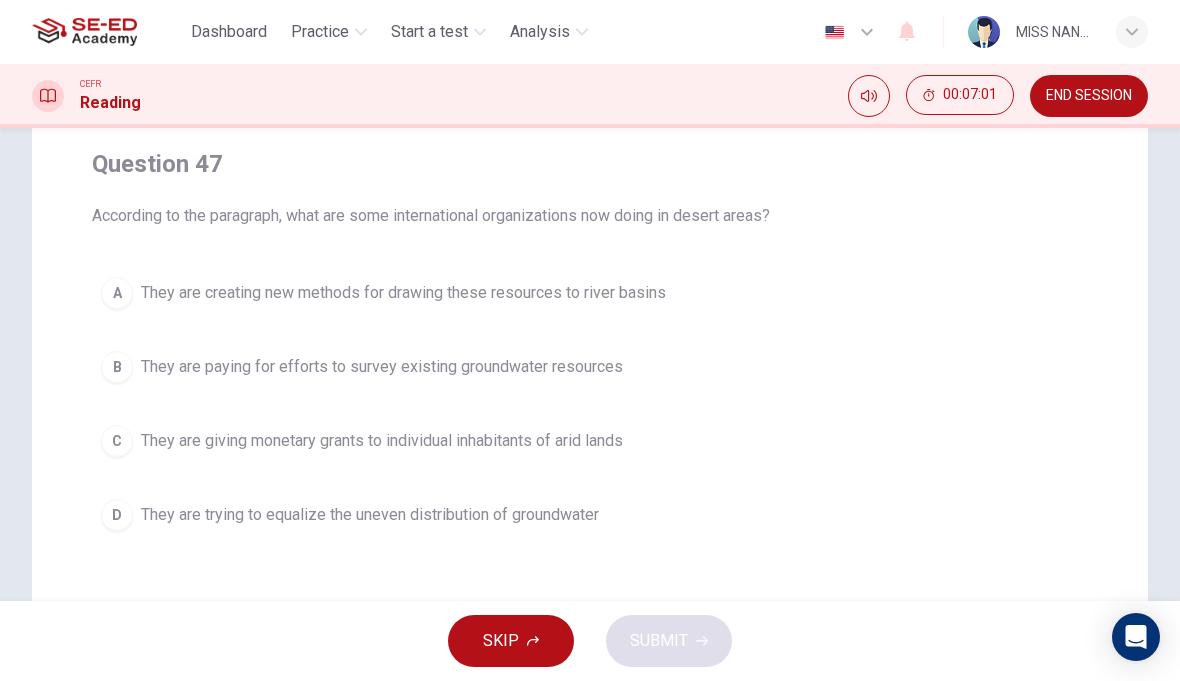 click on "A" at bounding box center [117, 293] 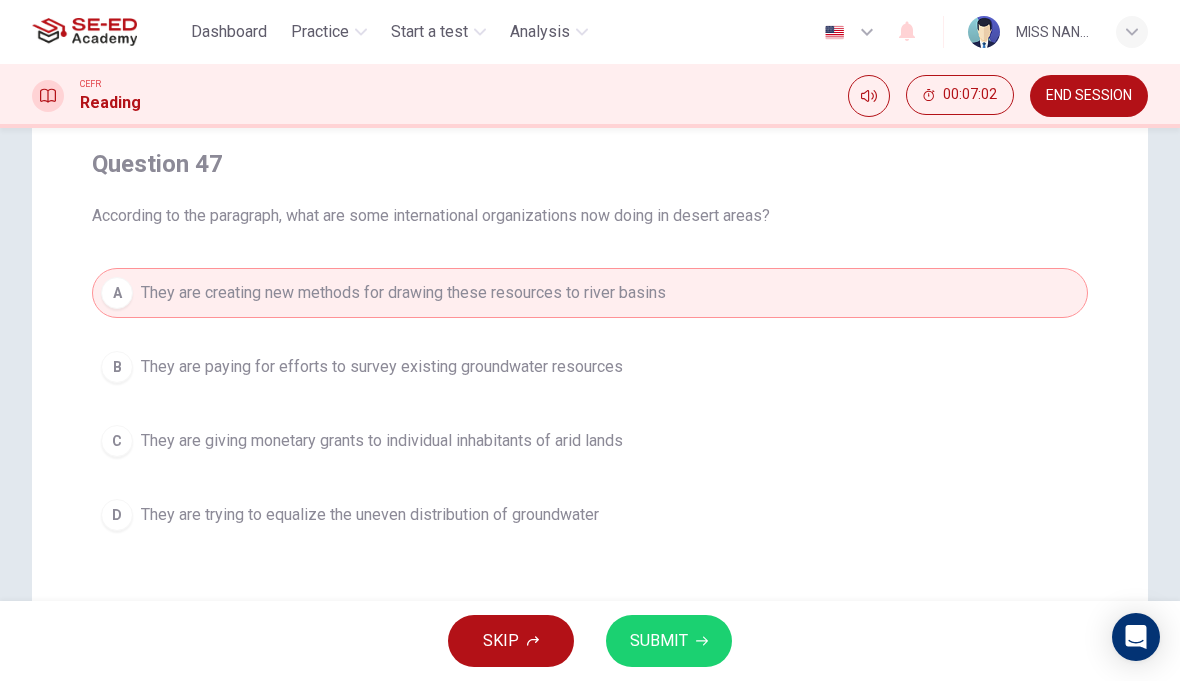 click on "SUBMIT" at bounding box center (669, 641) 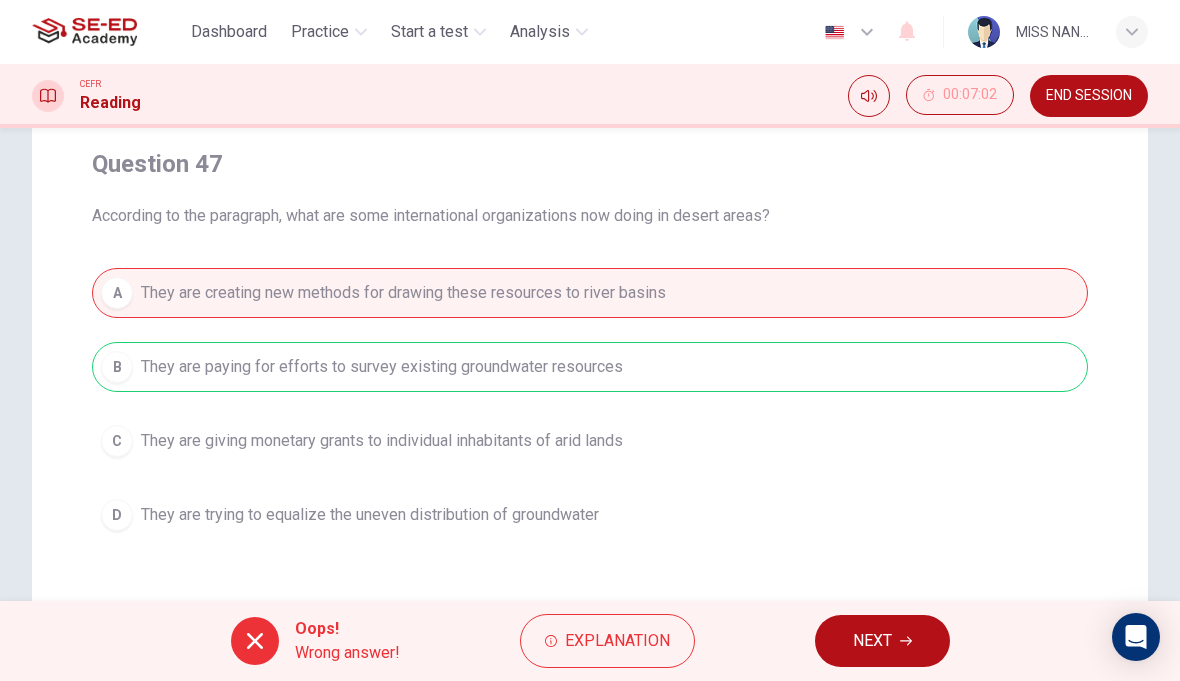 click on "NEXT" at bounding box center (872, 641) 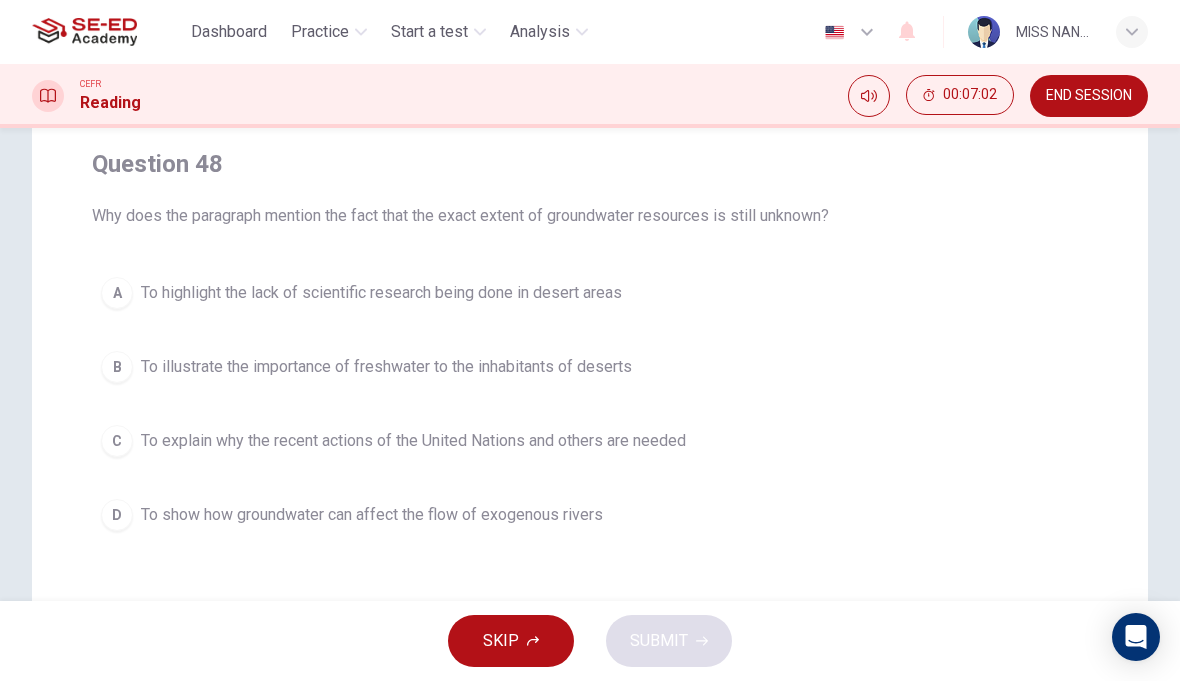 click on "C To explain why the recent actions of the United Nations and others are needed" at bounding box center [590, 441] 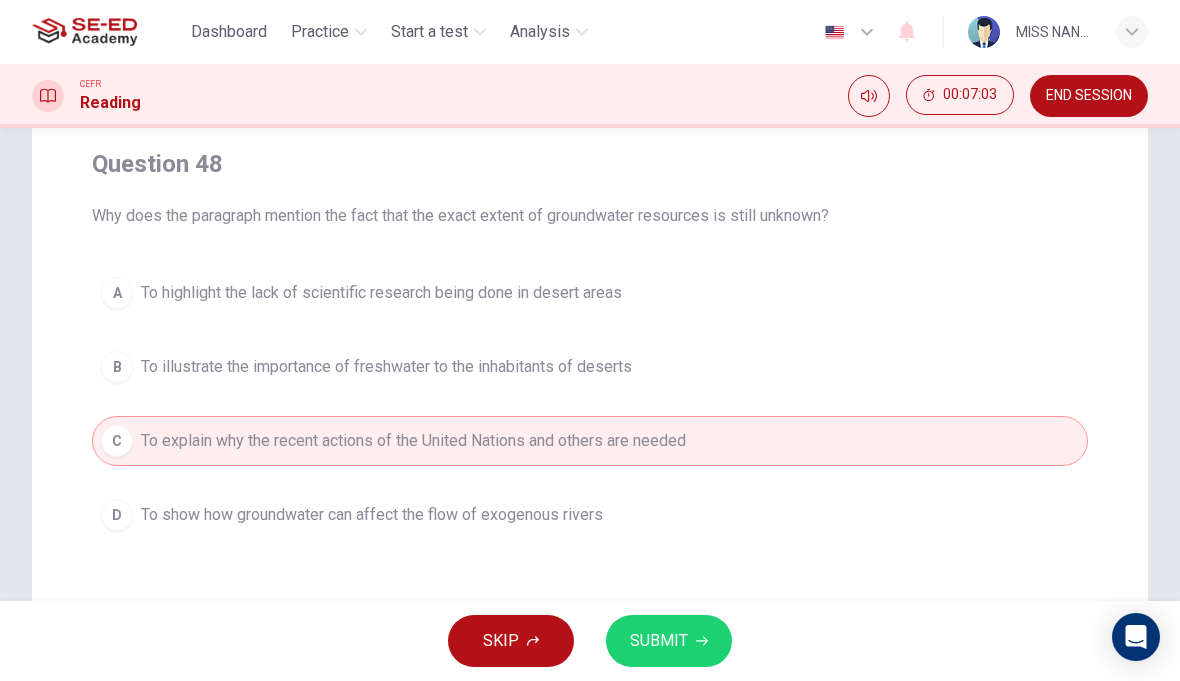 click on "SUBMIT" at bounding box center [669, 641] 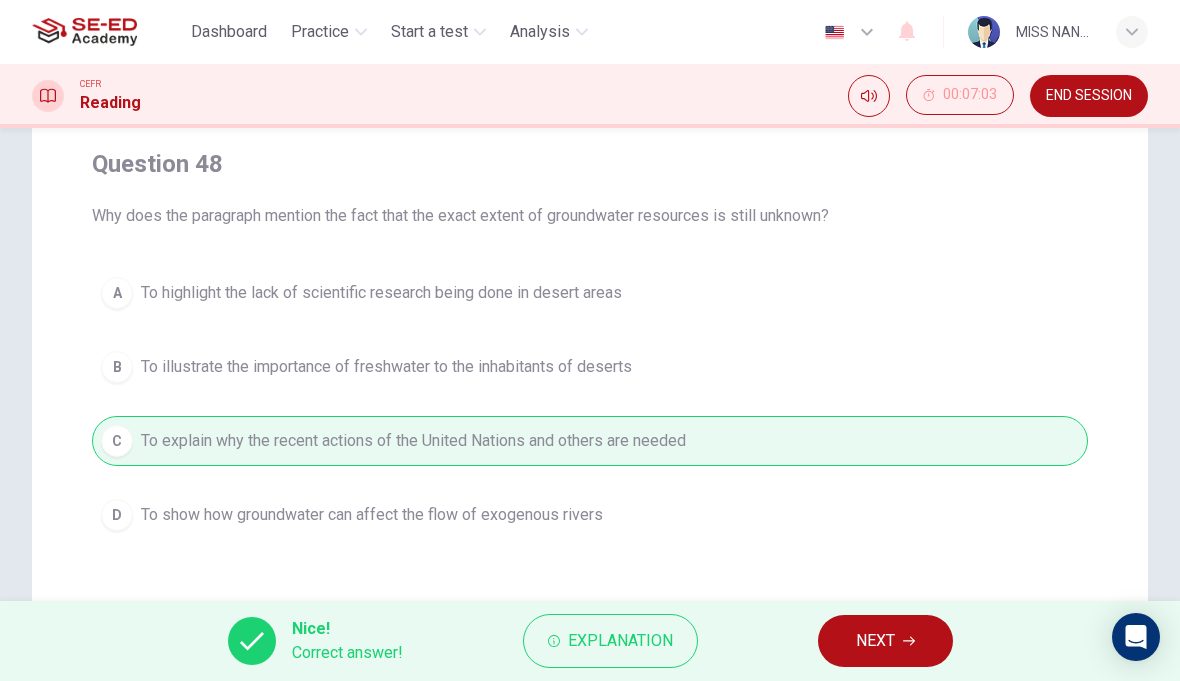 click on "Nice! Correct answer! Explanation NEXT" at bounding box center [590, 641] 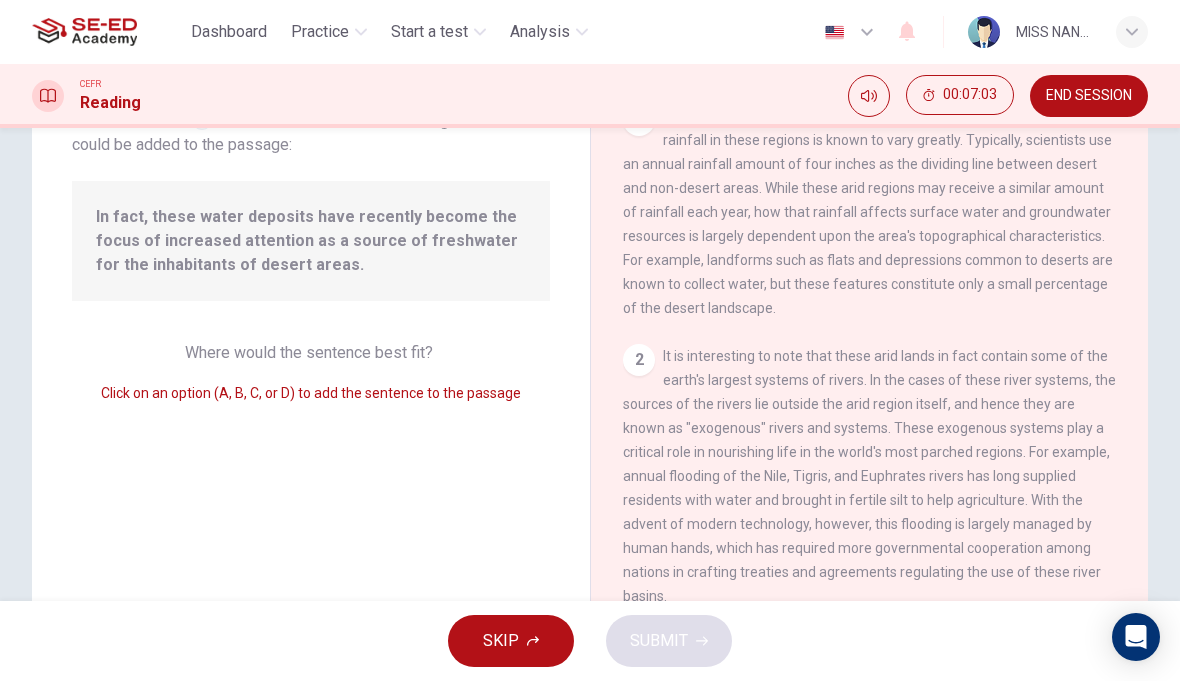 scroll, scrollTop: 987, scrollLeft: 0, axis: vertical 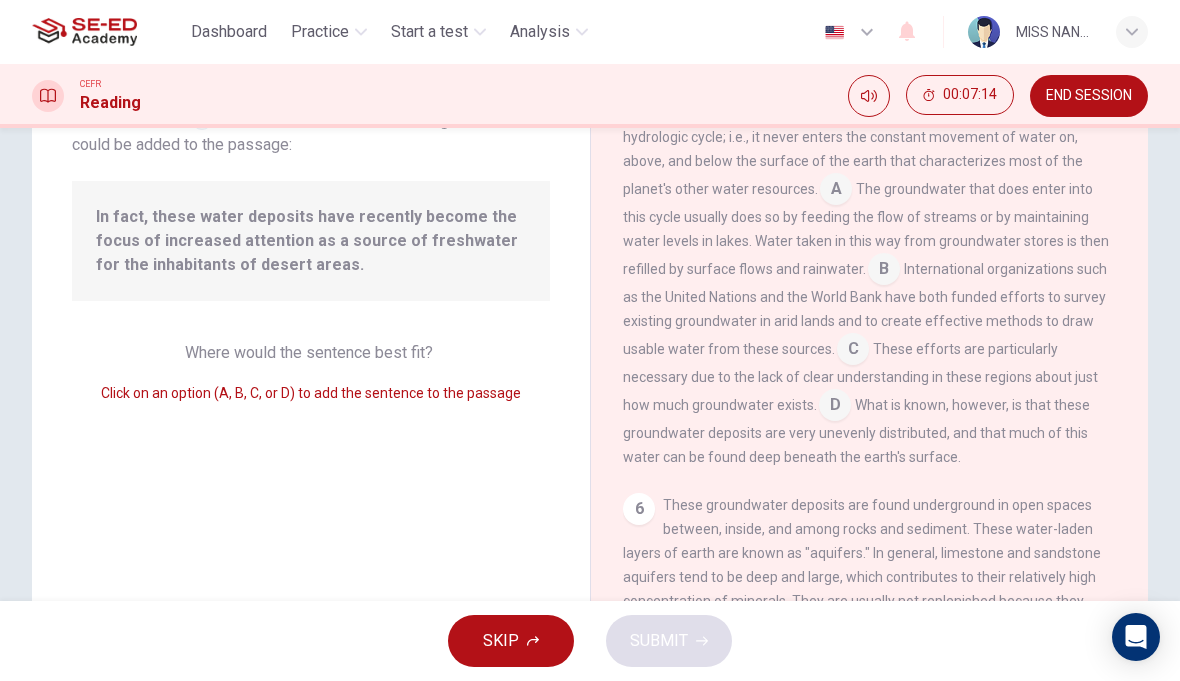click on "SKIP" at bounding box center (501, 641) 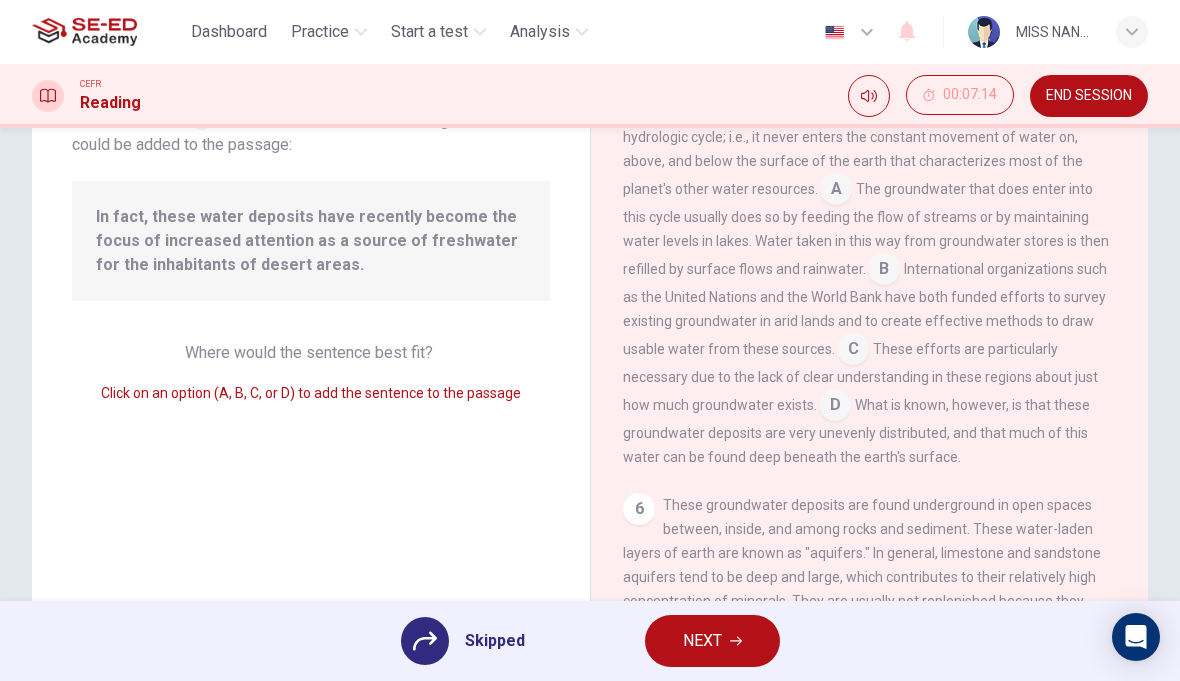 click 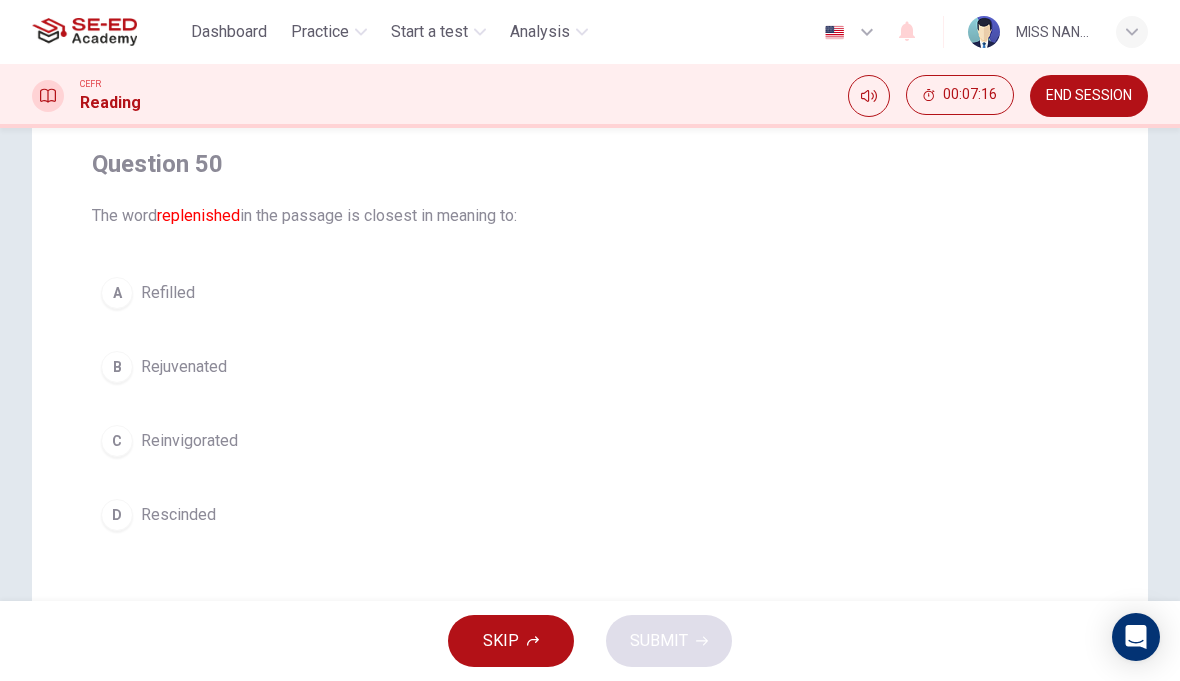 click on "C Reinvigorated" at bounding box center (590, 441) 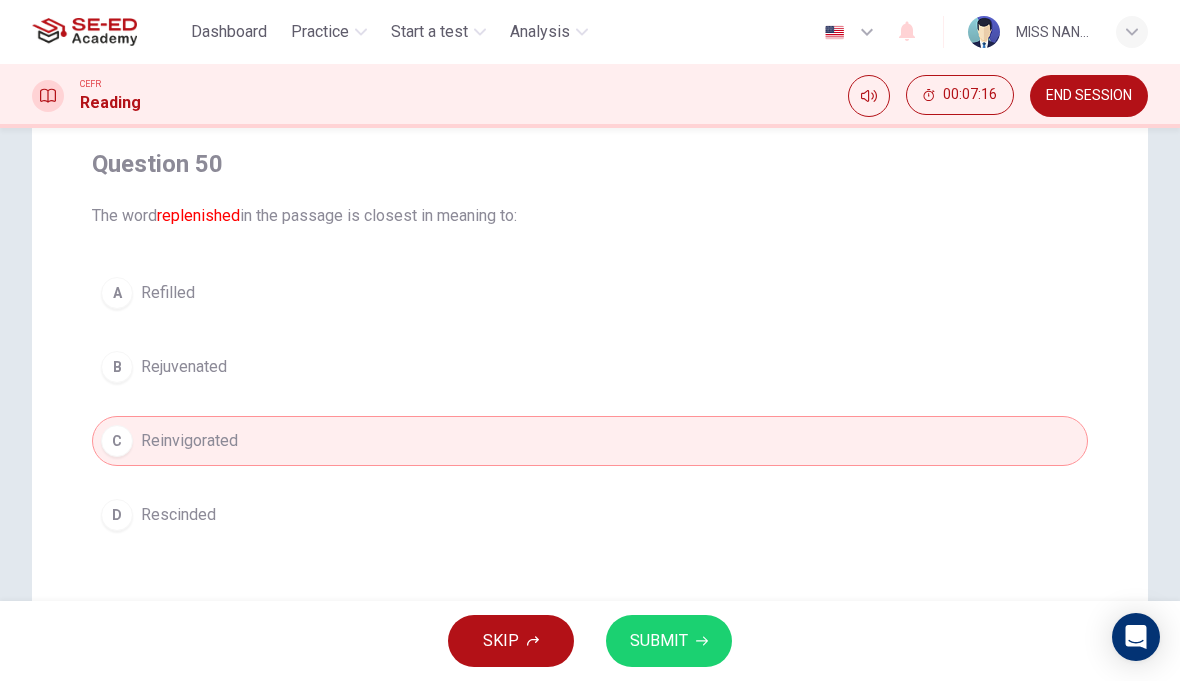 click on "C Reinvigorated" at bounding box center [590, 441] 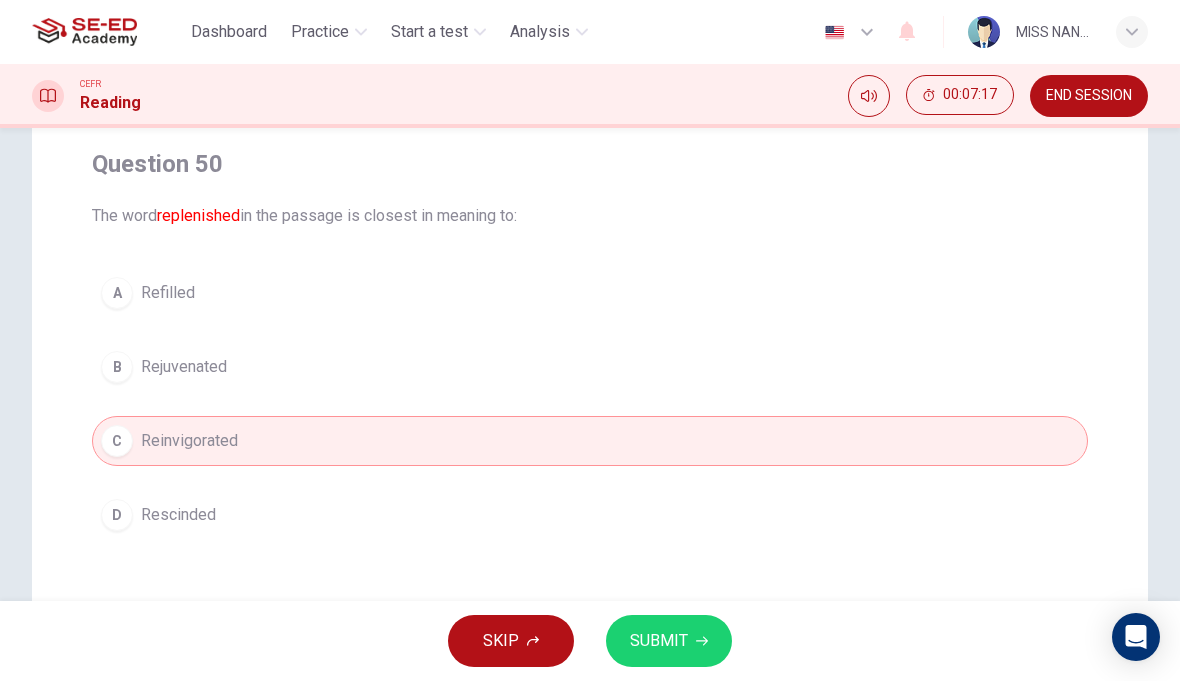 click on "SUBMIT" at bounding box center [659, 641] 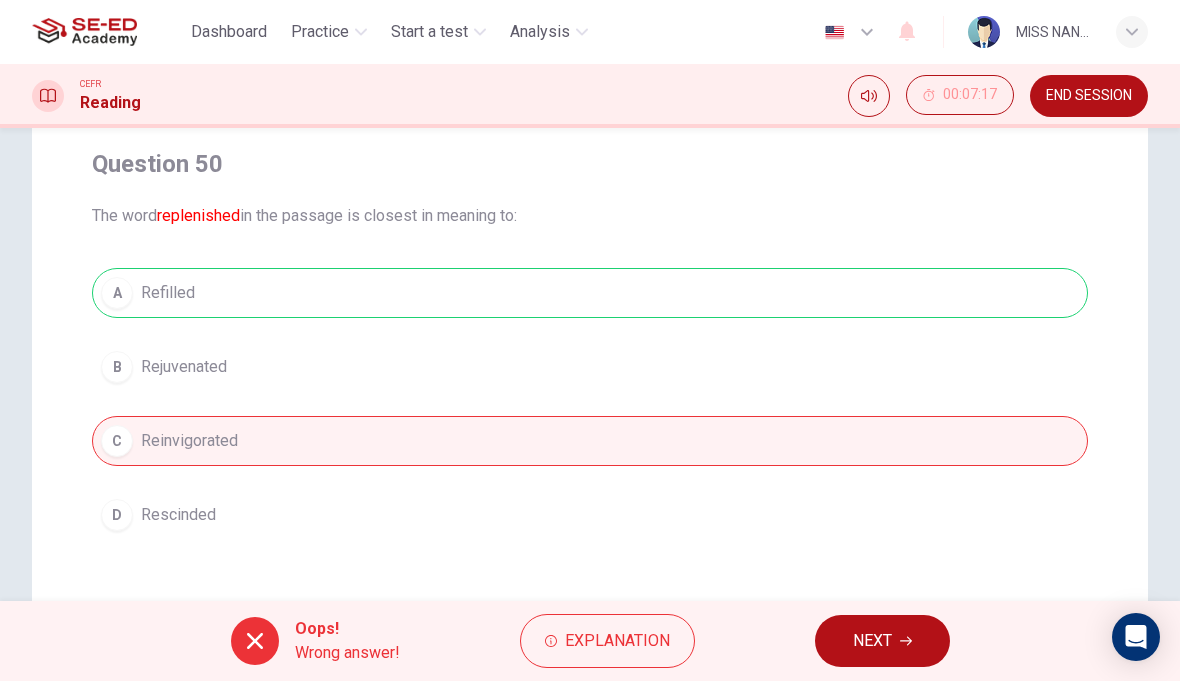 click on "Oops! Wrong answer! Explanation NEXT" at bounding box center [590, 641] 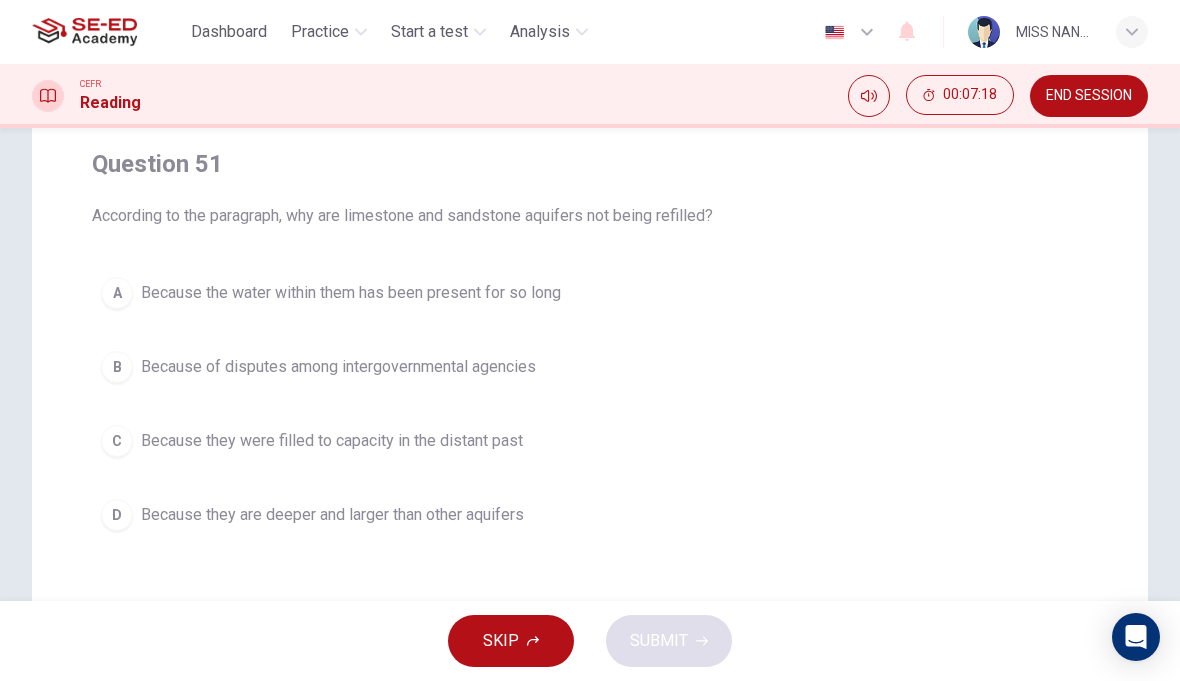 click on "A Because the water within them has been present for so long" at bounding box center (590, 293) 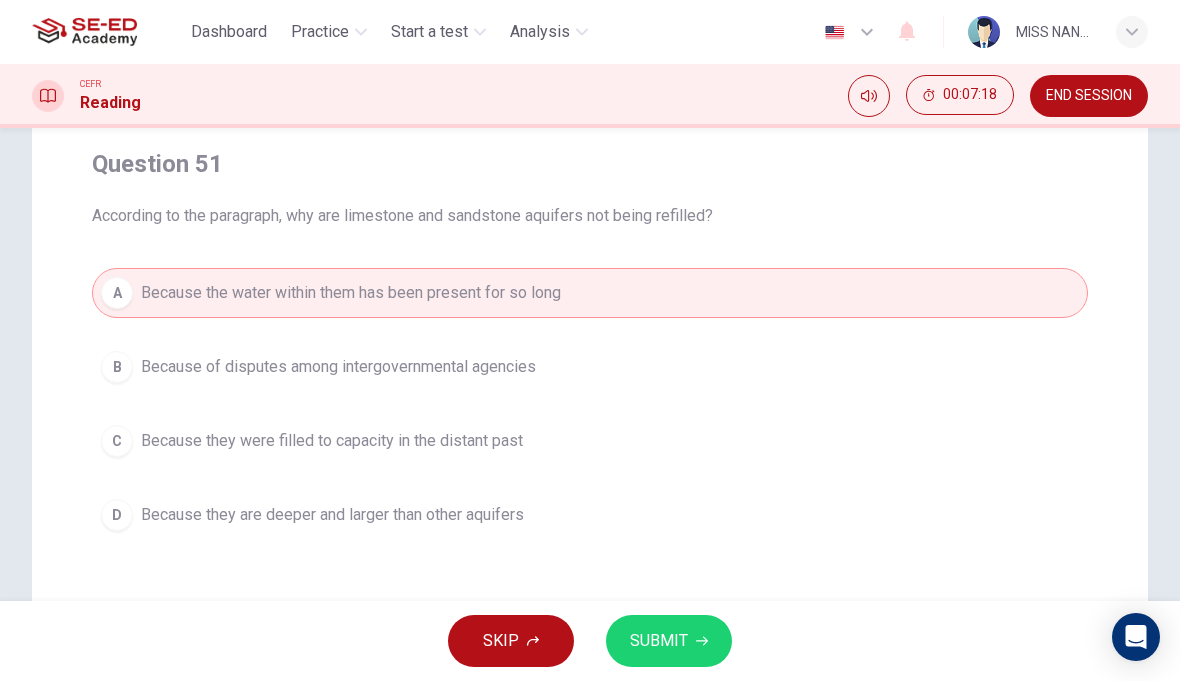 click on "SUBMIT" at bounding box center [669, 641] 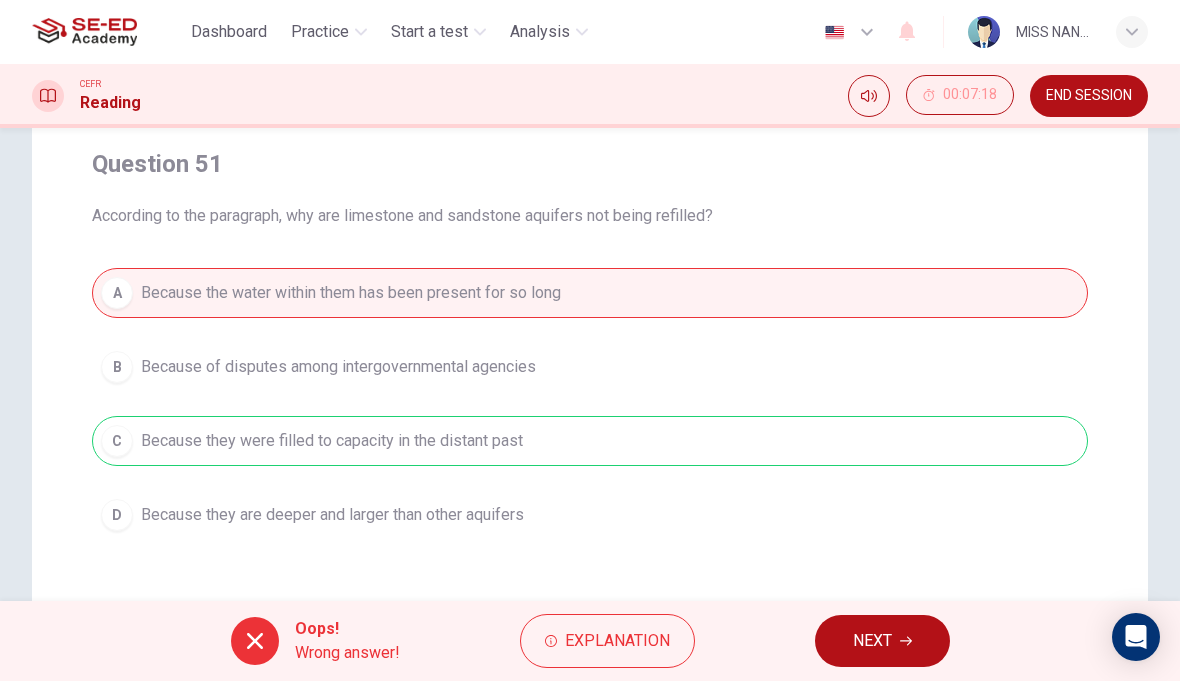 click on "NEXT" at bounding box center (882, 641) 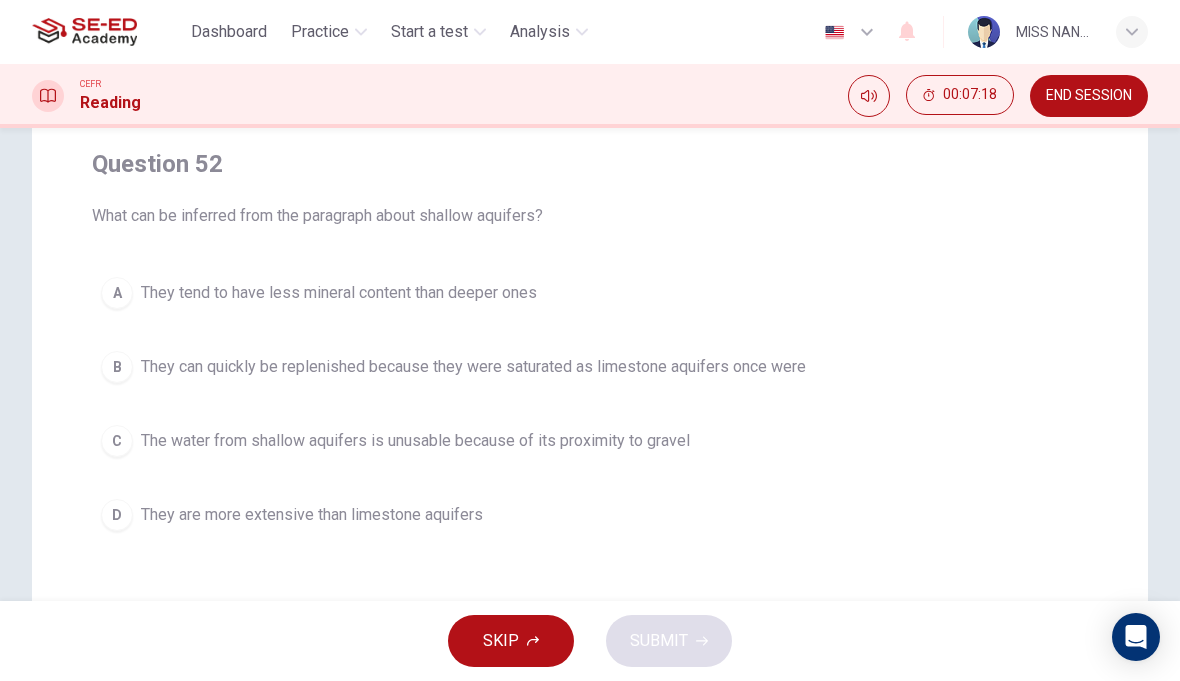click on "A They tend to have less mineral content than deeper ones B They can quickly be replenished because they were saturated as limestone aquifers once were C The water from shallow aquifers is unusable because of its proximity to gravel D They are more extensive than limestone aquifers" at bounding box center [590, 404] 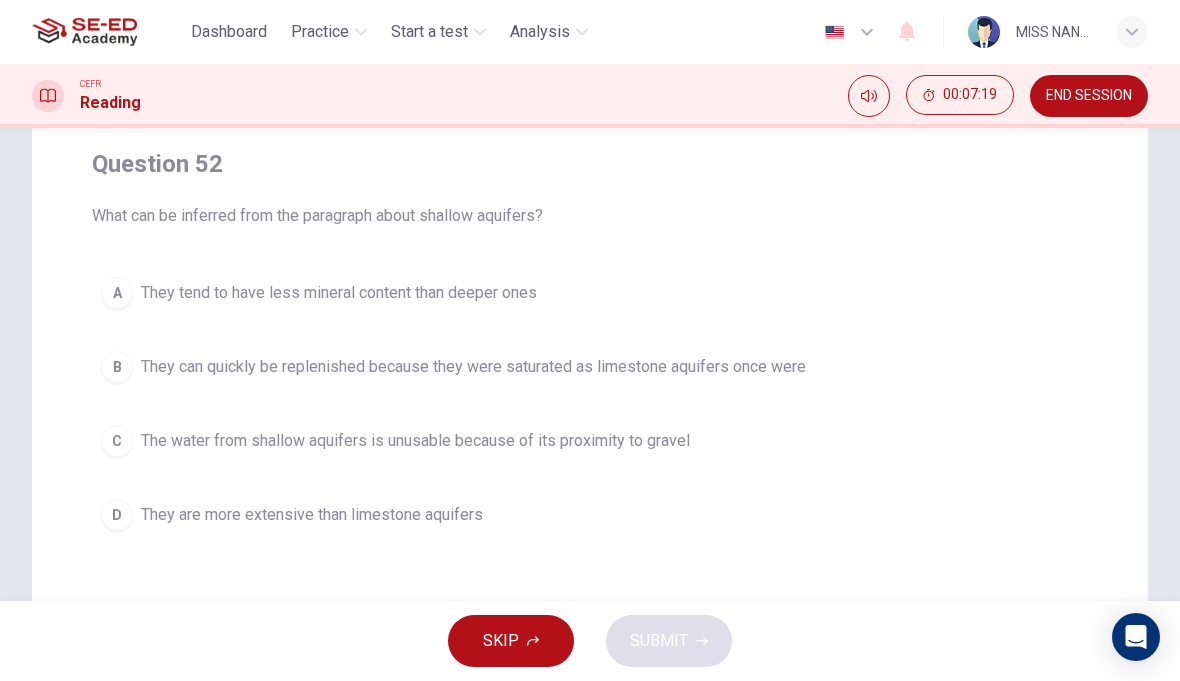 click on "SKIP SUBMIT" at bounding box center (590, 641) 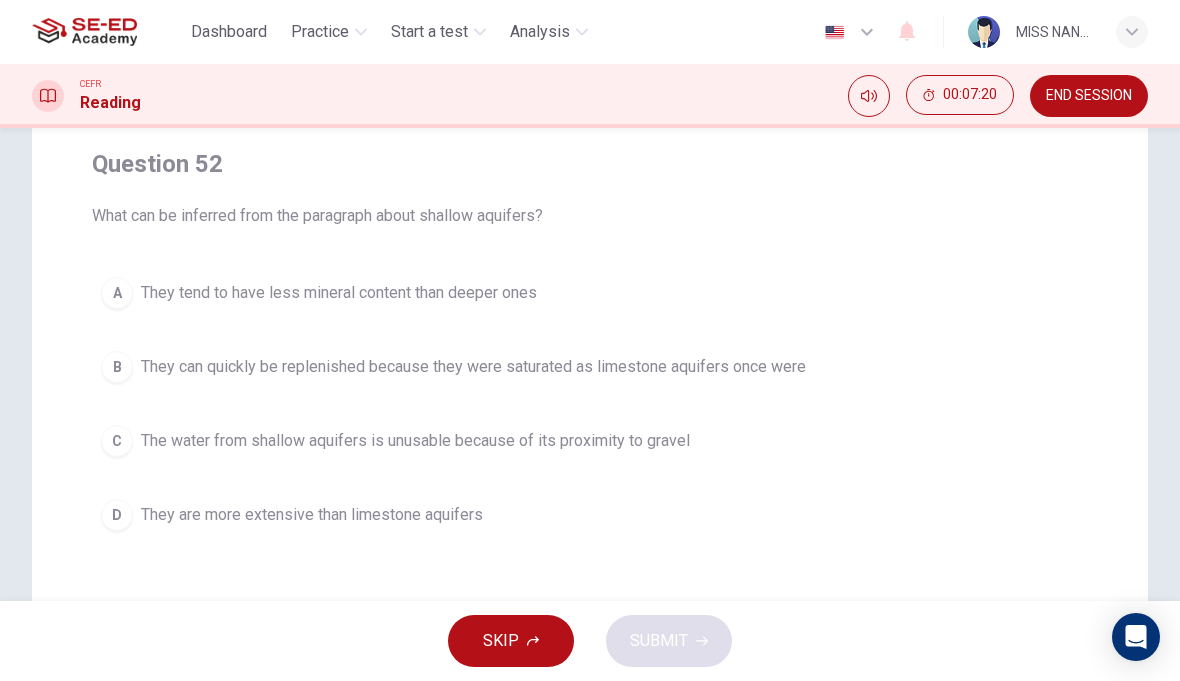 click on "A They tend to have less mineral content than deeper ones" at bounding box center (590, 293) 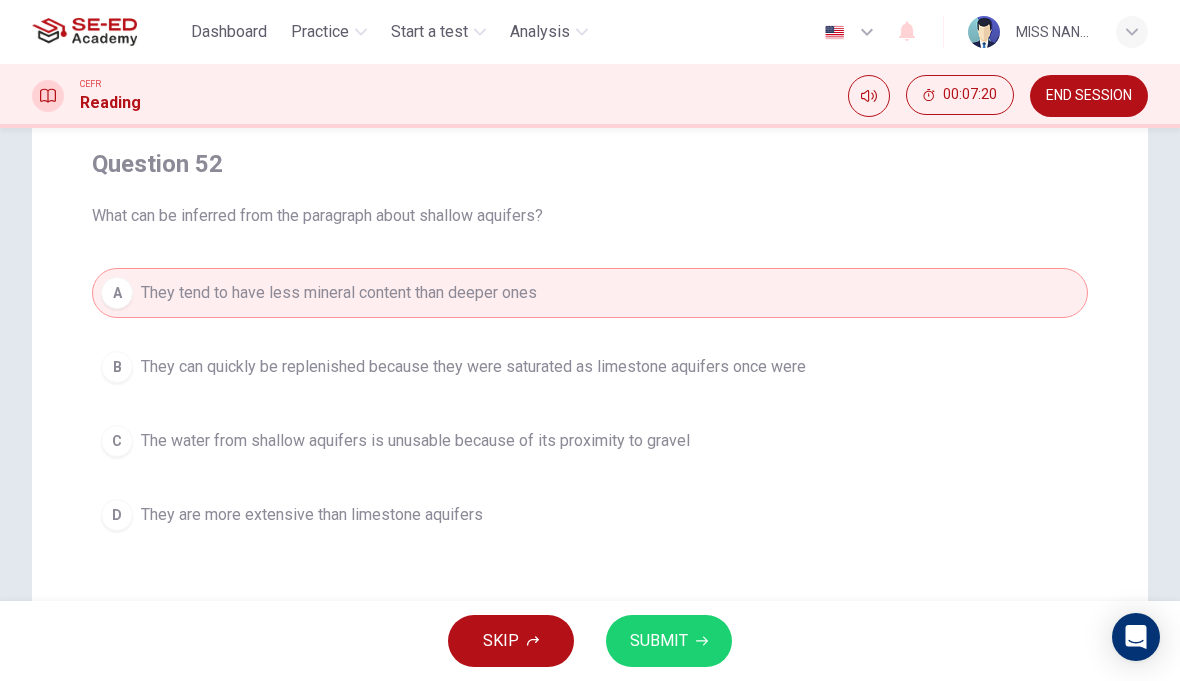 click on "B They can quickly be replenished because they were saturated as limestone aquifers once were" at bounding box center [590, 367] 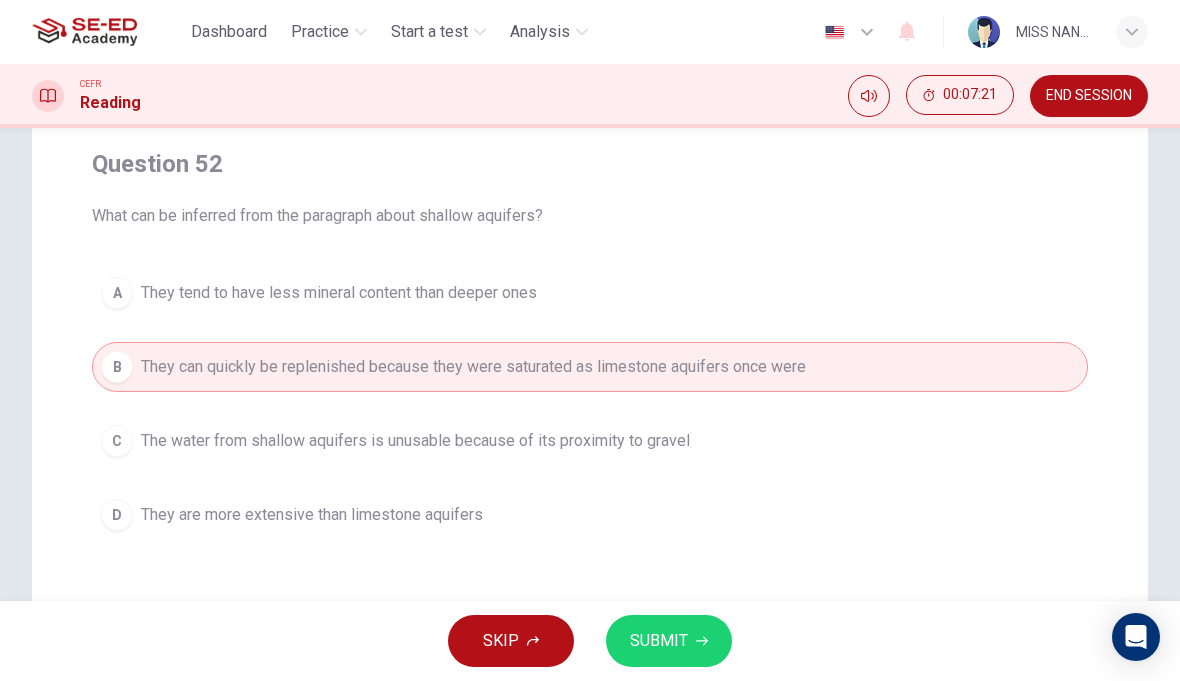 click on "SUBMIT" at bounding box center [659, 641] 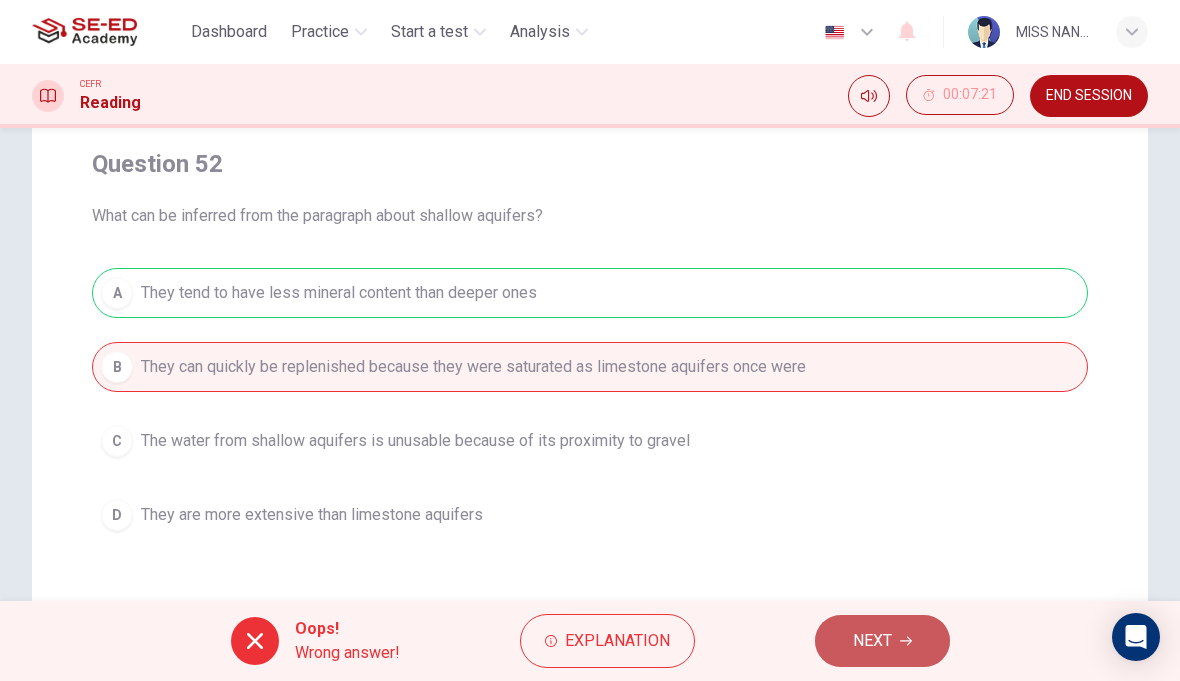 click on "NEXT" at bounding box center (872, 641) 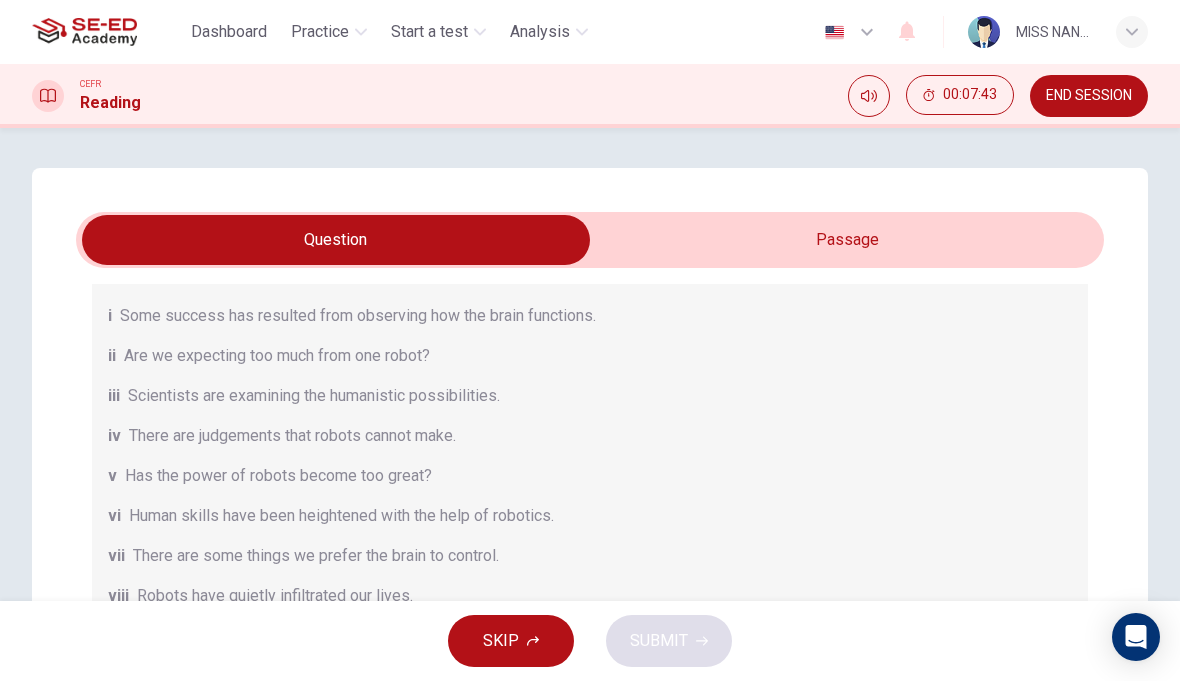 scroll, scrollTop: 244, scrollLeft: 0, axis: vertical 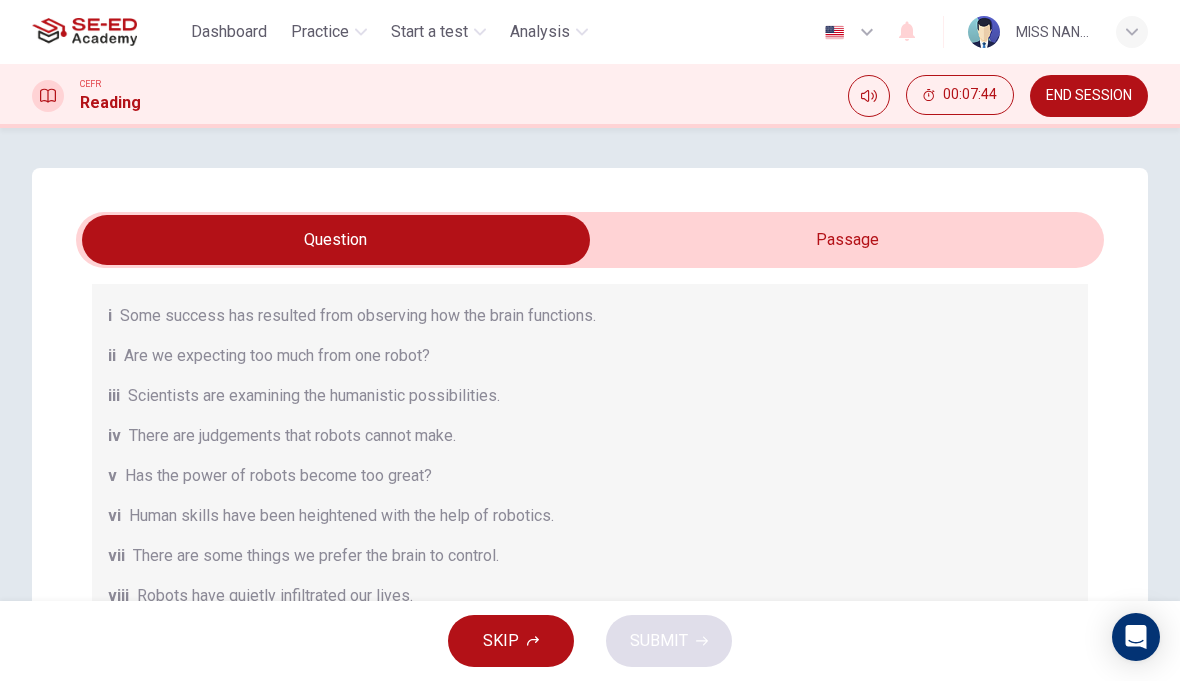 click on "SKIP" at bounding box center (501, 641) 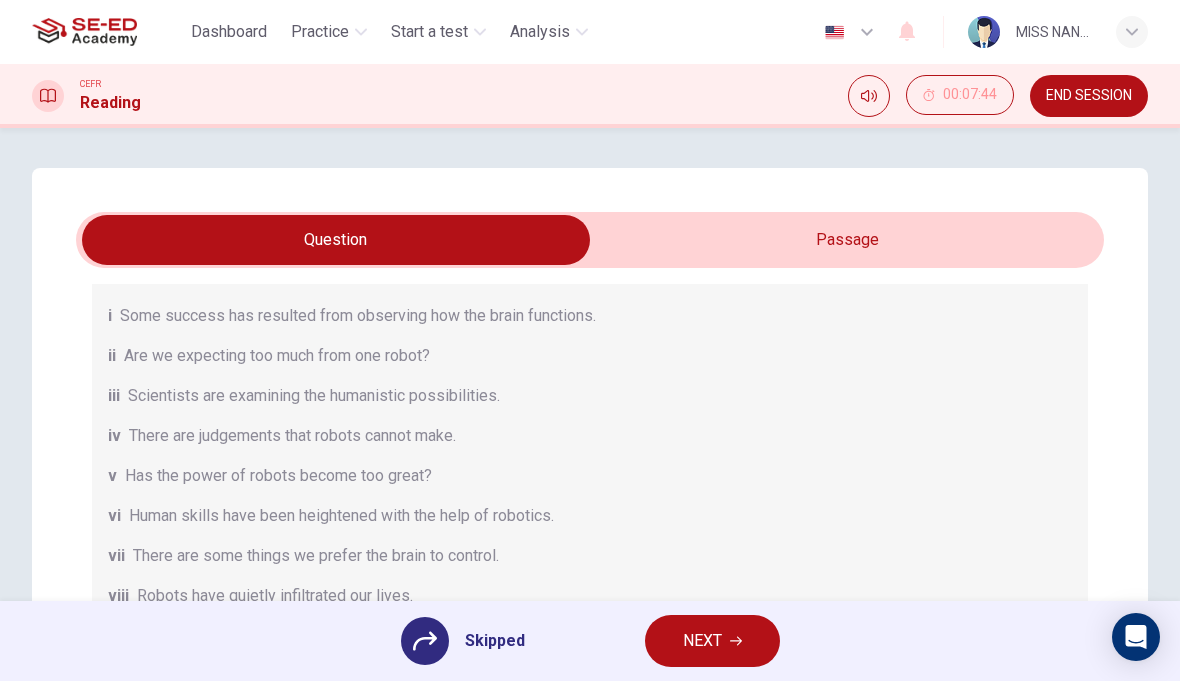 click on "NEXT" at bounding box center [702, 641] 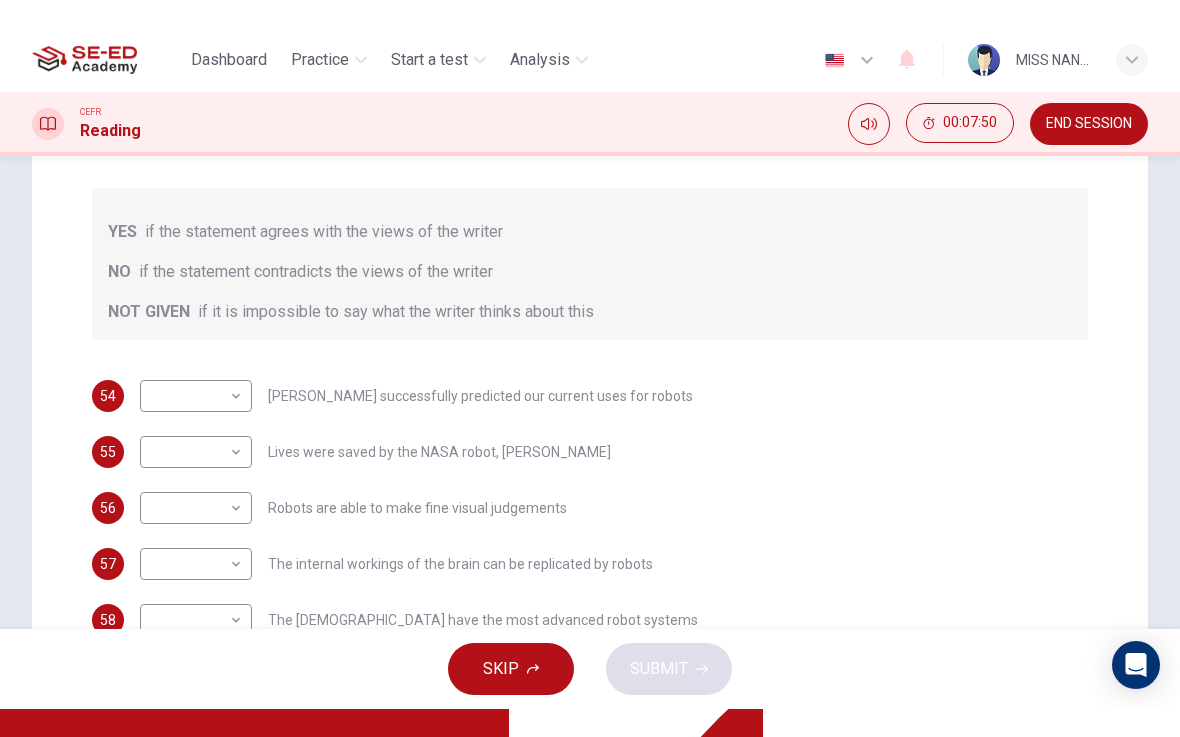 scroll, scrollTop: 306, scrollLeft: 0, axis: vertical 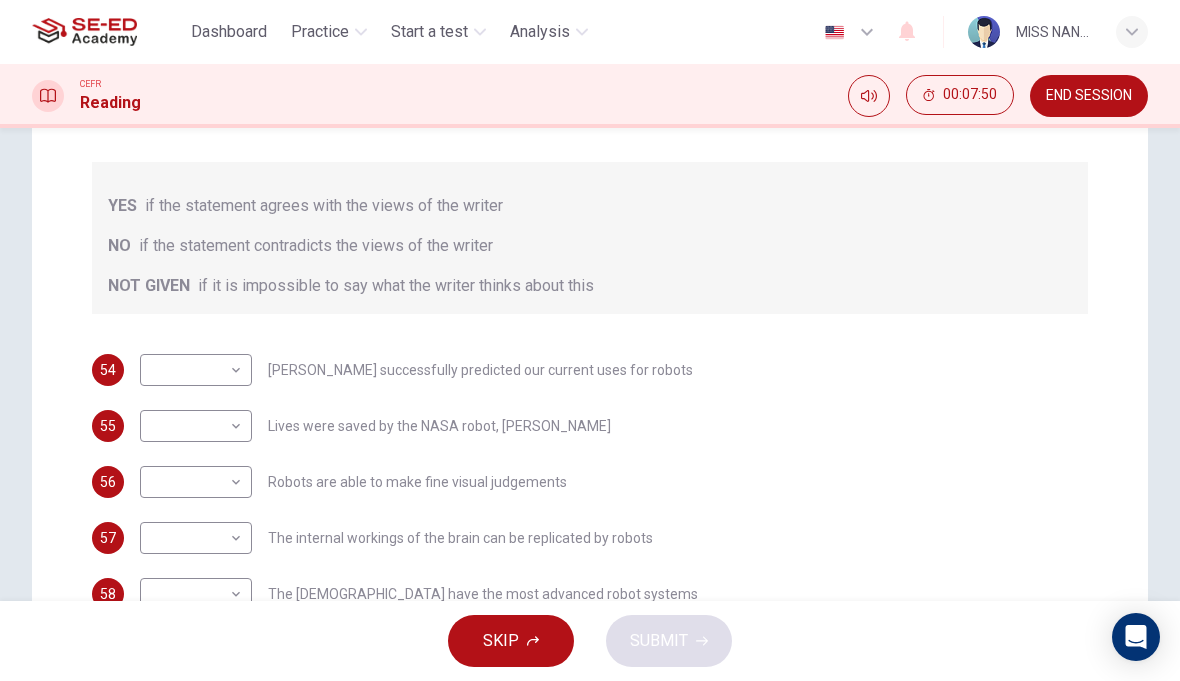 click on "This site uses cookies, as explained in our  Privacy Policy . If you agree to the use of cookies, please click the Accept button and continue to browse our site.   Privacy Policy Accept Dashboard Practice Start a test Analysis English en ​ MISS NANNAPAT  PLIAMPLUEM CEFR Reading 00:07:50 END SESSION Question Passage Questions 54 - 58 Do the following statements agree with the information given in the Reading Passage?  In the boxes below, write YES if the statement agrees with the views of the writer NO if the statement contradicts the views of the writer NOT GIVEN if it is impossible to say what the writer thinks about this 54 ​ ​ [PERSON_NAME] successfully predicted our current uses for robots 55 ​ ​ Lives were saved by the NASA robot, [PERSON_NAME] 56 ​ ​ Robots are able to make fine visual judgements 57 ​ ​ The internal workings of the brain can be replicated by robots 58 ​ ​ The [DEMOGRAPHIC_DATA] have the most advanced robot systems Robots CLICK TO ZOOM Click to Zoom 1 A B C D E F G SKIP SUBMIT" at bounding box center (590, 340) 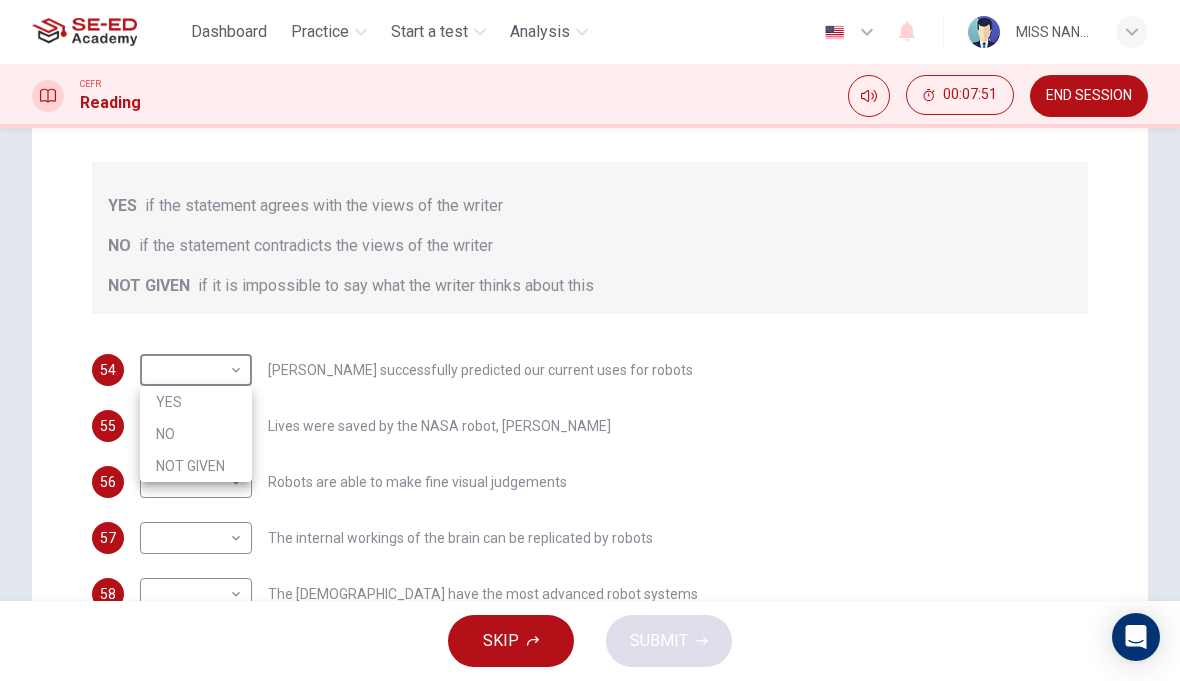 click on "YES" at bounding box center [196, 402] 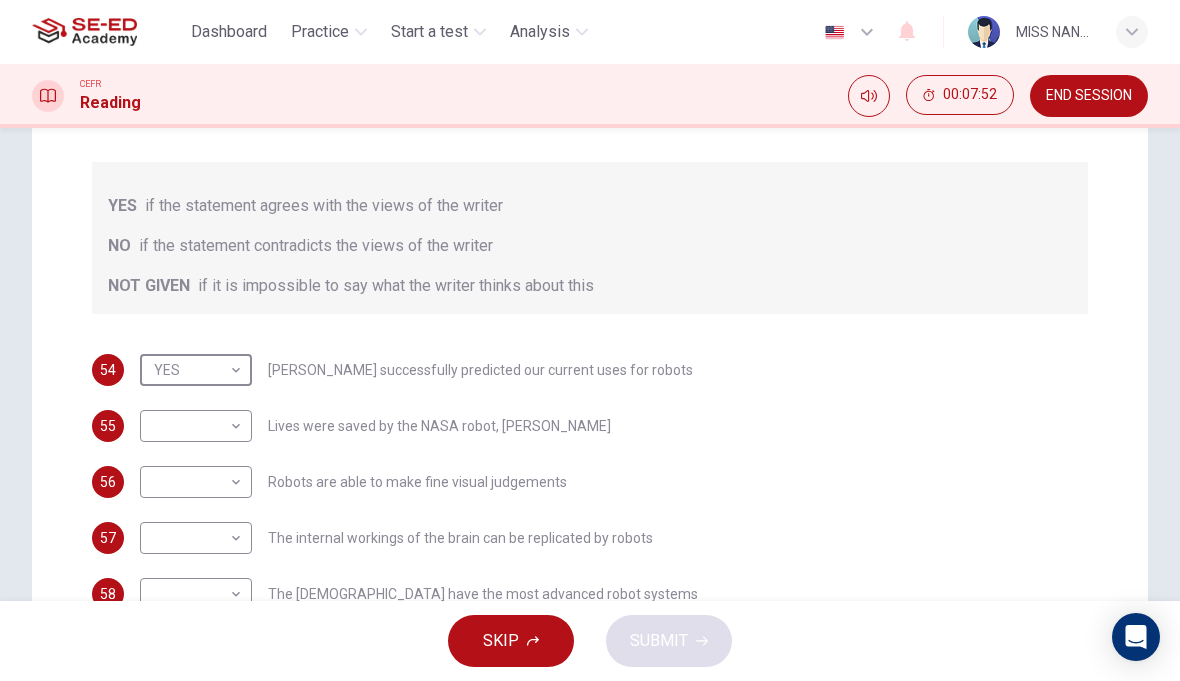 click on "This site uses cookies, as explained in our  Privacy Policy . If you agree to the use of cookies, please click the Accept button and continue to browse our site.   Privacy Policy Accept Dashboard Practice Start a test Analysis English en ​ MISS NANNAPAT  PLIAMPLUEM CEFR Reading 00:07:52 END SESSION Question Passage Questions 54 - 58 Do the following statements agree with the information given in the Reading Passage?  In the boxes below, write YES if the statement agrees with the views of the writer NO if the statement contradicts the views of the writer NOT GIVEN if it is impossible to say what the writer thinks about this 54 YES YES ​ [PERSON_NAME] successfully predicted our current uses for robots 55 ​ ​ Lives were saved by the NASA robot, [PERSON_NAME] 56 ​ ​ Robots are able to make fine visual judgements 57 ​ ​ The internal workings of the brain can be replicated by robots 58 ​ ​ The [DEMOGRAPHIC_DATA] have the most advanced robot systems Robots CLICK TO ZOOM Click to Zoom 1 A B C D E F G SKIP SUBMIT" at bounding box center [590, 340] 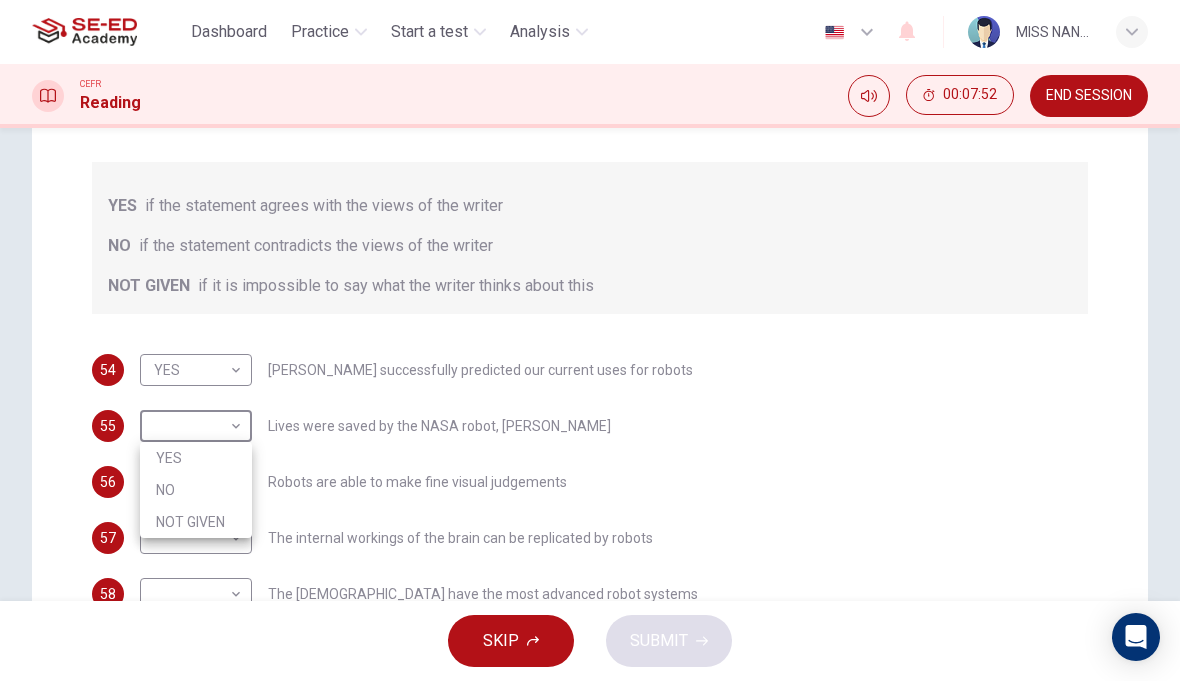 click on "YES" at bounding box center (196, 458) 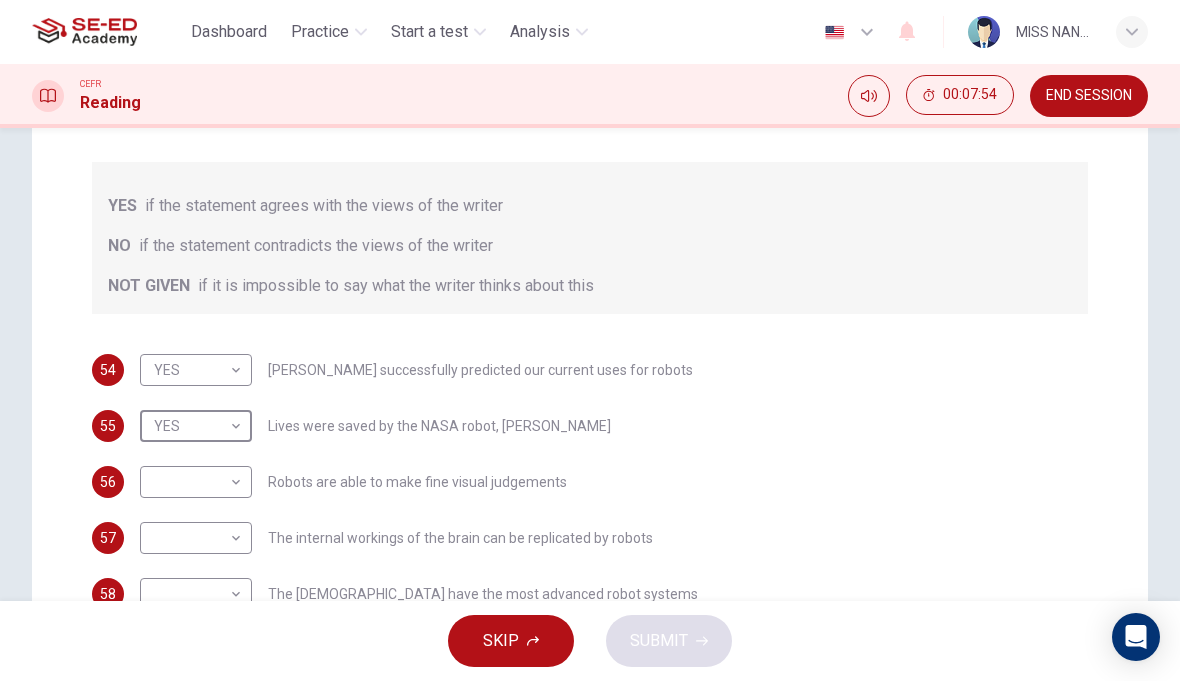 click on "This site uses cookies, as explained in our  Privacy Policy . If you agree to the use of cookies, please click the Accept button and continue to browse our site.   Privacy Policy Accept Dashboard Practice Start a test Analysis English en ​ MISS NANNAPAT  PLIAMPLUEM CEFR Reading 00:07:54 END SESSION Question Passage Questions 54 - 58 Do the following statements agree with the information given in the Reading Passage?  In the boxes below, write YES if the statement agrees with the views of the writer NO if the statement contradicts the views of the writer NOT GIVEN if it is impossible to say what the writer thinks about this 54 YES YES ​ [PERSON_NAME] successfully predicted our current uses for robots 55 YES YES ​ Lives were saved by the NASA robot, [PERSON_NAME] 56 ​ ​ Robots are able to make fine visual judgements 57 ​ ​ The internal workings of the brain can be replicated by robots 58 ​ ​ The [DEMOGRAPHIC_DATA] have the most advanced robot systems Robots CLICK TO ZOOM Click to Zoom 1 A B C D E F G SKIP SUBMIT" at bounding box center (590, 340) 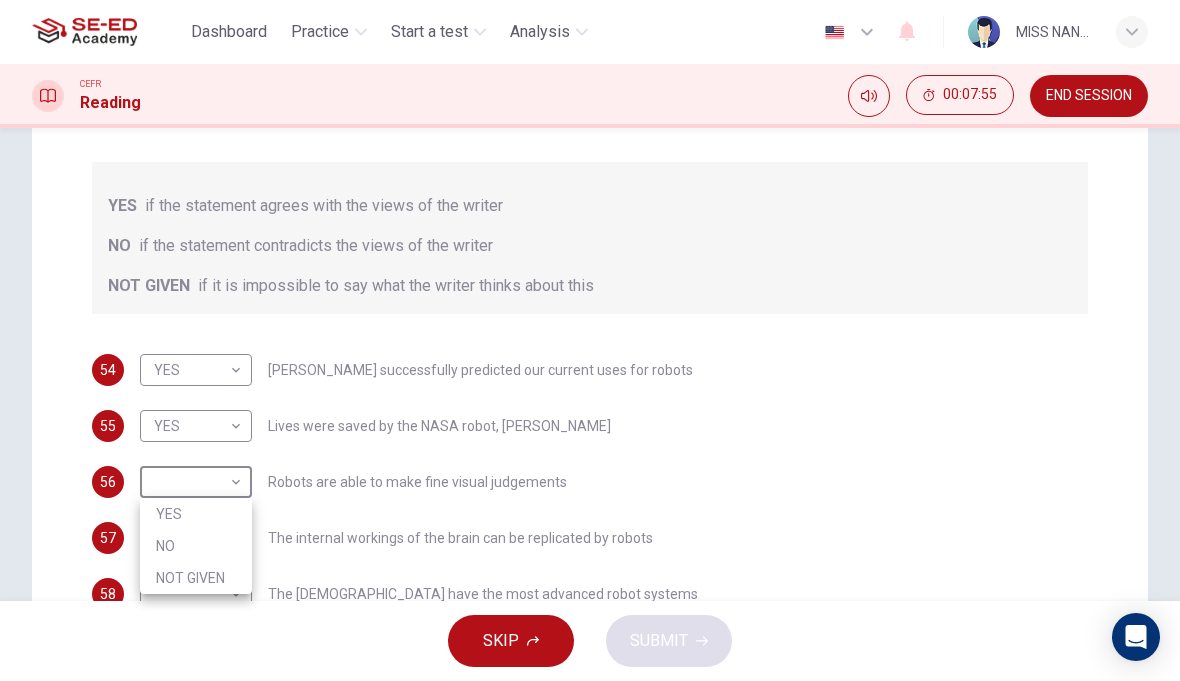 click on "NO" at bounding box center (196, 546) 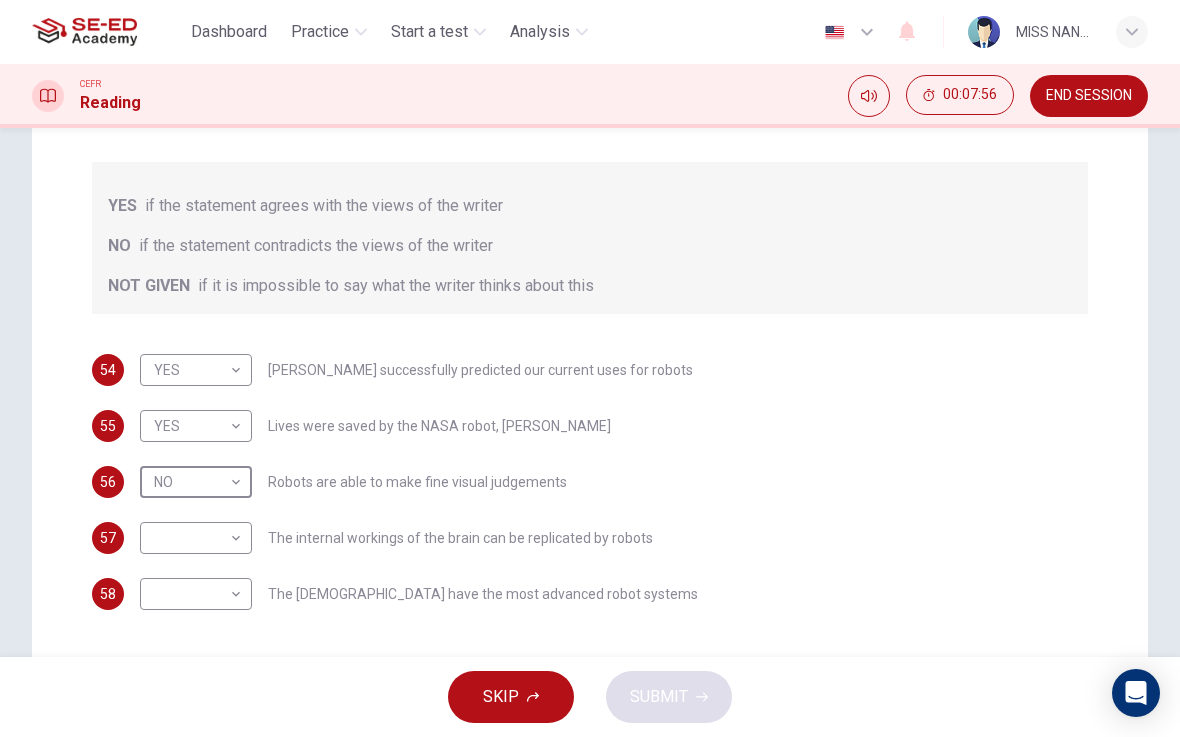 click on "This site uses cookies, as explained in our  Privacy Policy . If you agree to the use of cookies, please click the Accept button and continue to browse our site.   Privacy Policy Accept Dashboard Practice Start a test Analysis English en ​ MISS NANNAPAT  PLIAMPLUEM CEFR Reading 00:07:56 END SESSION Question Passage Questions 54 - 58 Do the following statements agree with the information given in the Reading Passage?  In the boxes below, write YES if the statement agrees with the views of the writer NO if the statement contradicts the views of the writer NOT GIVEN if it is impossible to say what the writer thinks about this 54 YES YES ​ [PERSON_NAME] successfully predicted our current uses for robots 55 YES YES ​ Lives were saved by the NASA robot, [PERSON_NAME] 56 NO NO ​ Robots are able to make fine visual judgements 57 ​ ​ The internal workings of the brain can be replicated by robots 58 ​ ​ The [DEMOGRAPHIC_DATA] have the most advanced robot systems Robots CLICK TO ZOOM Click to Zoom 1 A B C D E F G SKIP" at bounding box center (590, 368) 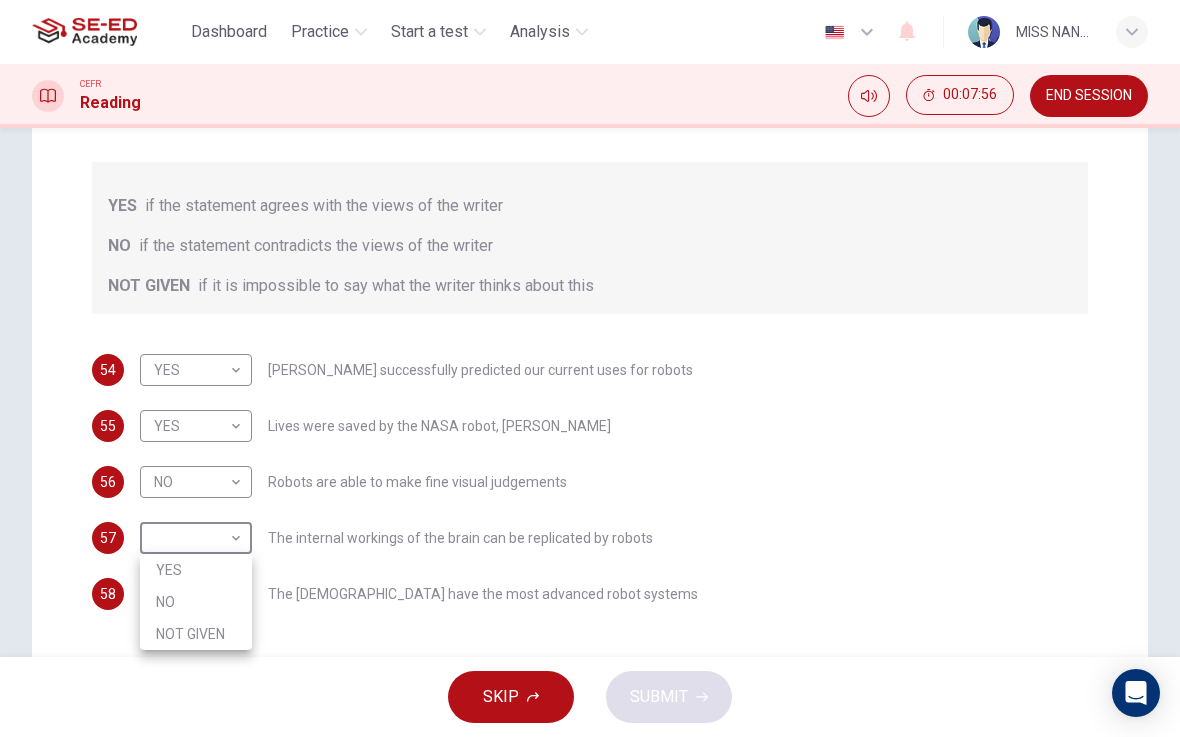 click on "YES" at bounding box center [196, 570] 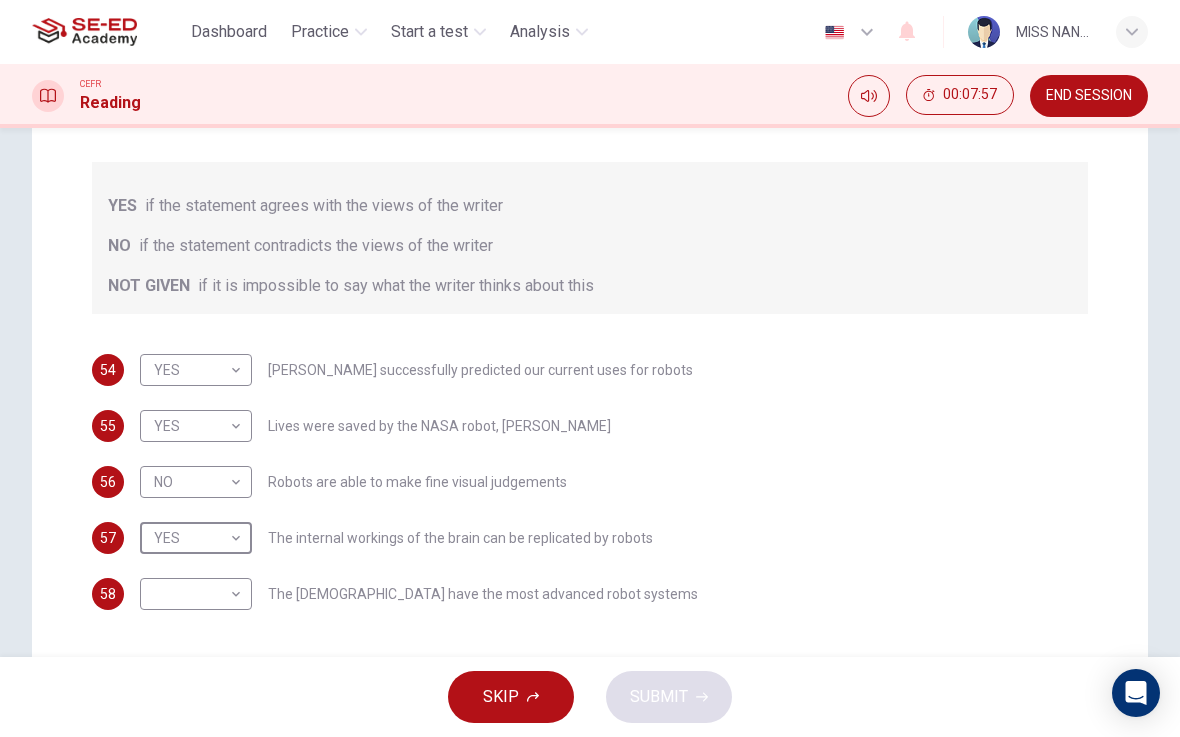 click on "This site uses cookies, as explained in our  Privacy Policy . If you agree to the use of cookies, please click the Accept button and continue to browse our site.   Privacy Policy Accept Dashboard Practice Start a test Analysis English en ​ MISS NANNAPAT  PLIAMPLUEM CEFR Reading 00:07:57 END SESSION Question Passage Questions 54 - 58 Do the following statements agree with the information given in the Reading Passage?  In the boxes below, write YES if the statement agrees with the views of the writer NO if the statement contradicts the views of the writer NOT GIVEN if it is impossible to say what the writer thinks about this 54 YES YES ​ [PERSON_NAME] successfully predicted our current uses for robots 55 YES YES ​ Lives were saved by the NASA robot, [PERSON_NAME] 56 NO NO ​ Robots are able to make fine visual judgements 57 YES YES ​ The internal workings of the brain can be replicated by robots 58 ​ ​ The [DEMOGRAPHIC_DATA] have the most advanced robot systems Robots CLICK TO ZOOM Click to Zoom 1 A B C D E F G SKIP" at bounding box center [590, 368] 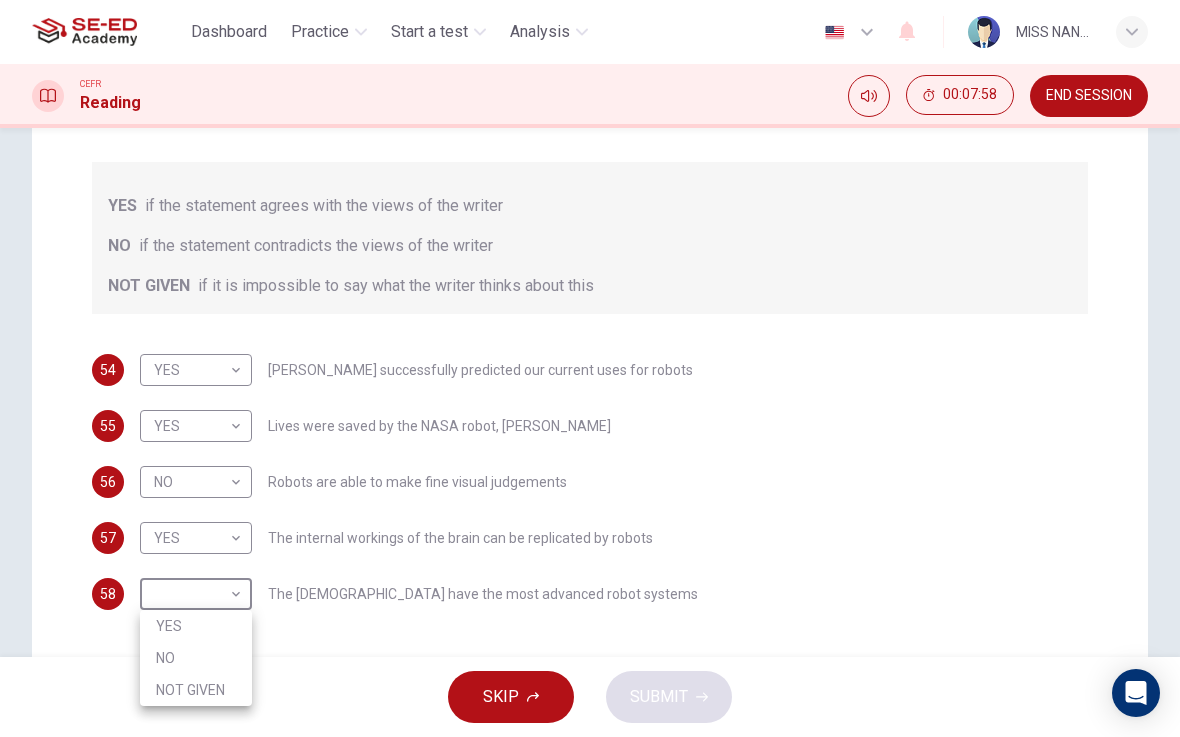 click on "YES" at bounding box center (196, 626) 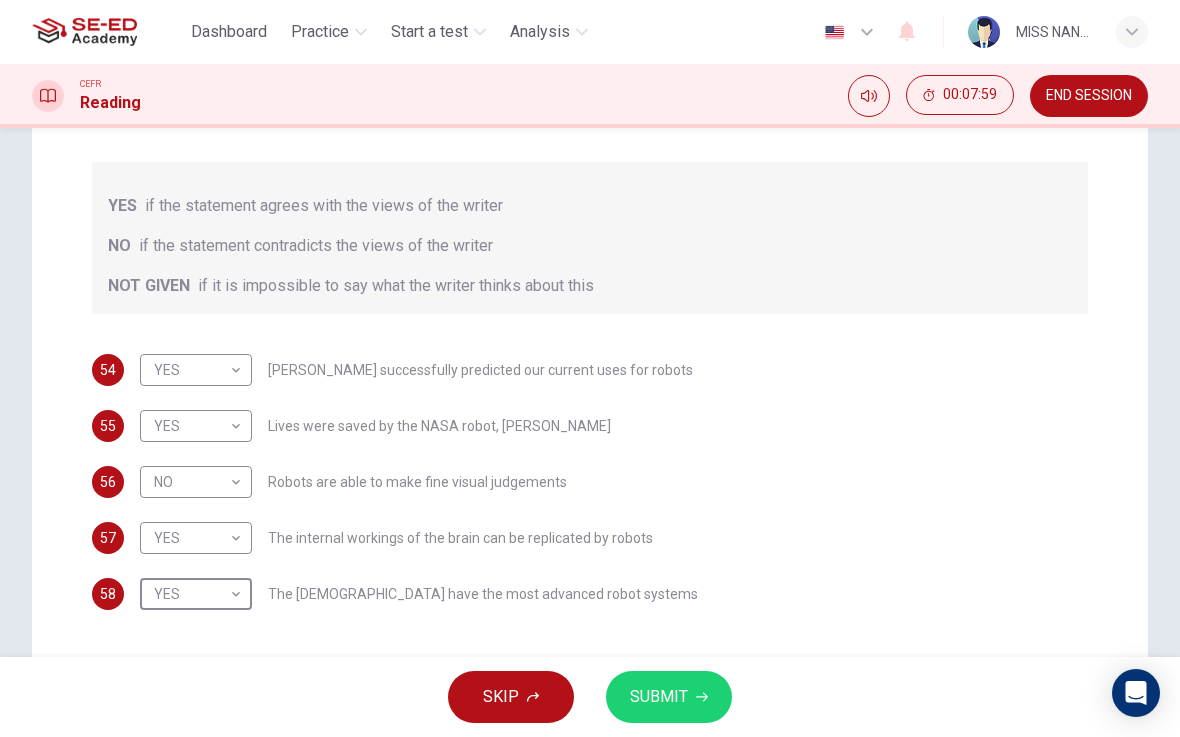 click on "SUBMIT" at bounding box center (659, 697) 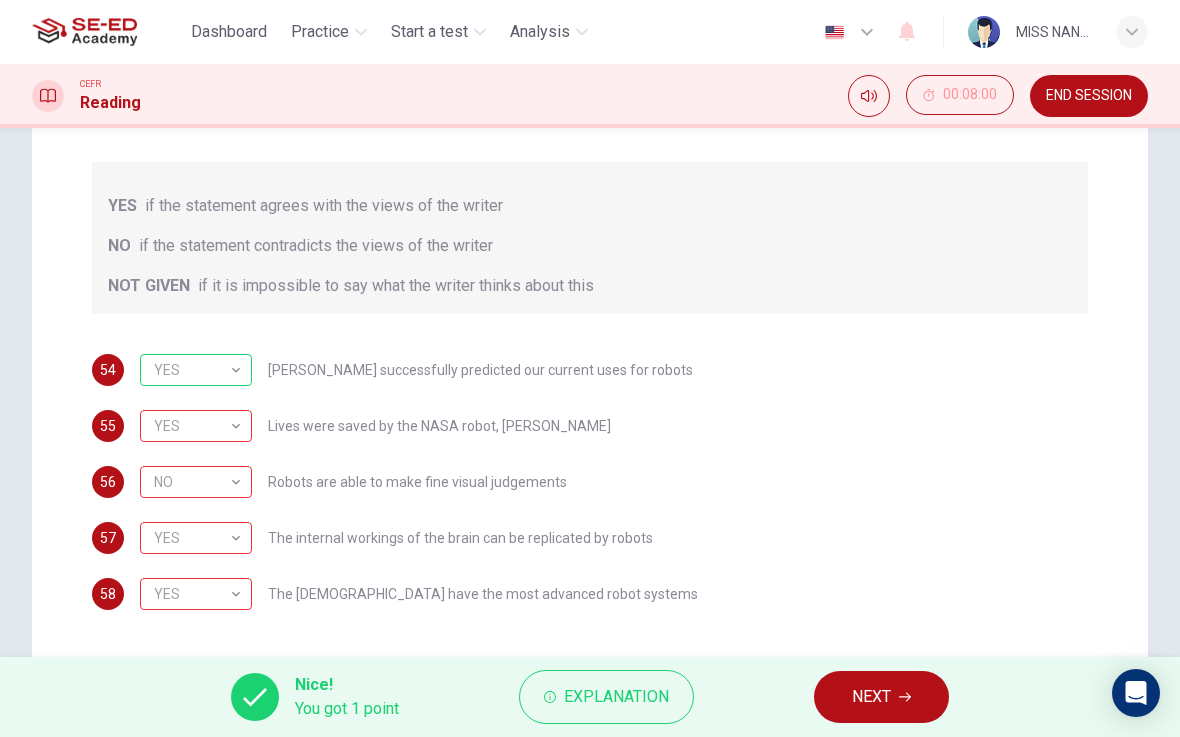 click on "NEXT" at bounding box center (871, 697) 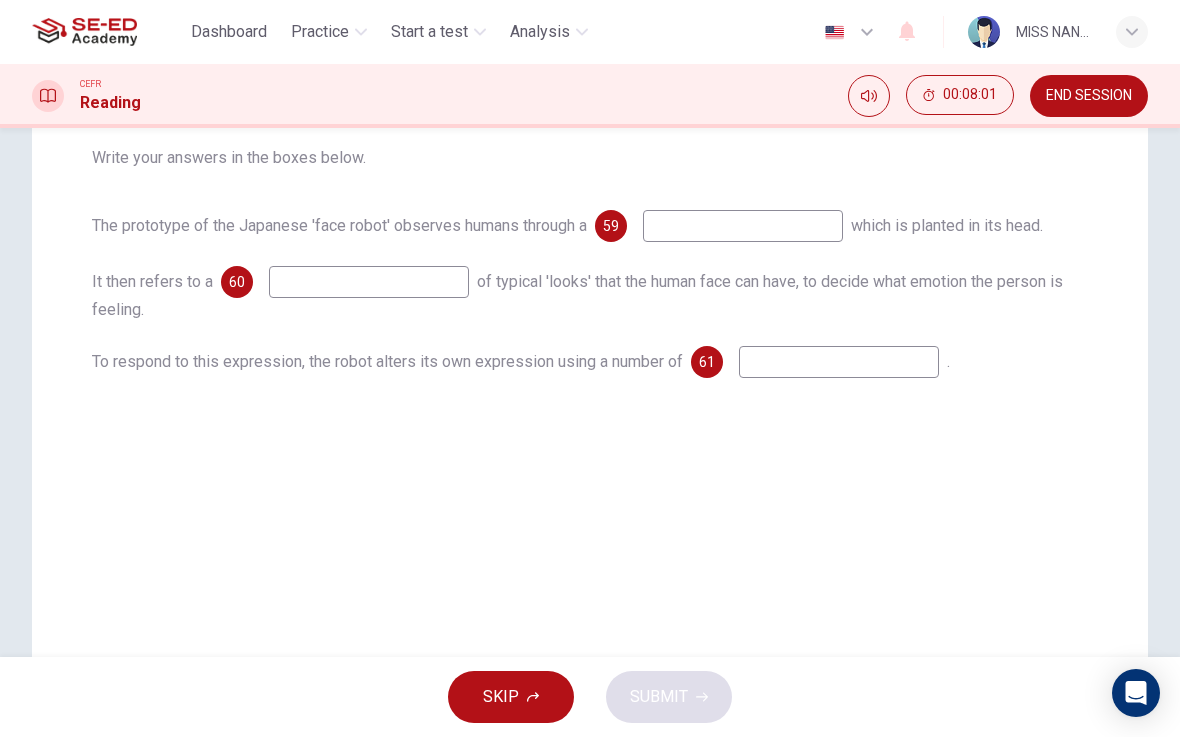 click at bounding box center (743, 226) 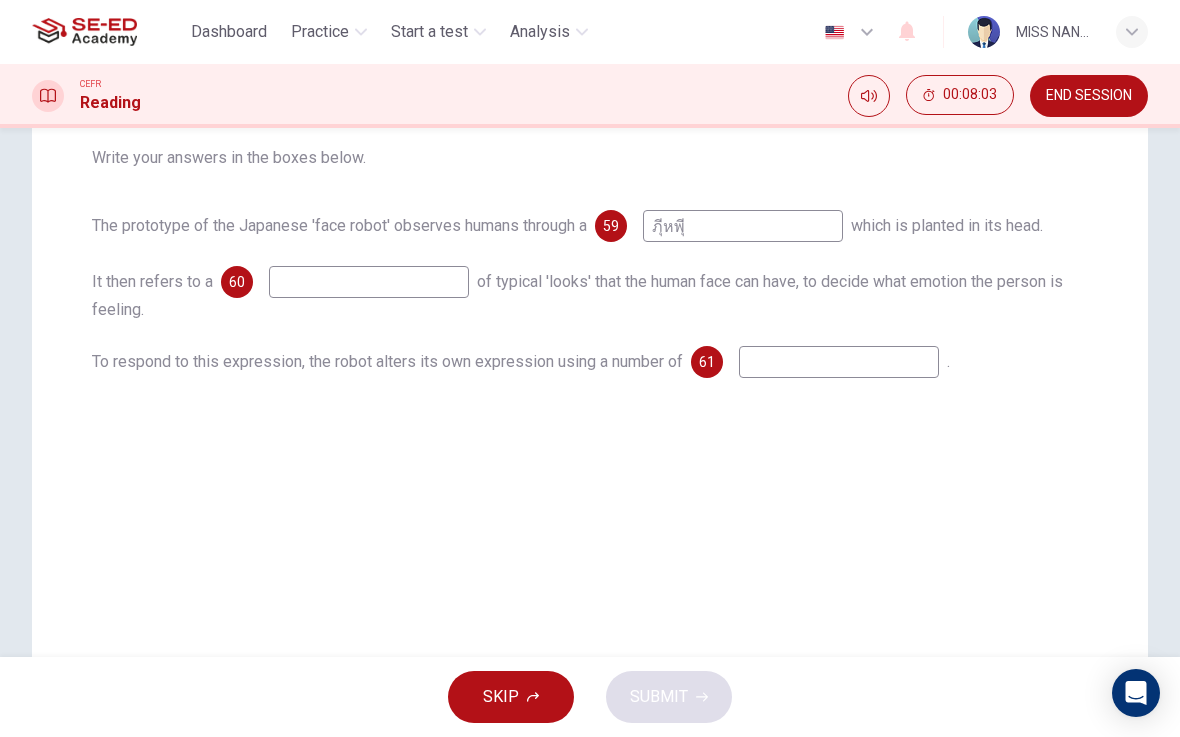 type on "ภุีหพุี" 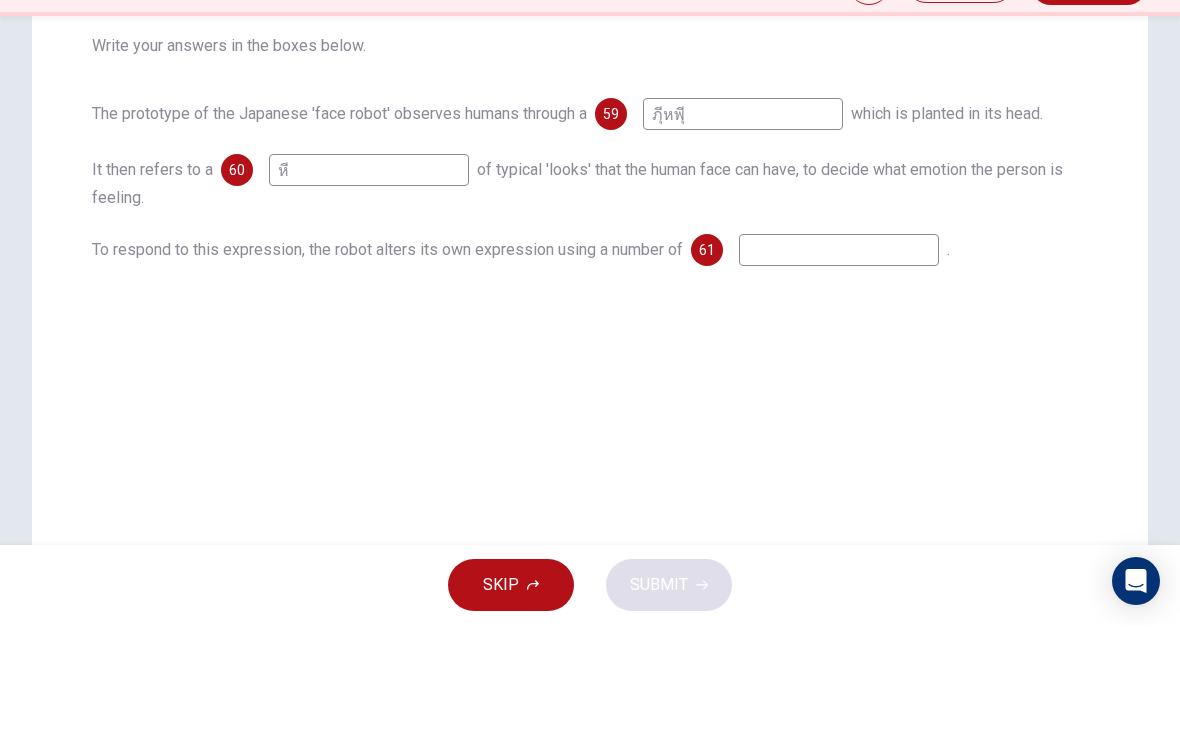 type on "หี" 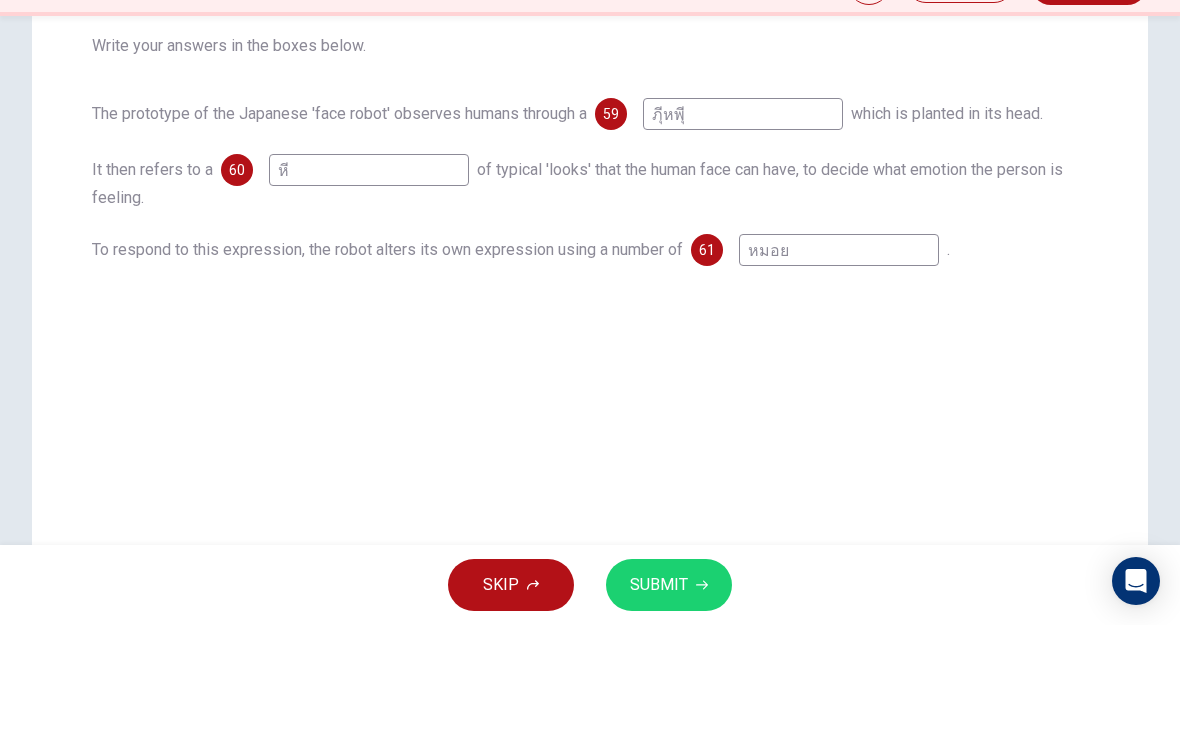 type on "หมอย" 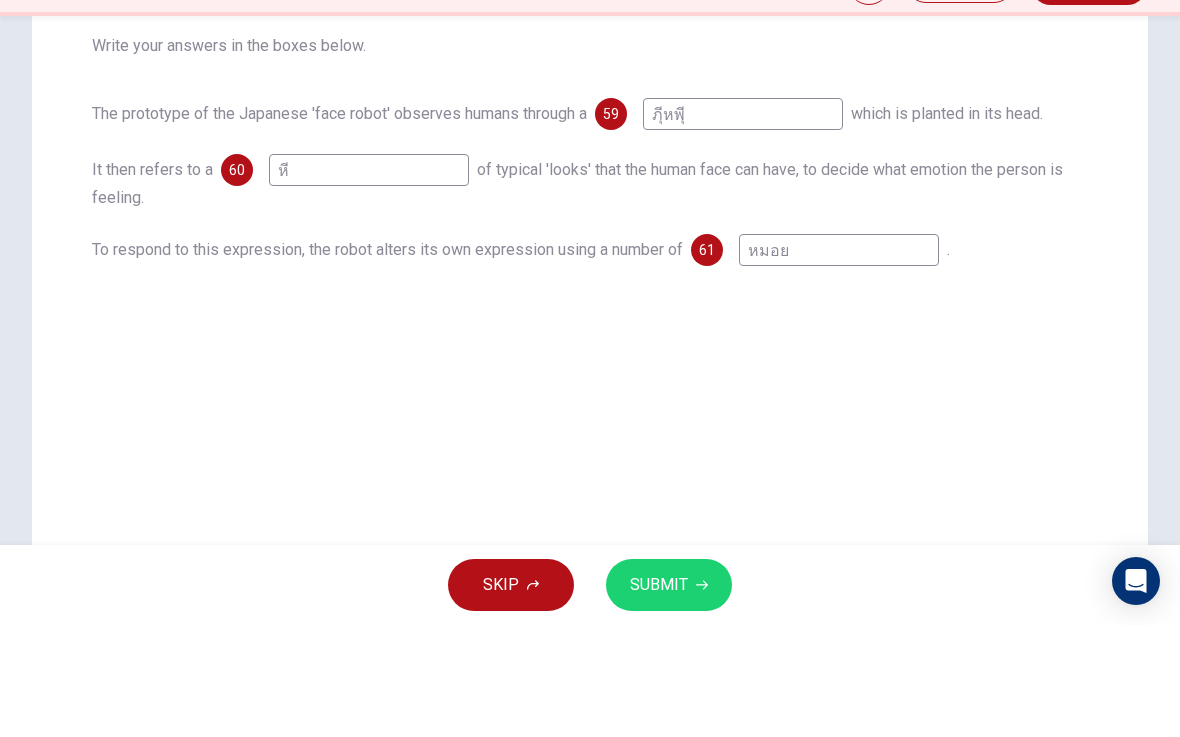 click on "Questions 59 - 61 Complete the summary below with words taken from Paragraph F. Use  NO MORE THAN THREE WORDS  for each answer. Write your answers in the boxes below. The prototype of the Japanese 'face robot' observes humans through a  59 ภุีหพุี  which is planted in its head. It then refers to a  60 หี  of typical 'looks' that the human face can have, to decide what emotion the person is feeling. To respond to this expression, the robot alters its own expression using a number of  61 หมอย ." at bounding box center (590, 186) 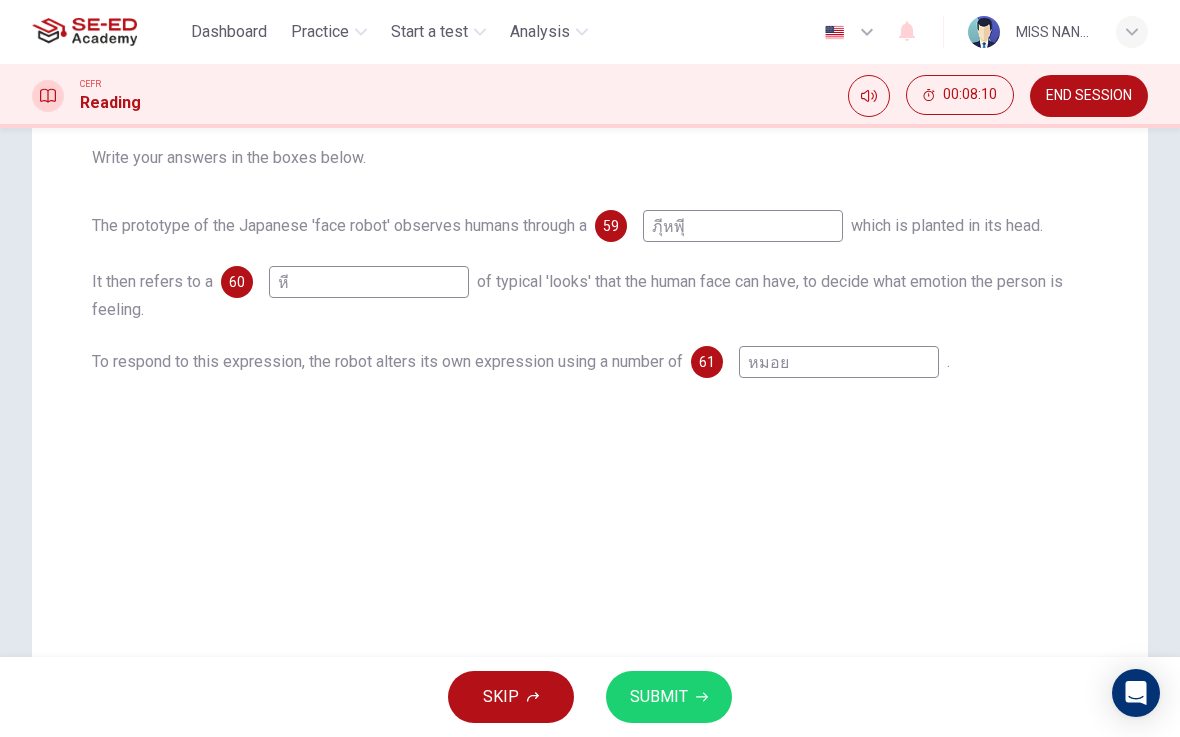 click on "SUBMIT" at bounding box center [659, 697] 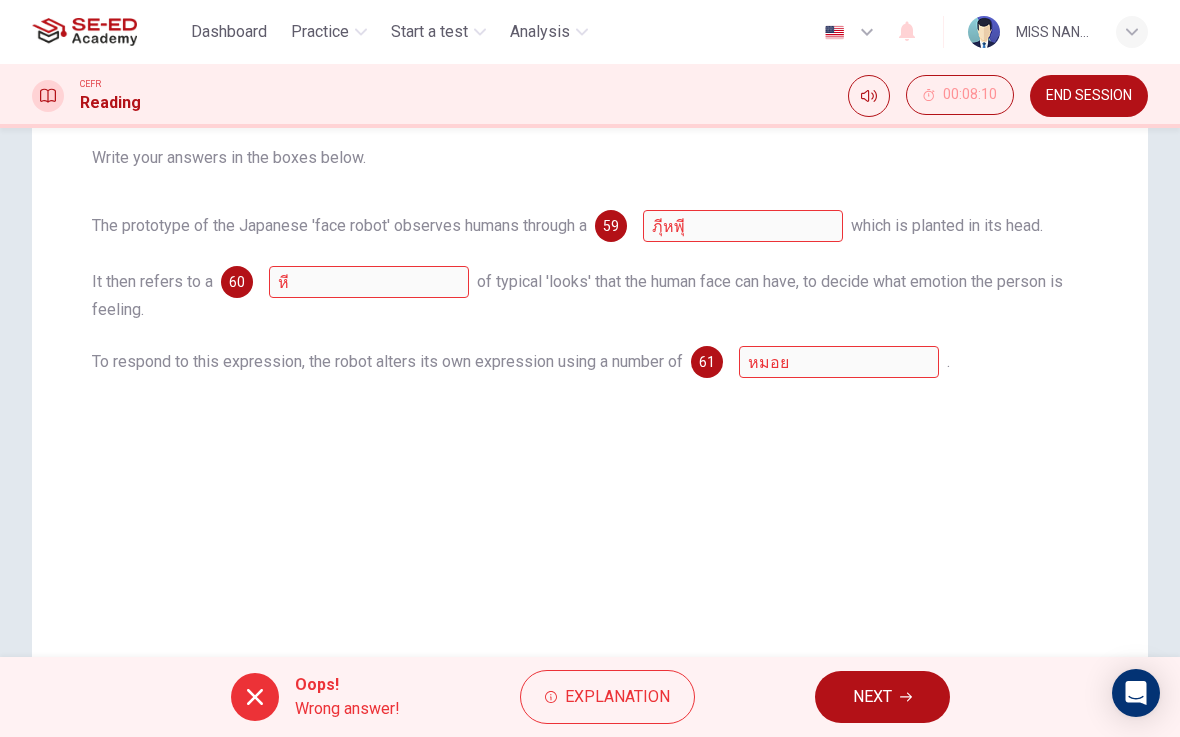 click on "NEXT" at bounding box center (882, 697) 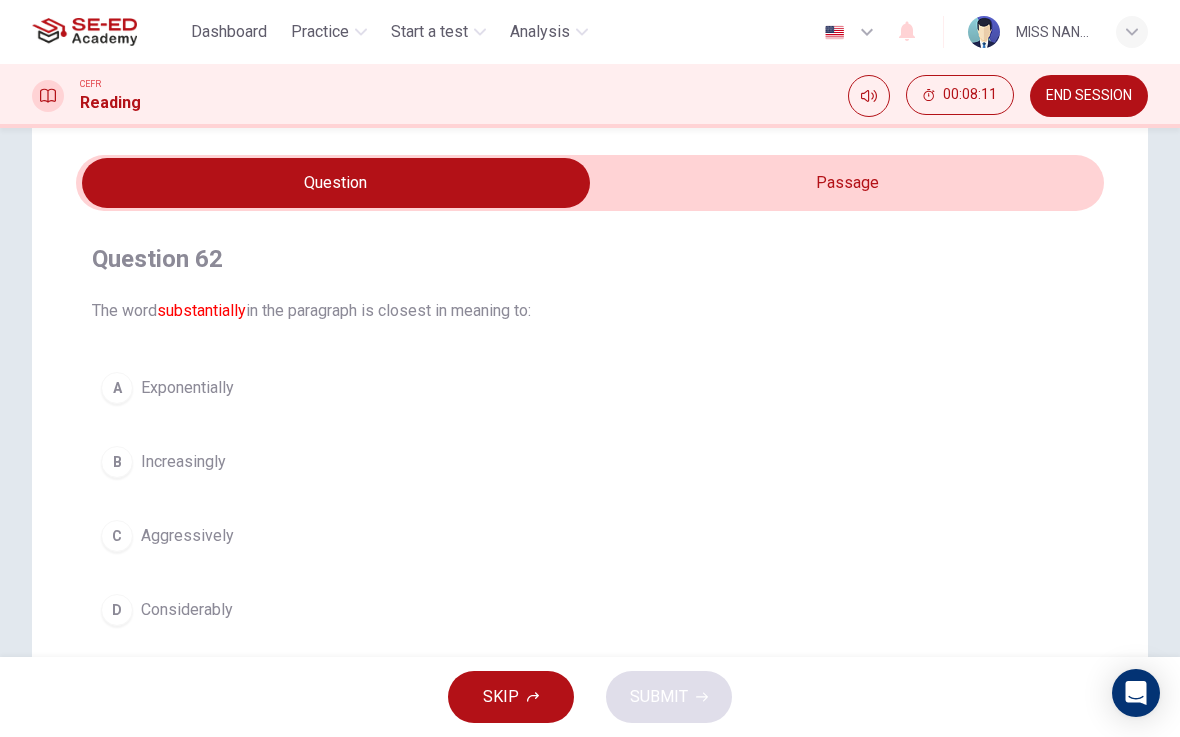 scroll, scrollTop: 64, scrollLeft: 0, axis: vertical 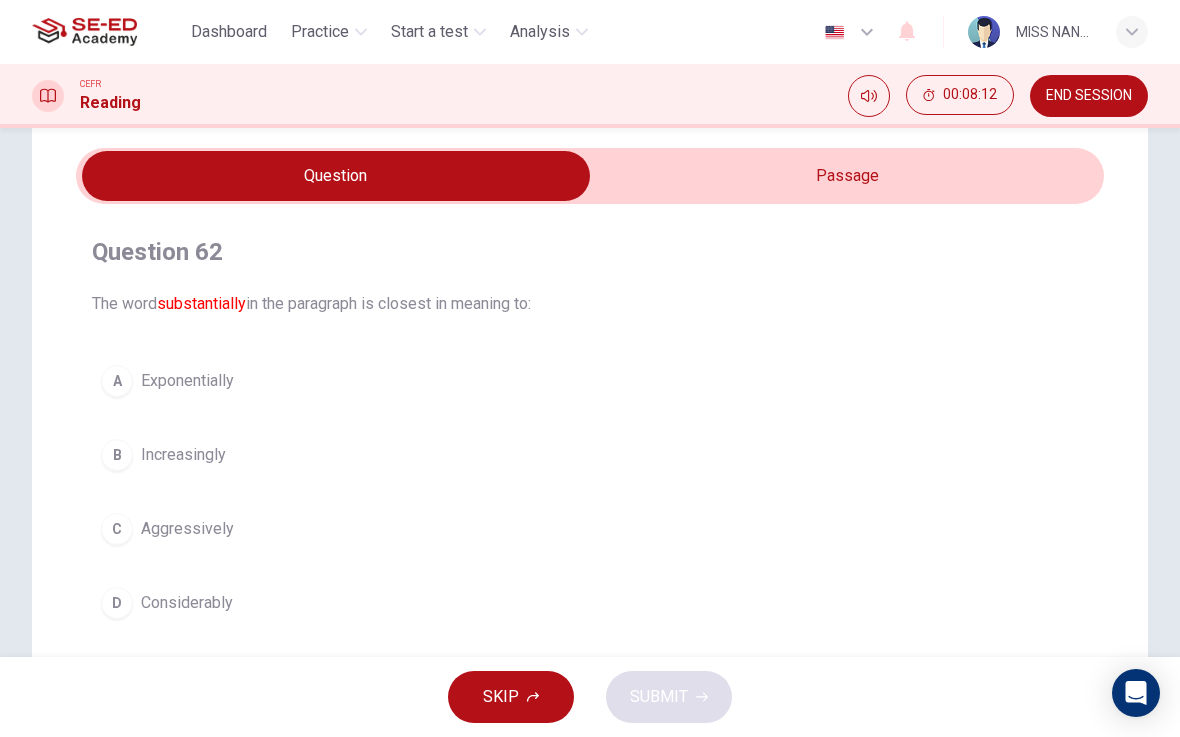 click on "A Exponentially" at bounding box center [590, 381] 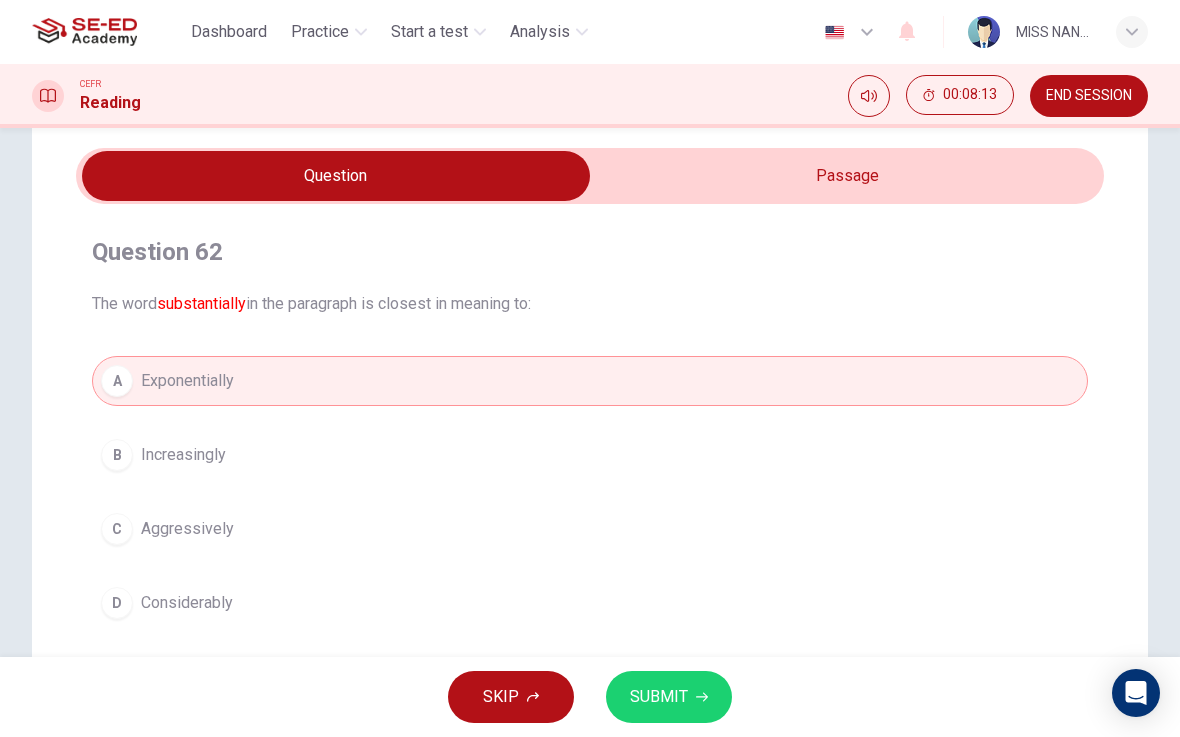 click on "SUBMIT" at bounding box center (669, 697) 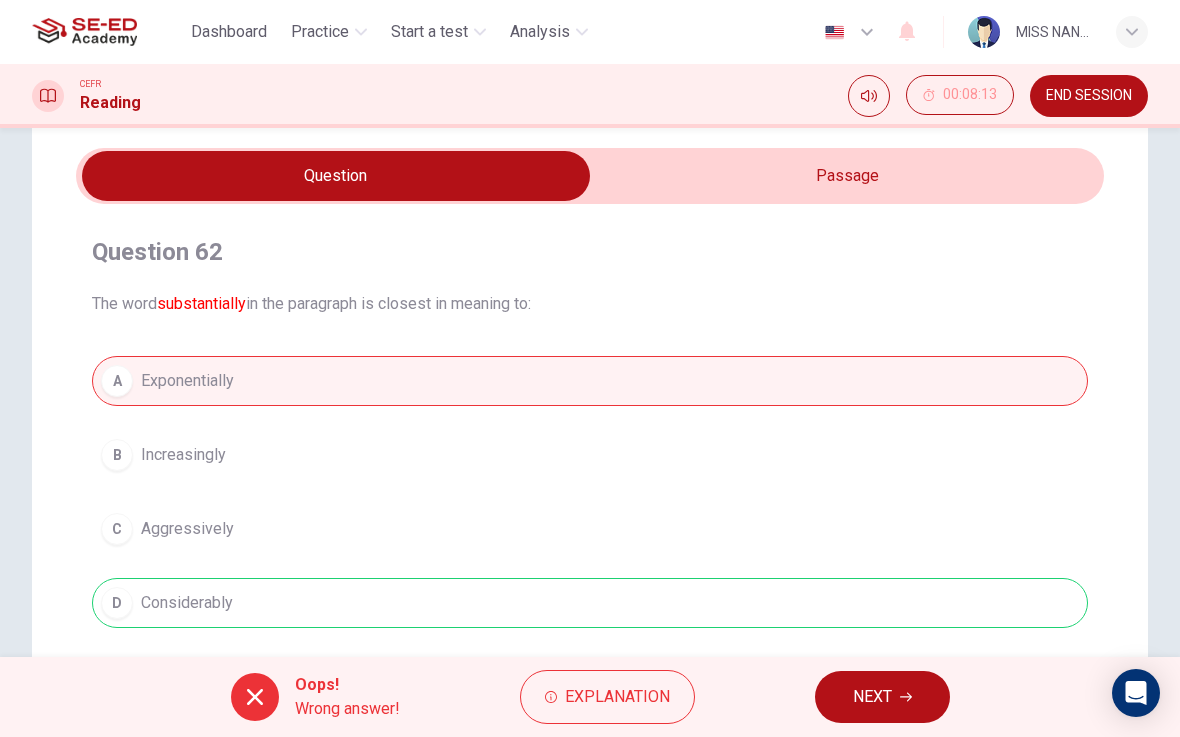 click on "NEXT" at bounding box center (882, 697) 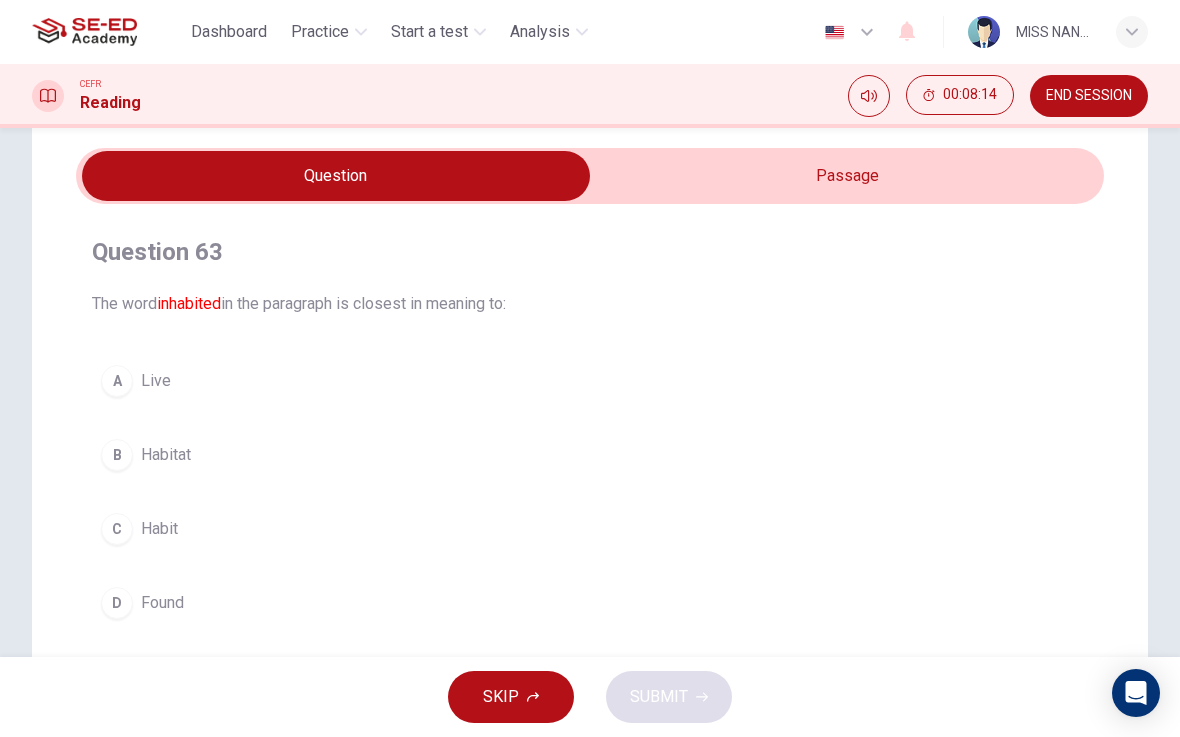 click on "A Live" at bounding box center (590, 381) 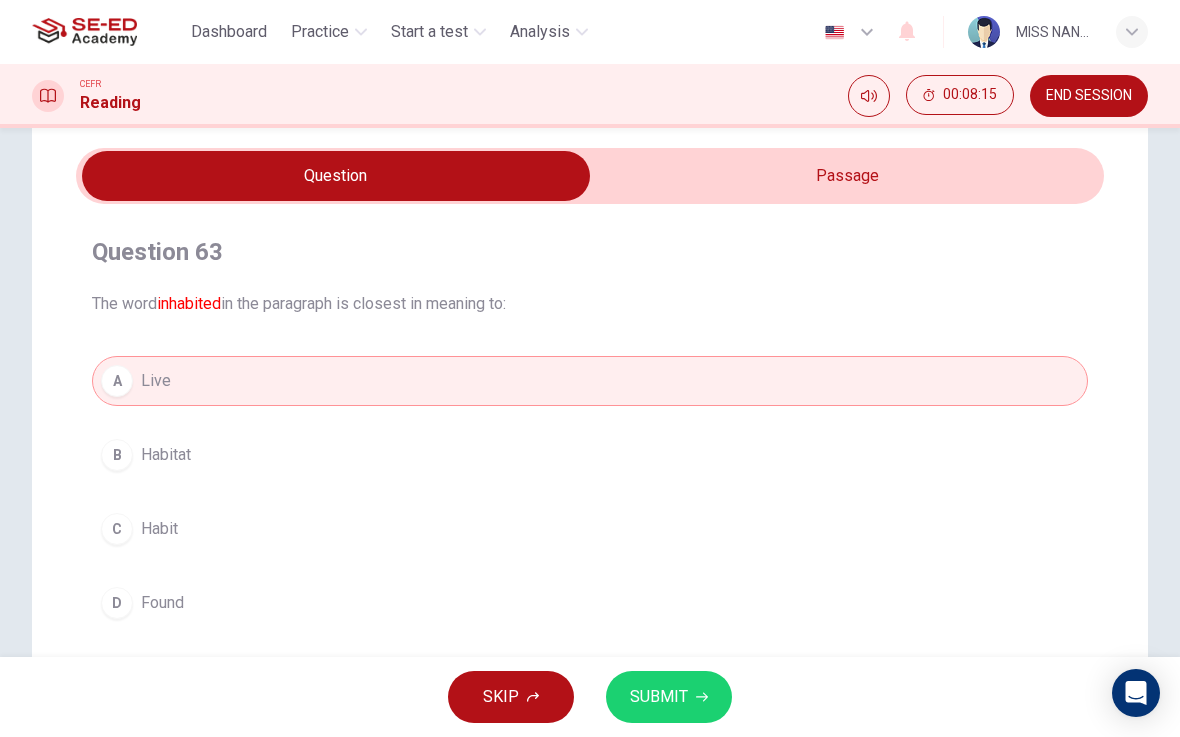 click on "SUBMIT" at bounding box center [659, 697] 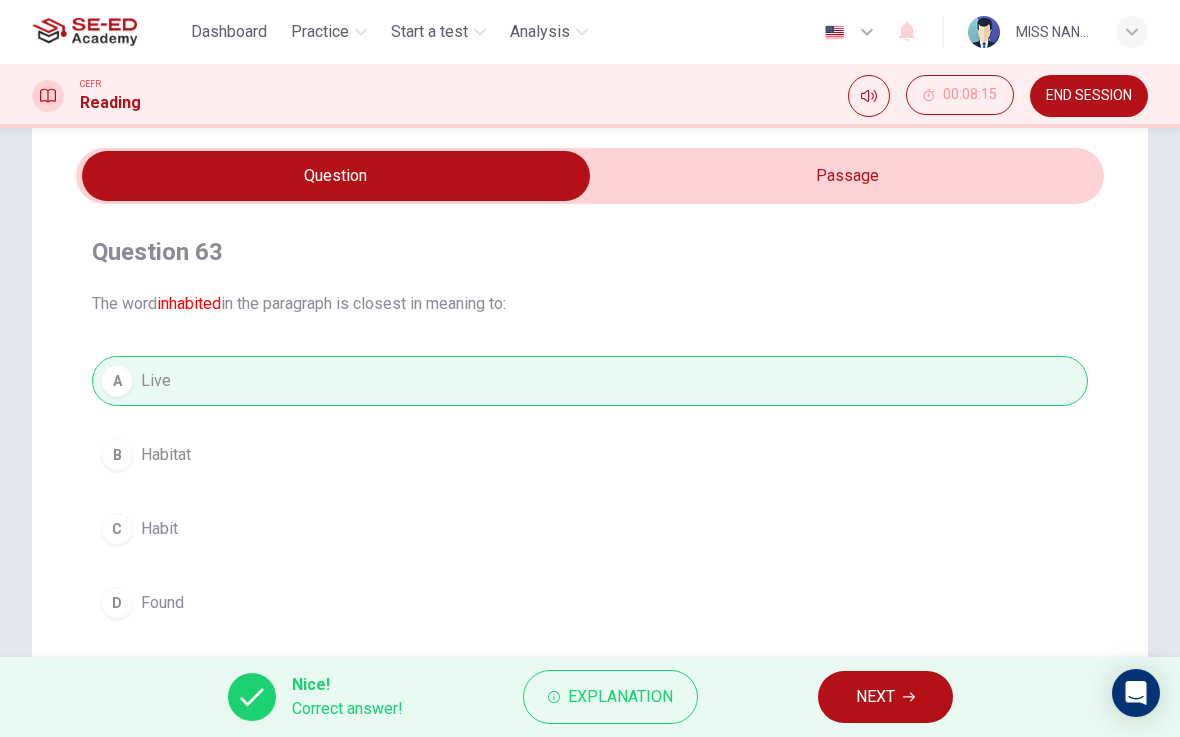 click 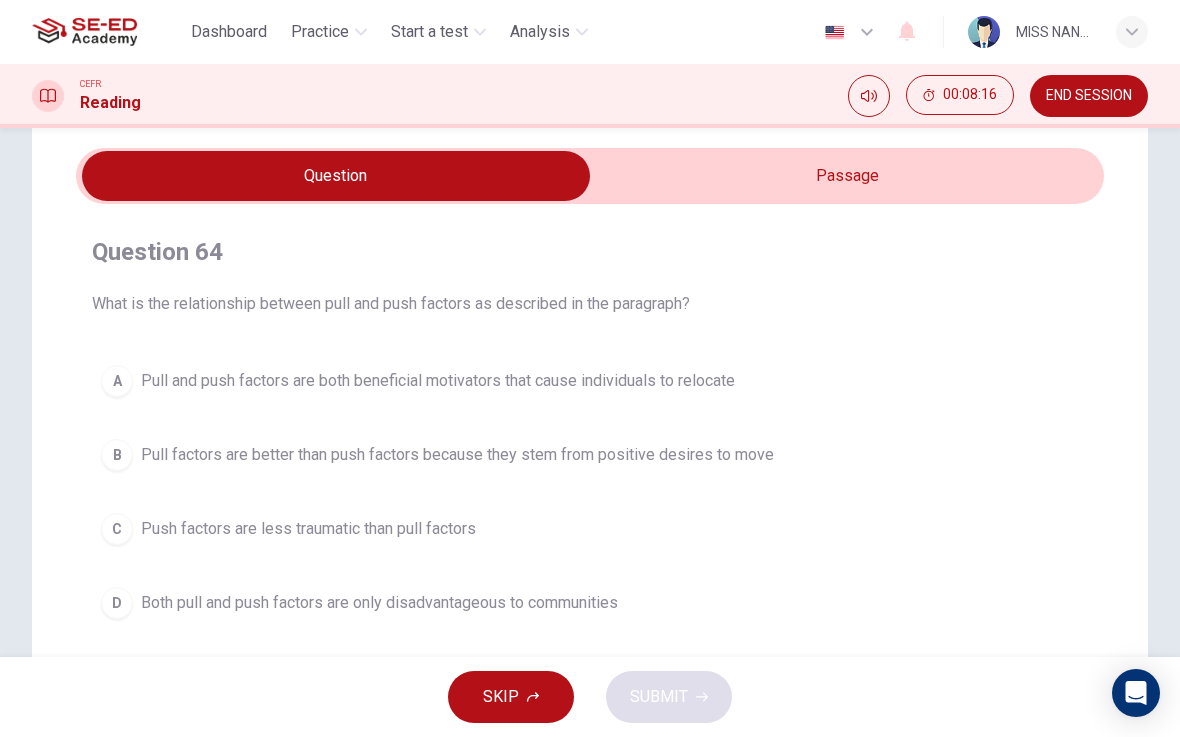 click on "D Both pull and push factors are only disadvantageous to communities" at bounding box center (590, 603) 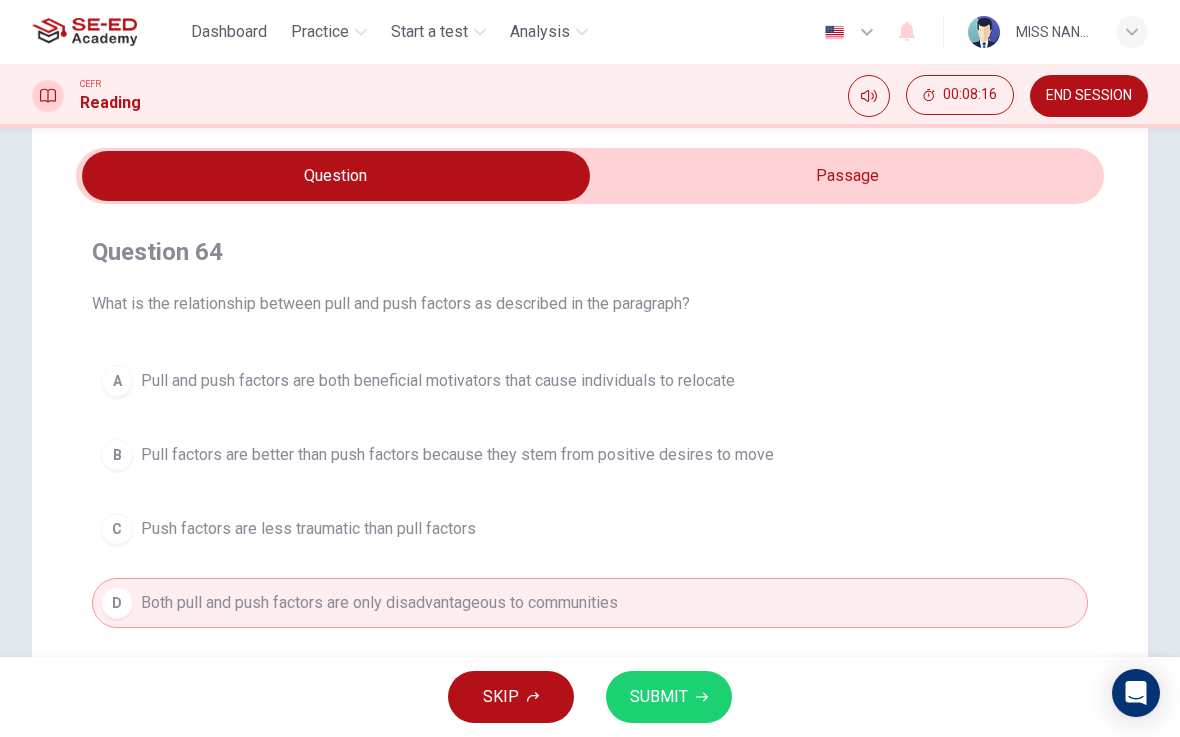 click on "SUBMIT" at bounding box center [659, 697] 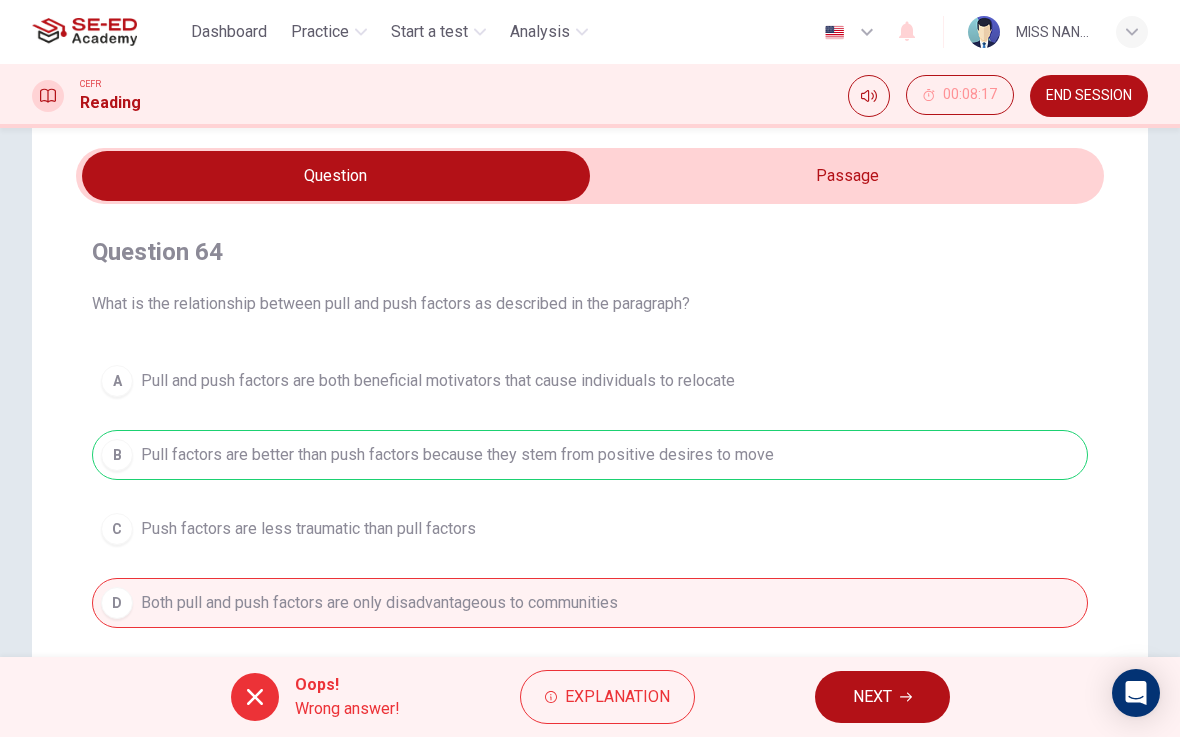 click on "NEXT" at bounding box center (882, 697) 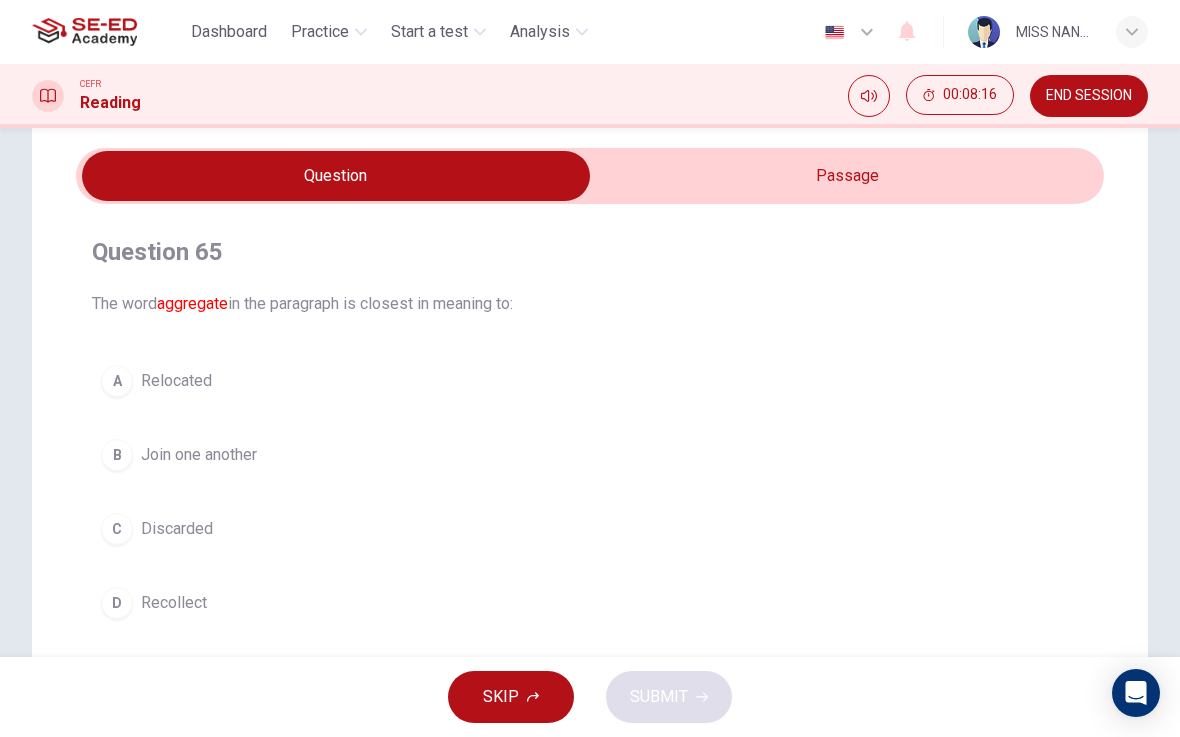 click on "Discarded" at bounding box center [177, 529] 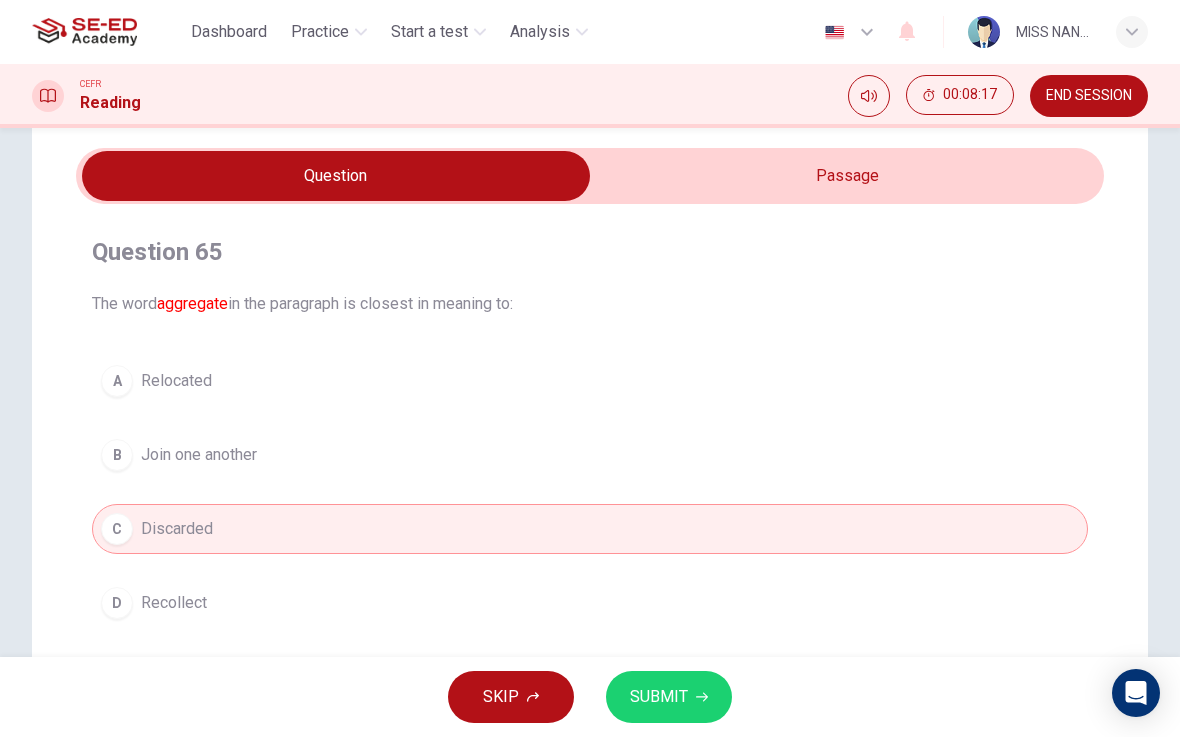 click on "SUBMIT" at bounding box center (659, 697) 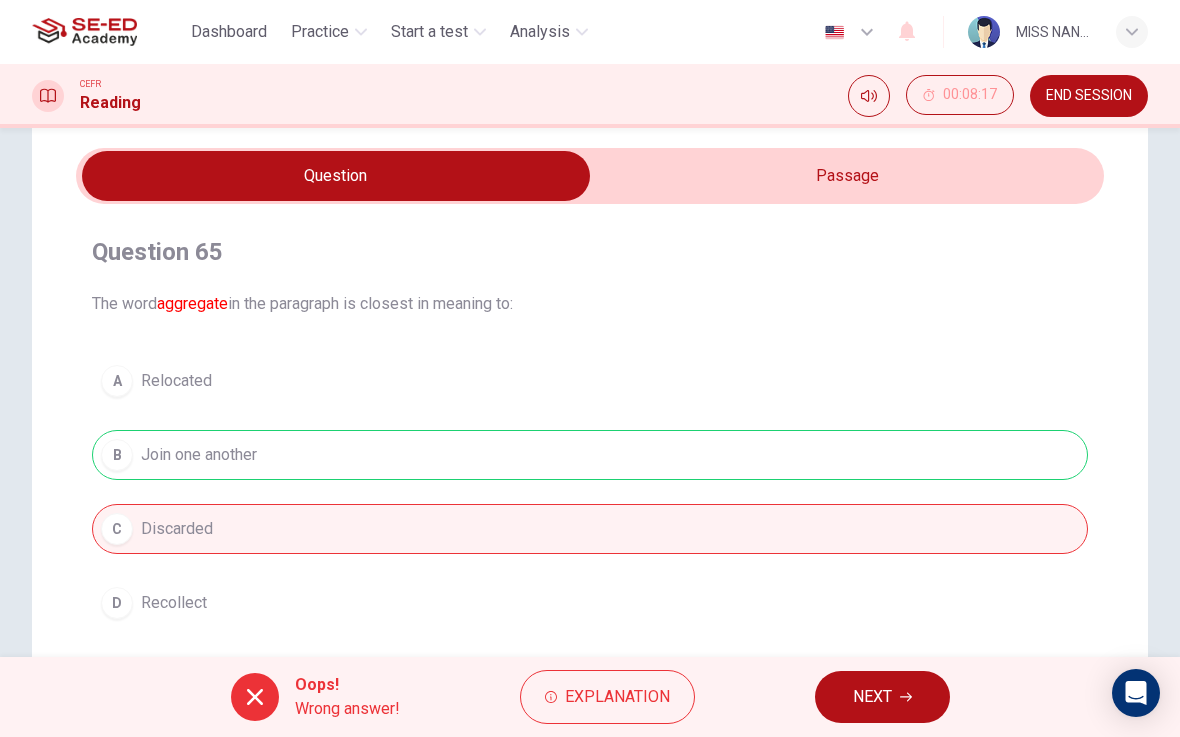 click on "NEXT" at bounding box center (882, 697) 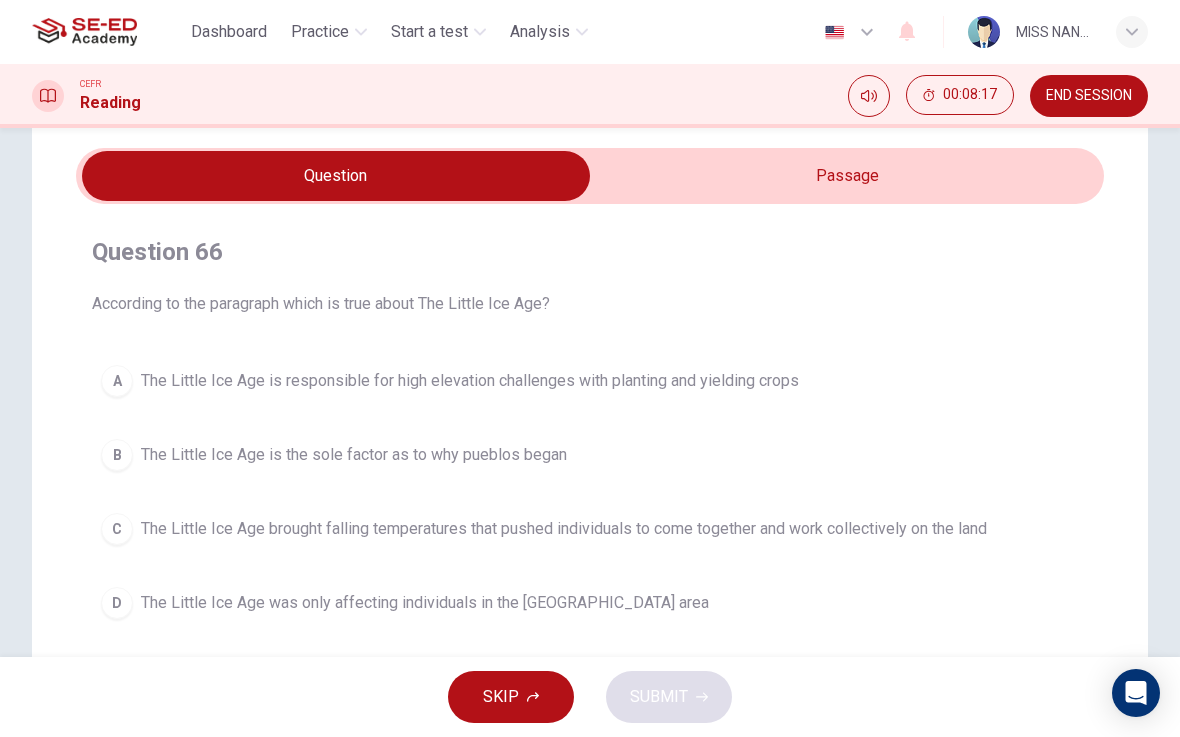 click on "The Little Ice Age is the sole factor as to why pueblos began" at bounding box center [354, 455] 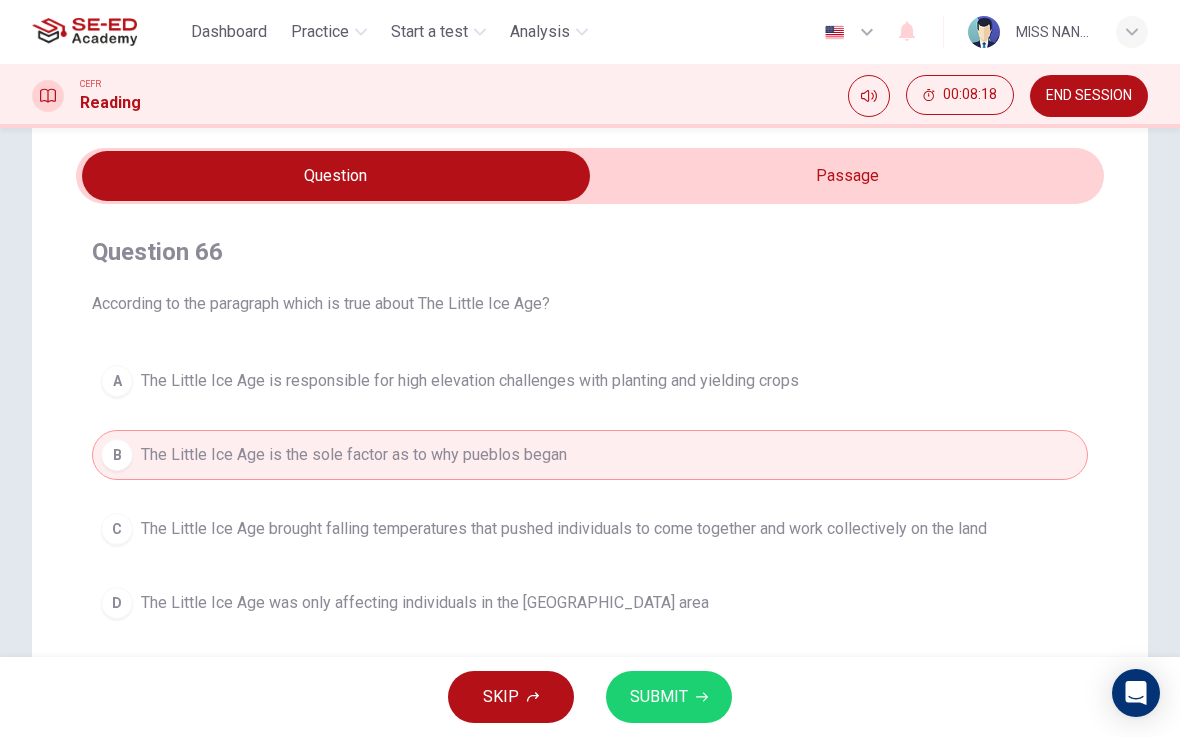 click on "C The Little Ice Age brought falling temperatures that pushed individuals to come together and work collectively on the land" at bounding box center (590, 529) 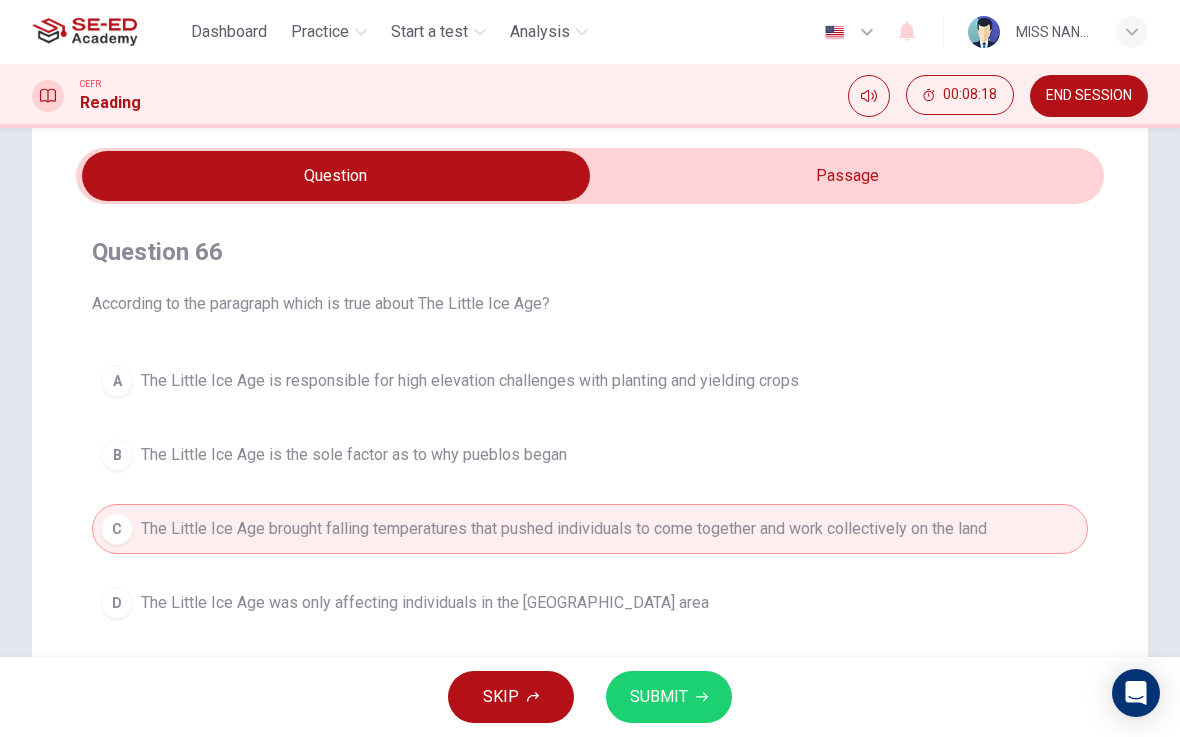 click on "SUBMIT" at bounding box center (669, 697) 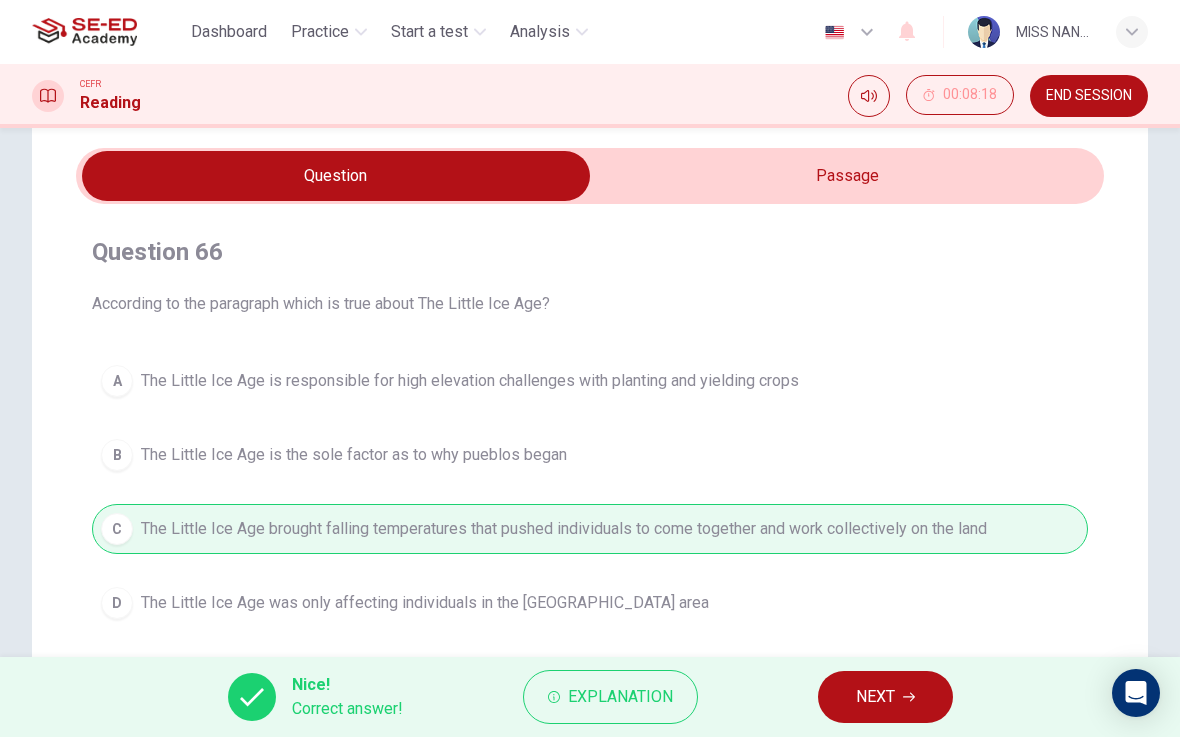 click on "NEXT" at bounding box center [885, 697] 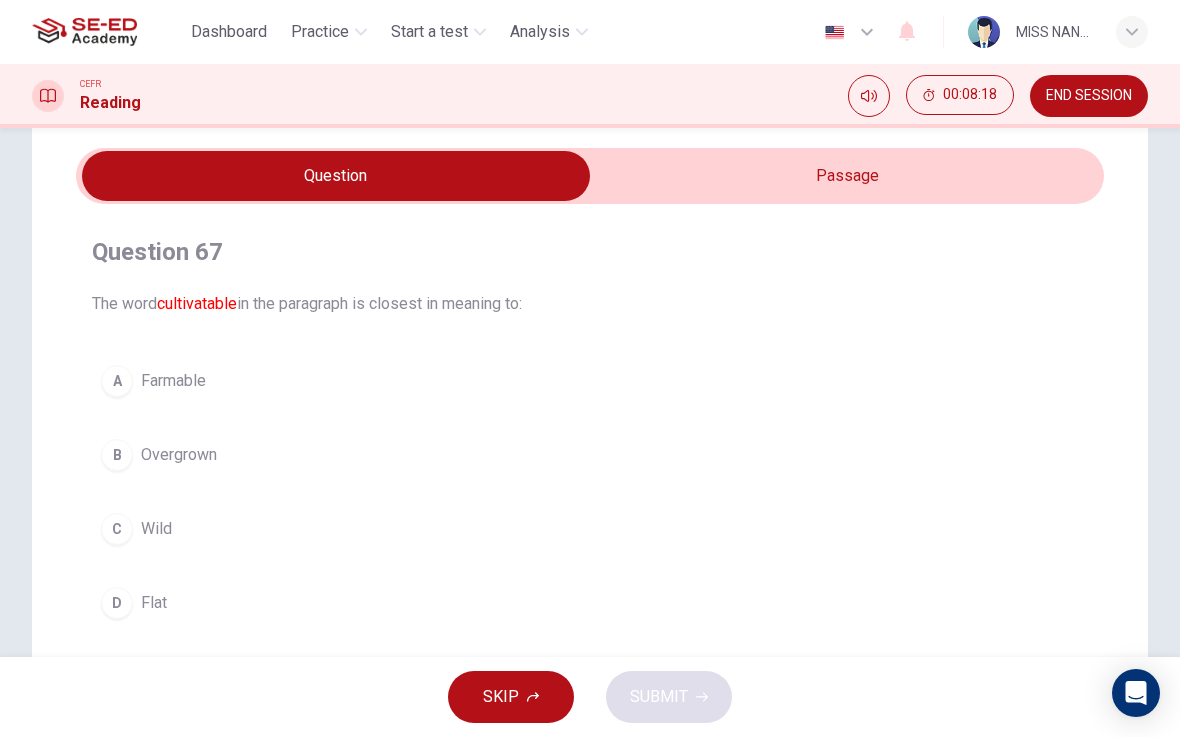 click on "Overgrown" at bounding box center [179, 455] 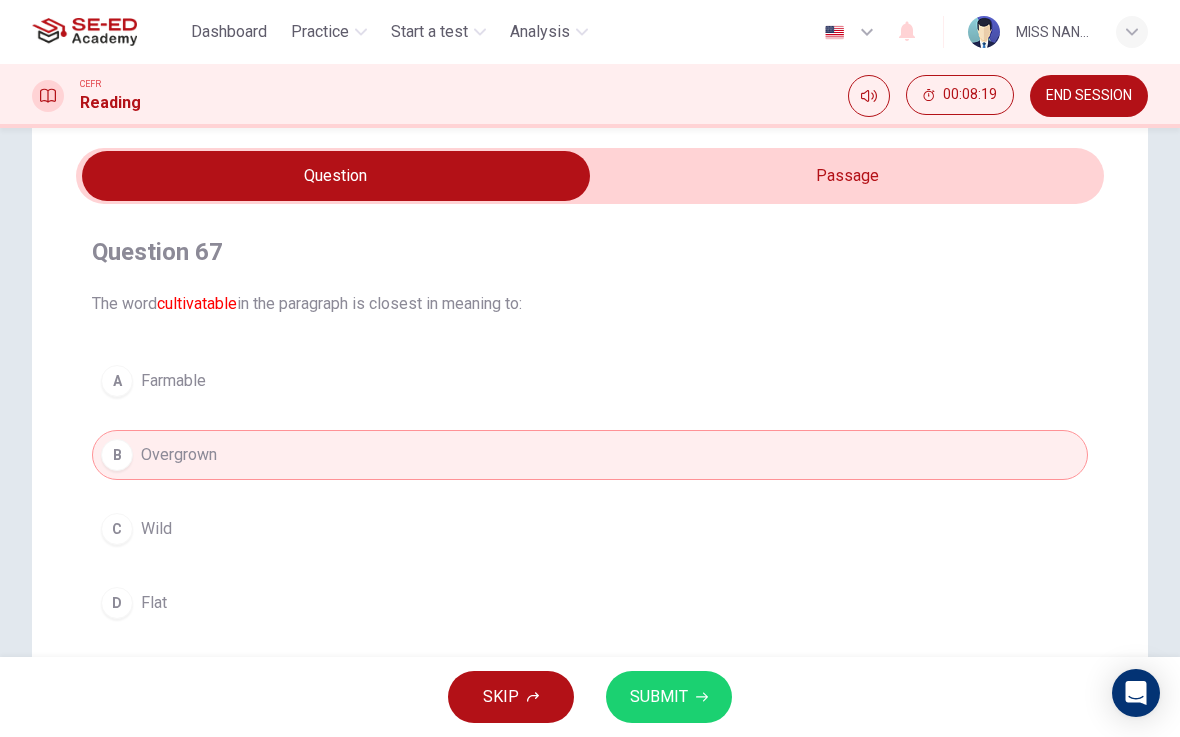 click on "SUBMIT" at bounding box center (669, 697) 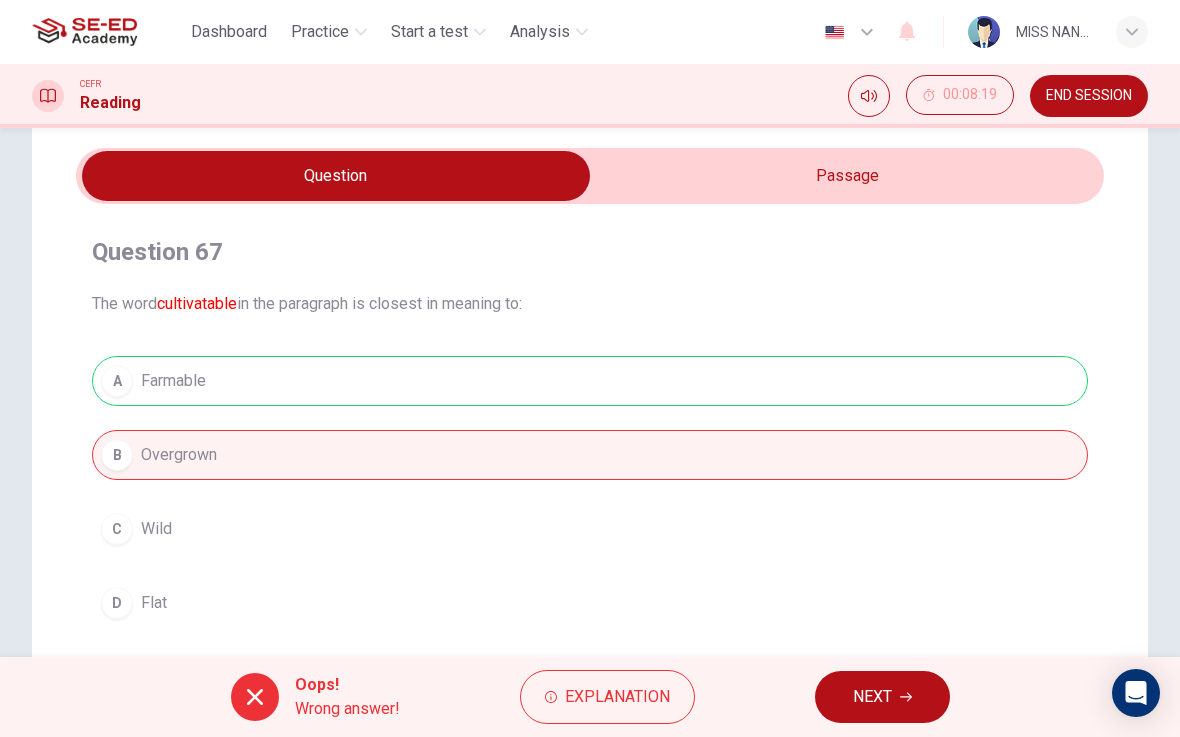 click on "NEXT" at bounding box center [882, 697] 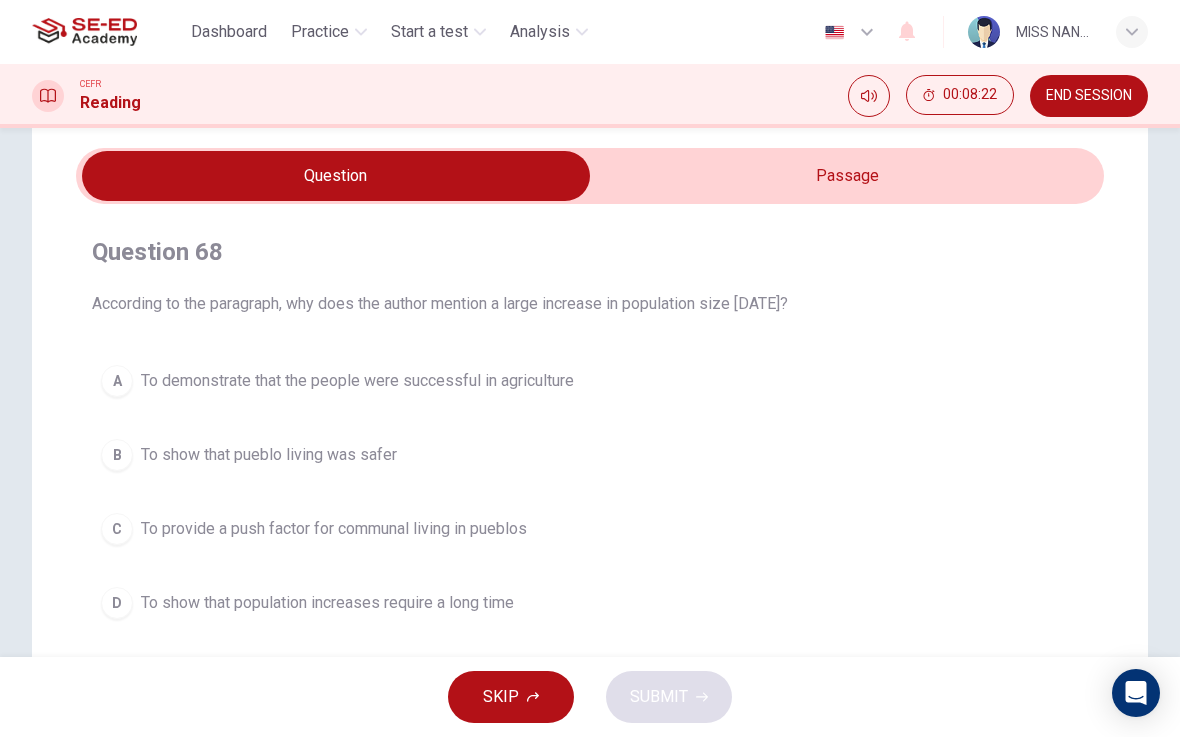 click on "A To demonstrate that the people were successful in agriculture" at bounding box center [590, 381] 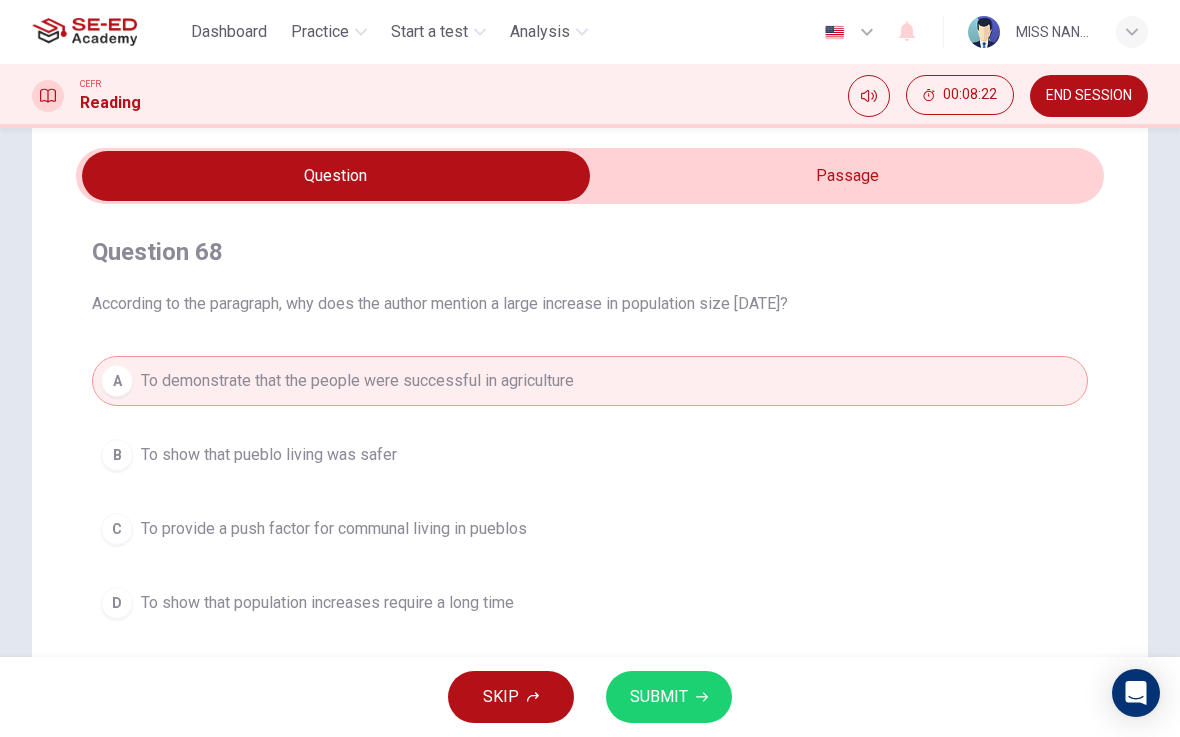 click on "SUBMIT" at bounding box center (669, 697) 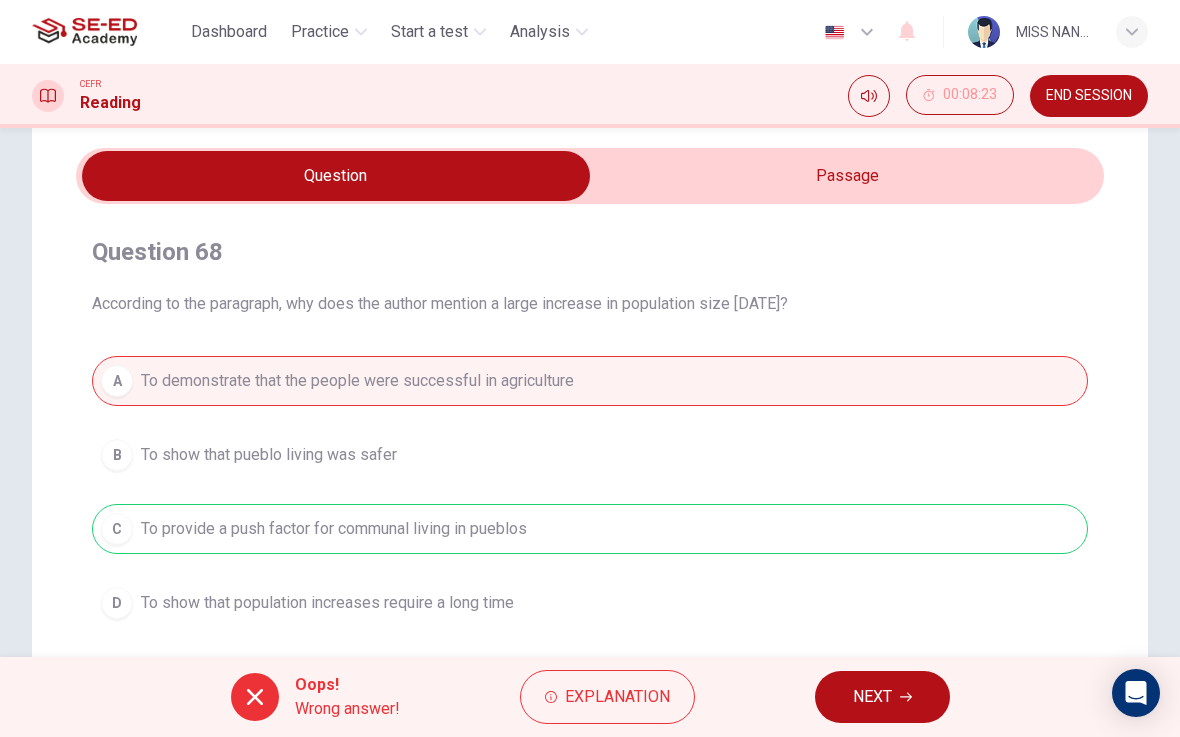 click on "NEXT" at bounding box center (882, 697) 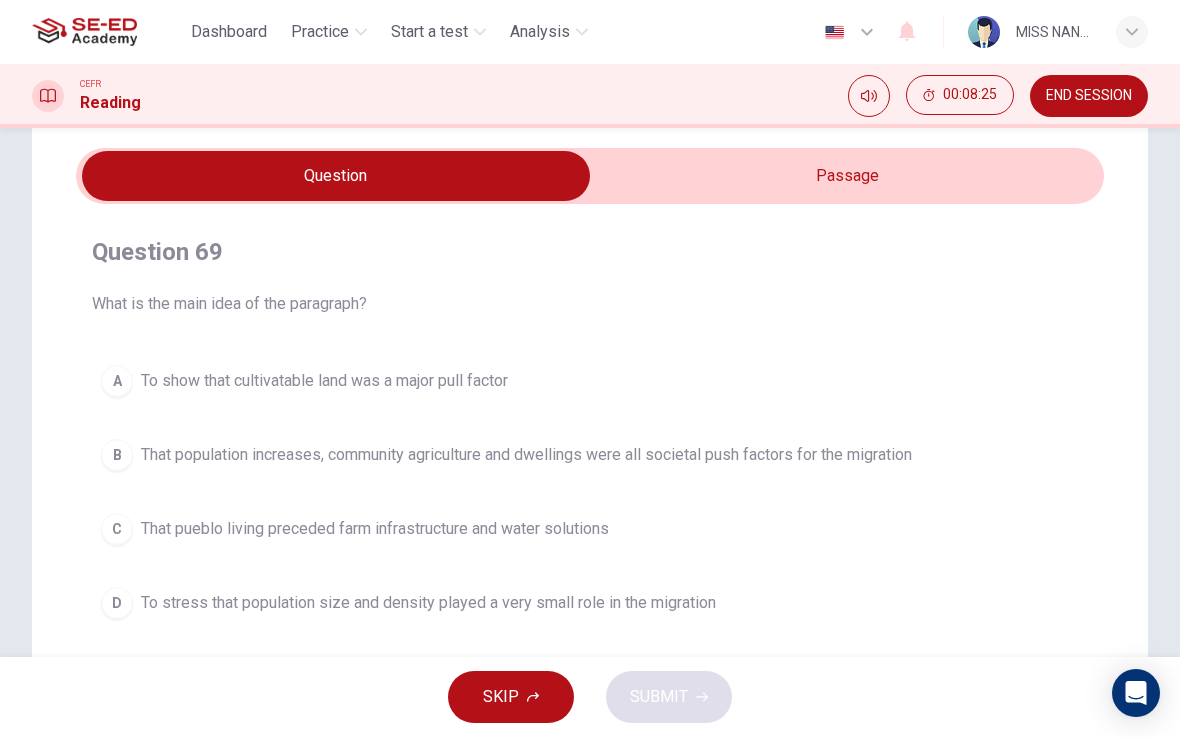 click on "That population increases, community agriculture and dwellings were all societal push factors for the migration" at bounding box center [526, 455] 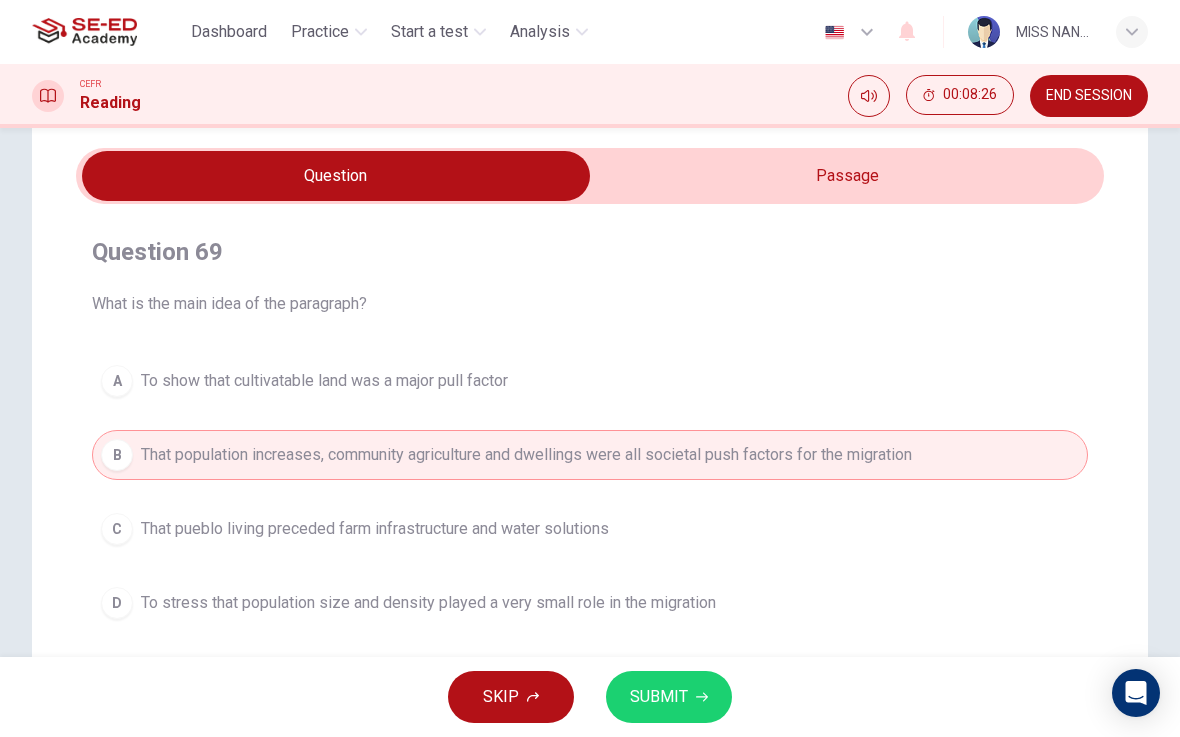 click on "SUBMIT" at bounding box center [659, 697] 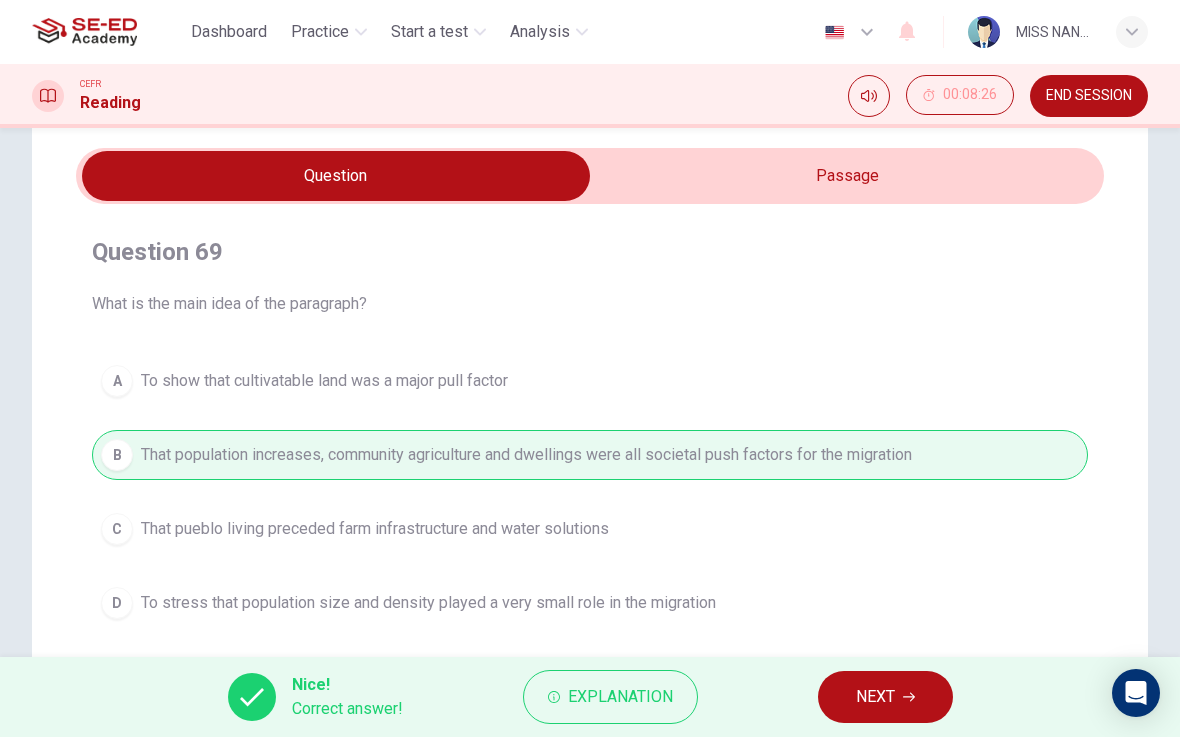 click on "NEXT" at bounding box center [885, 697] 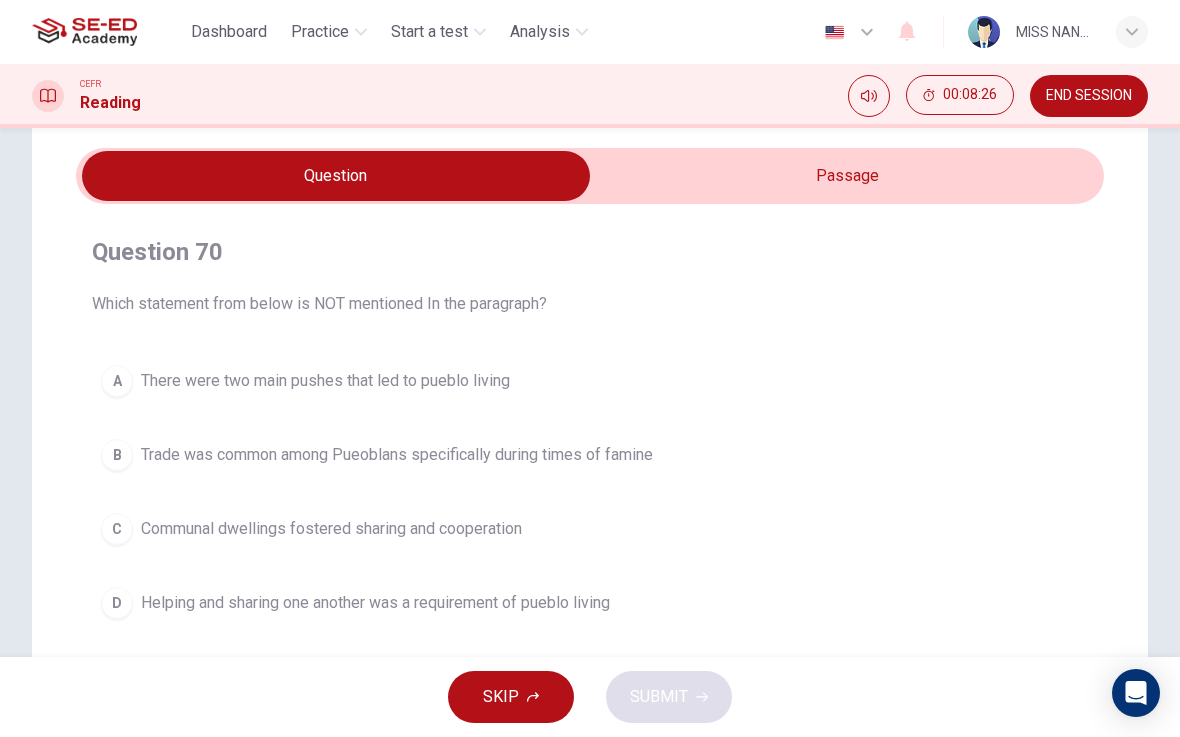 click on "B Trade was common among Pueoblans specifically during times of famine" at bounding box center [590, 455] 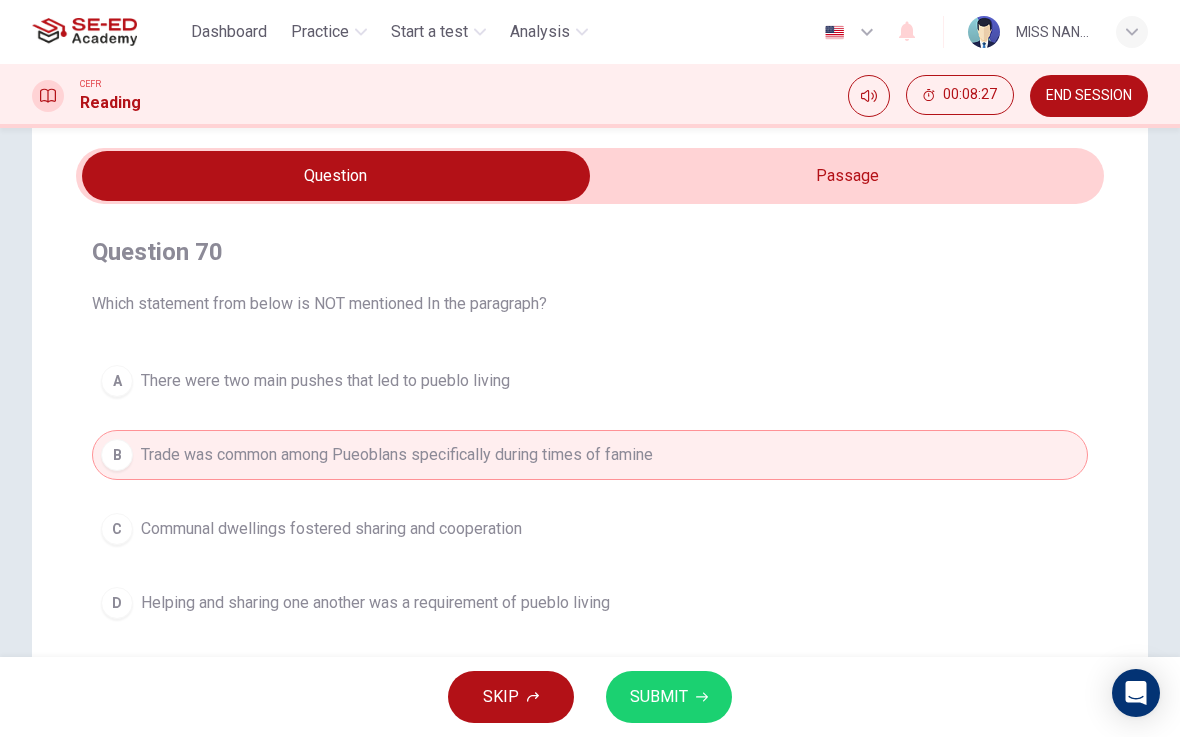 click on "SUBMIT" at bounding box center [669, 697] 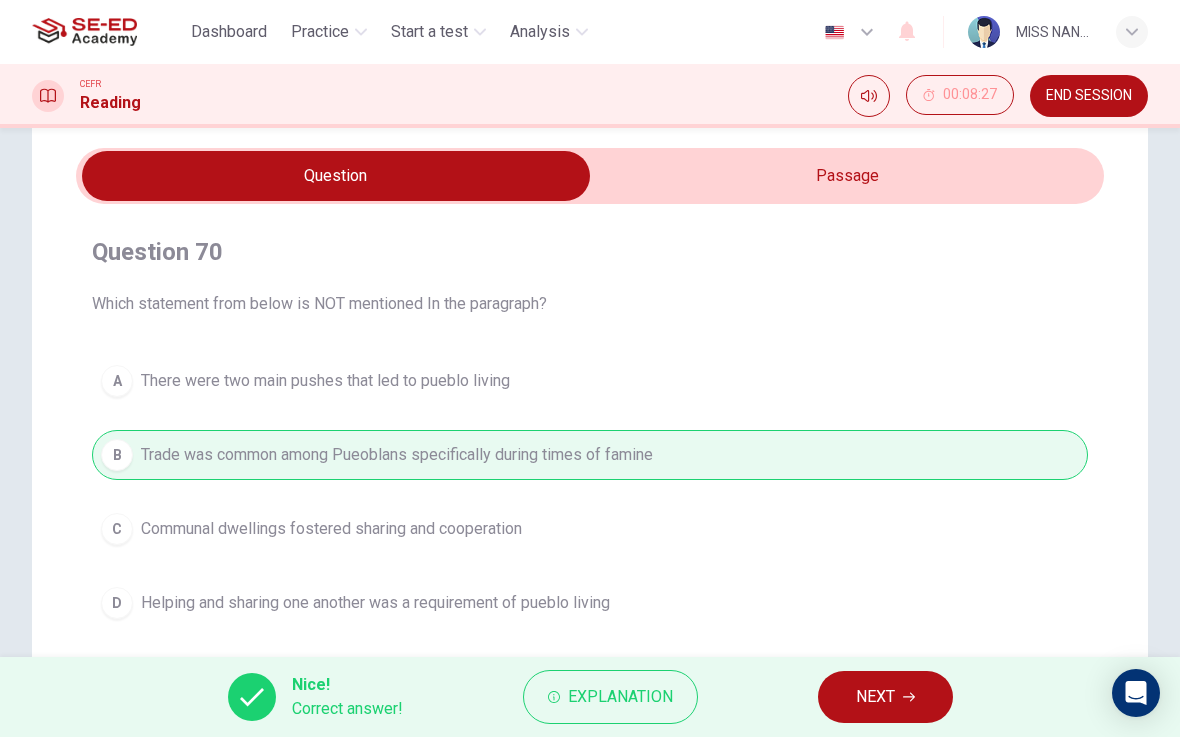 click on "NEXT" at bounding box center [885, 697] 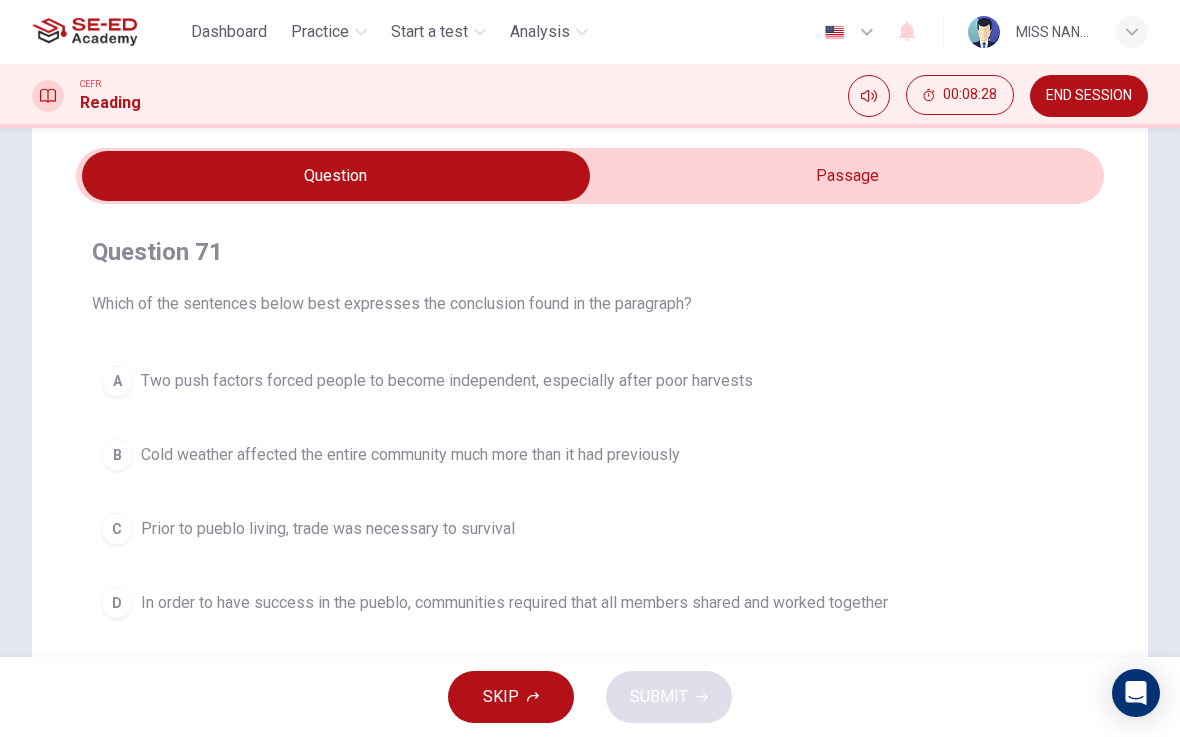 click on "In order to have success in the pueblo, communities required that all members shared and worked together" at bounding box center (514, 603) 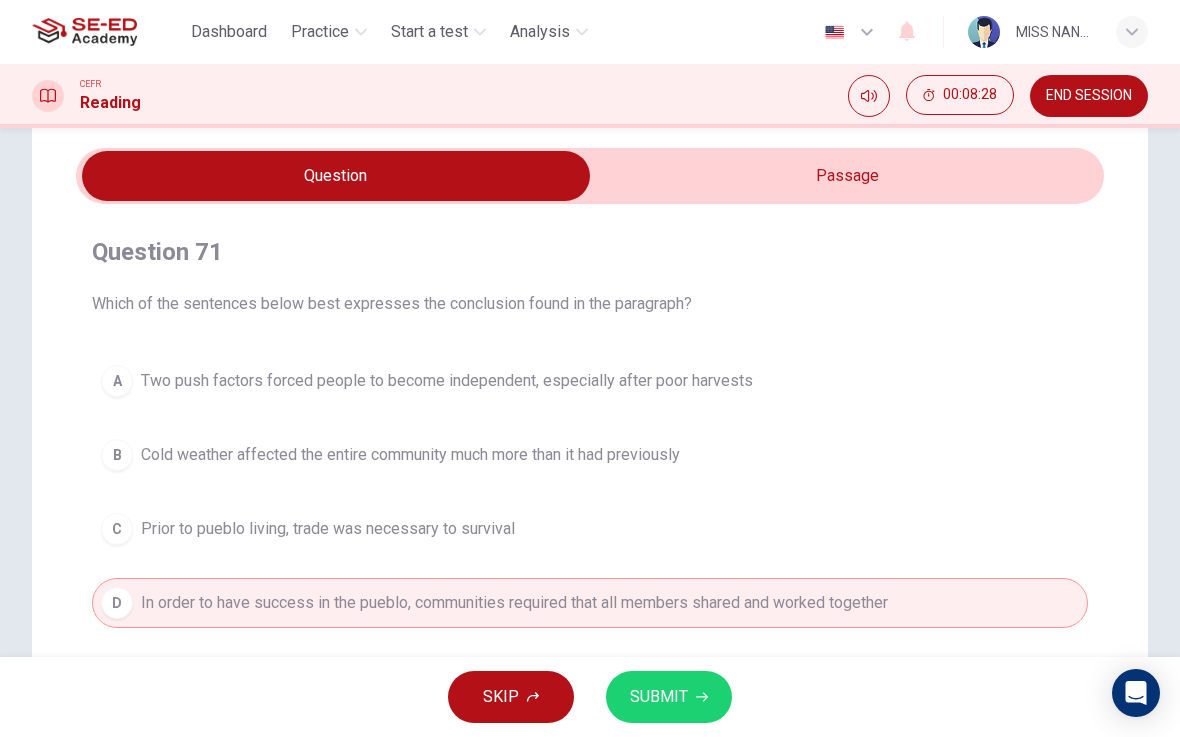 click on "SUBMIT" at bounding box center (669, 697) 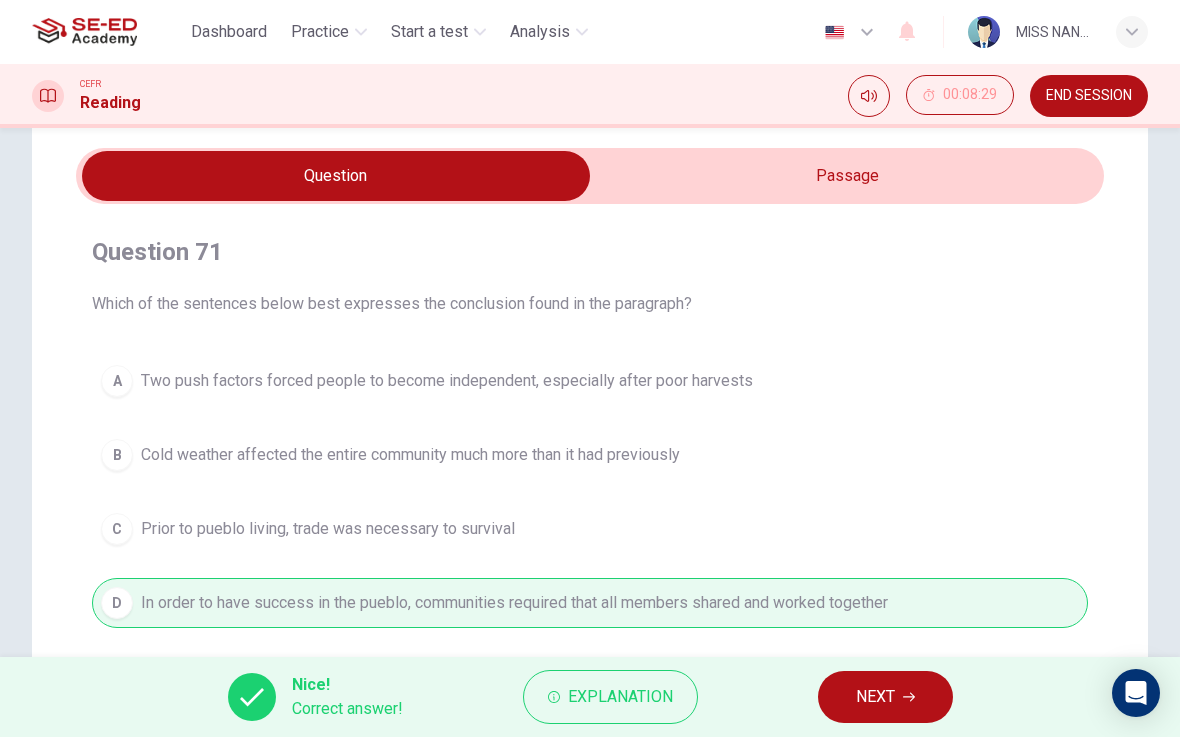 click on "NEXT" at bounding box center (885, 697) 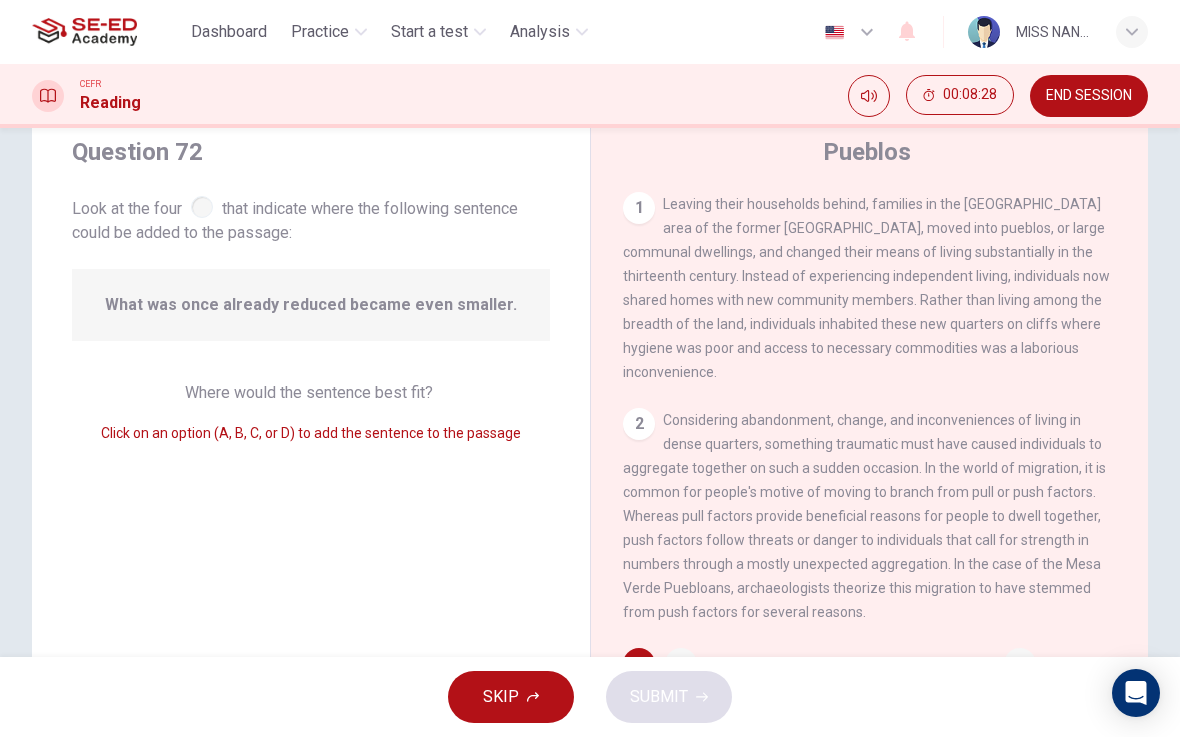 scroll, scrollTop: 289, scrollLeft: 0, axis: vertical 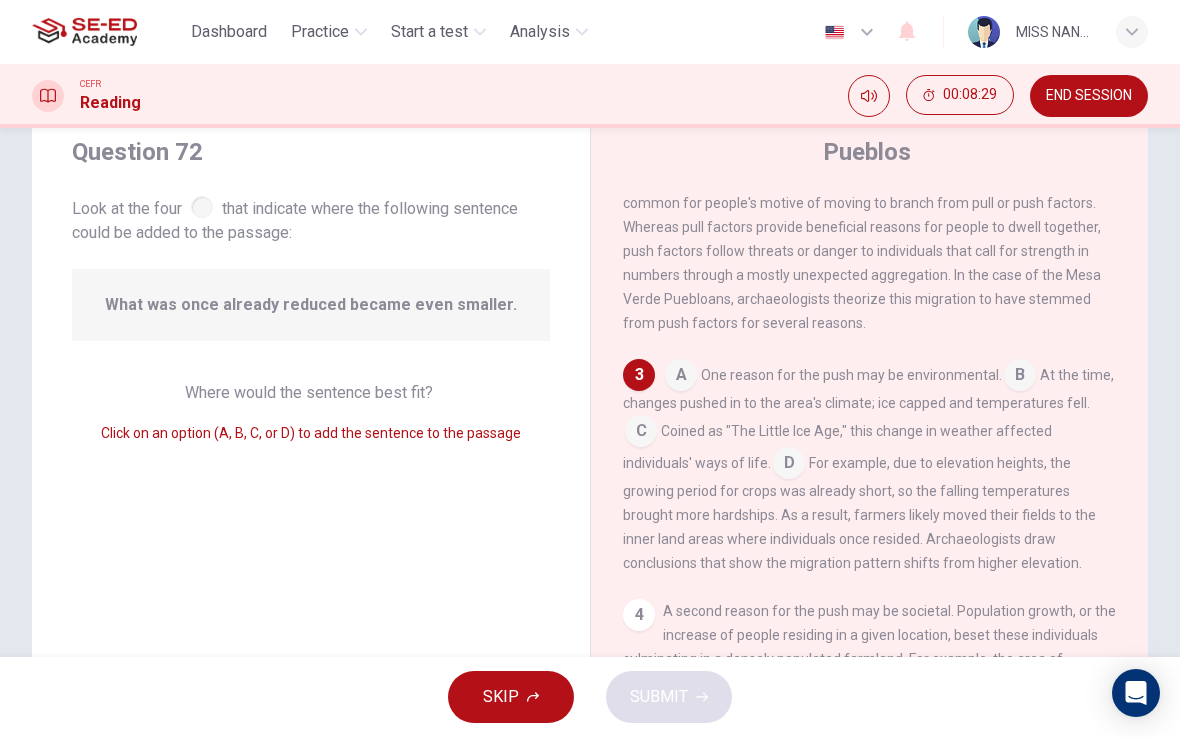 click on "END SESSION" at bounding box center (1089, 96) 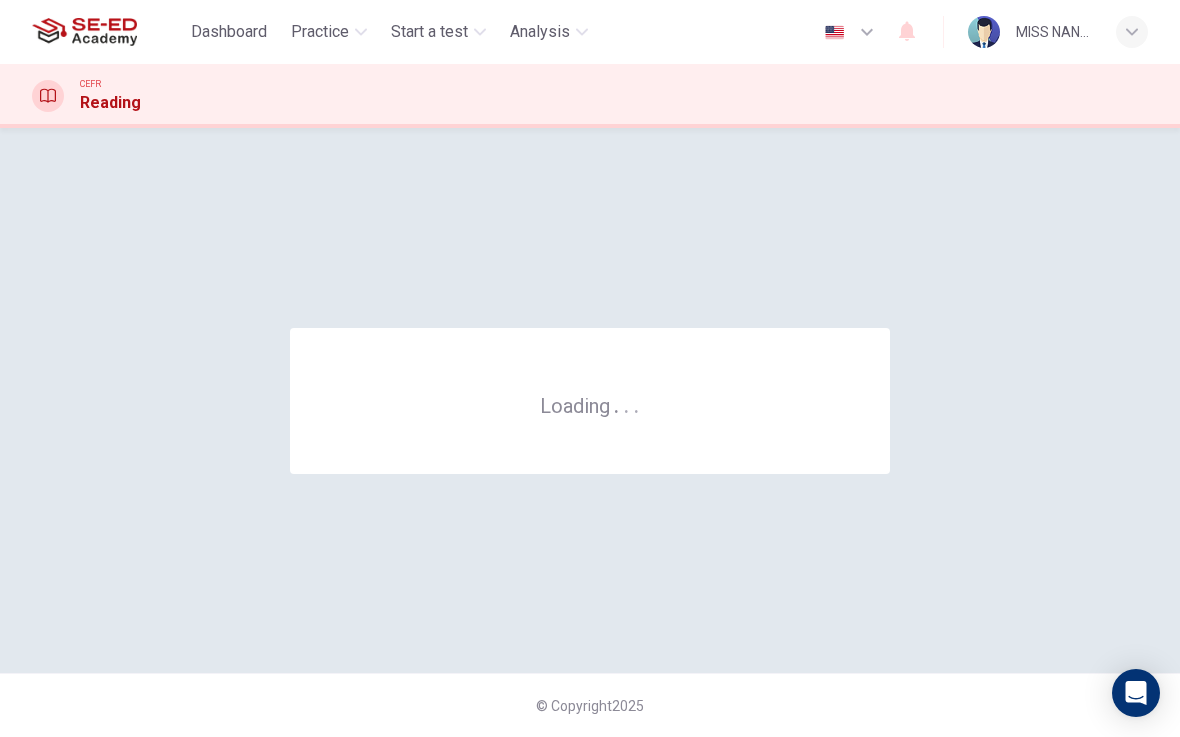 scroll, scrollTop: 0, scrollLeft: 0, axis: both 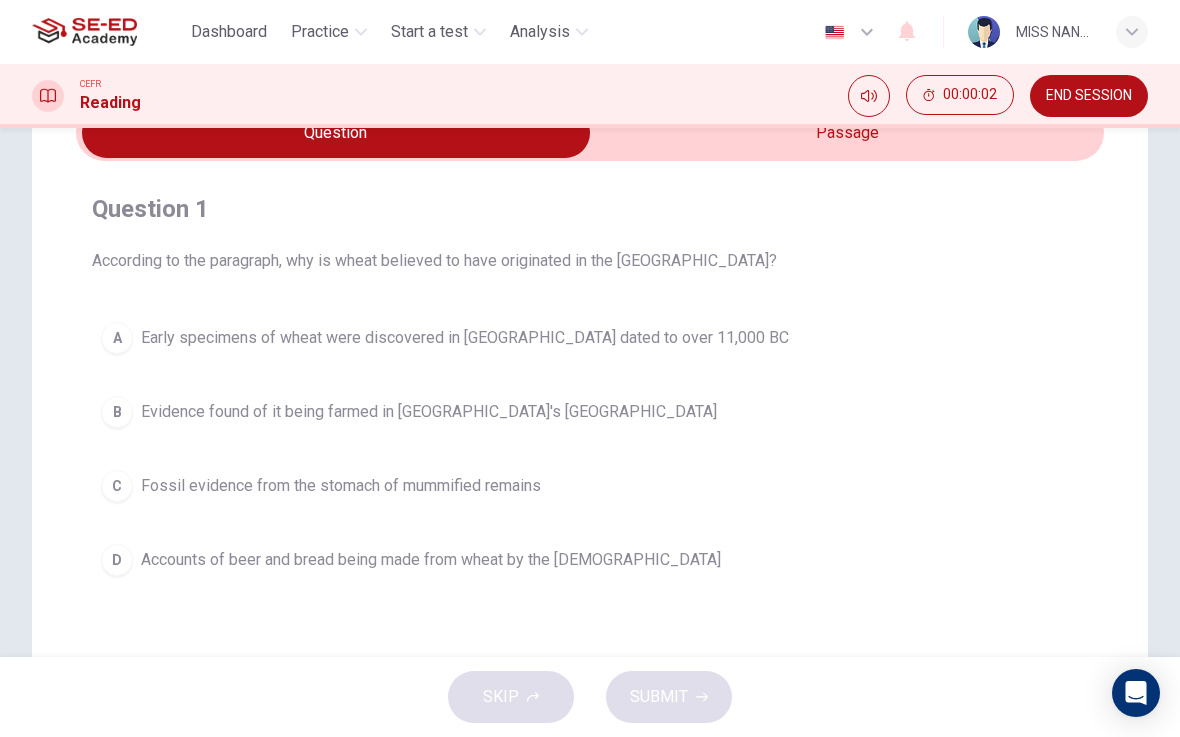 click on "A Early specimens of wheat were discovered in Iraq dated to over 11,000 BC" at bounding box center [590, 338] 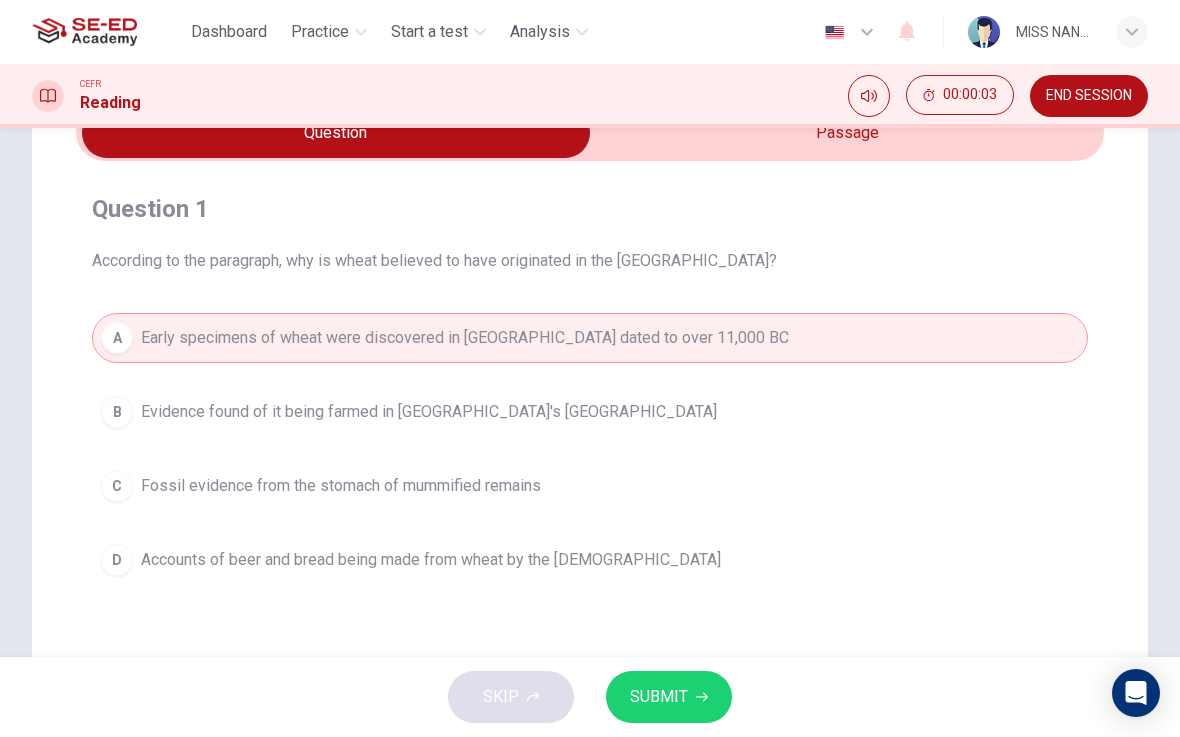click on "SUBMIT" at bounding box center (669, 697) 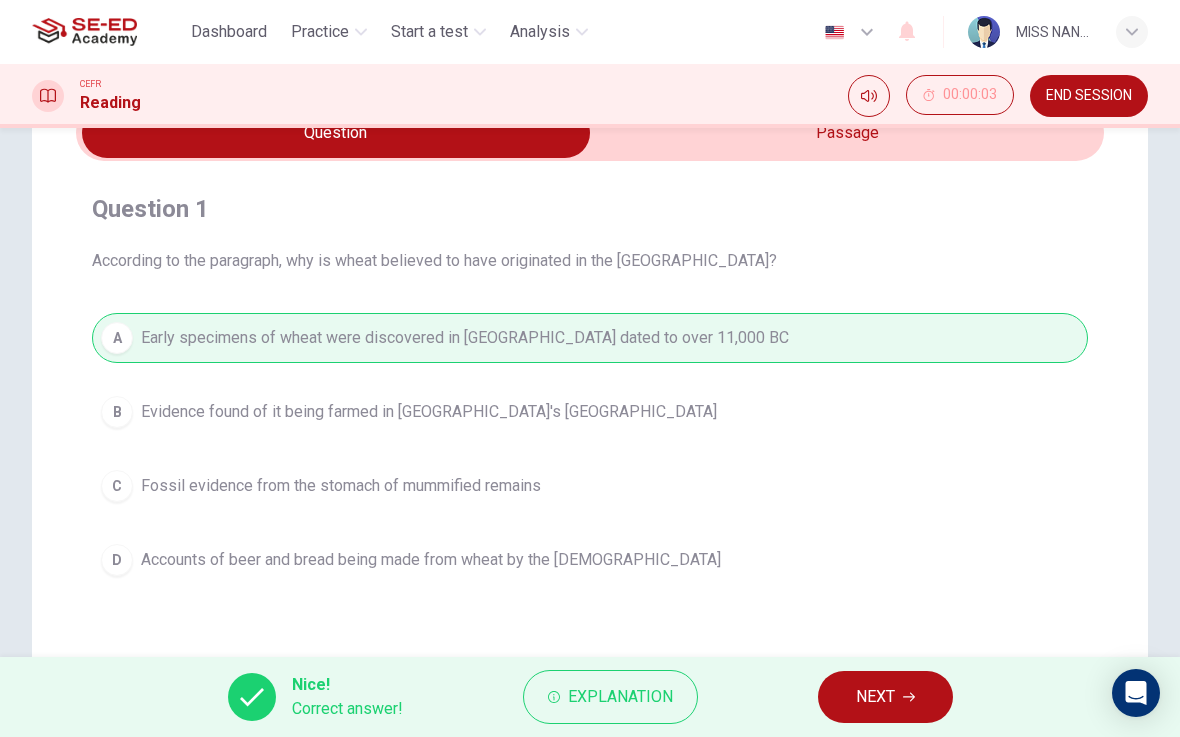 click on "NEXT" at bounding box center [885, 697] 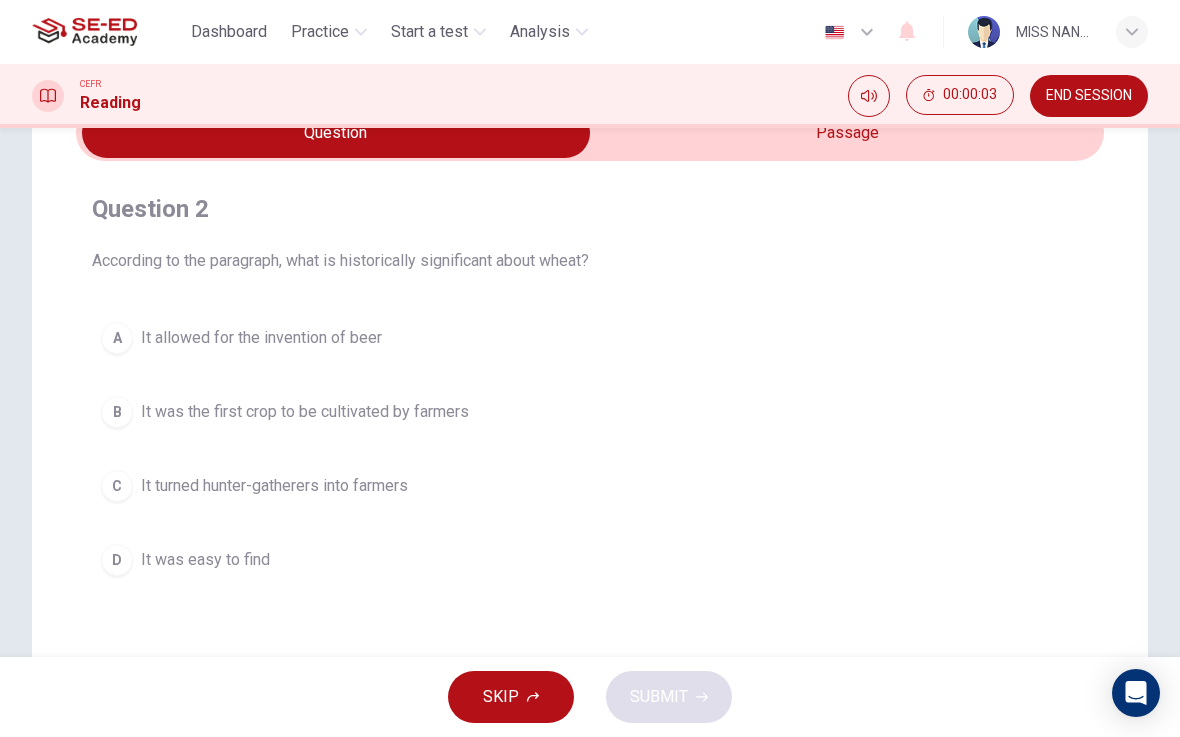 click on "A It allowed for the invention of beer B It was the first crop to be cultivated by farmers C It turned hunter-gatherers into farmers D It was easy to find" at bounding box center [590, 449] 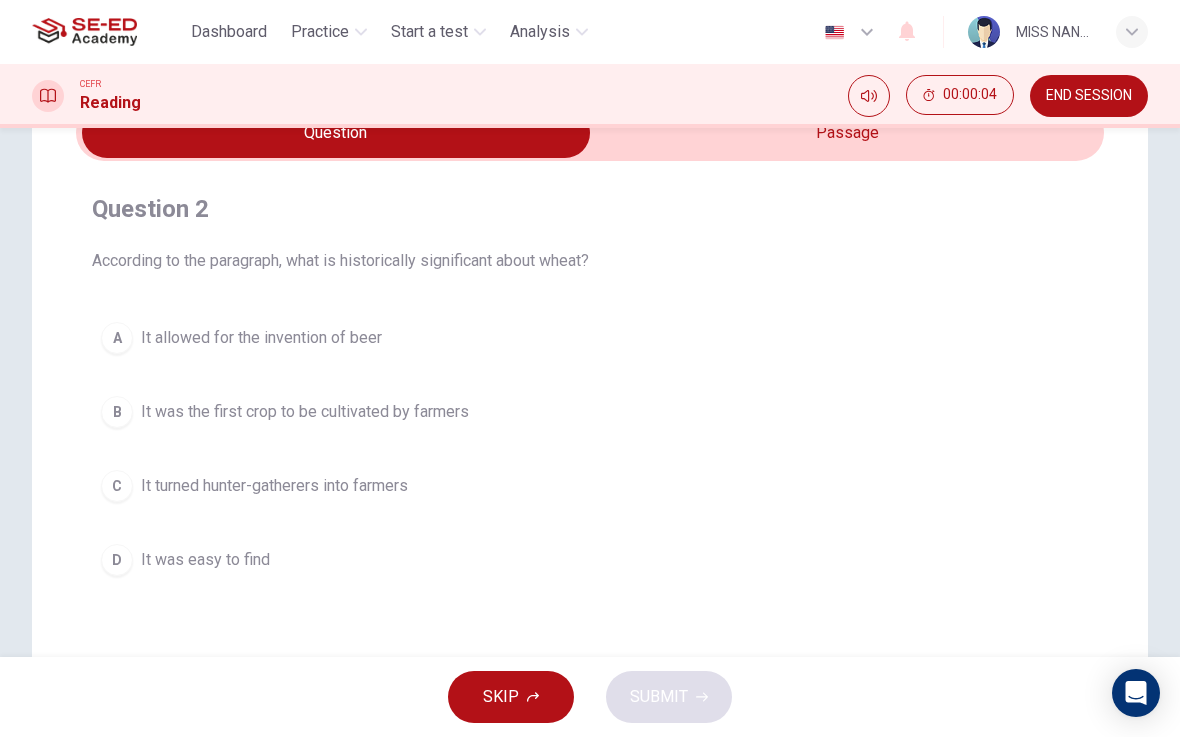 click on "It was the first crop to be cultivated by farmers" at bounding box center [305, 412] 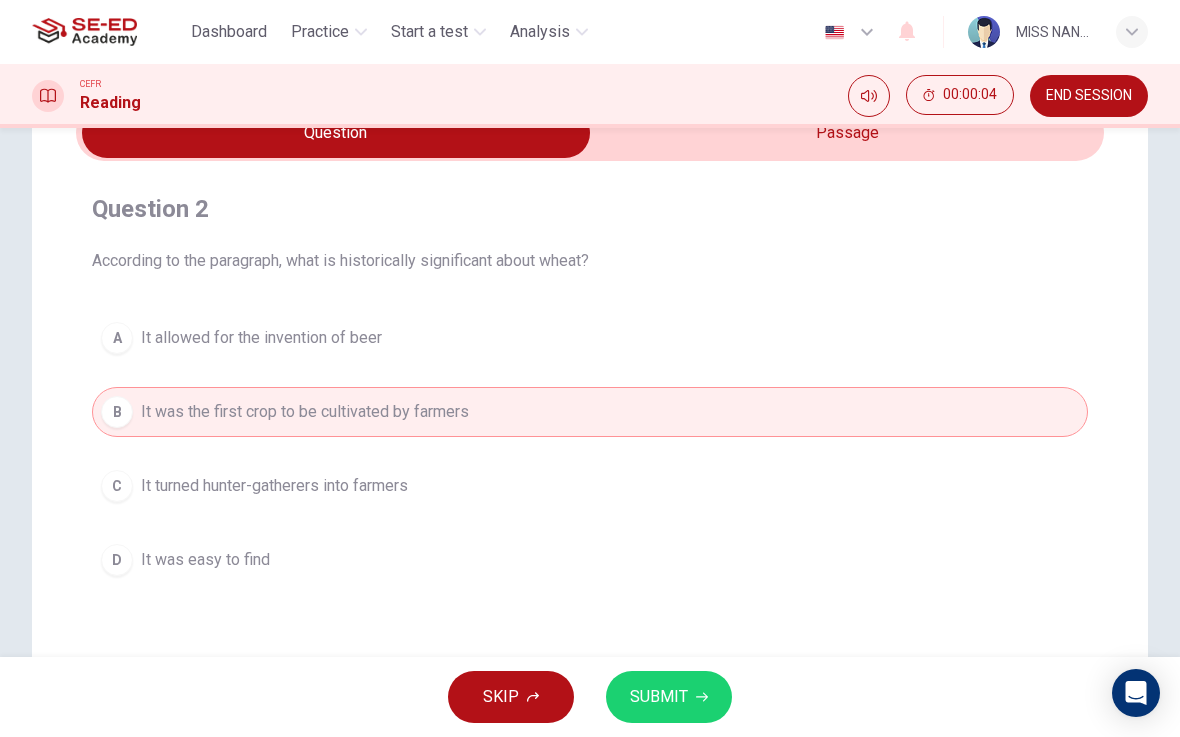 click on "SUBMIT" at bounding box center (669, 697) 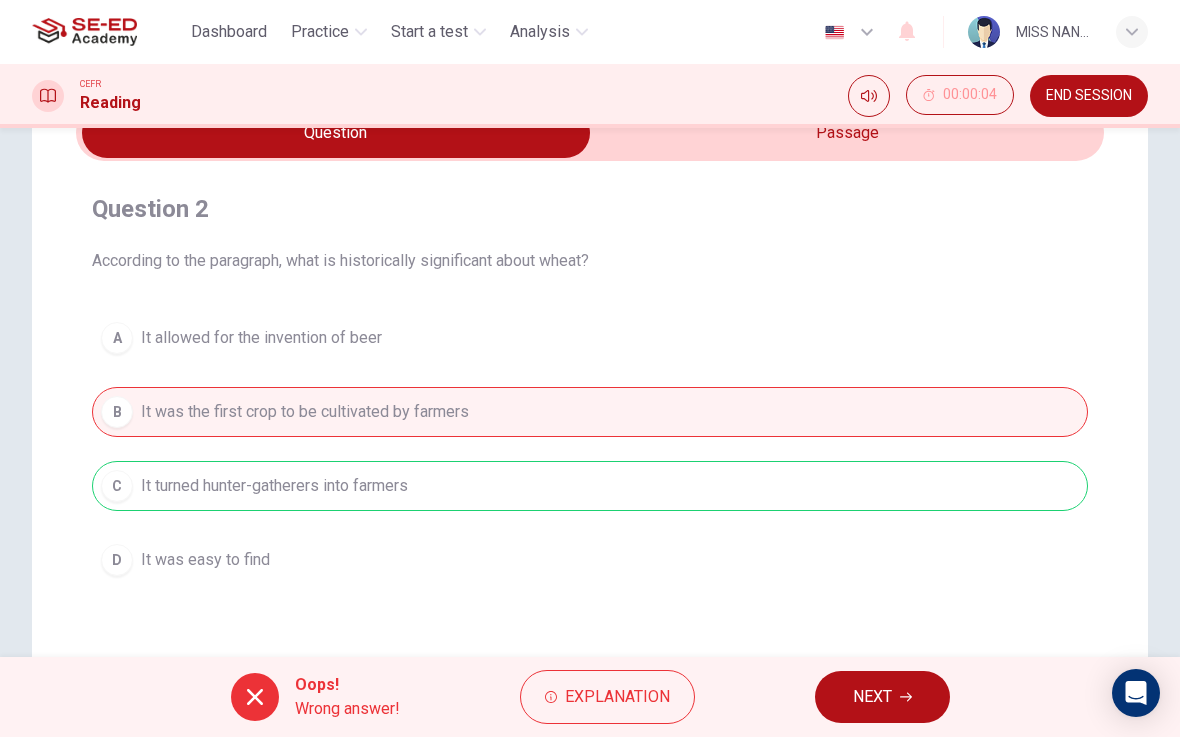 click on "NEXT" at bounding box center (882, 697) 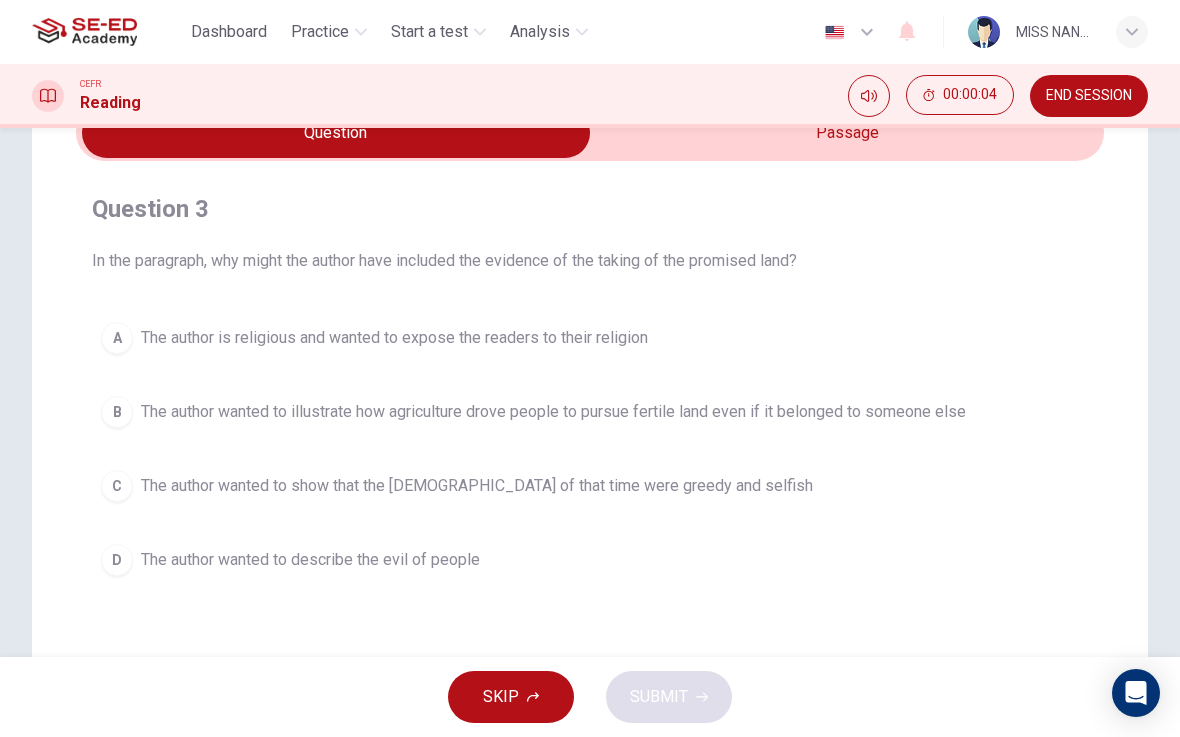click on "B The author wanted to illustrate how agriculture drove people to pursue fertile land even if it belonged to someone else" at bounding box center [590, 412] 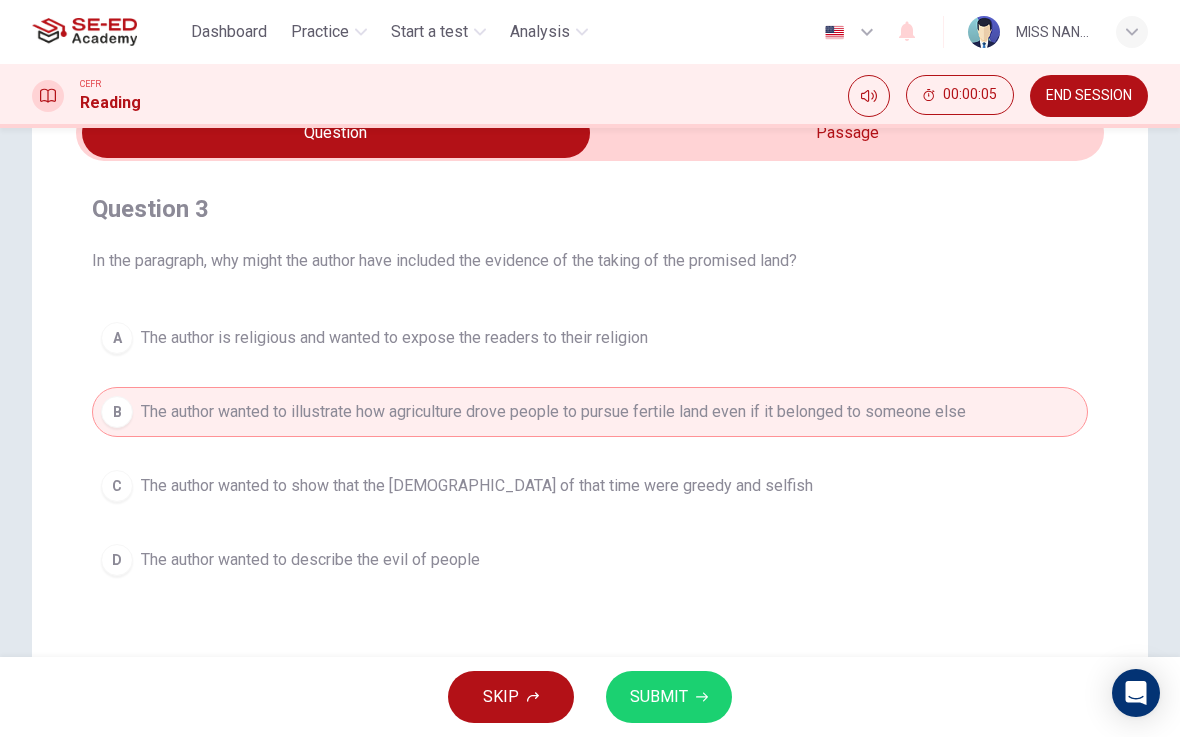 click on "SUBMIT" at bounding box center [669, 697] 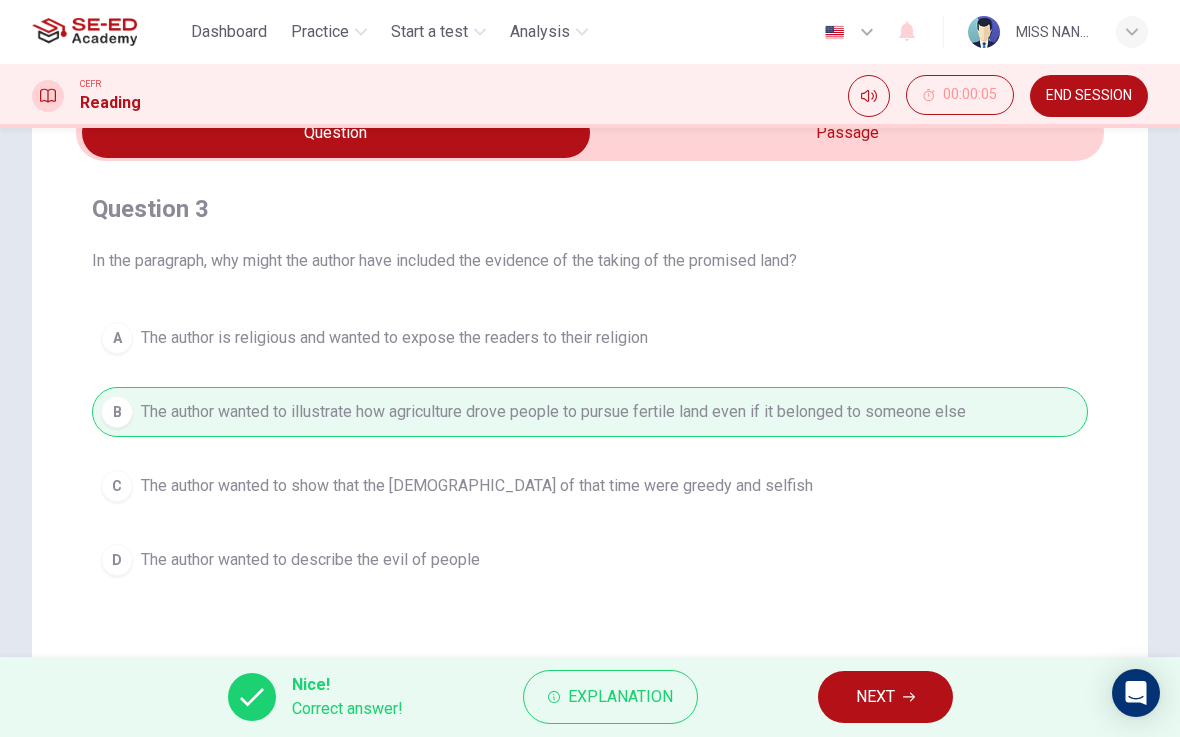 click on "NEXT" at bounding box center [875, 697] 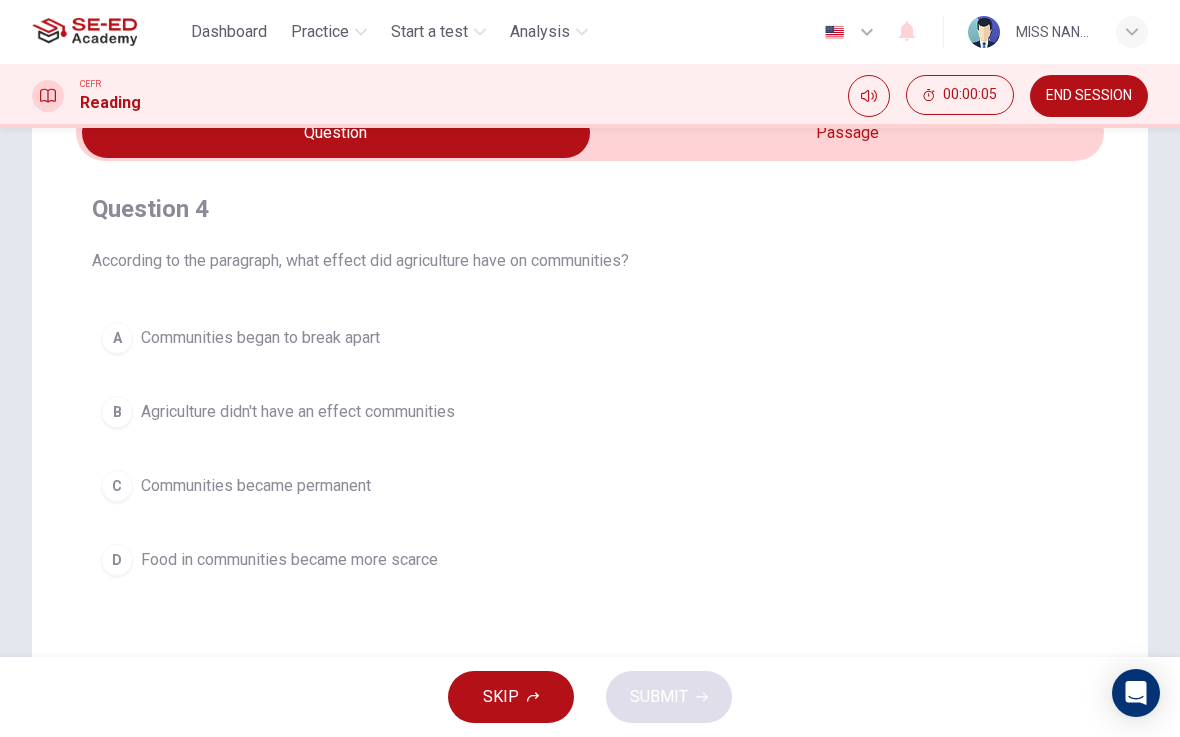 click on "Agriculture didn't have an effect communities" at bounding box center (298, 412) 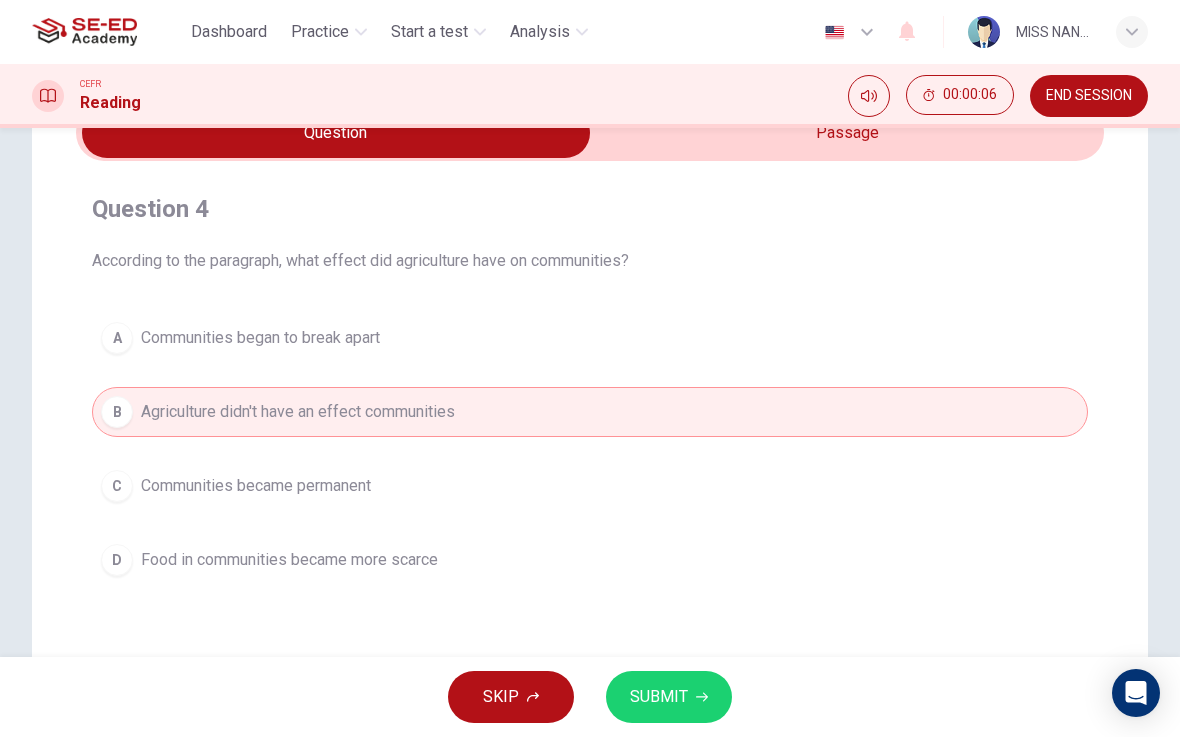 click on "SUBMIT" at bounding box center [669, 697] 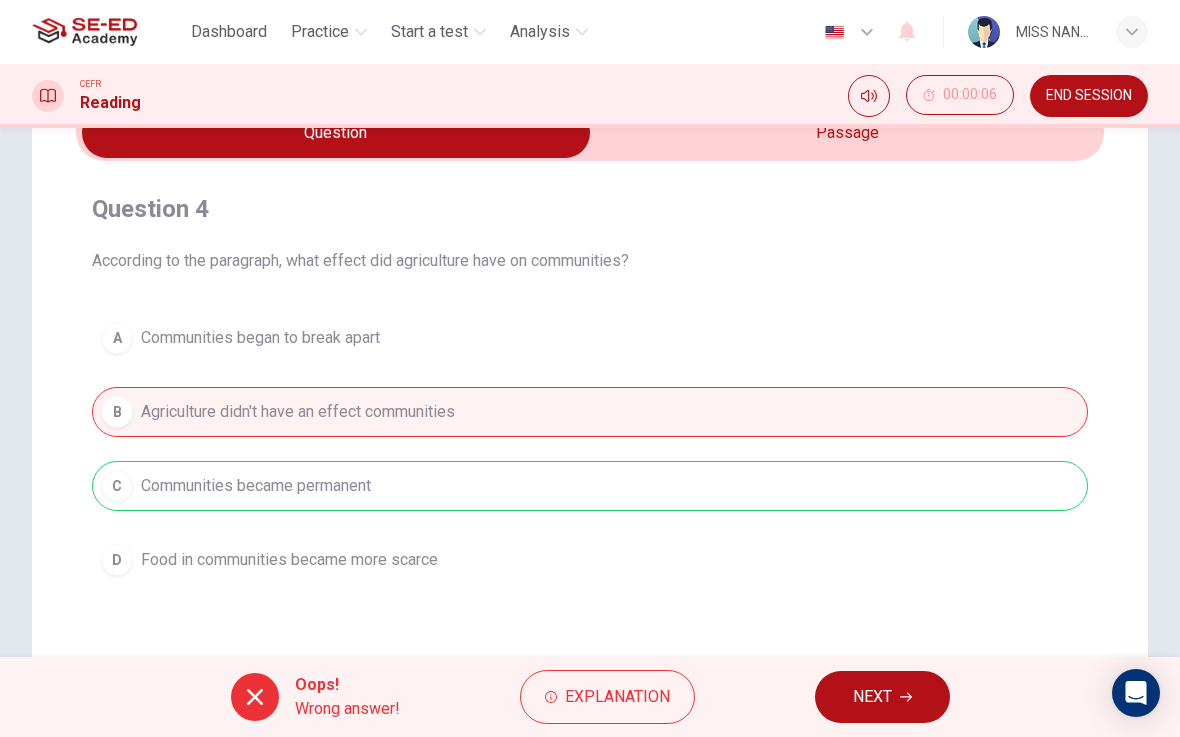 click on "NEXT" at bounding box center (882, 697) 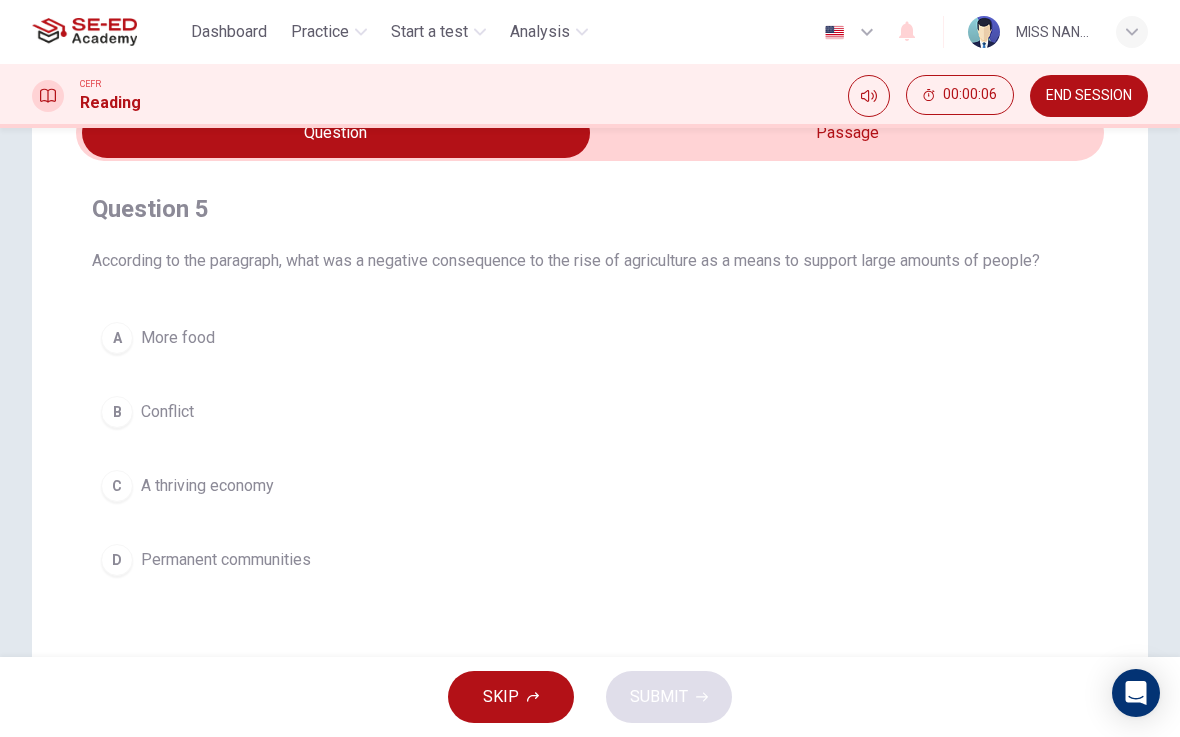 click on "A thriving economy" at bounding box center [207, 486] 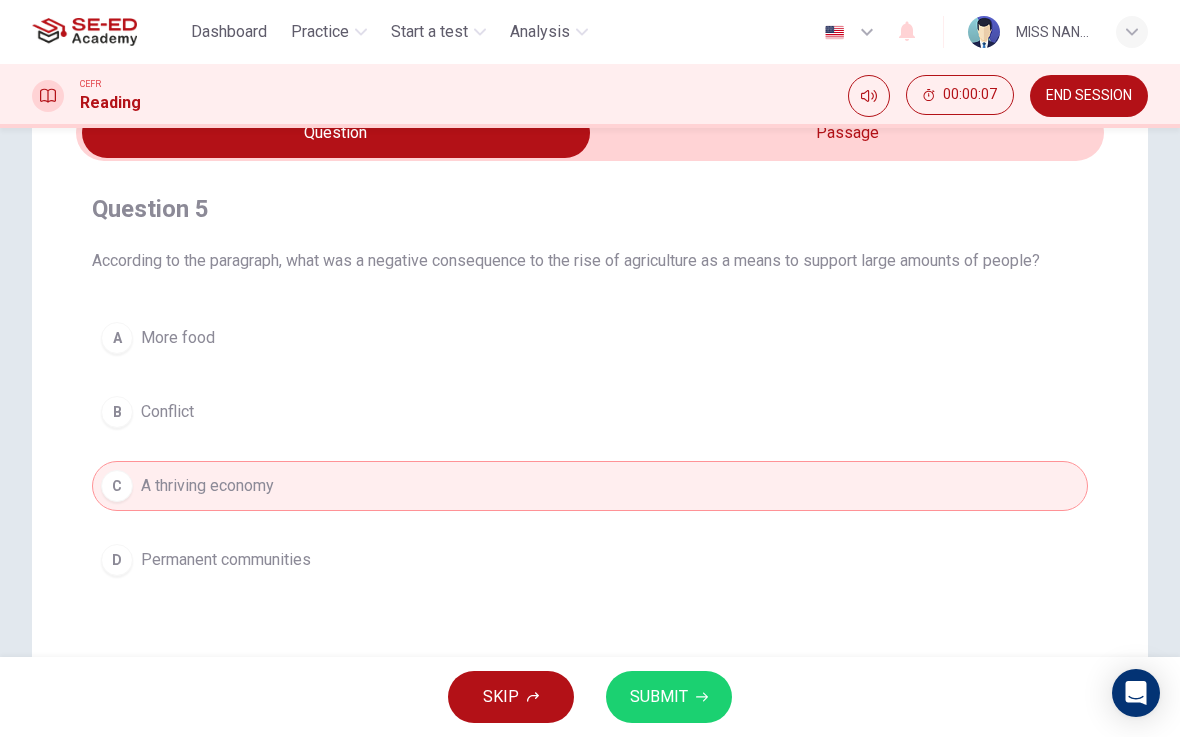 click on "Permanent communities" at bounding box center [226, 560] 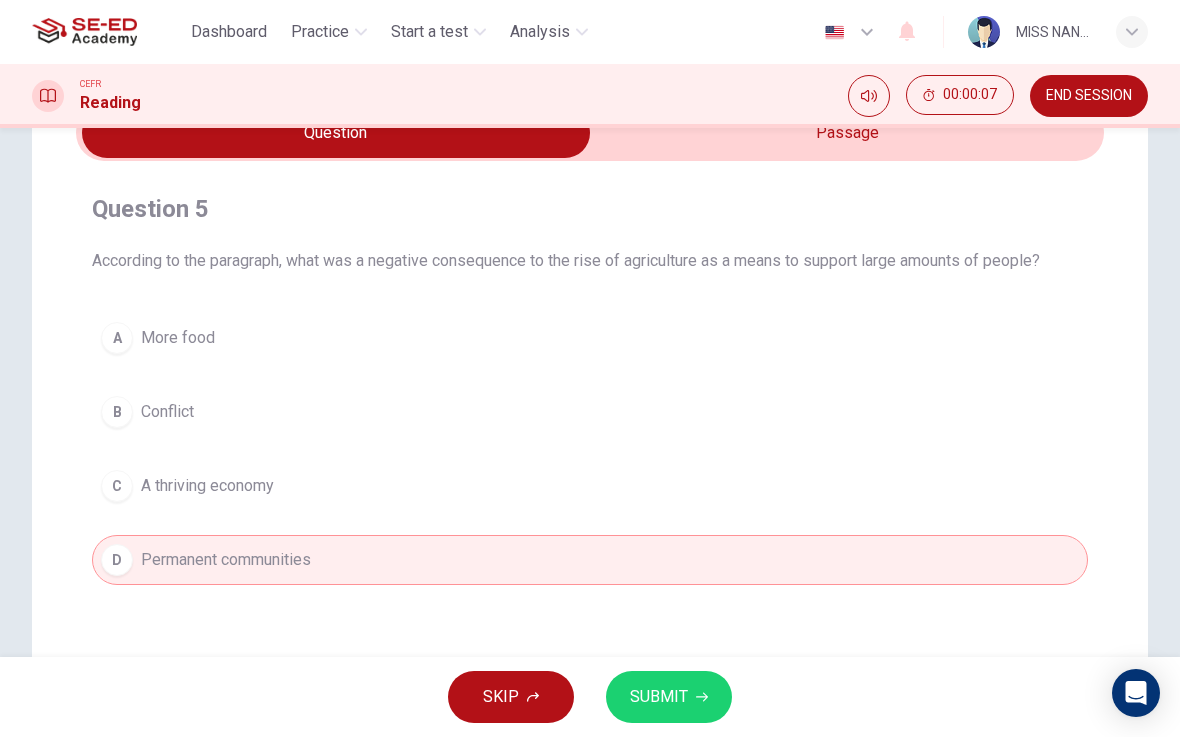 click on "SUBMIT" at bounding box center (669, 697) 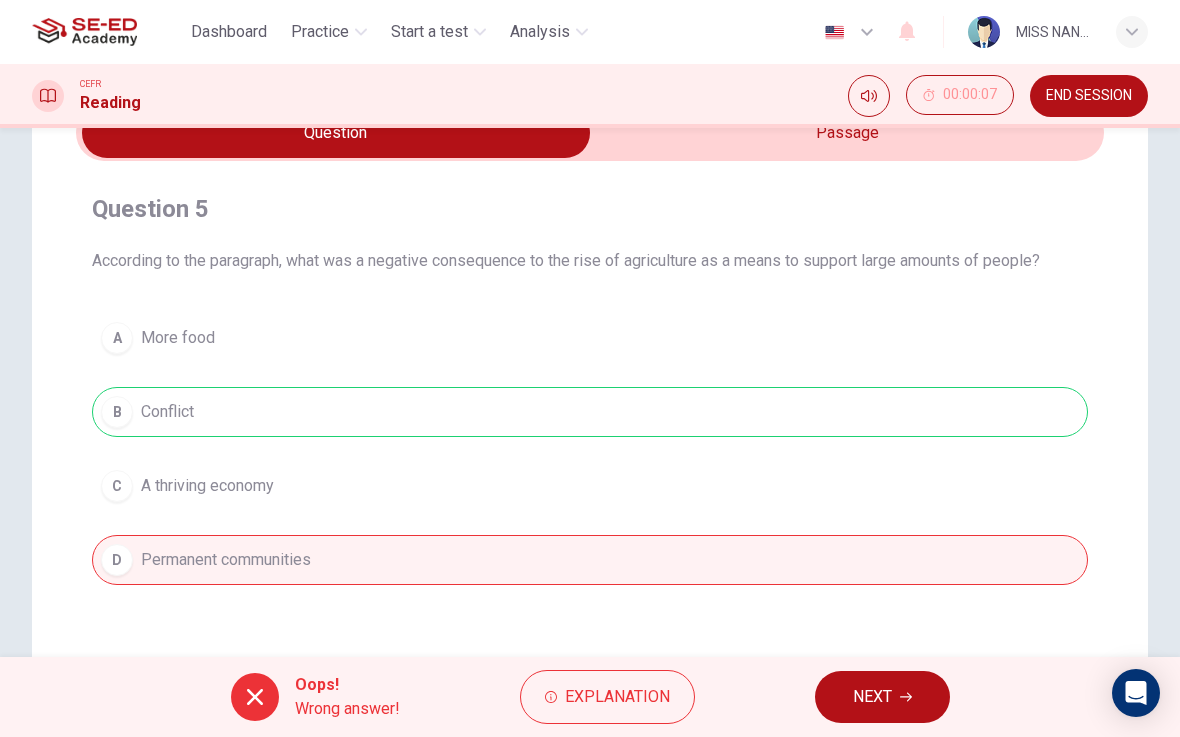 click on "NEXT" at bounding box center [872, 697] 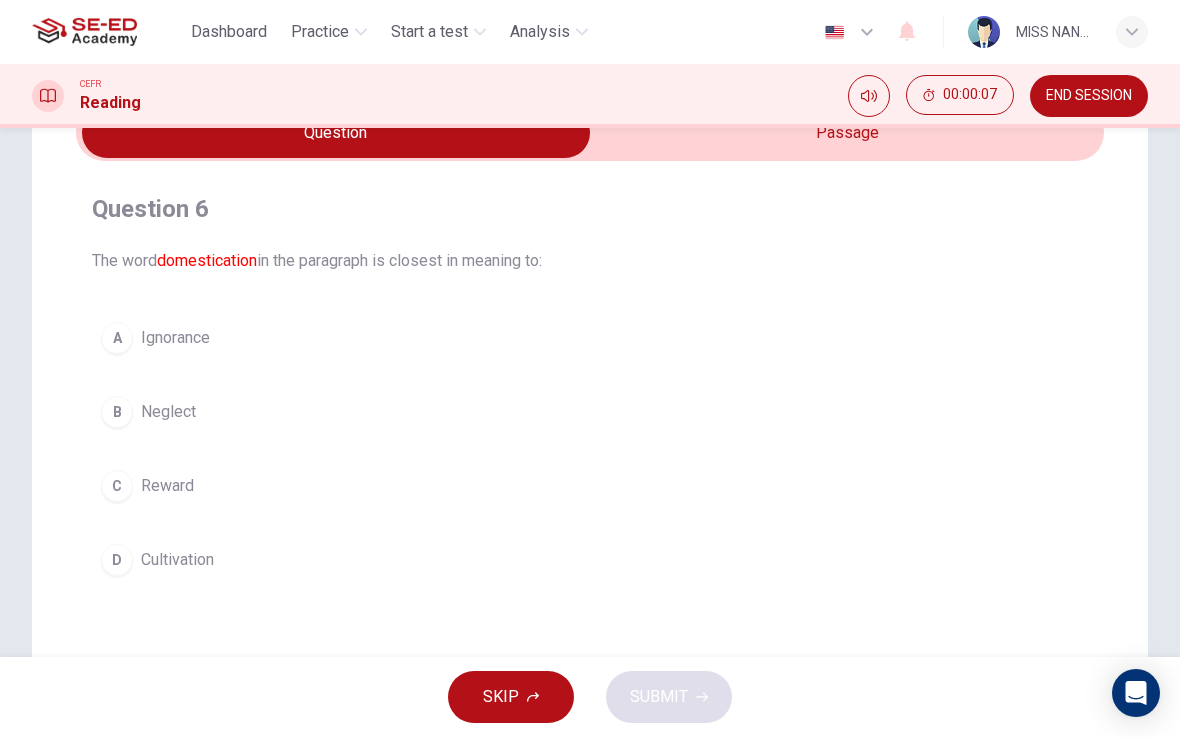 click on "A Ignorance" at bounding box center [590, 338] 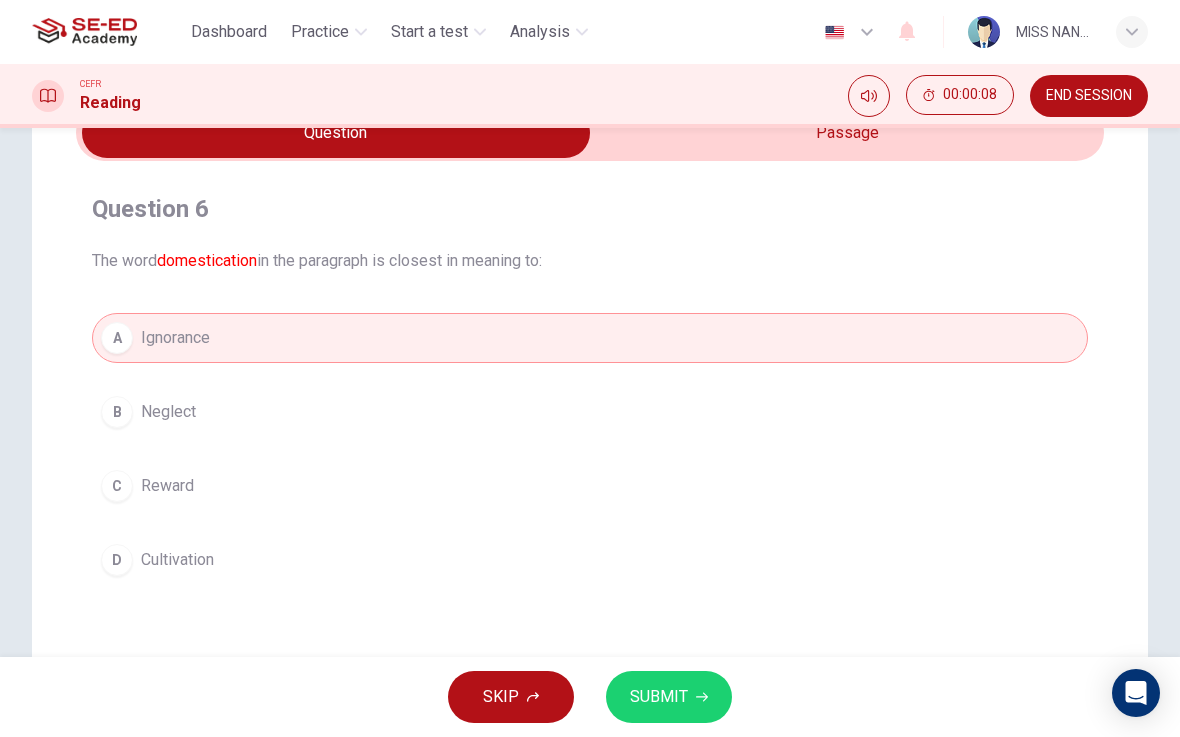 click on "SUBMIT" at bounding box center (659, 697) 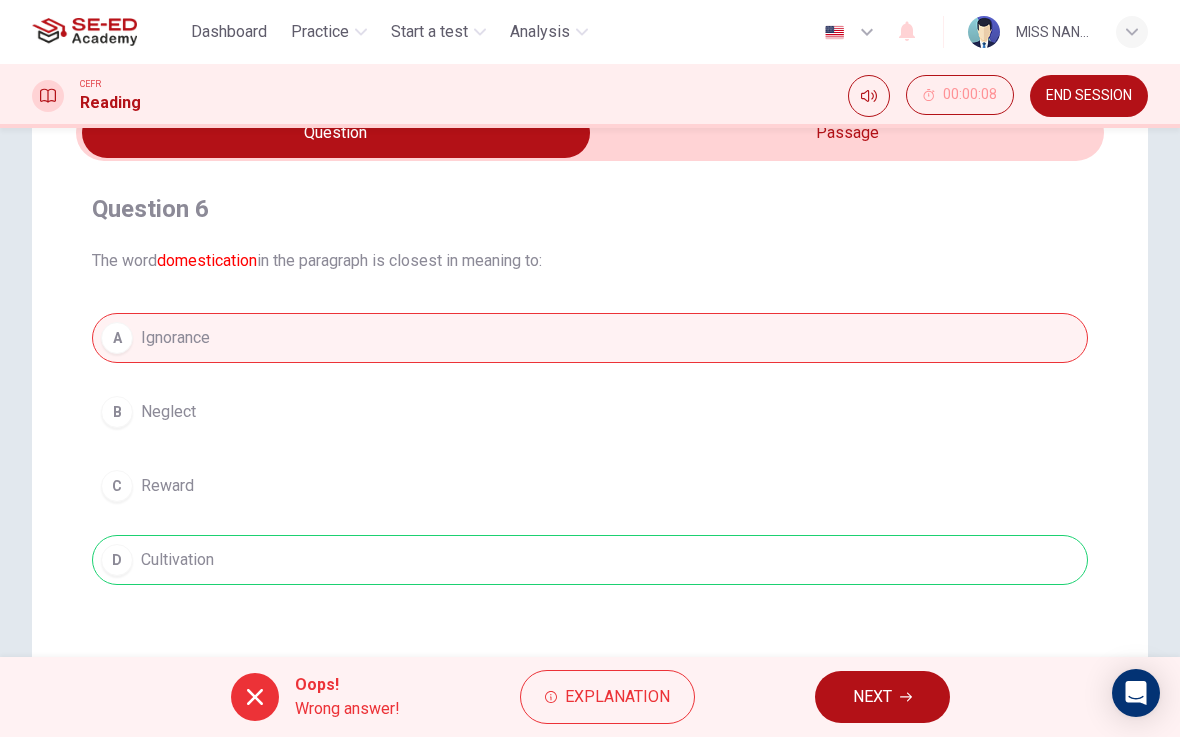 click on "NEXT" at bounding box center (882, 697) 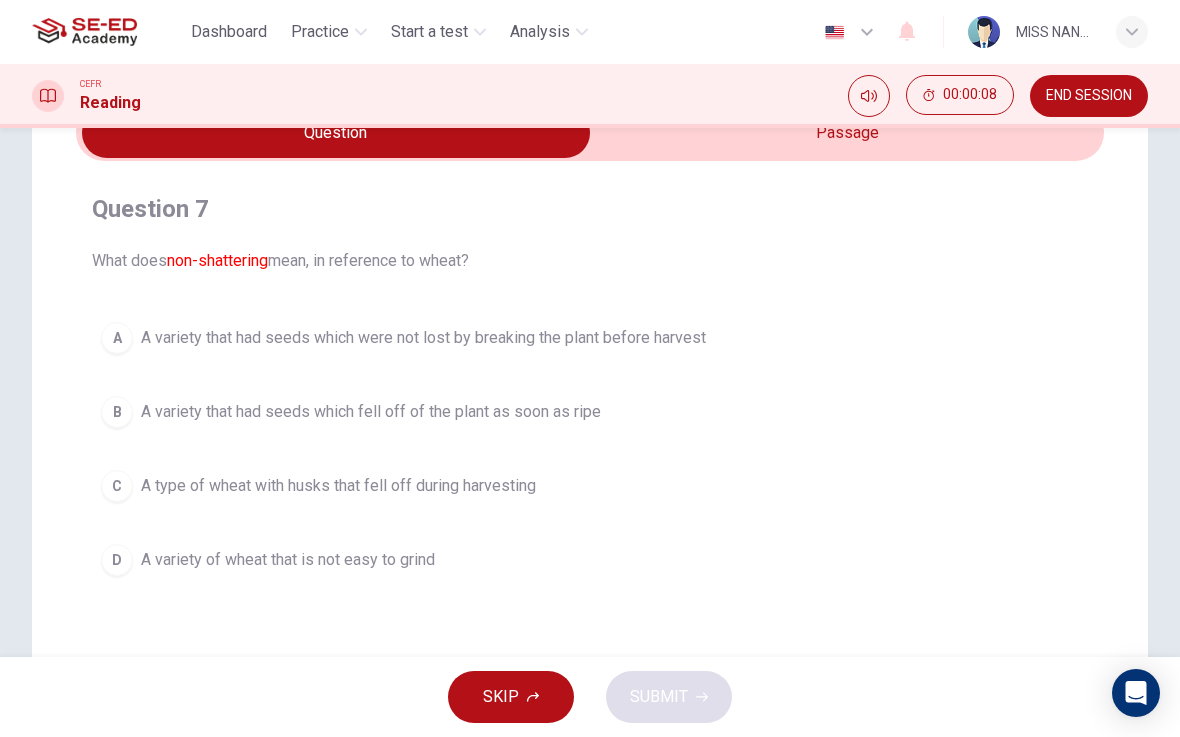 click on "A variety that had seeds which were not lost by breaking the plant before harvest" at bounding box center [423, 338] 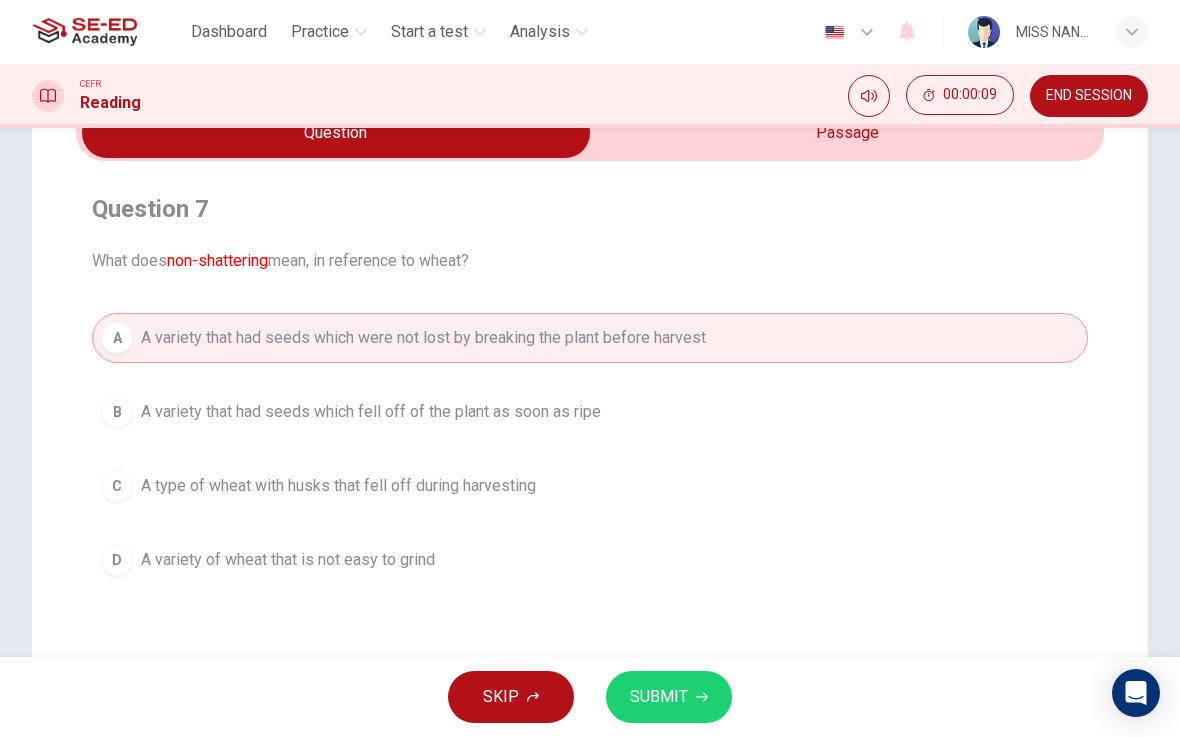 click on "SUBMIT" at bounding box center [669, 697] 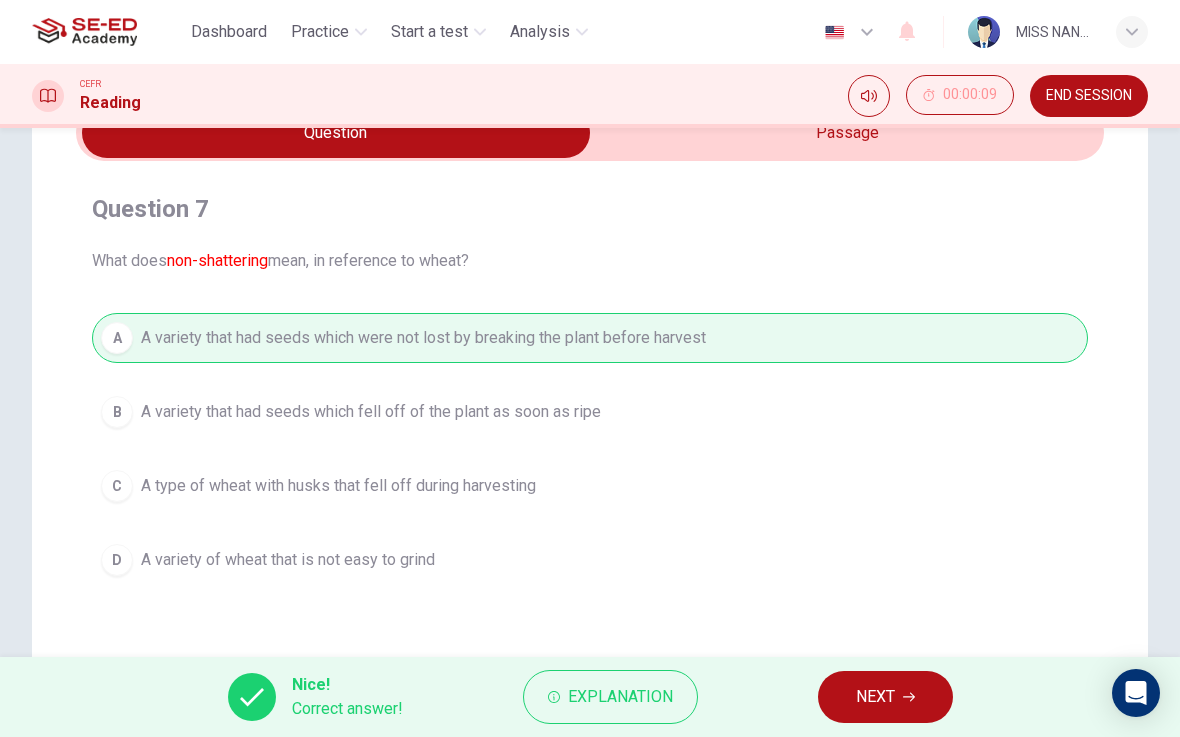 click on "NEXT" at bounding box center (885, 697) 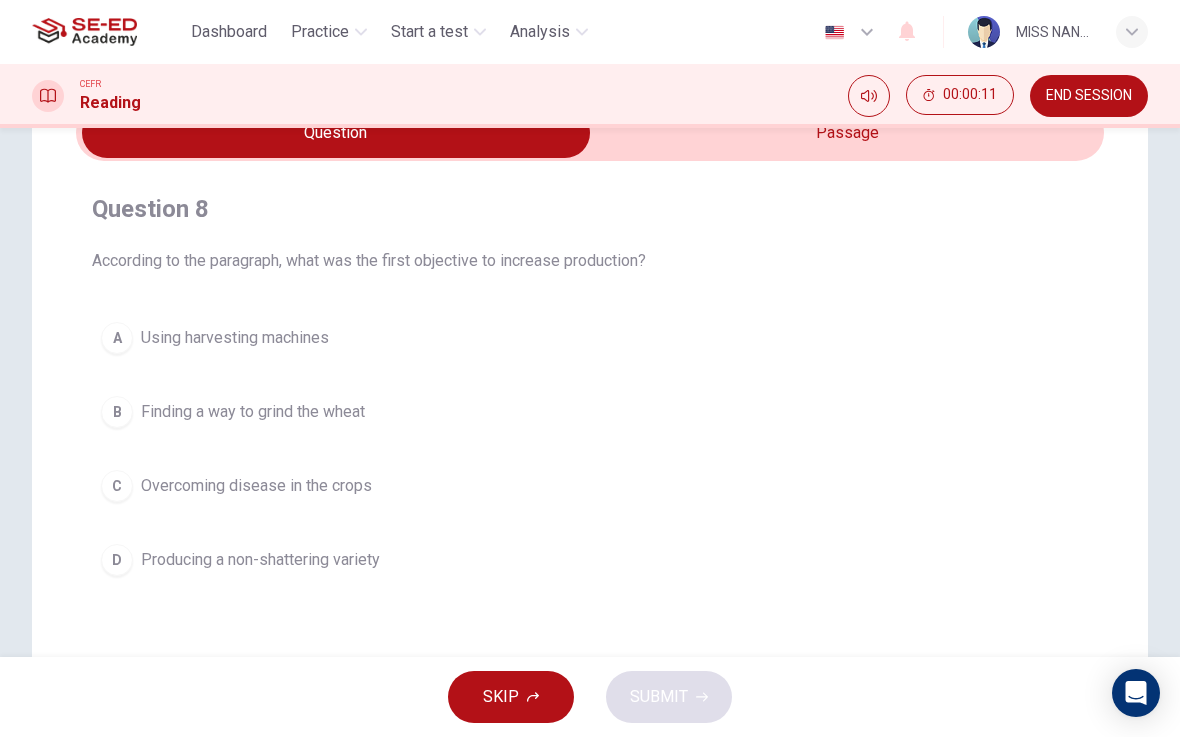 click on "D Producing a non-shattering variety" at bounding box center [590, 560] 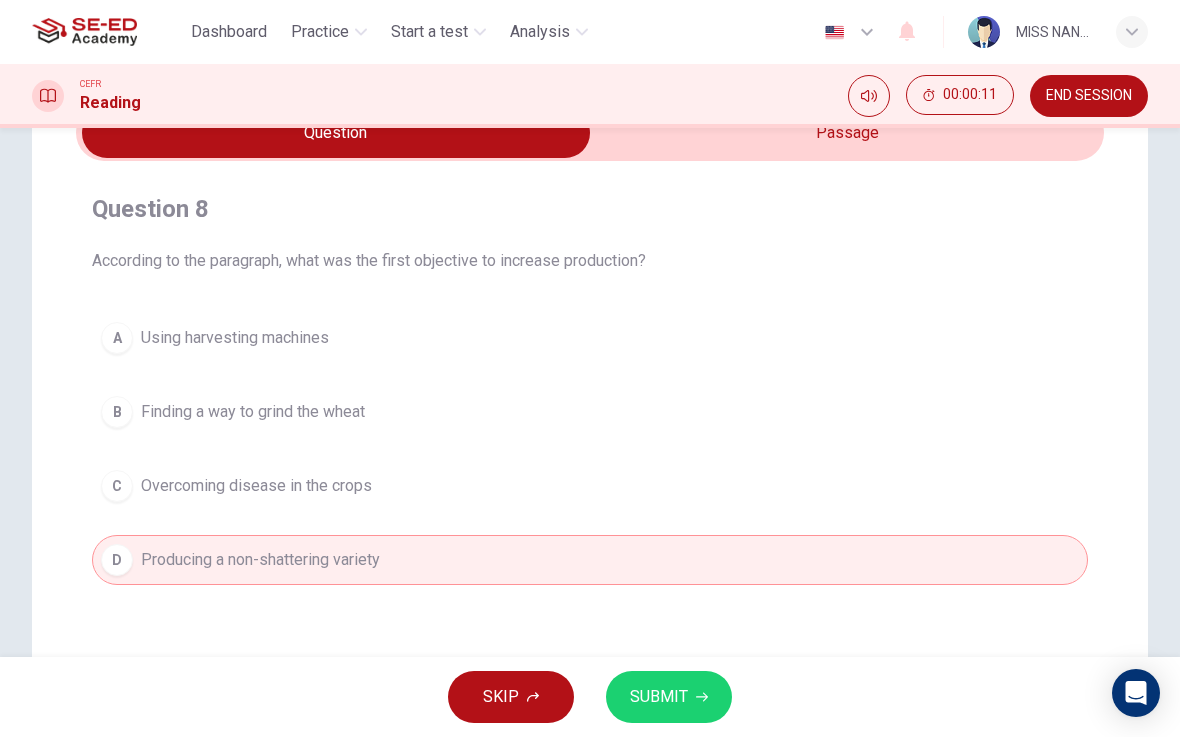 click on "SUBMIT" at bounding box center (669, 697) 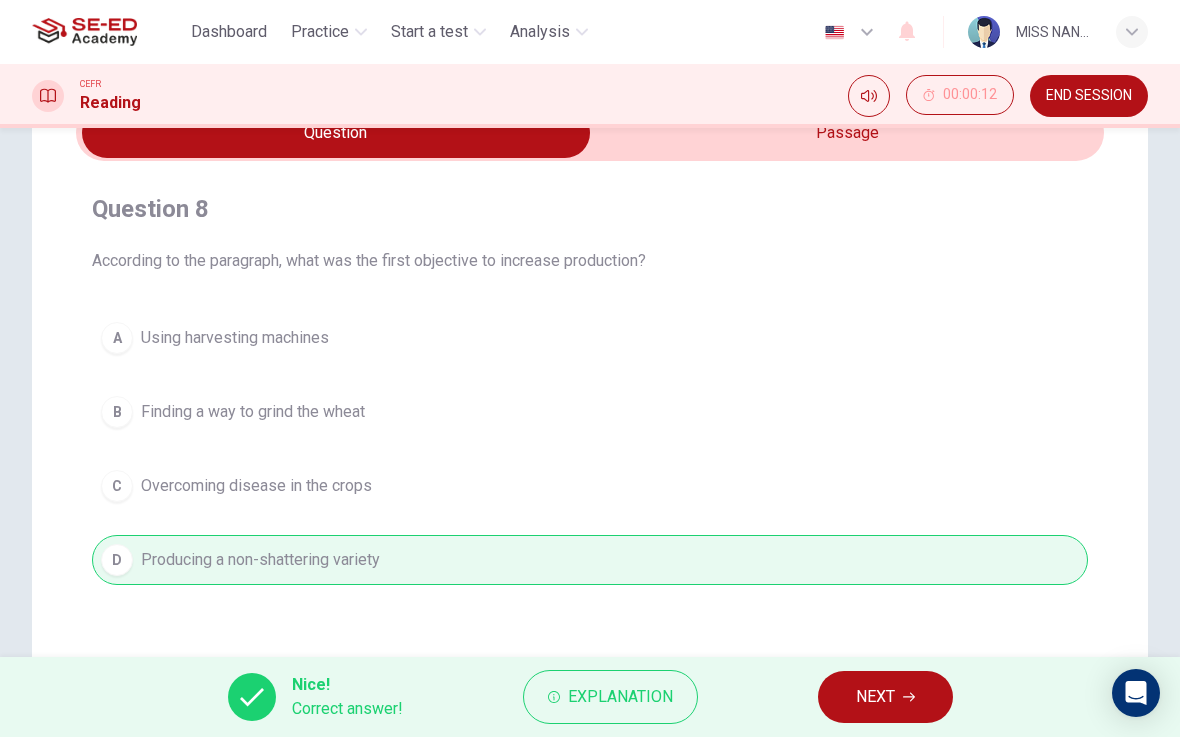 click on "NEXT" at bounding box center [885, 697] 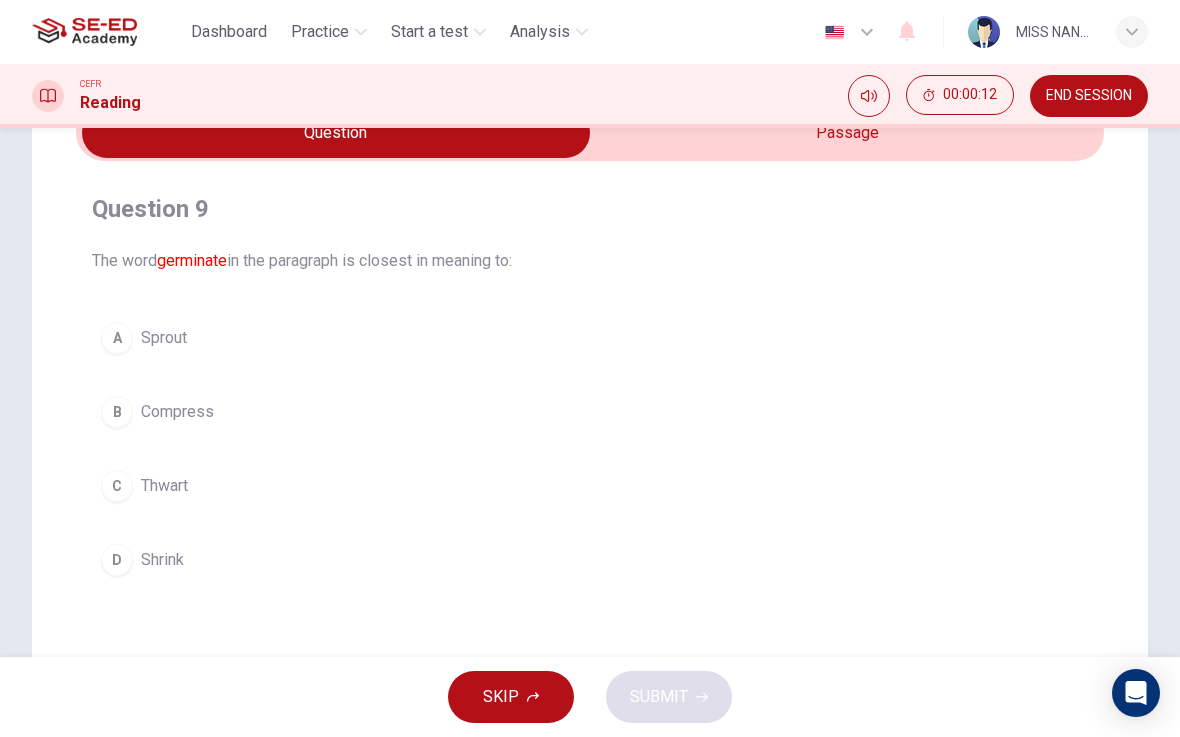 click on "B Compress" at bounding box center [590, 412] 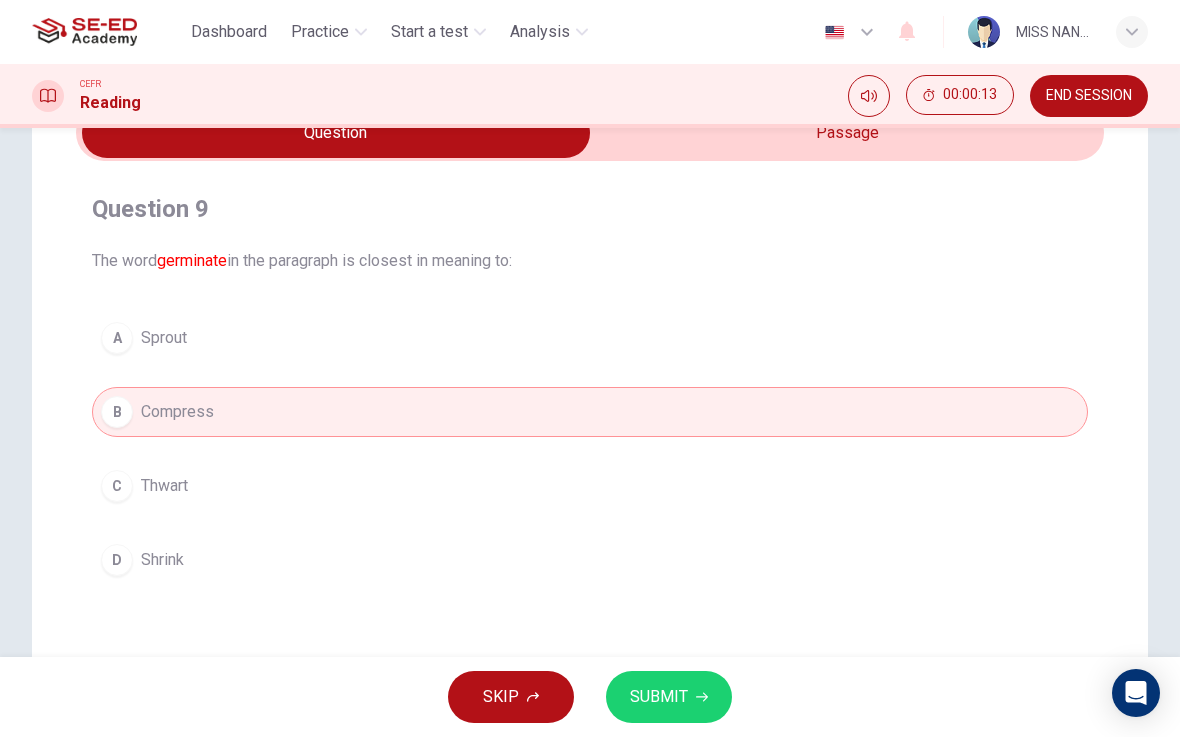 click on "SUBMIT" at bounding box center (659, 697) 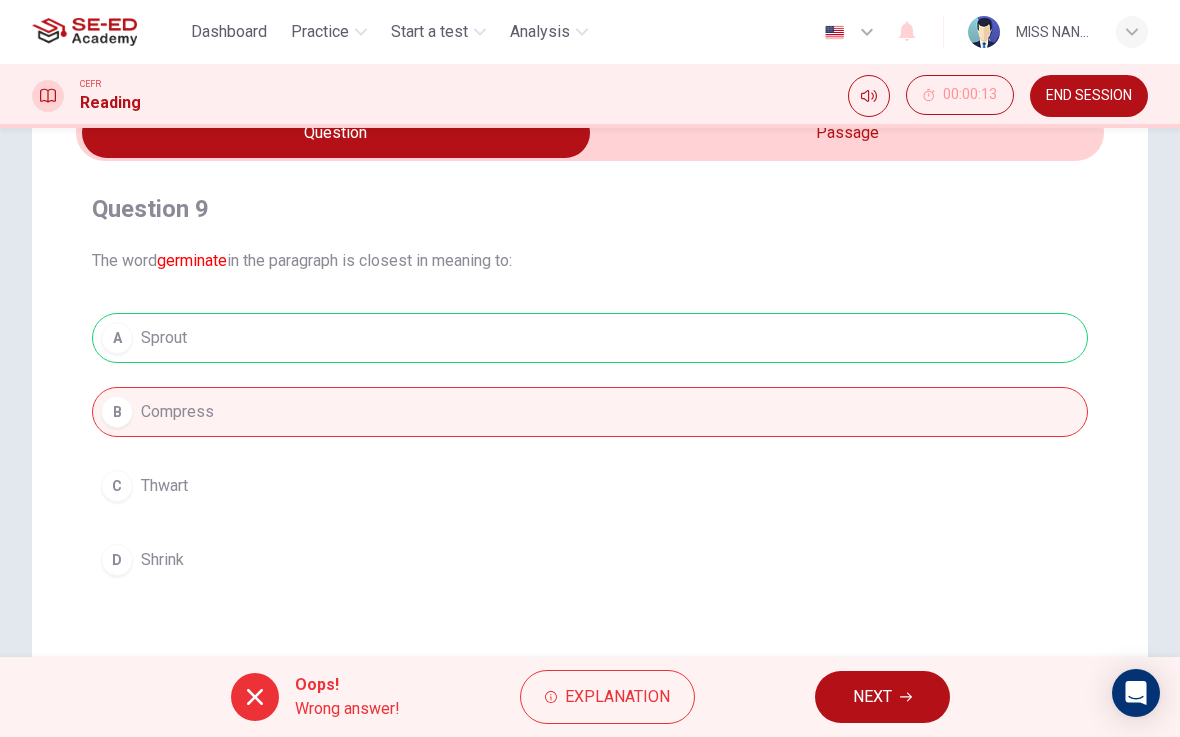 click on "NEXT" at bounding box center (872, 697) 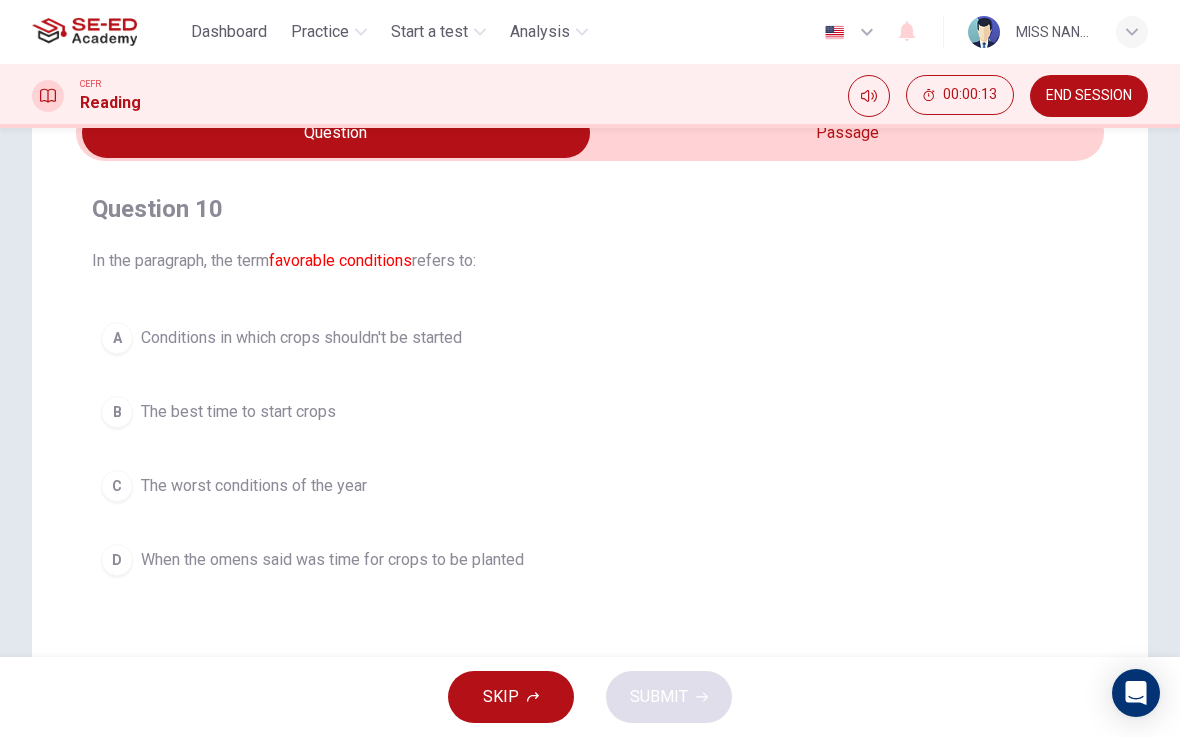 click on "When the omens said was time for crops to be planted" at bounding box center (332, 560) 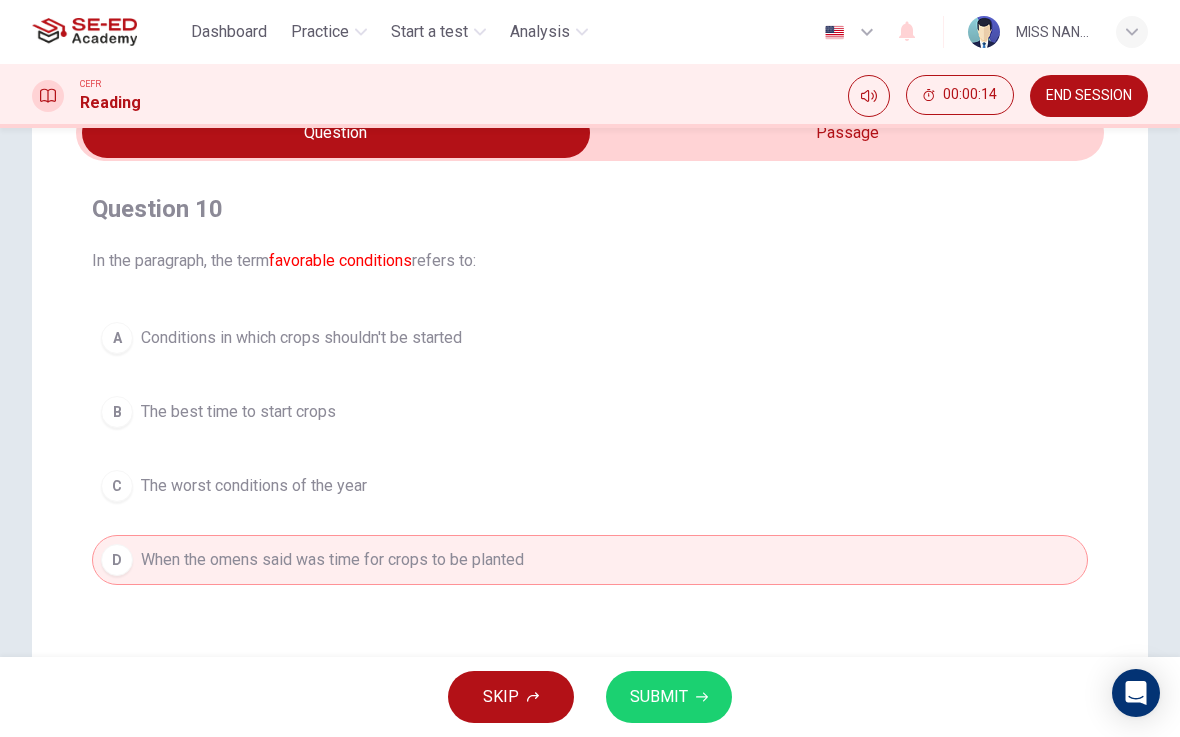 click on "SUBMIT" at bounding box center [659, 697] 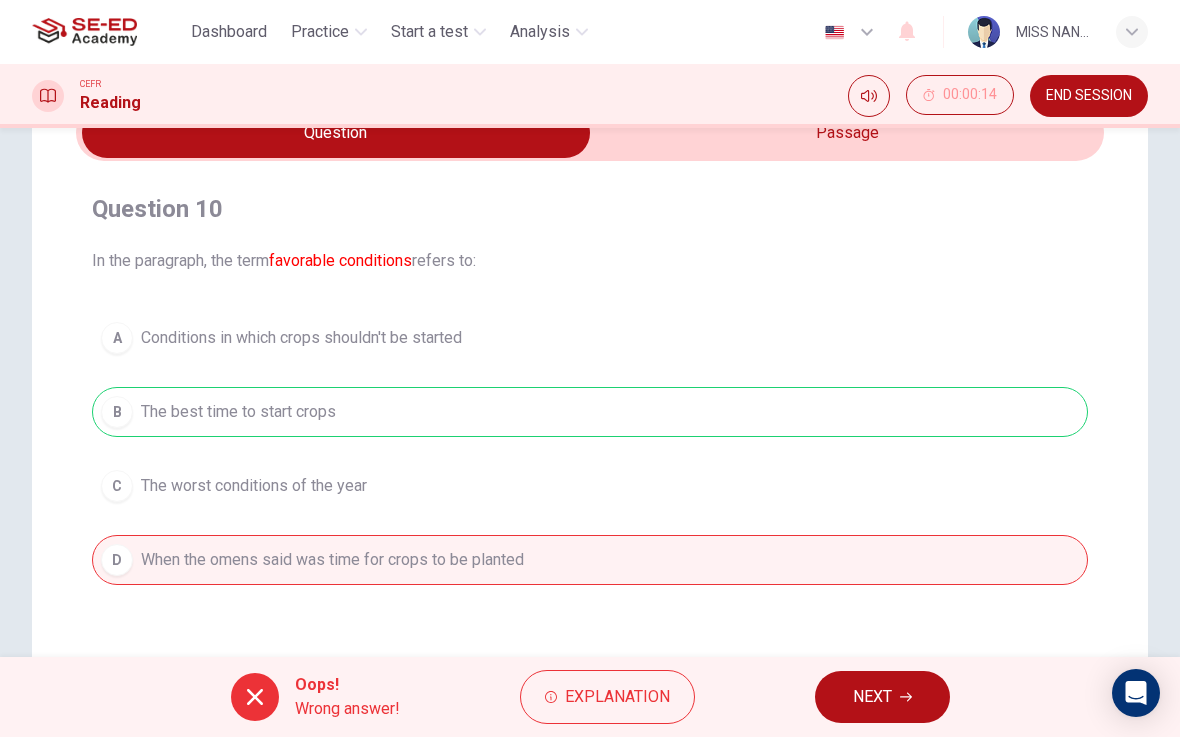 click on "NEXT" at bounding box center [872, 697] 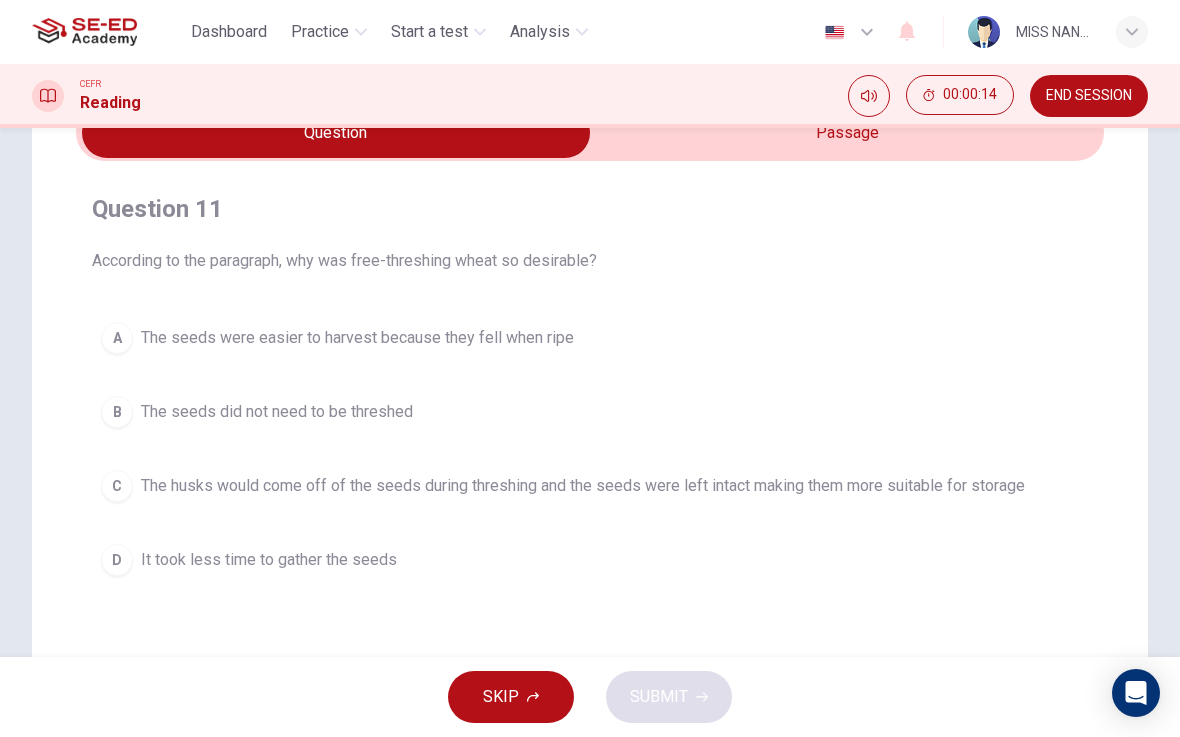click on "C The husks would come off of the seeds during threshing and the seeds were left intact making them more suitable for storage" at bounding box center (590, 486) 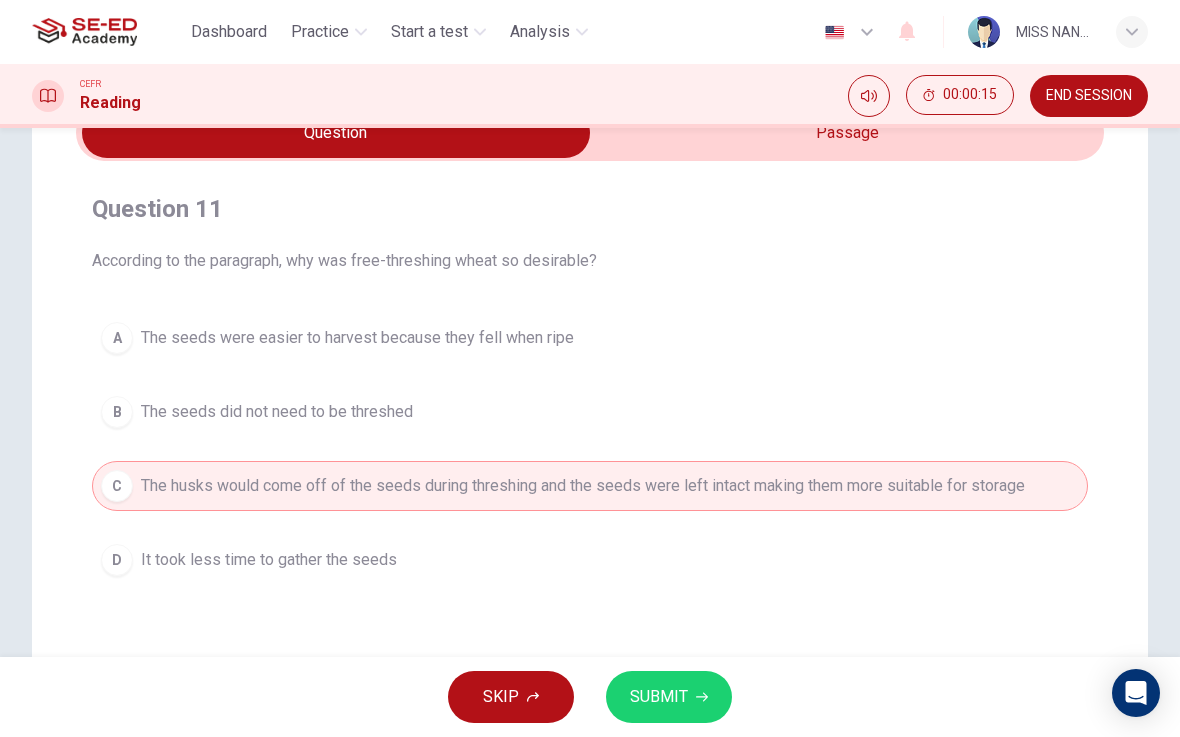 click on "SUBMIT" at bounding box center [659, 697] 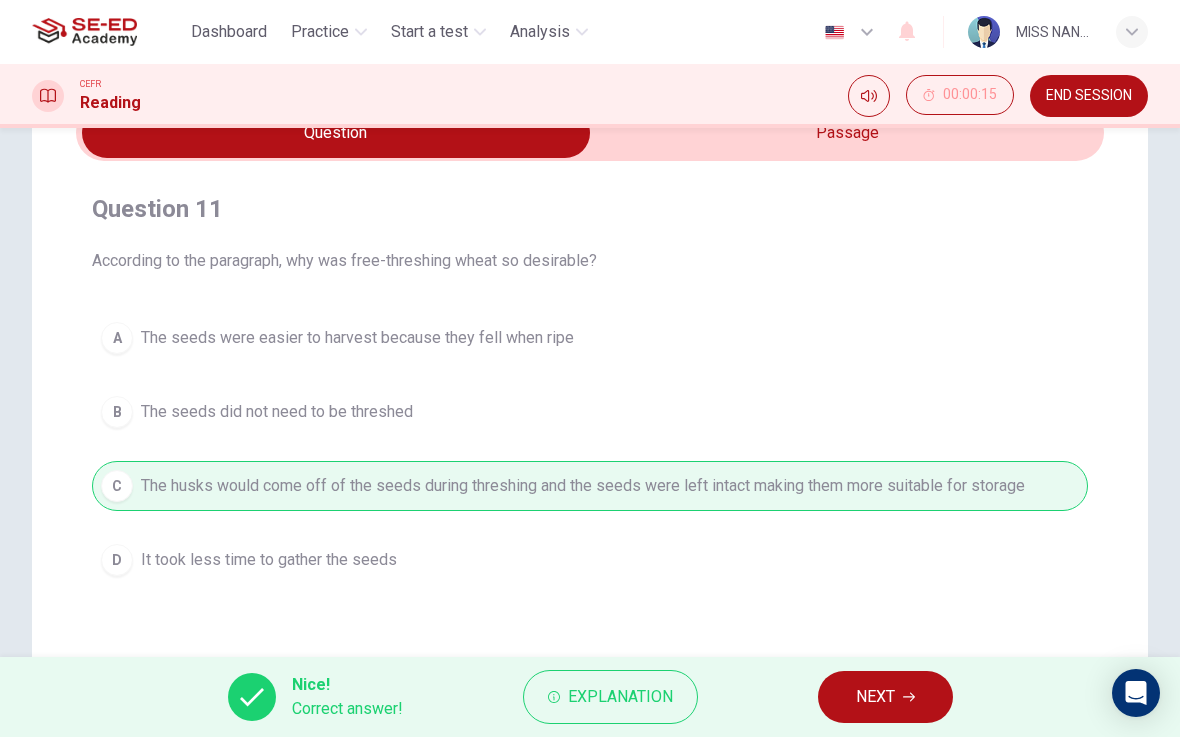 click on "NEXT" at bounding box center (875, 697) 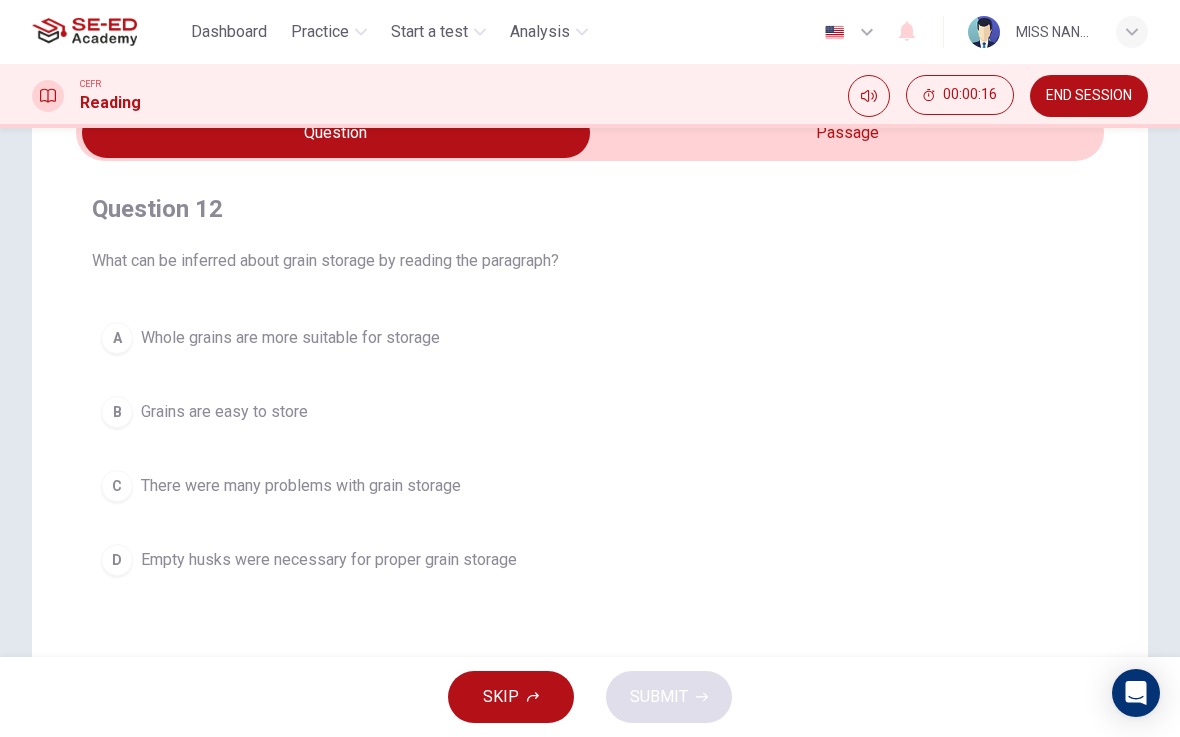 click on "Empty husks were necessary for proper grain storage" at bounding box center [329, 560] 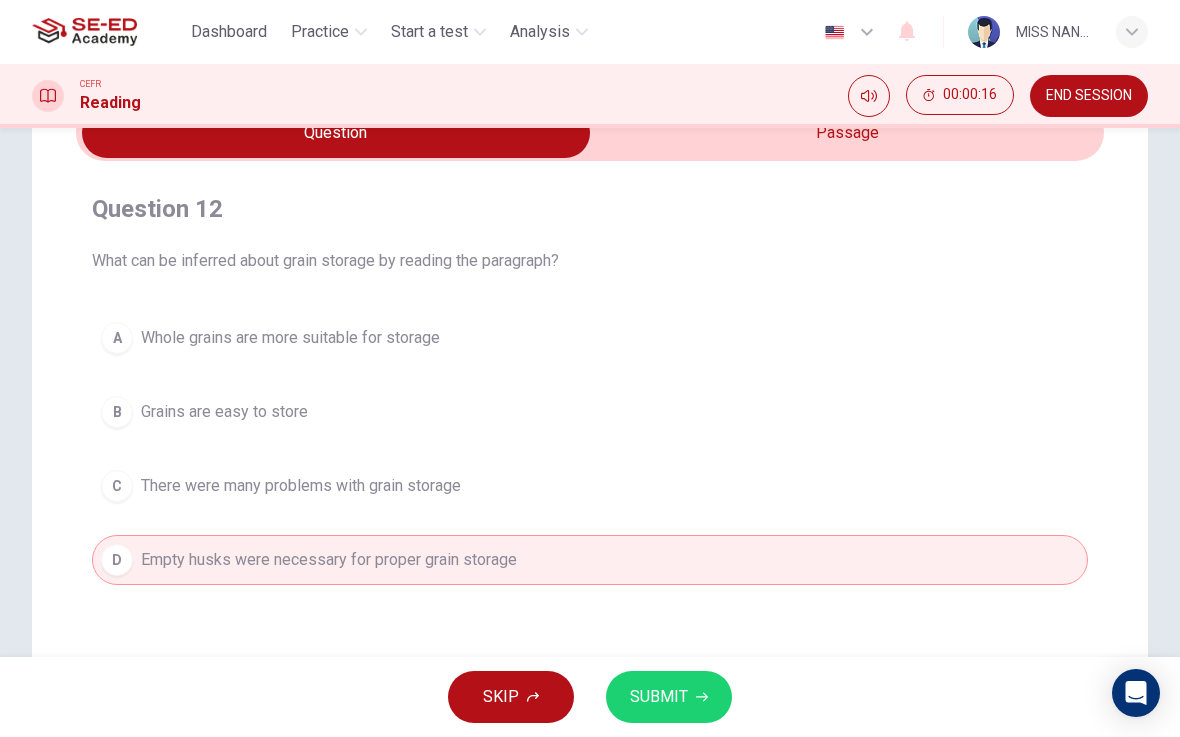 click on "SUBMIT" at bounding box center (659, 697) 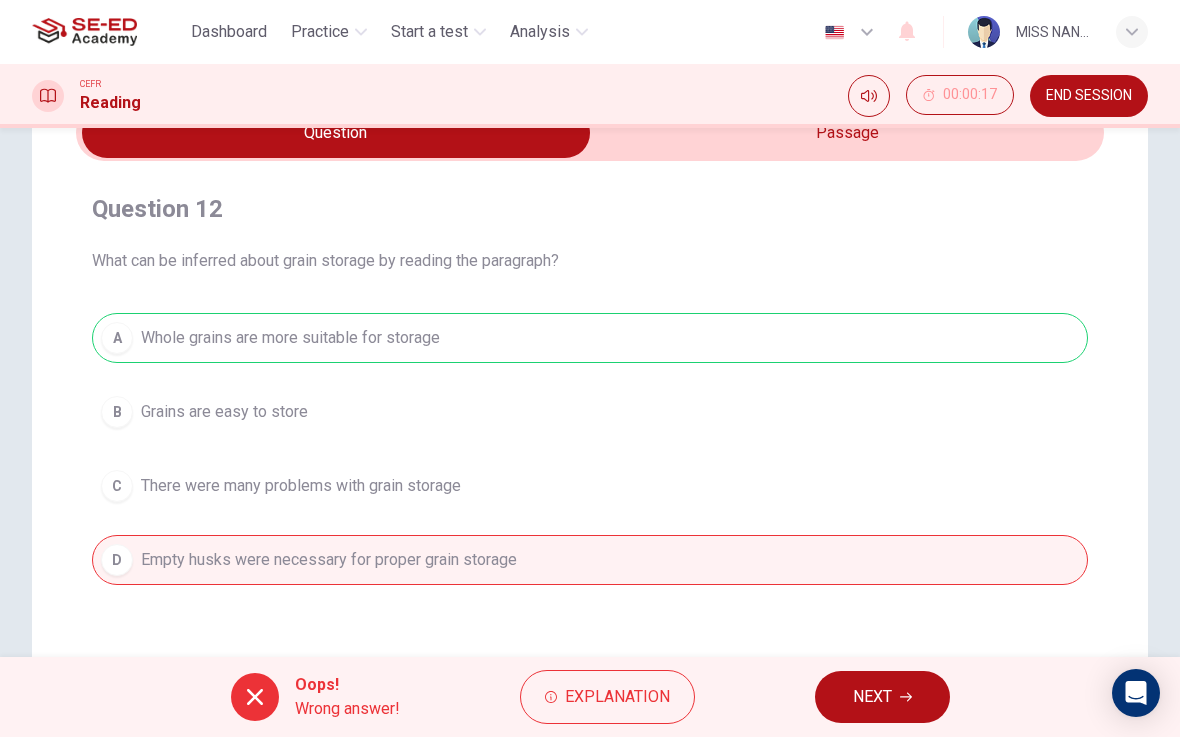 click on "NEXT" at bounding box center [872, 697] 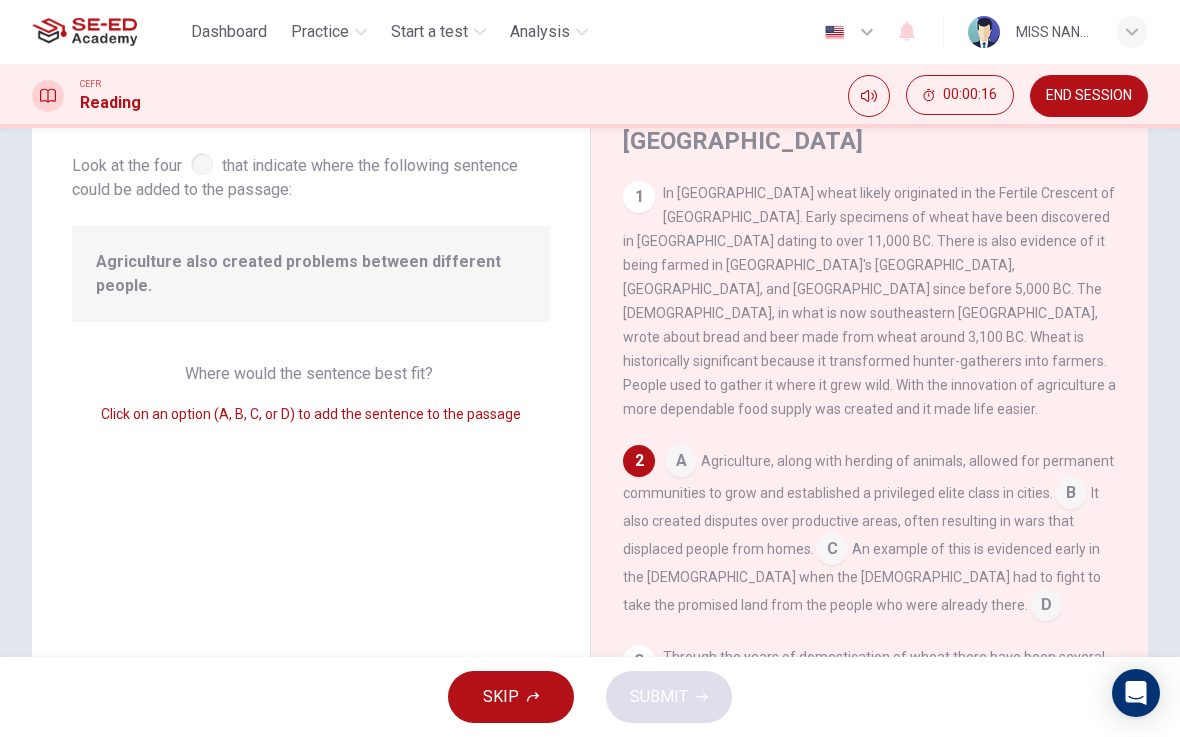 scroll, scrollTop: 50, scrollLeft: 0, axis: vertical 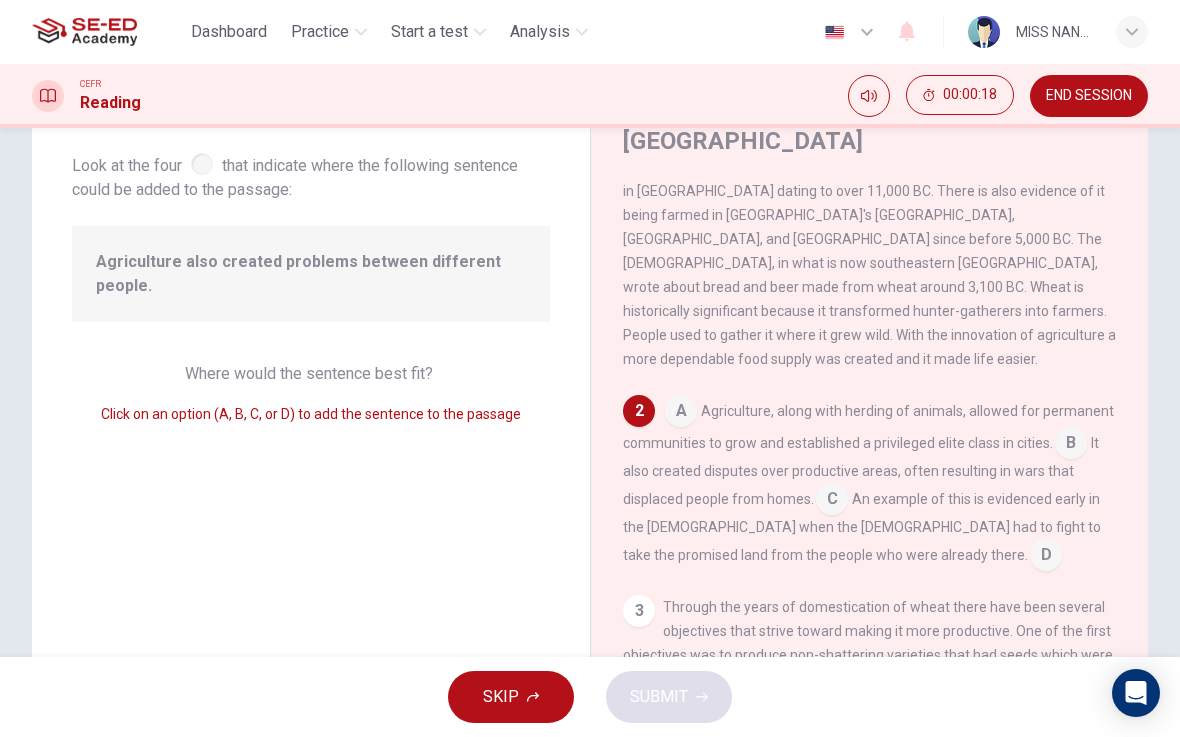 click on "END SESSION" at bounding box center (1089, 96) 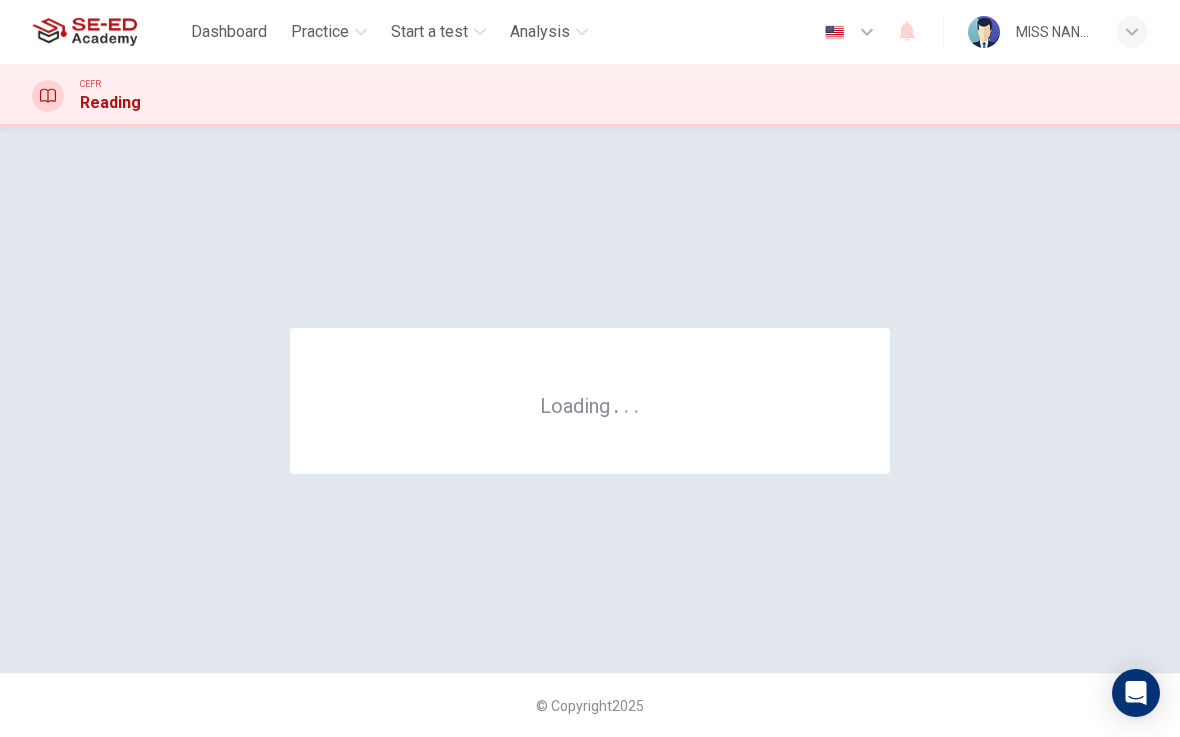 scroll, scrollTop: 0, scrollLeft: 0, axis: both 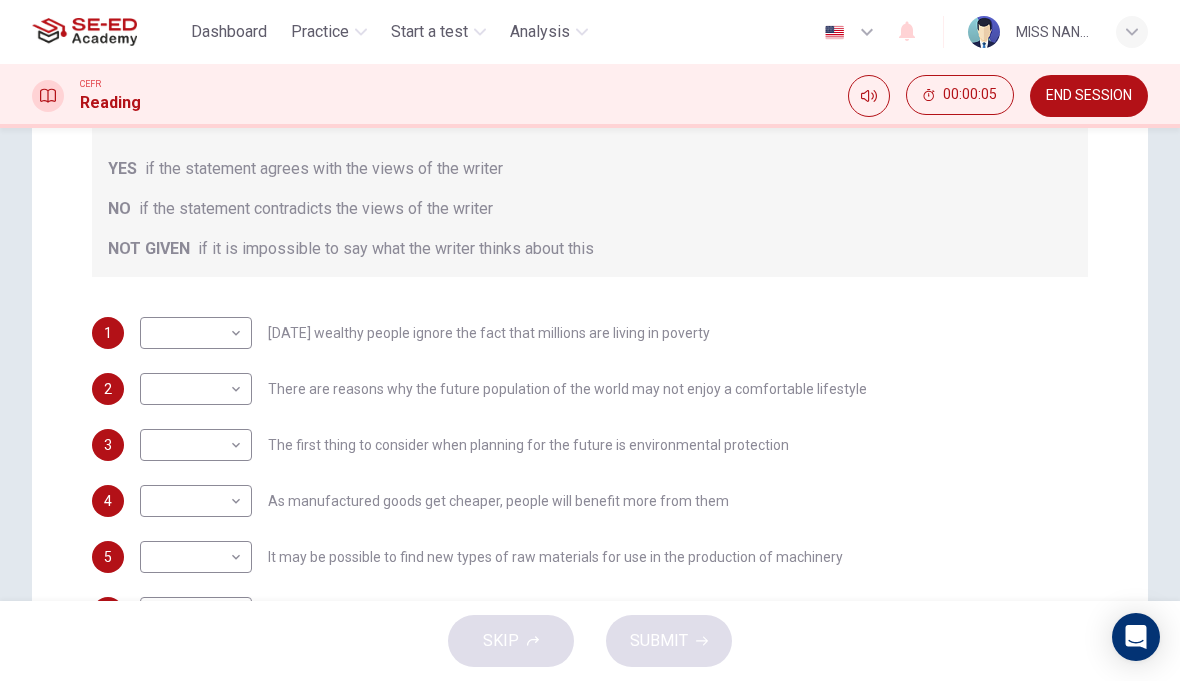 click on "This site uses cookies, as explained in our  Privacy Policy . If you agree to the use of cookies, please click the Accept button and continue to browse our site.   Privacy Policy Accept Dashboard Practice Start a test Analysis English en ​ MISS NANNAPAT  PLIAMPLUEM CEFR Reading 00:00:05 END SESSION Question Passage Questions 1 - 6 Do the following statements reflect the claims of the writer in the Reading Passage?
In the boxes below, write YES if the statement agrees with the views of the writer NO if the statement contradicts the views of the writer NOT GIVEN if it is impossible to say what the writer thinks about this 1 ​ ​ Today's wealthy people ignore the fact that millions are living in poverty 2 ​ ​ There are reasons why the future population of the world may not enjoy a comfortable lifestyle 3 ​ ​ The first thing to consider when planning for the future is environmental protection 4 ​ ​ As manufactured goods get cheaper, people will benefit more from them 5 ​ ​ 6 ​ ​ 1 2 3 4" at bounding box center [590, 340] 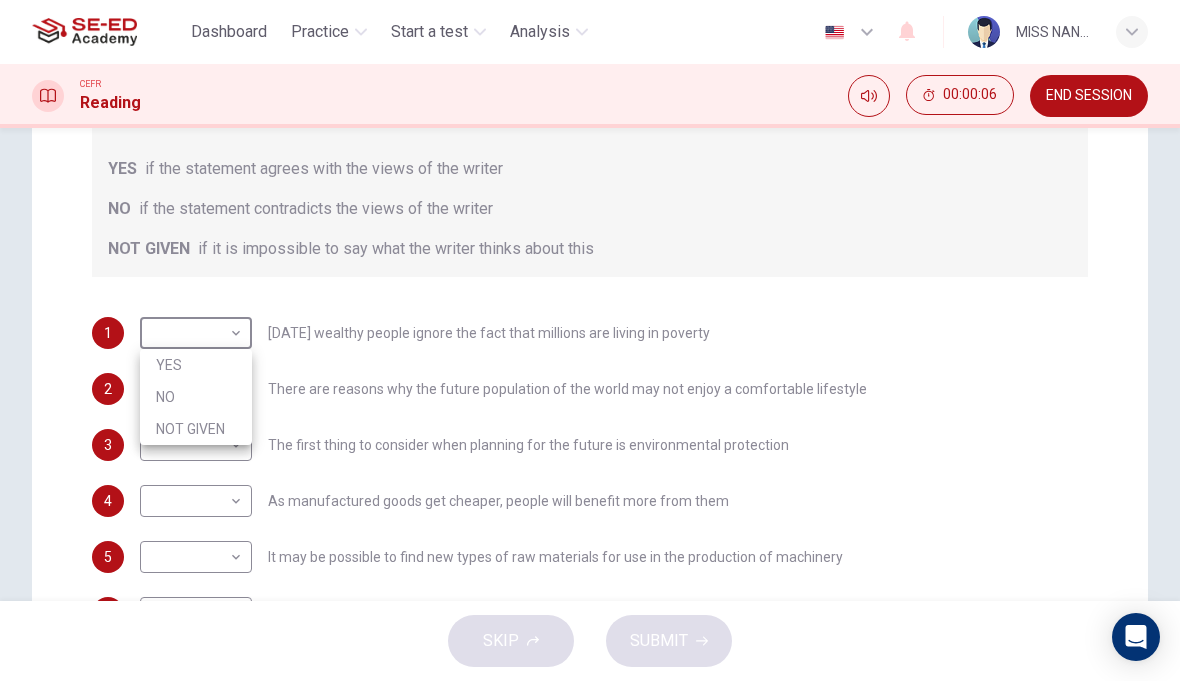 click on "YES" at bounding box center (196, 365) 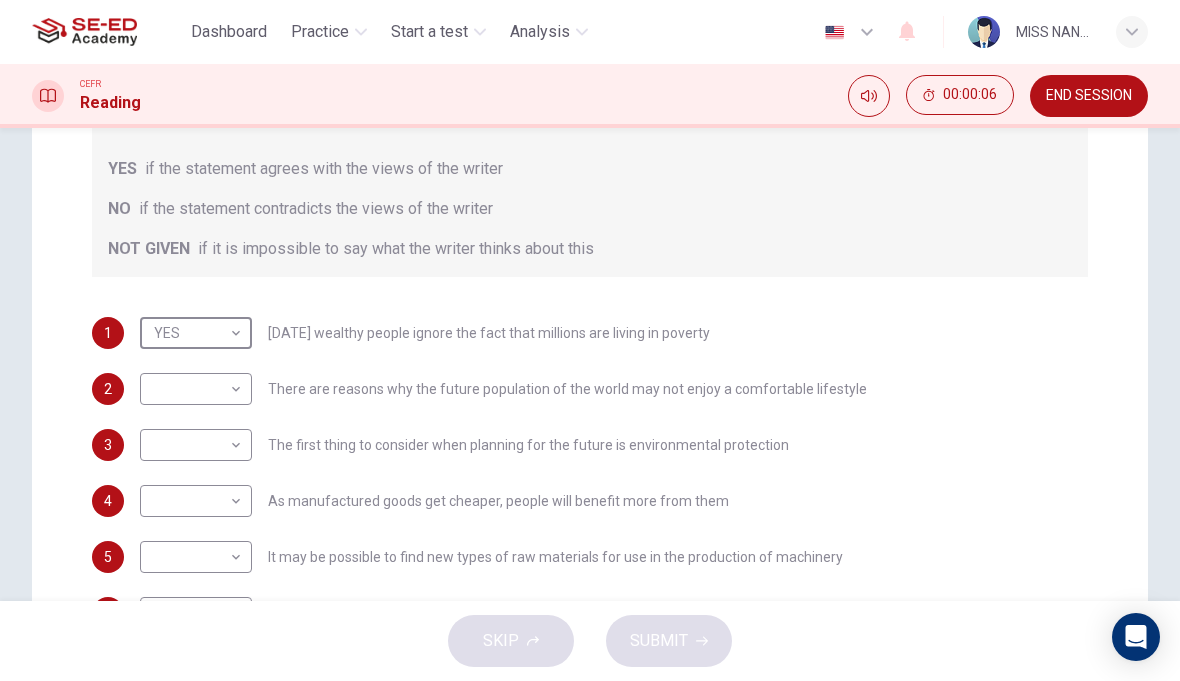 click on "This site uses cookies, as explained in our  Privacy Policy . If you agree to the use of cookies, please click the Accept button and continue to browse our site.   Privacy Policy Accept Dashboard Practice Start a test Analysis English en ​ MISS NANNAPAT  PLIAMPLUEM CEFR Reading 00:00:06 END SESSION Question Passage Questions 1 - 6 Do the following statements reflect the claims of the writer in the Reading Passage?
In the boxes below, write YES if the statement agrees with the views of the writer NO if the statement contradicts the views of the writer NOT GIVEN if it is impossible to say what the writer thinks about this 1 YES YES ​ Today's wealthy people ignore the fact that millions are living in poverty 2 ​ ​ There are reasons why the future population of the world may not enjoy a comfortable lifestyle 3 ​ ​ The first thing to consider when planning for the future is environmental protection 4 ​ ​ As manufactured goods get cheaper, people will benefit more from them 5 ​ ​ 6 ​ ​ 1 2" at bounding box center (590, 340) 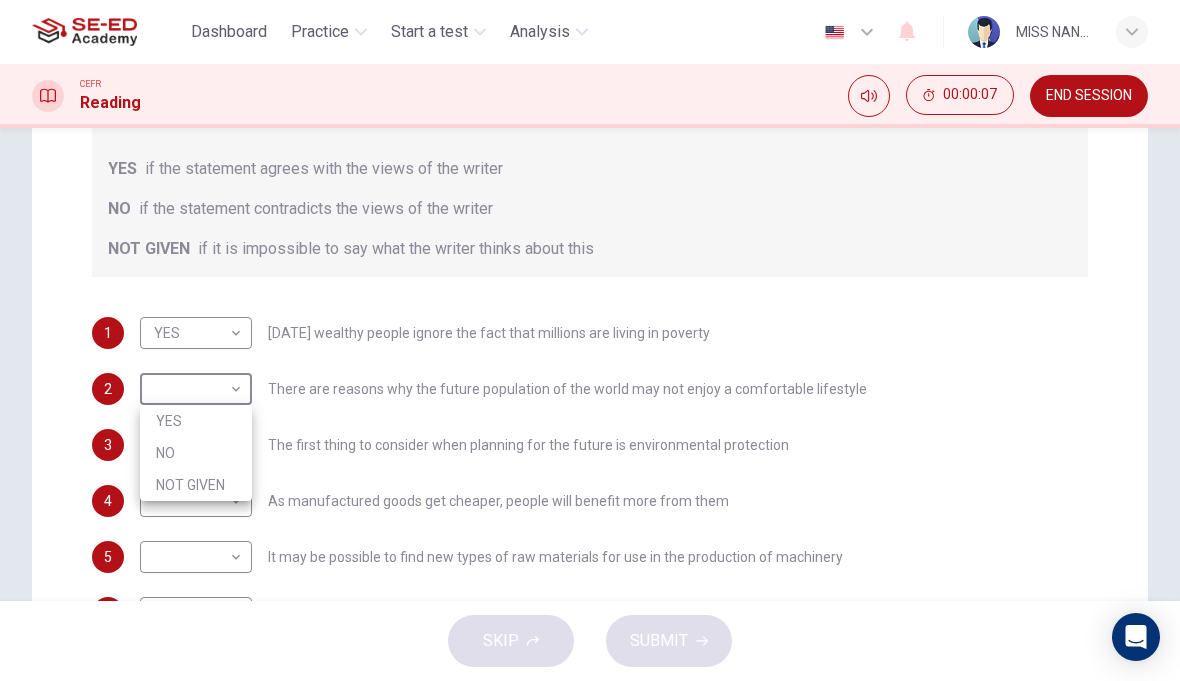 click on "NO" at bounding box center (196, 453) 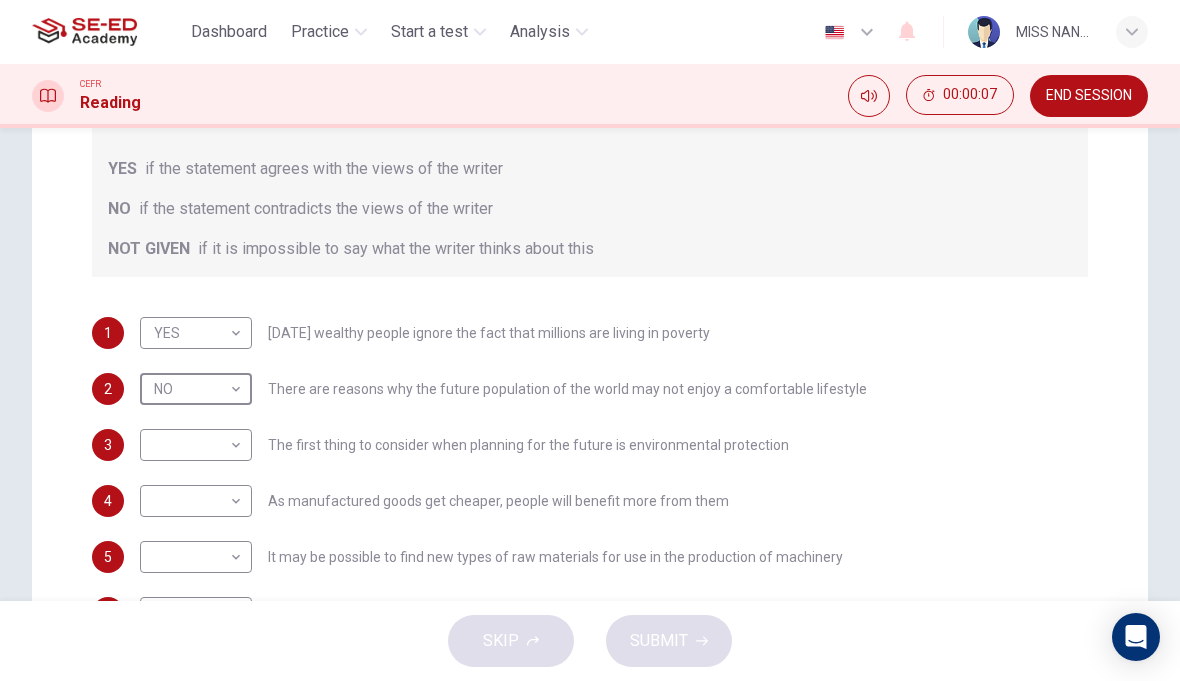 click on "This site uses cookies, as explained in our  Privacy Policy . If you agree to the use of cookies, please click the Accept button and continue to browse our site.   Privacy Policy Accept Dashboard Practice Start a test Analysis English en ​ MISS NANNAPAT  PLIAMPLUEM CEFR Reading 00:00:07 END SESSION Question Passage Questions 1 - 6 Do the following statements reflect the claims of the writer in the Reading Passage?
In the boxes below, write YES if the statement agrees with the views of the writer NO if the statement contradicts the views of the writer NOT GIVEN if it is impossible to say what the writer thinks about this 1 YES YES ​ Today's wealthy people ignore the fact that millions are living in poverty 2 NO NO ​ There are reasons why the future population of the world may not enjoy a comfortable lifestyle 3 ​ ​ The first thing to consider when planning for the future is environmental protection 4 ​ ​ As manufactured goods get cheaper, people will benefit more from them 5 ​ ​ 6 ​ ​ 1" at bounding box center [590, 340] 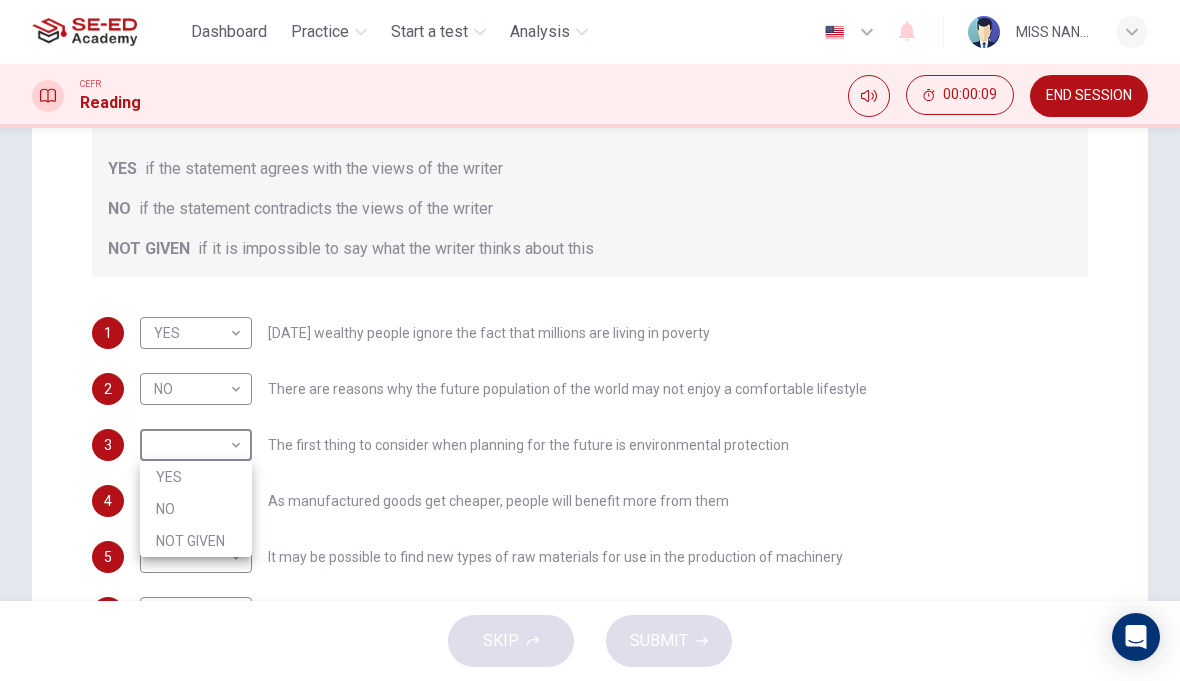 click on "YES" at bounding box center [196, 477] 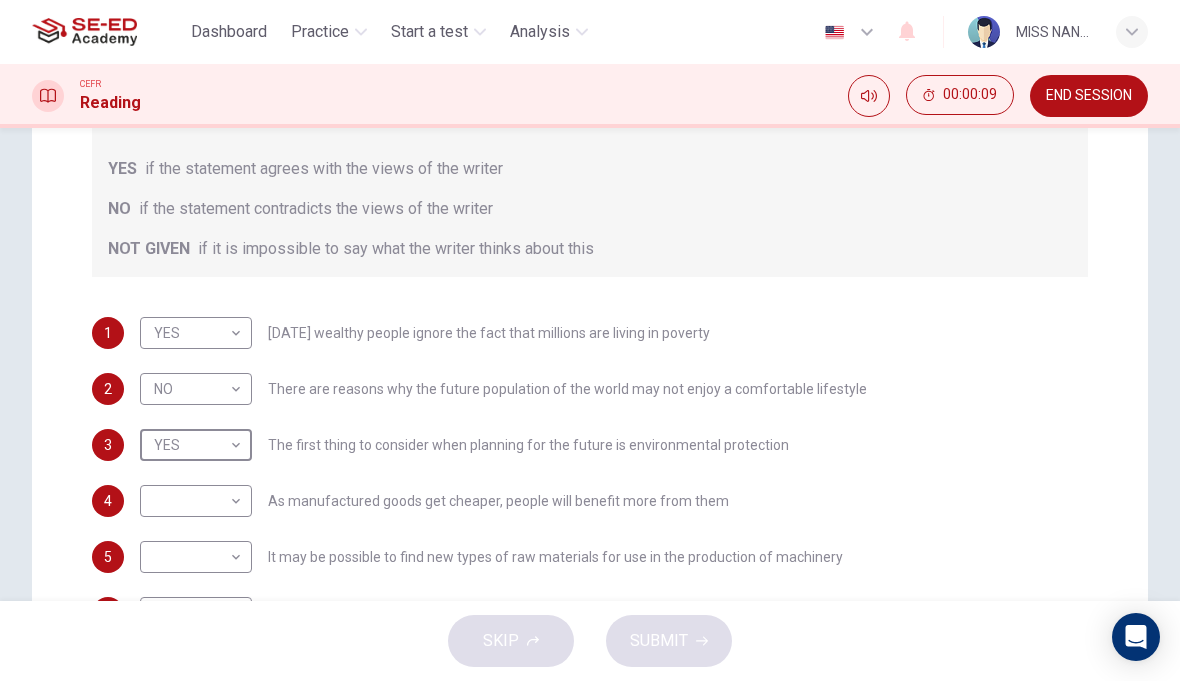 click on "This site uses cookies, as explained in our  Privacy Policy . If you agree to the use of cookies, please click the Accept button and continue to browse our site.   Privacy Policy Accept Dashboard Practice Start a test Analysis English en ​ MISS NANNAPAT  PLIAMPLUEM CEFR Reading 00:00:09 END SESSION Question Passage Questions 1 - 6 Do the following statements reflect the claims of the writer in the Reading Passage?
In the boxes below, write YES if the statement agrees with the views of the writer NO if the statement contradicts the views of the writer NOT GIVEN if it is impossible to say what the writer thinks about this 1 YES YES ​ Today's wealthy people ignore the fact that millions are living in poverty 2 NO NO ​ There are reasons why the future population of the world may not enjoy a comfortable lifestyle 3 YES YES ​ The first thing to consider when planning for the future is environmental protection 4 ​ ​ As manufactured goods get cheaper, people will benefit more from them 5 ​ ​ 6 ​ 1" at bounding box center (590, 340) 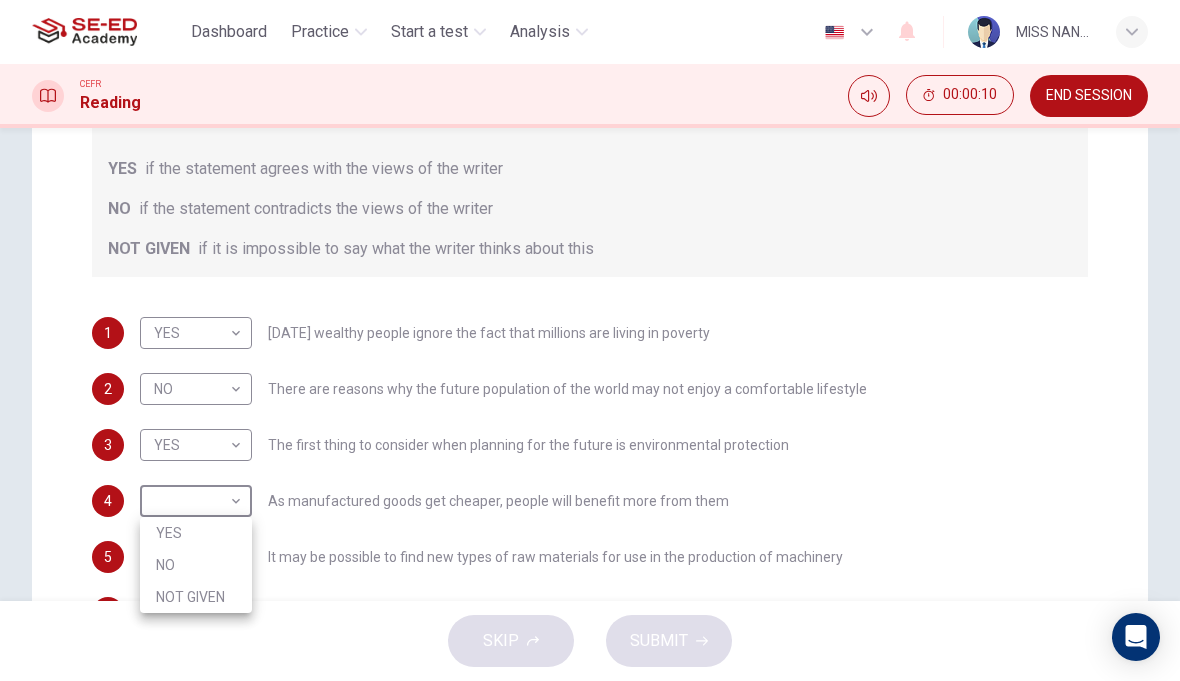 click on "NO" at bounding box center [196, 565] 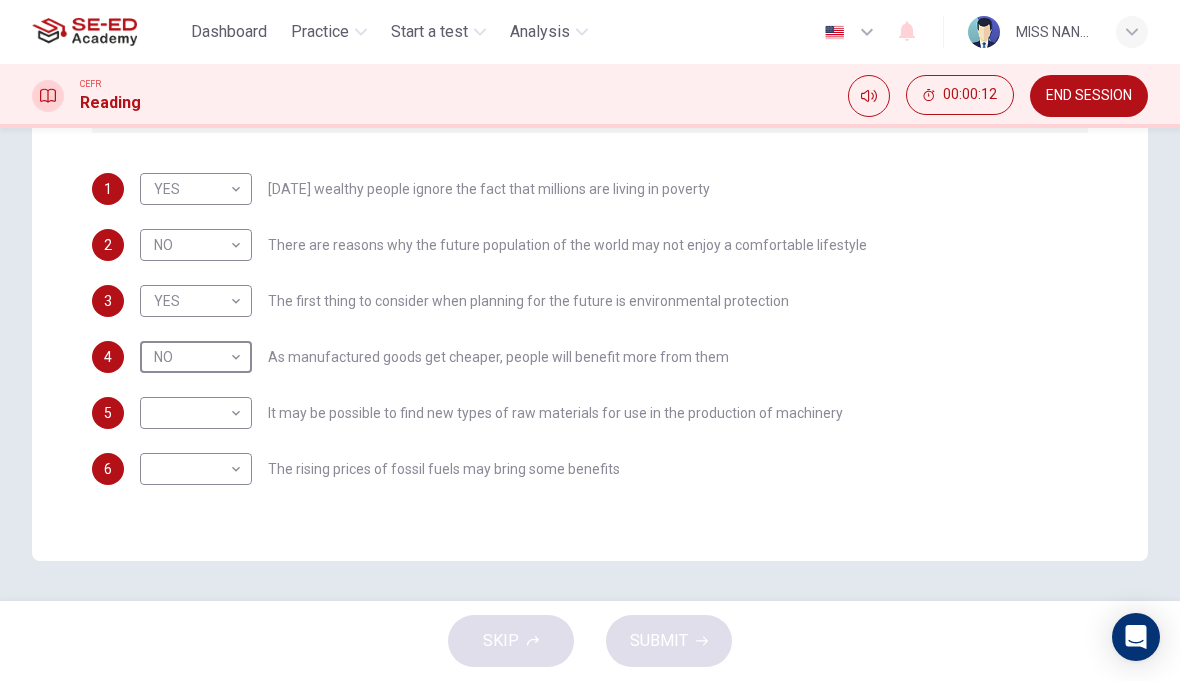 scroll, scrollTop: 487, scrollLeft: 0, axis: vertical 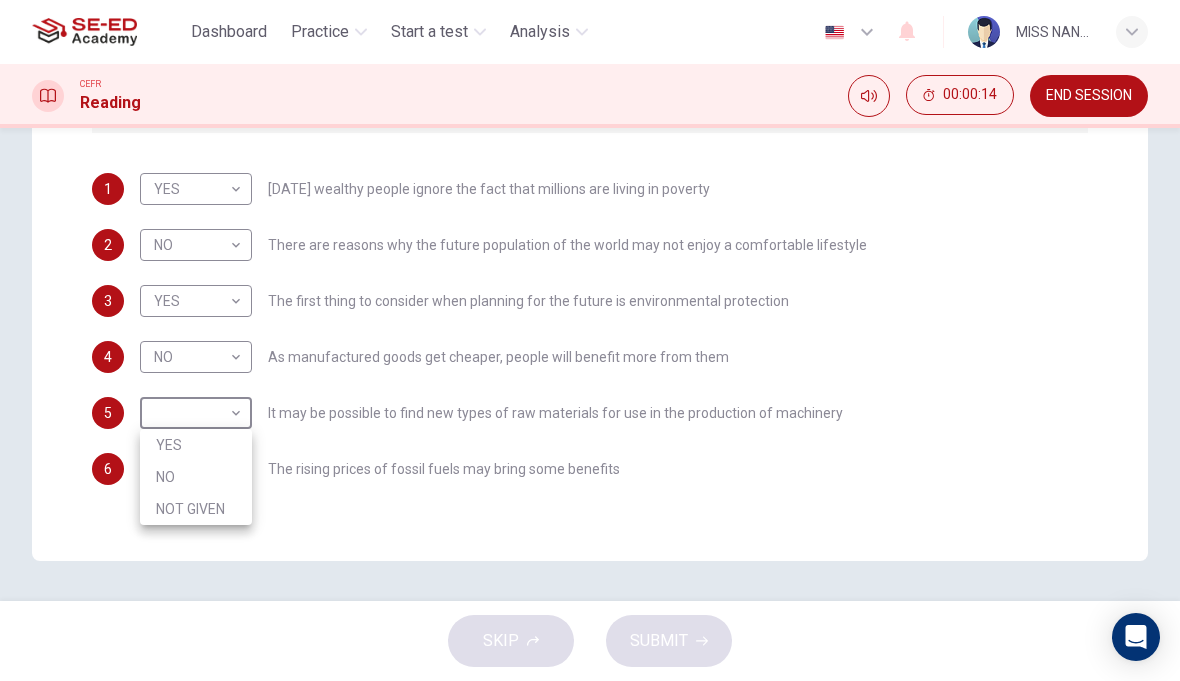 click on "YES" at bounding box center [196, 445] 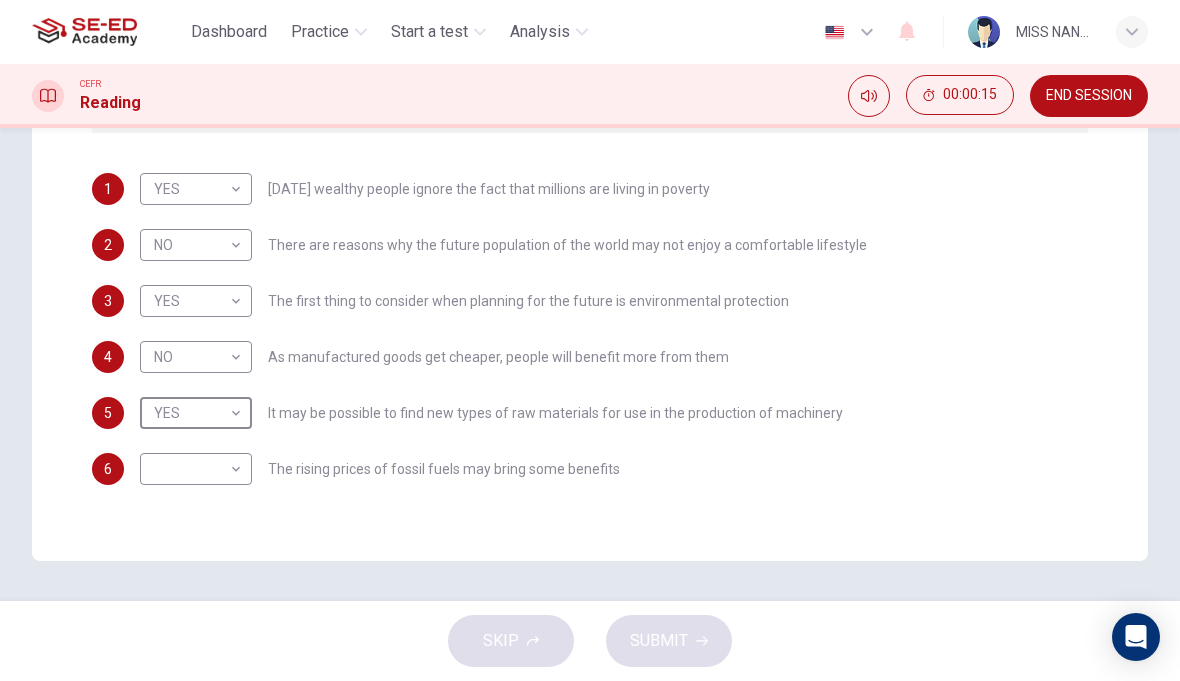 click on "This site uses cookies, as explained in our  Privacy Policy . If you agree to the use of cookies, please click the Accept button and continue to browse our site.   Privacy Policy Accept Dashboard Practice Start a test Analysis English en ​ MISS NANNAPAT  PLIAMPLUEM CEFR Reading 00:00:15 END SESSION Question Passage Questions 1 - 6 Do the following statements reflect the claims of the writer in the Reading Passage?
In the boxes below, write YES if the statement agrees with the views of the writer NO if the statement contradicts the views of the writer NOT GIVEN if it is impossible to say what the writer thinks about this 1 YES YES ​ Today's wealthy people ignore the fact that millions are living in poverty 2 NO NO ​ There are reasons why the future population of the world may not enjoy a comfortable lifestyle 3 YES YES ​ The first thing to consider when planning for the future is environmental protection 4 NO NO ​ As manufactured goods get cheaper, people will benefit more from them 5 YES YES ​ 6" at bounding box center [590, 340] 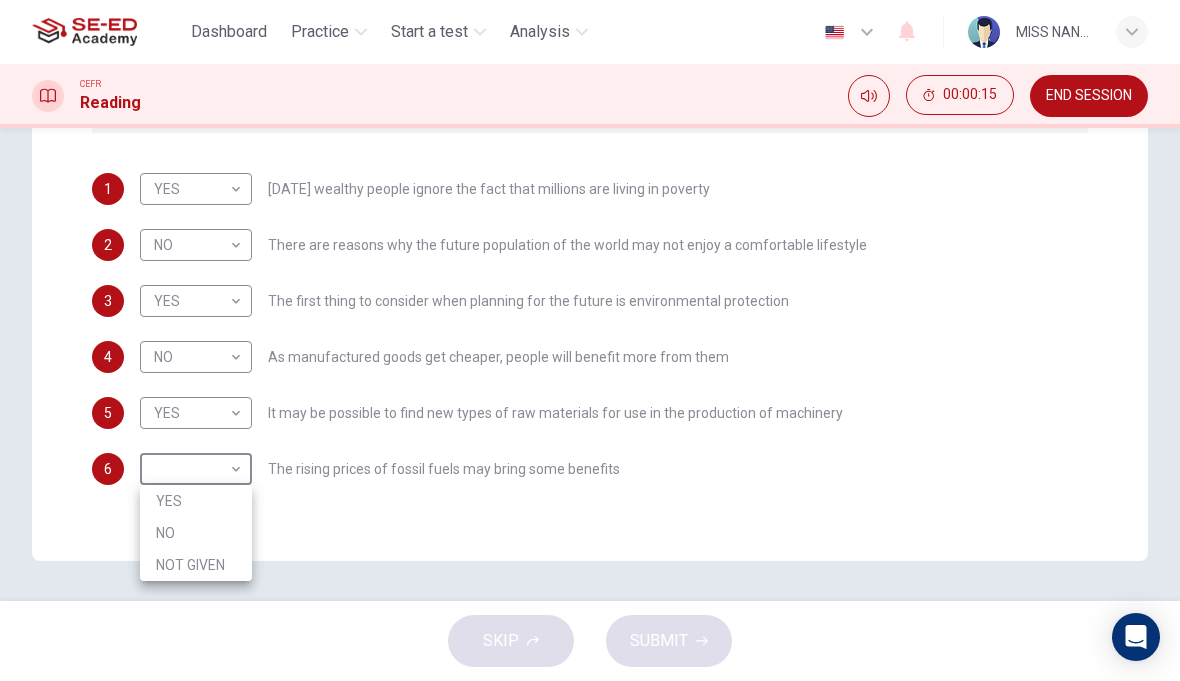 click on "NO" at bounding box center [196, 533] 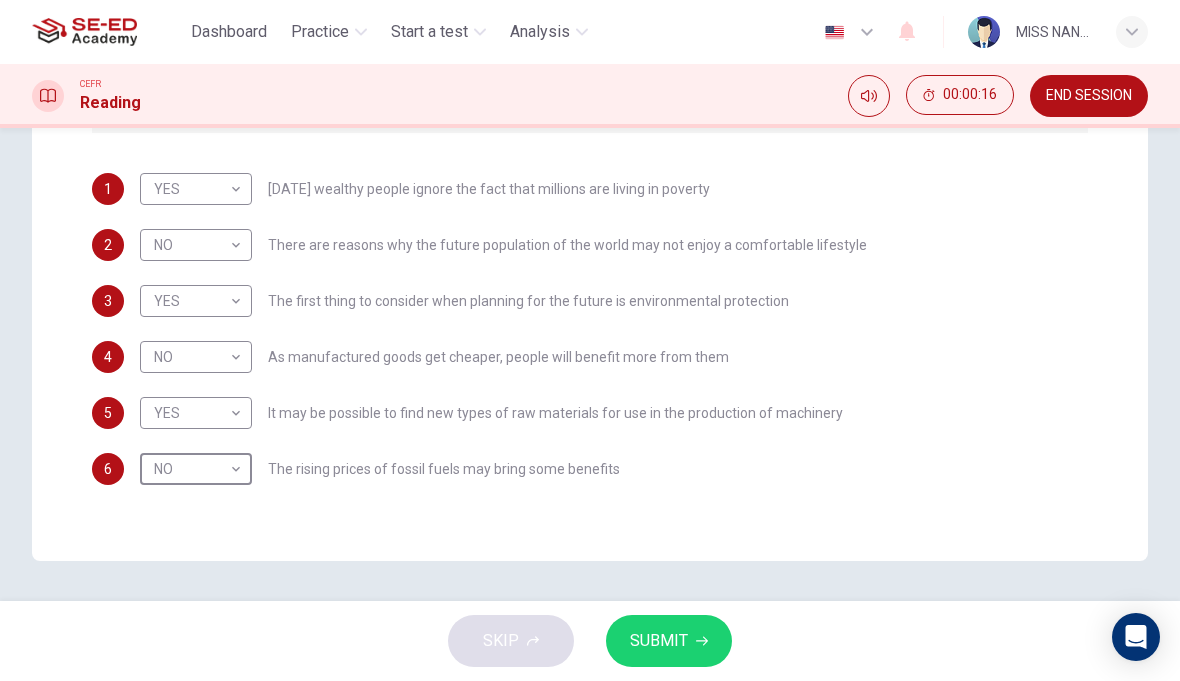 click on "SUBMIT" at bounding box center (659, 641) 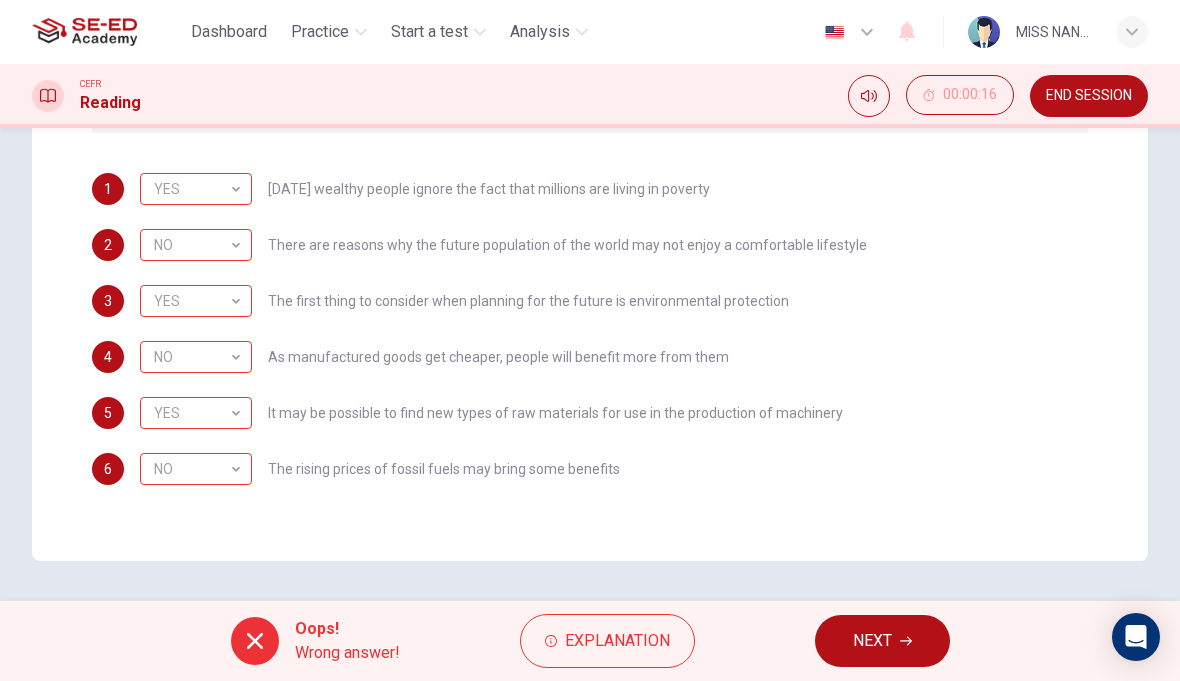 click on "NEXT" at bounding box center (882, 641) 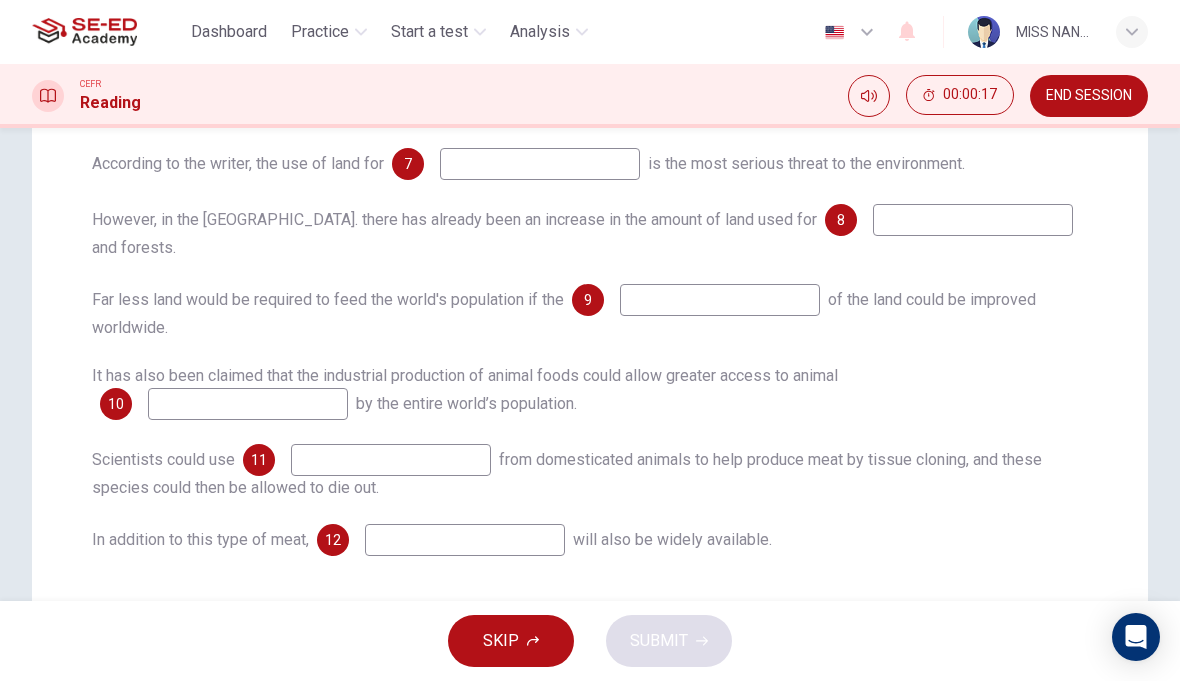 scroll, scrollTop: 359, scrollLeft: 0, axis: vertical 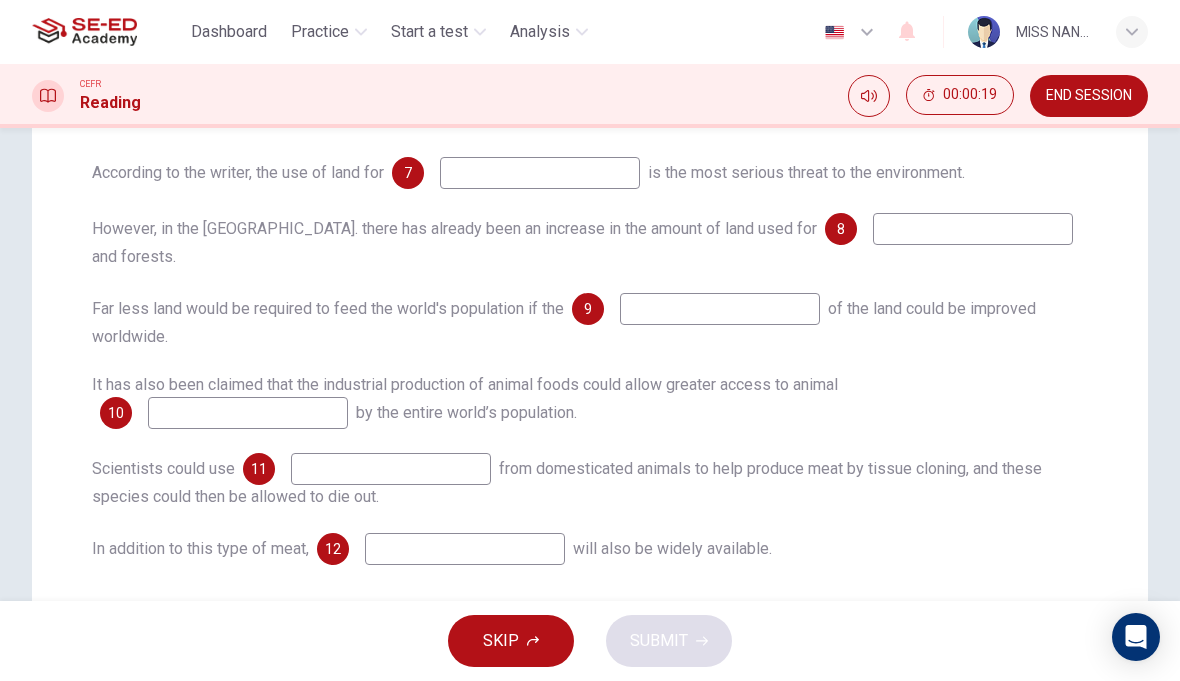 click on "END SESSION" at bounding box center [1089, 96] 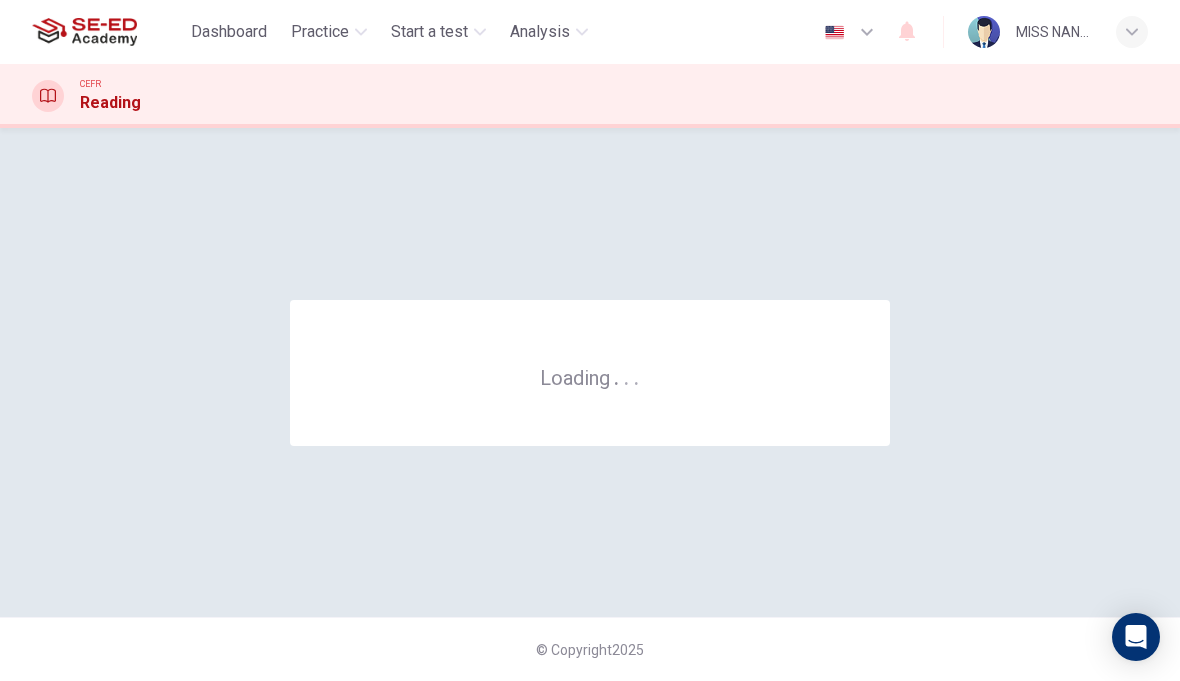 scroll, scrollTop: 0, scrollLeft: 0, axis: both 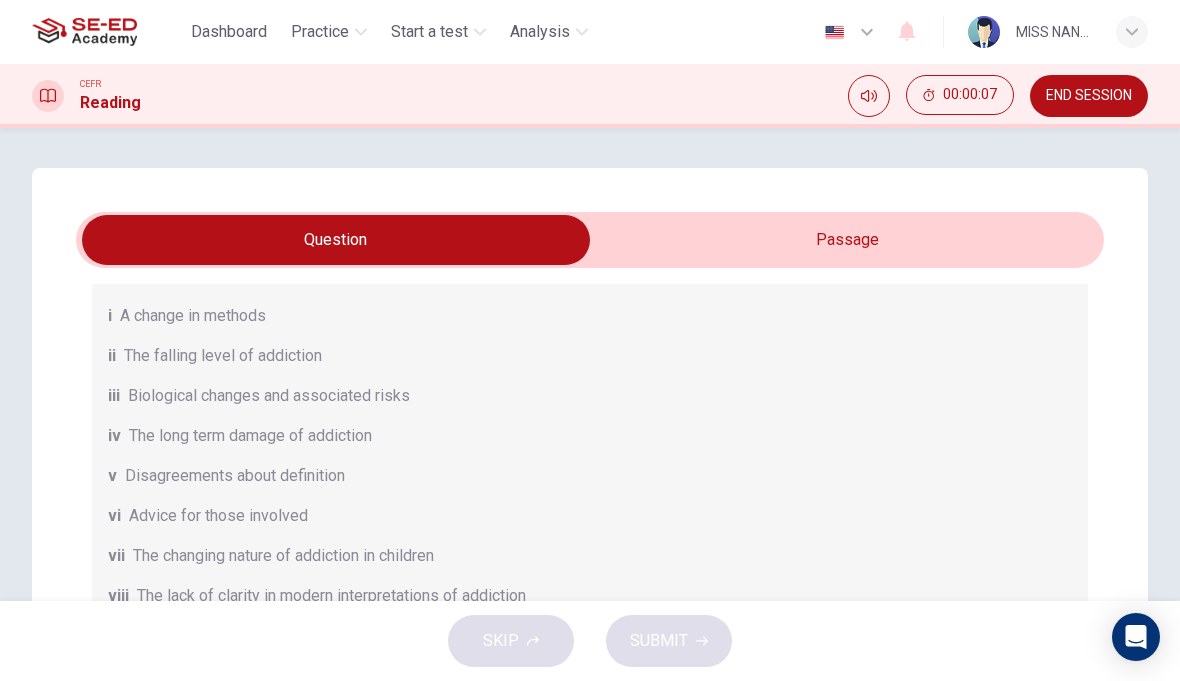 click at bounding box center [336, 240] 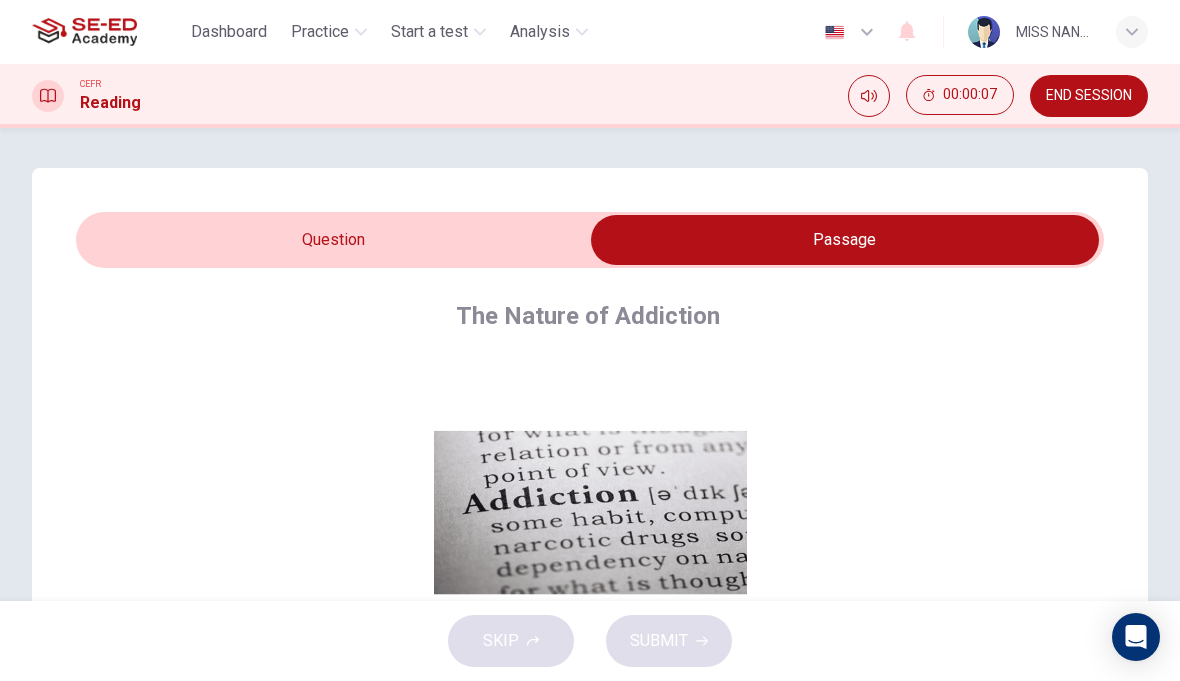 click at bounding box center [845, 240] 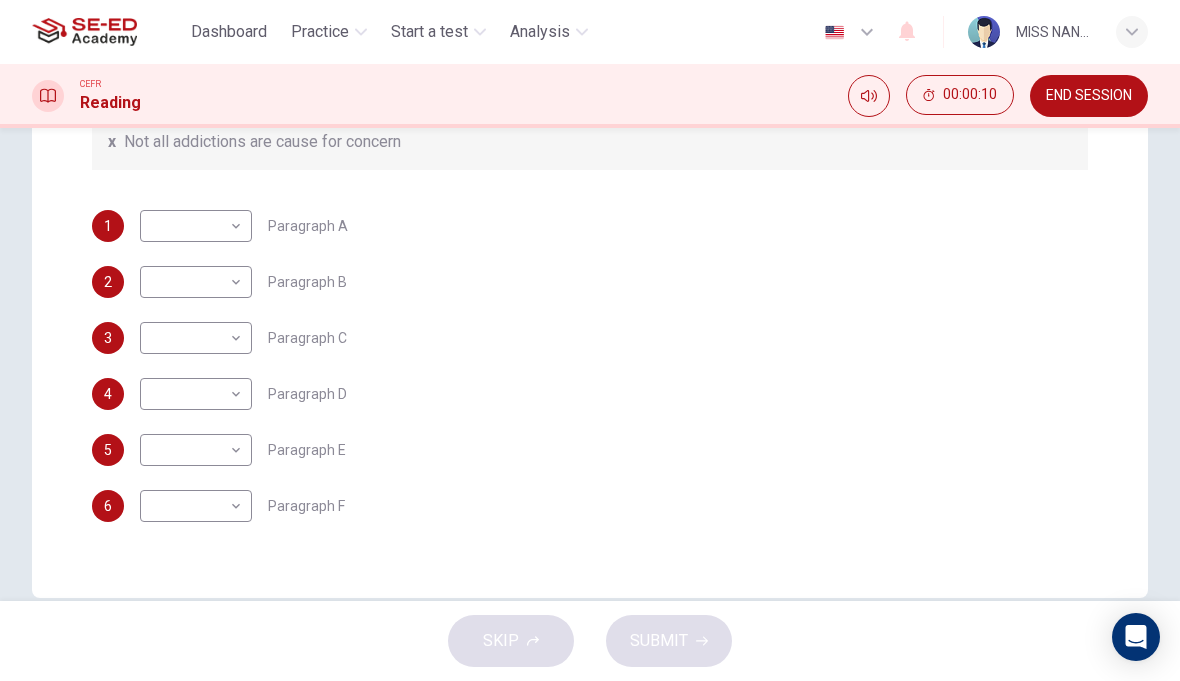 scroll, scrollTop: 539, scrollLeft: 0, axis: vertical 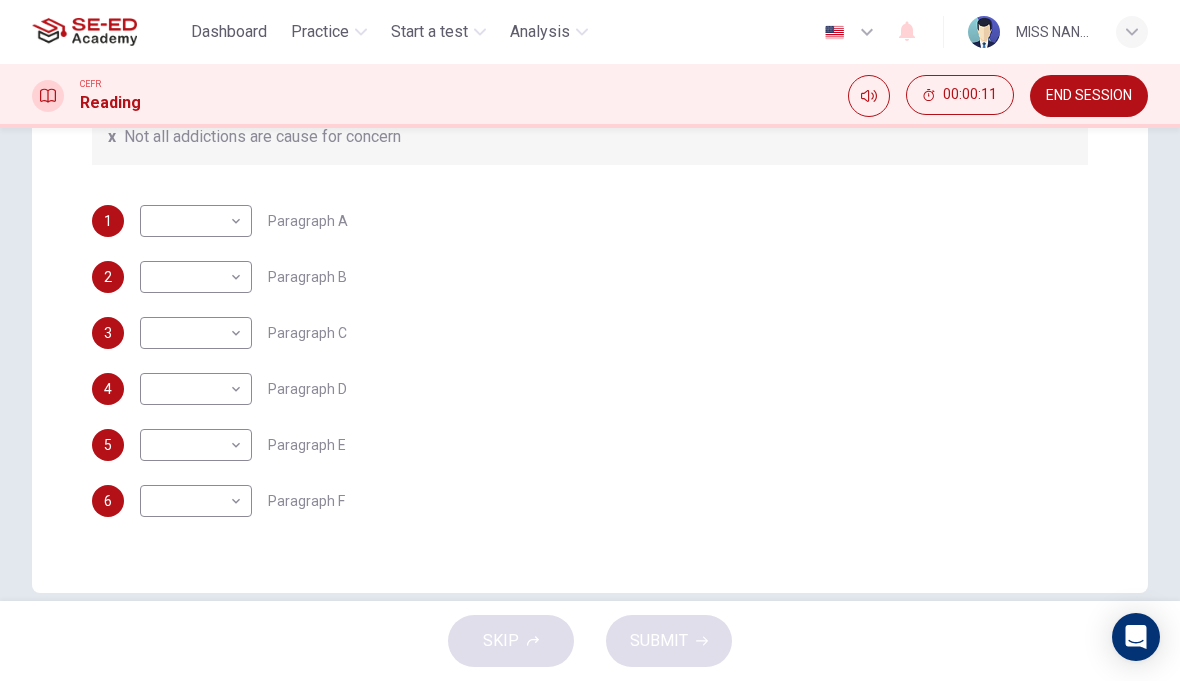 click on "This site uses cookies, as explained in our  Privacy Policy . If you agree to the use of cookies, please click the Accept button and continue to browse our site.   Privacy Policy Accept Dashboard Practice Start a test Analysis English en ​ MISS NANNAPAT  PLIAMPLUEM CEFR Reading 00:00:11 END SESSION Question Passage Questions 1 - 6 The Reading Passage has seven paragraphs  A-G .
Choose the correct heading for paragraphs A to F from the list of headings
below.
Write the correct number i-x in the boxes below. List of Headings i A change in methods ii The falling level of addiction iii Biological changes and associated risks iv The long term damage of addiction v Disagreements about definition vi Advice for those involved vii The changing nature of addiction in children viii The lack of clarity in modern interpretations of addiction ix Modern label for taking addiction to extremes x Not all addictions are cause for concern 1 ​ ​ Paragraph A 2 ​ ​ Paragraph B 3 ​ ​ Paragraph C 4 ​ ​ Paragraph D" at bounding box center (590, 340) 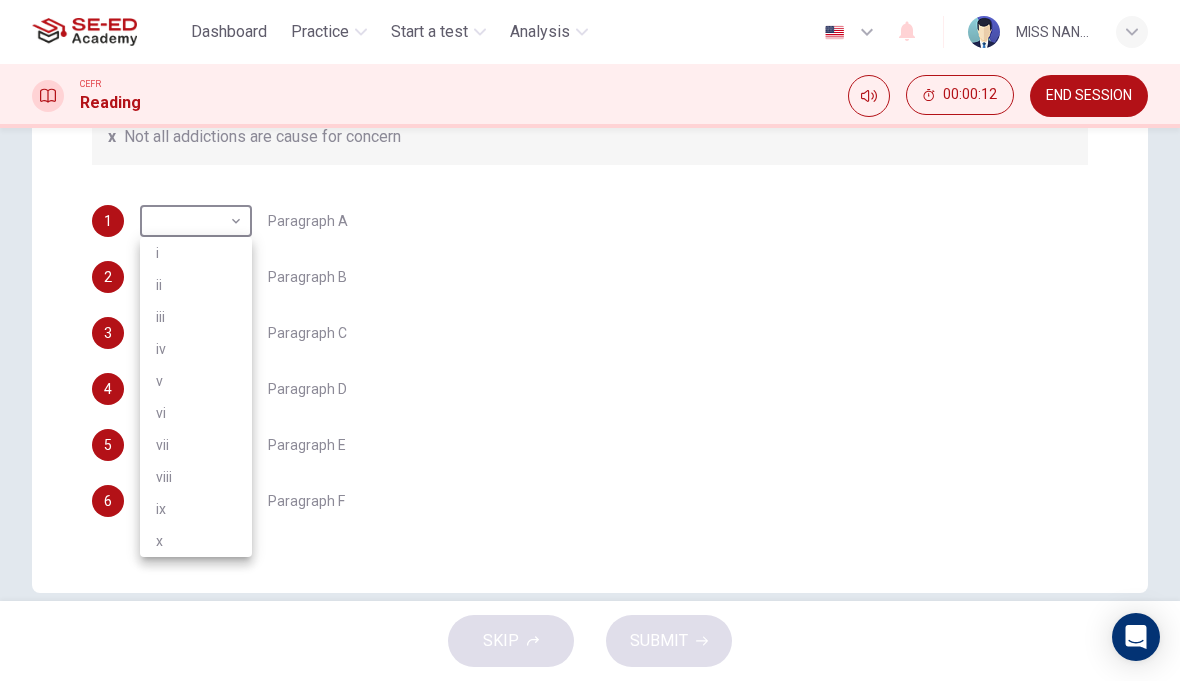 click on "i" at bounding box center (196, 253) 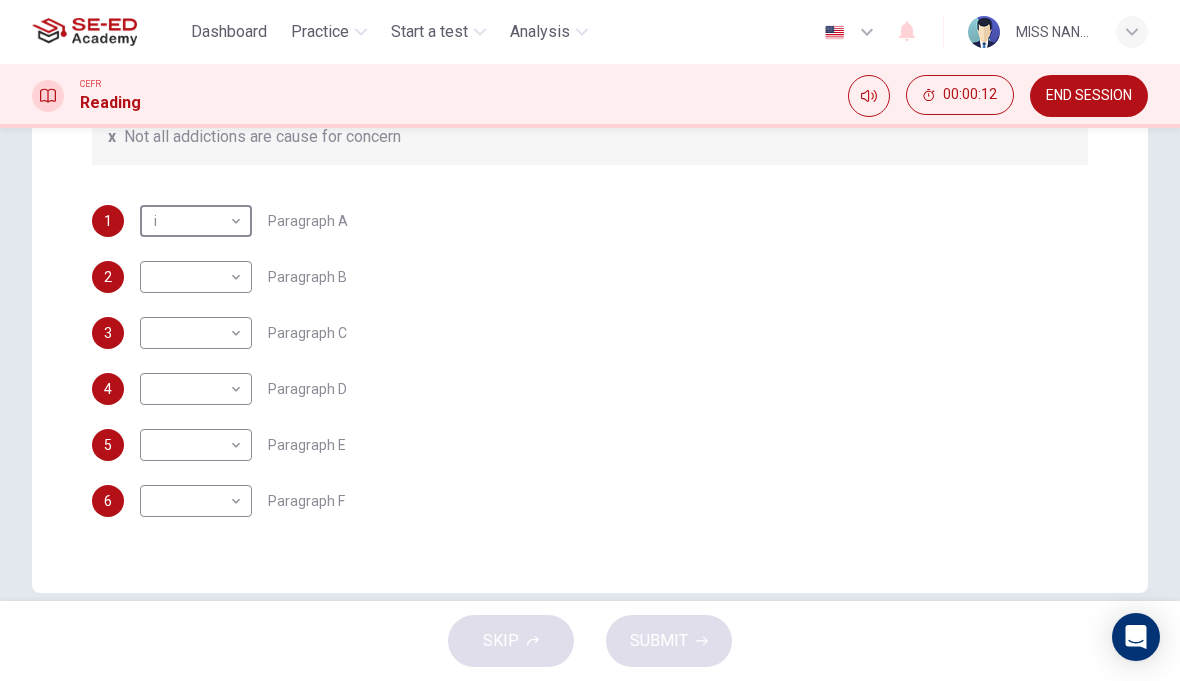 click on "This site uses cookies, as explained in our  Privacy Policy . If you agree to the use of cookies, please click the Accept button and continue to browse our site.   Privacy Policy Accept Dashboard Practice Start a test Analysis English en ​ MISS NANNAPAT  PLIAMPLUEM CEFR Reading 00:00:12 END SESSION Question Passage Questions 1 - 6 The Reading Passage has seven paragraphs  A-G .
Choose the correct heading for paragraphs A to F from the list of headings
below.
Write the correct number i-x in the boxes below. List of Headings i A change in methods ii The falling level of addiction iii Biological changes and associated risks iv The long term damage of addiction v Disagreements about definition vi Advice for those involved vii The changing nature of addiction in children viii The lack of clarity in modern interpretations of addiction ix Modern label for taking addiction to extremes x Not all addictions are cause for concern 1 i i ​ Paragraph A 2 ​ ​ Paragraph B 3 ​ ​ Paragraph C 4 ​ ​ Paragraph D" at bounding box center [590, 340] 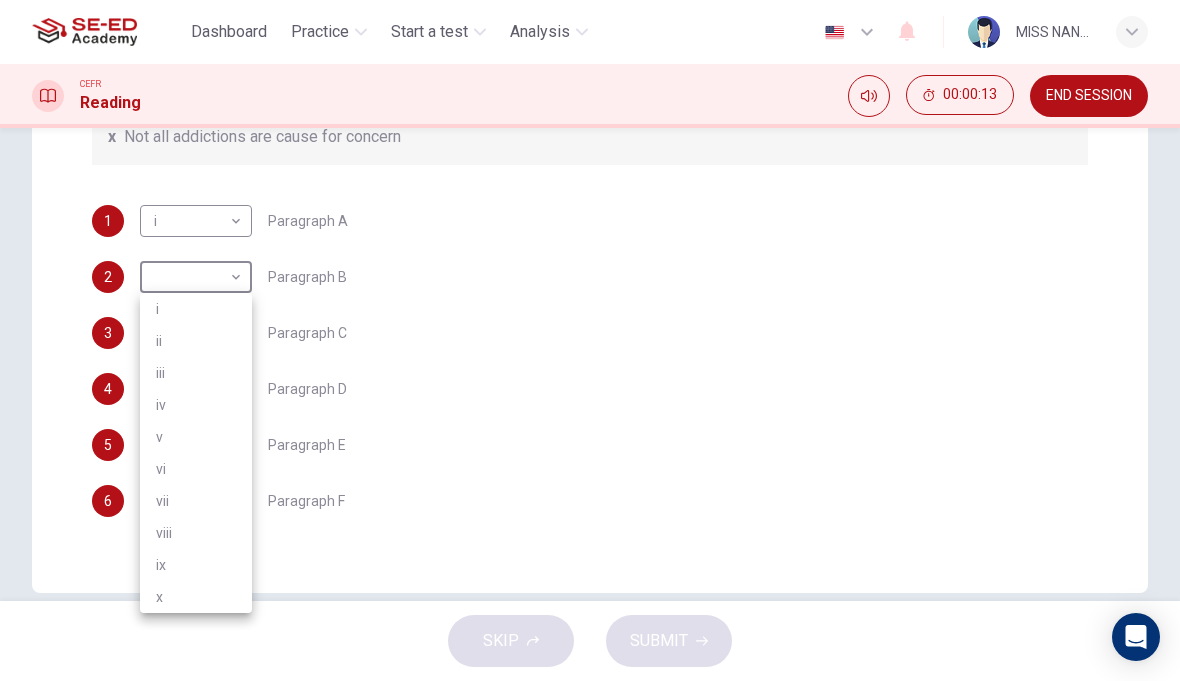 click on "ii" at bounding box center (196, 341) 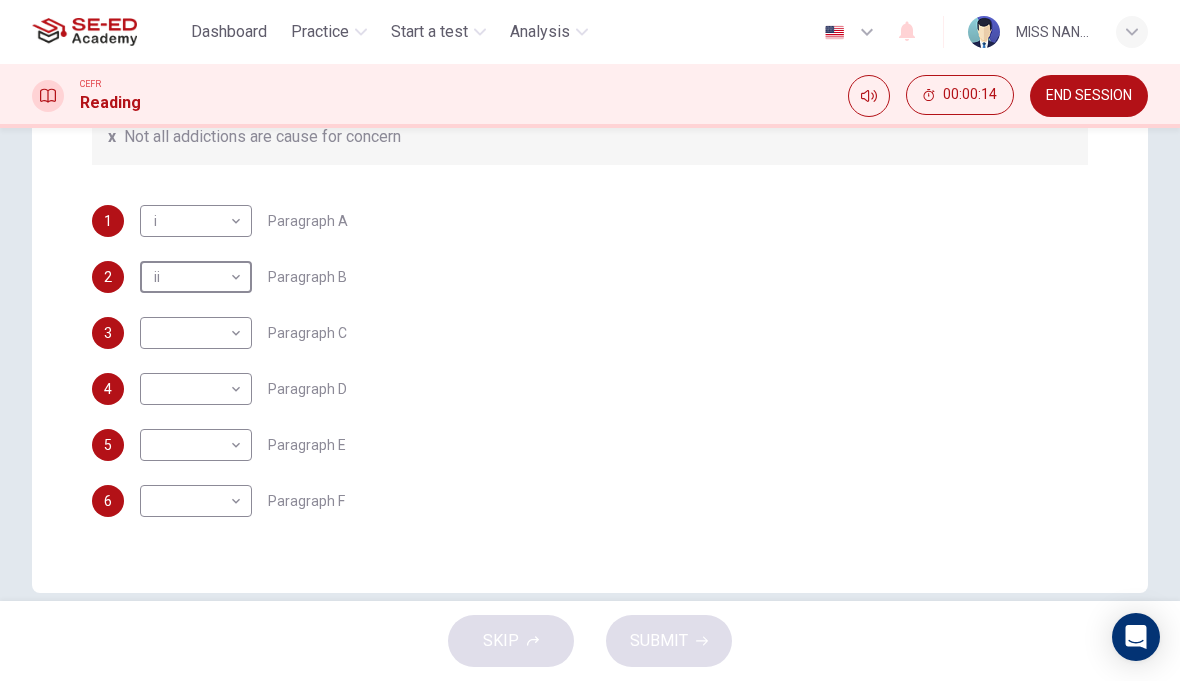 click on "This site uses cookies, as explained in our  Privacy Policy . If you agree to the use of cookies, please click the Accept button and continue to browse our site.   Privacy Policy Accept Dashboard Practice Start a test Analysis English en ​ MISS NANNAPAT  PLIAMPLUEM CEFR Reading 00:00:14 END SESSION Question Passage Questions 1 - 6 The Reading Passage has seven paragraphs  A-G .
Choose the correct heading for paragraphs A to F from the list of headings
below.
Write the correct number i-x in the boxes below. List of Headings i A change in methods ii The falling level of addiction iii Biological changes and associated risks iv The long term damage of addiction v Disagreements about definition vi Advice for those involved vii The changing nature of addiction in children viii The lack of clarity in modern interpretations of addiction ix Modern label for taking addiction to extremes x Not all addictions are cause for concern 1 i i ​ Paragraph A 2 ii ii ​ Paragraph B 3 ​ ​ Paragraph C 4 ​ ​ 5 ​ ​" at bounding box center [590, 340] 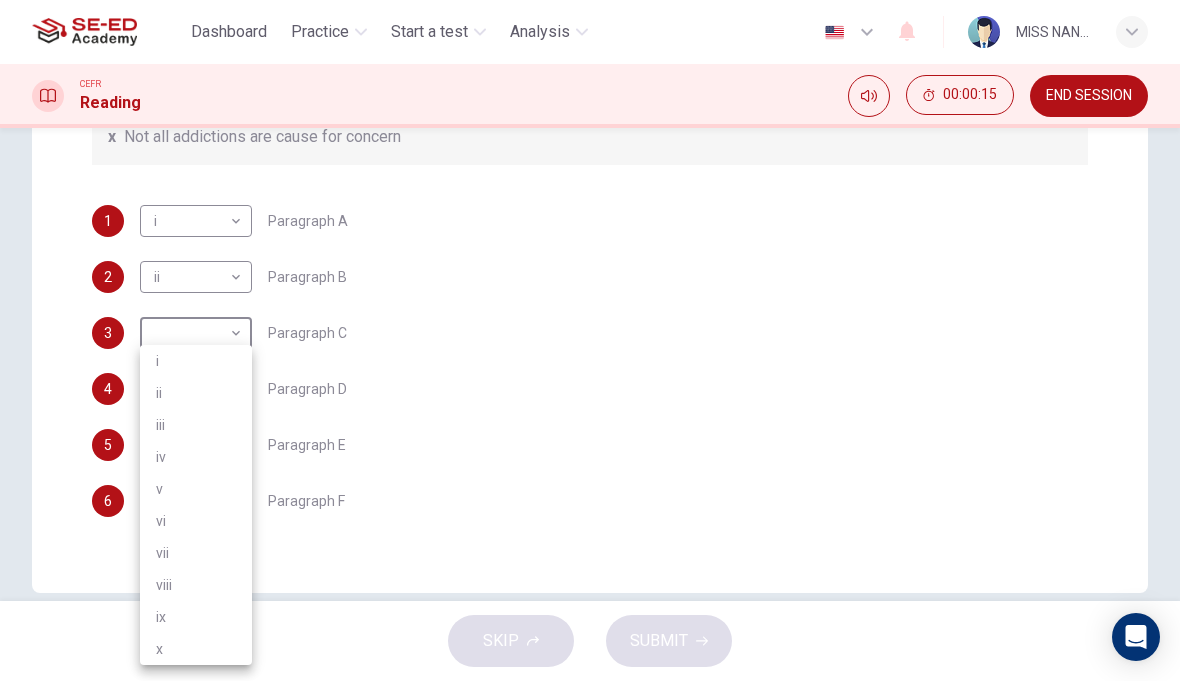 click on "iii" at bounding box center (196, 425) 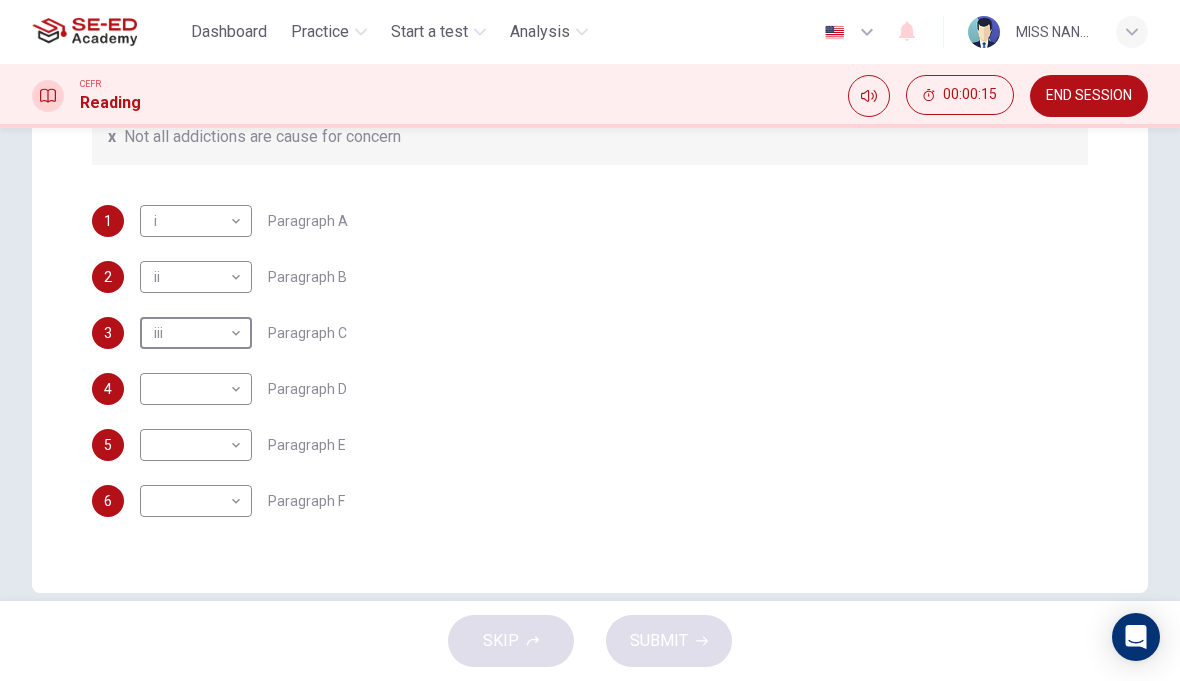 type on "iii" 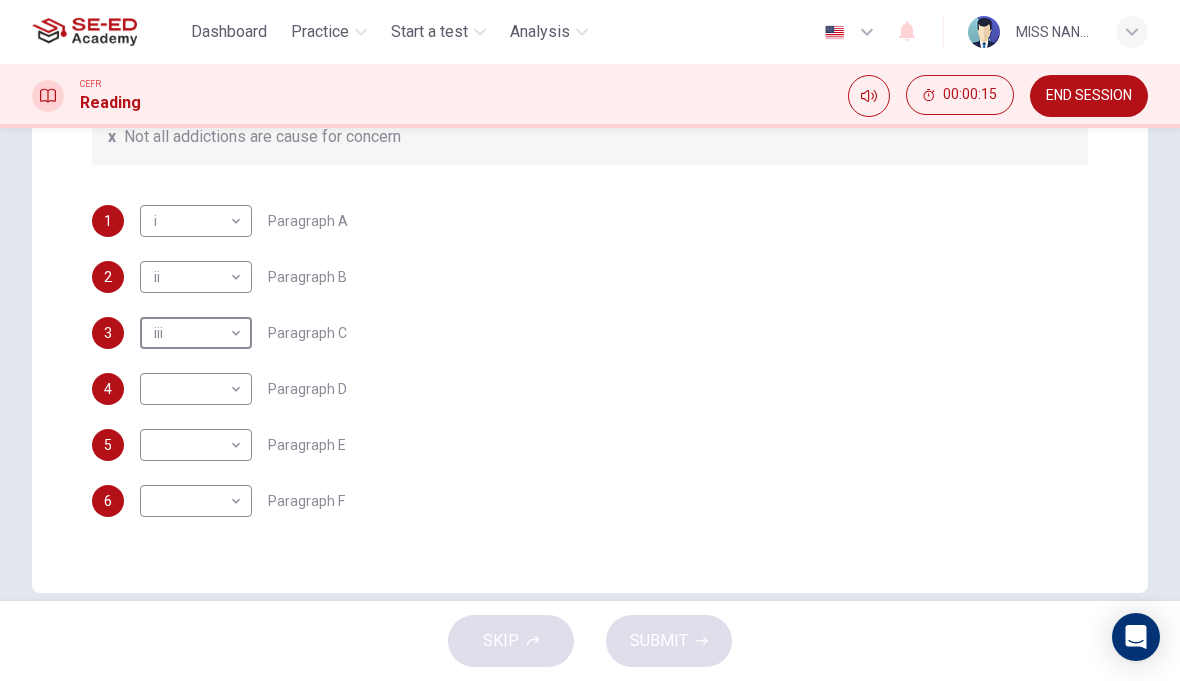 click on "This site uses cookies, as explained in our  Privacy Policy . If you agree to the use of cookies, please click the Accept button and continue to browse our site.   Privacy Policy Accept Dashboard Practice Start a test Analysis English en ​ MISS NANNAPAT  PLIAMPLUEM CEFR Reading 00:00:15 END SESSION Question Passage Questions 1 - 6 The Reading Passage has seven paragraphs  A-G .
Choose the correct heading for paragraphs A to F from the list of headings
below.
Write the correct number i-x in the boxes below. List of Headings i A change in methods ii The falling level of addiction iii Biological changes and associated risks iv The long term damage of addiction v Disagreements about definition vi Advice for those involved vii The changing nature of addiction in children viii The lack of clarity in modern interpretations of addiction ix Modern label for taking addiction to extremes x Not all addictions are cause for concern 1 i i ​ Paragraph A 2 ii ii ​ Paragraph B 3 iii iii ​ Paragraph C 4 ​ ​ 5 ​" at bounding box center [590, 340] 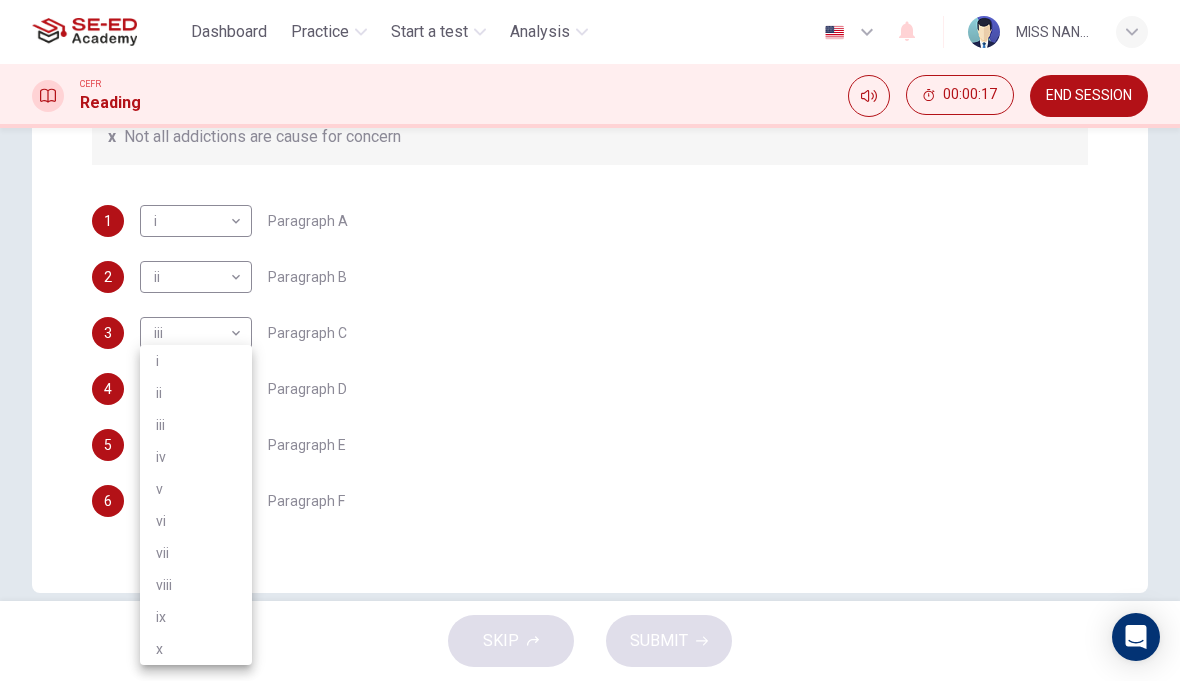 click on "iii" at bounding box center (196, 425) 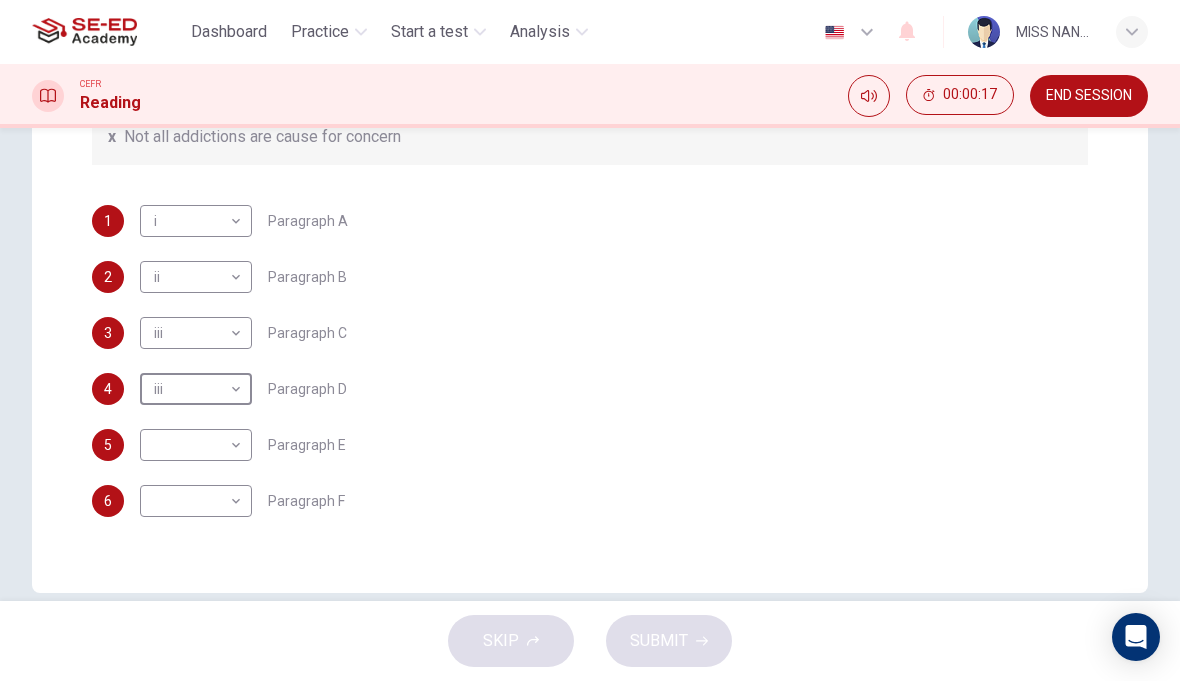 click on "This site uses cookies, as explained in our  Privacy Policy . If you agree to the use of cookies, please click the Accept button and continue to browse our site.   Privacy Policy Accept Dashboard Practice Start a test Analysis English en ​ MISS NANNAPAT  PLIAMPLUEM CEFR Reading 00:00:17 END SESSION Question Passage Questions 1 - 6 The Reading Passage has seven paragraphs  A-G .
Choose the correct heading for paragraphs A to F from the list of headings
below.
Write the correct number i-x in the boxes below. List of Headings i A change in methods ii The falling level of addiction iii Biological changes and associated risks iv The long term damage of addiction v Disagreements about definition vi Advice for those involved vii The changing nature of addiction in children viii The lack of clarity in modern interpretations of addiction ix Modern label for taking addiction to extremes x Not all addictions are cause for concern 1 i i ​ Paragraph A 2 ii ii ​ Paragraph B 3 iii iii ​ Paragraph C 4 iii iii ​ 5" at bounding box center (590, 340) 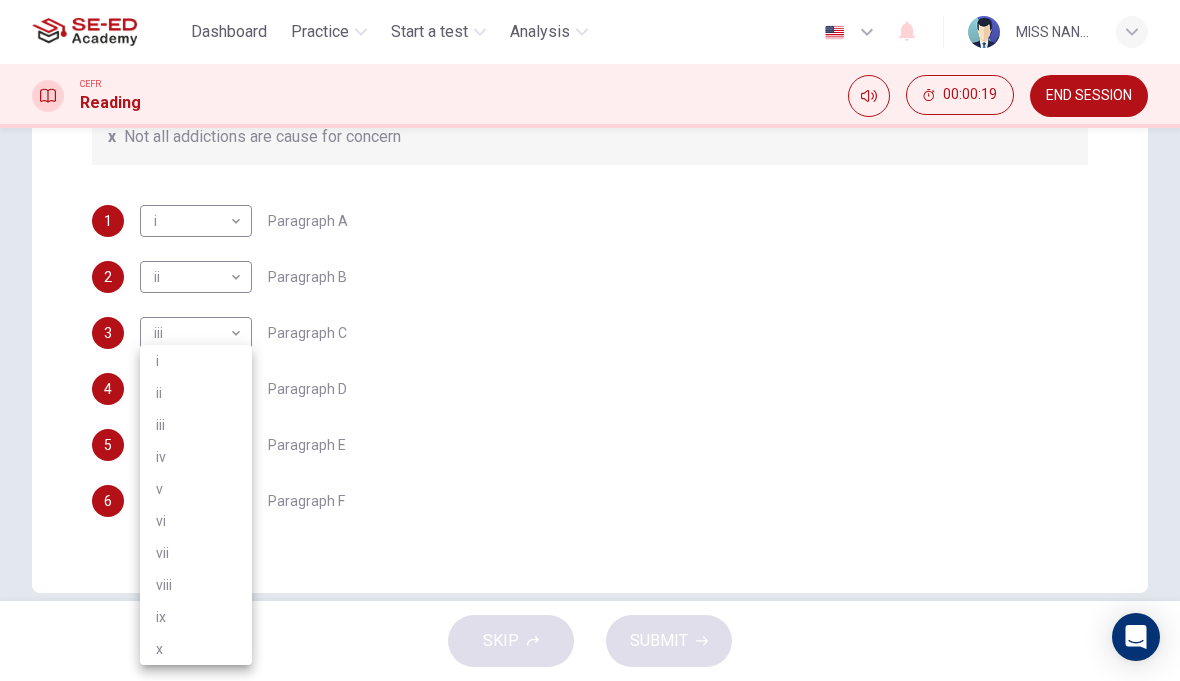 click on "iv" at bounding box center [196, 457] 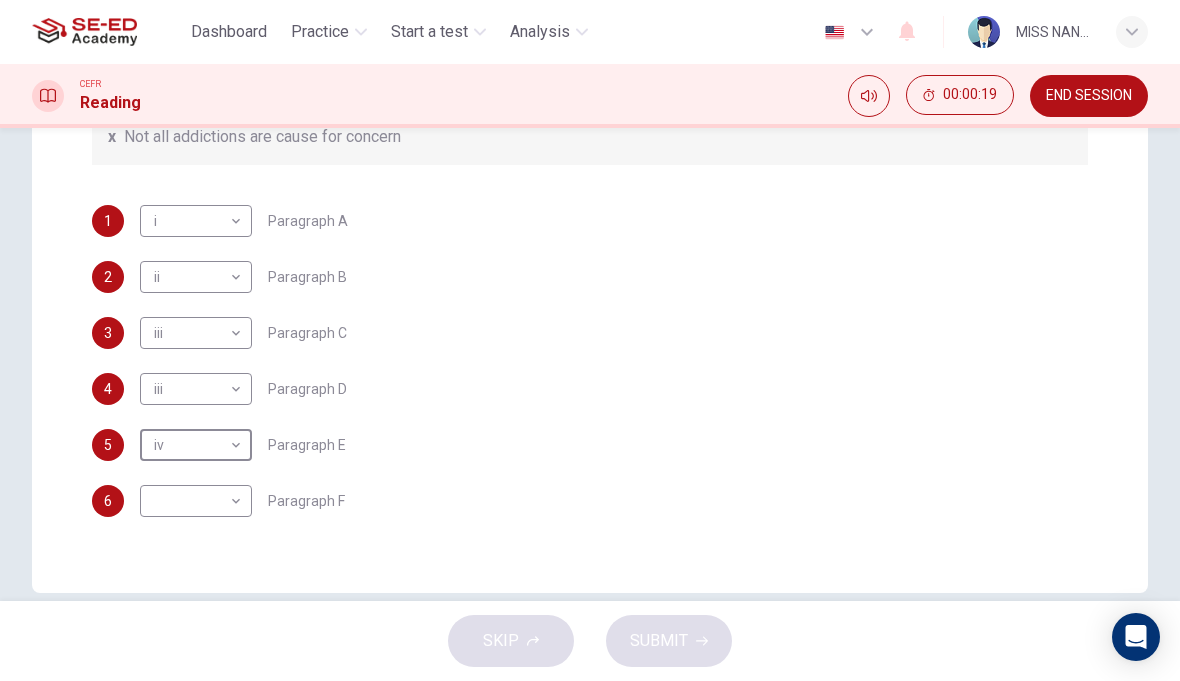 click on "This site uses cookies, as explained in our  Privacy Policy . If you agree to the use of cookies, please click the Accept button and continue to browse our site.   Privacy Policy Accept Dashboard Practice Start a test Analysis English en ​ MISS NANNAPAT  PLIAMPLUEM CEFR Reading 00:00:19 END SESSION Question Passage Questions 1 - 6 The Reading Passage has seven paragraphs  A-G .
Choose the correct heading for paragraphs A to F from the list of headings
below.
Write the correct number i-x in the boxes below. List of Headings i A change in methods ii The falling level of addiction iii Biological changes and associated risks iv The long term damage of addiction v Disagreements about definition vi Advice for those involved vii The changing nature of addiction in children viii The lack of clarity in modern interpretations of addiction ix Modern label for taking addiction to extremes x Not all addictions are cause for concern 1 i i ​ Paragraph A 2 ii ii ​ Paragraph B 3 iii iii ​ Paragraph C 4 iii iii ​ 5" at bounding box center (590, 340) 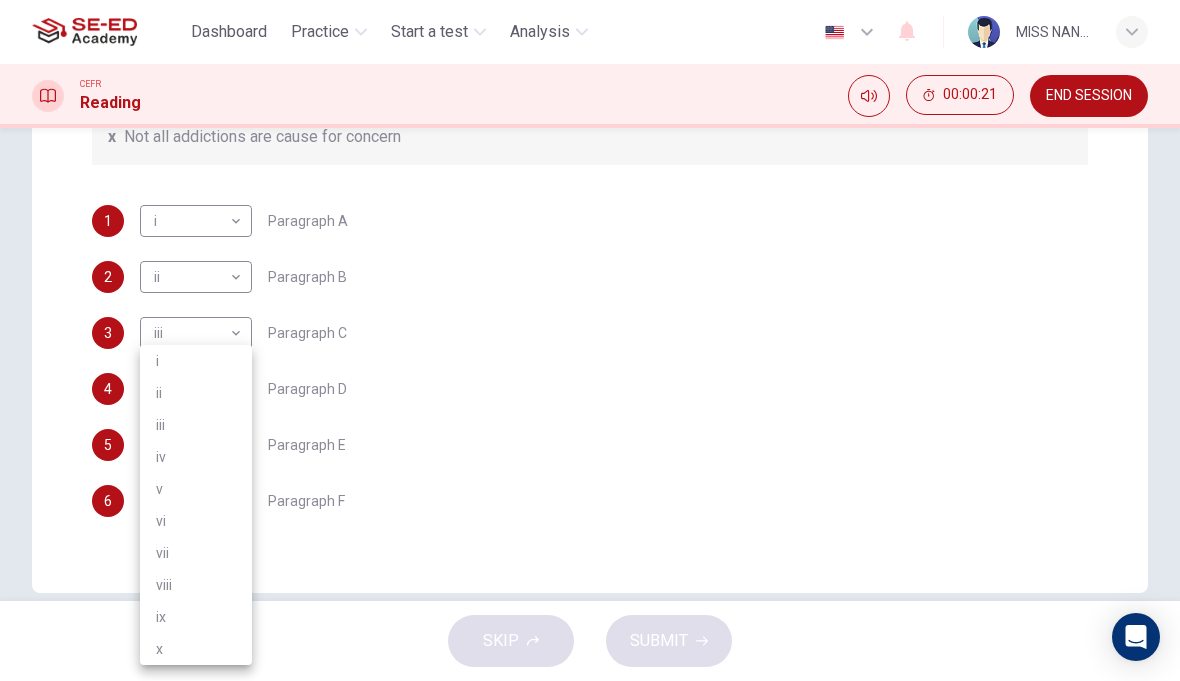 click on "x" at bounding box center (196, 649) 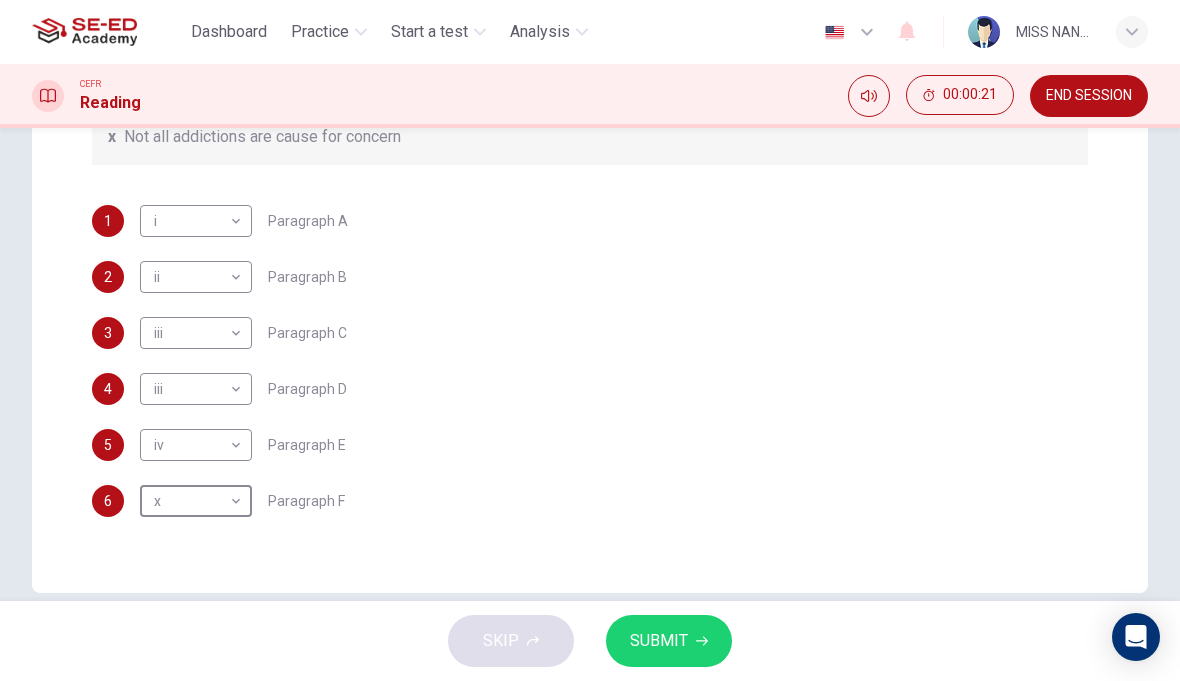 click on "SUBMIT" at bounding box center [659, 641] 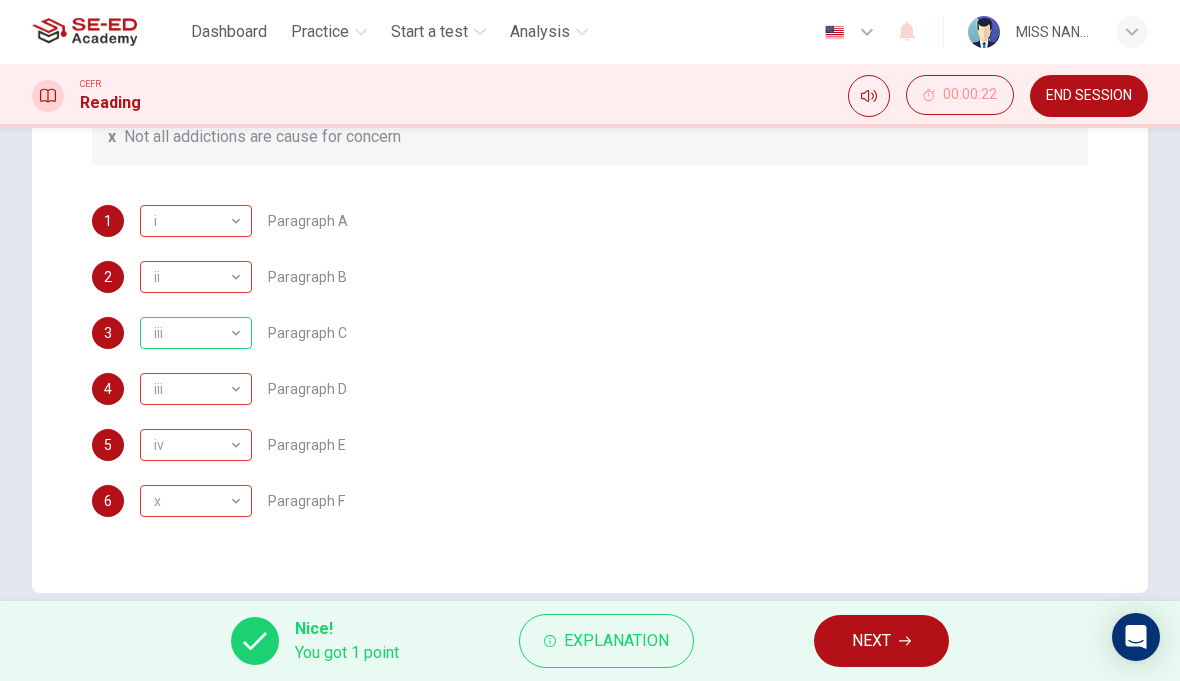 click on "Nice! You got 1
point Explanation NEXT" at bounding box center [590, 641] 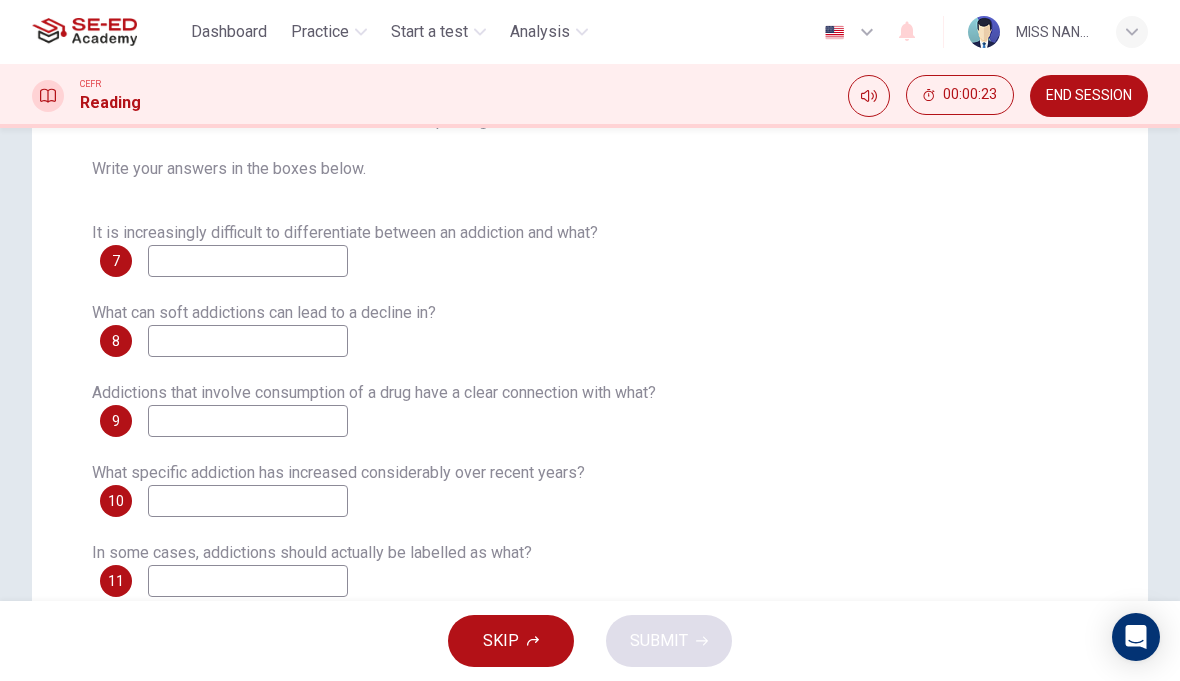 scroll, scrollTop: 288, scrollLeft: 0, axis: vertical 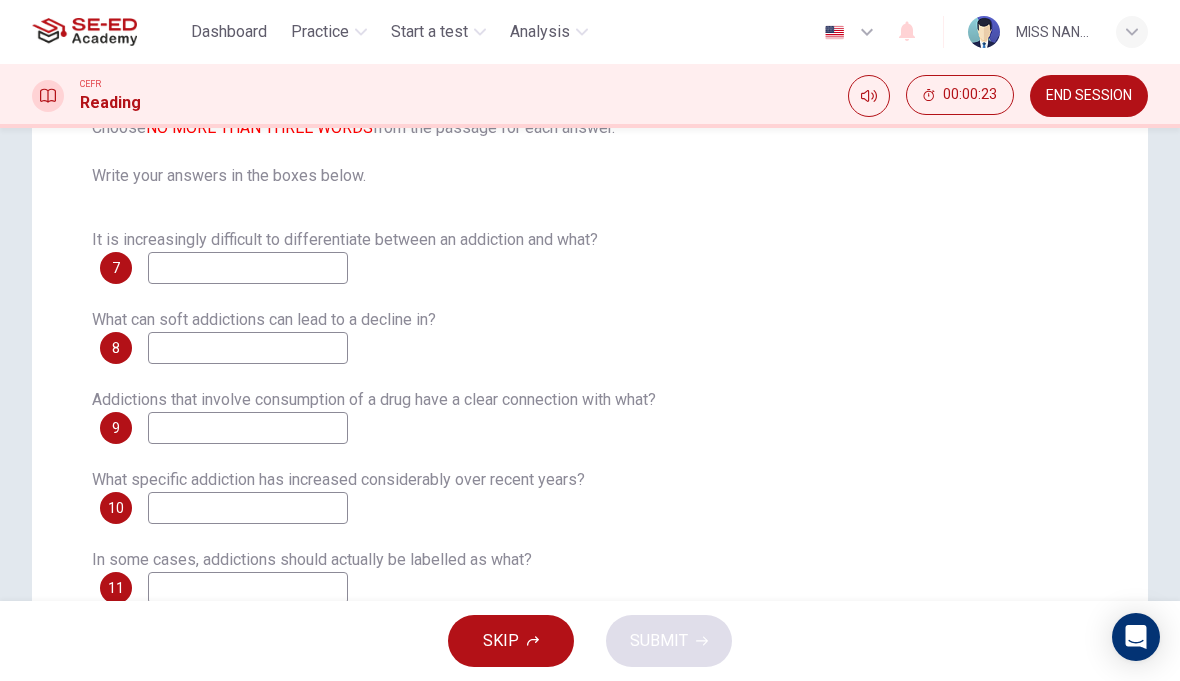 click on "SKIP" at bounding box center (501, 641) 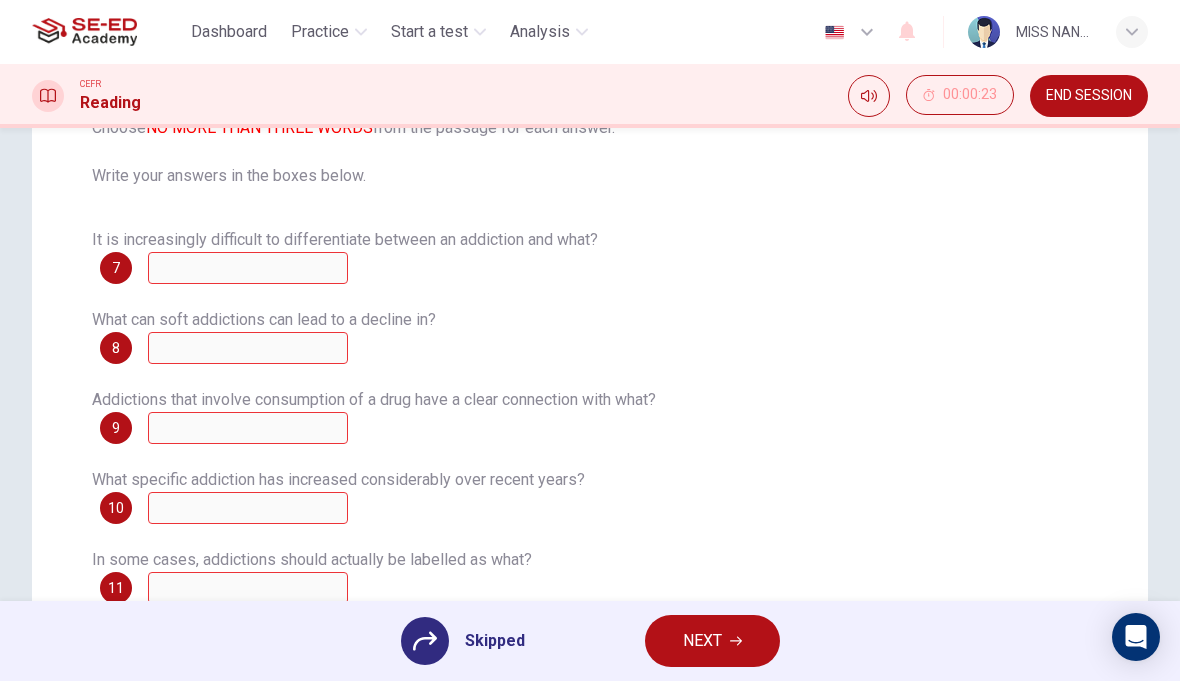 click on "NEXT" at bounding box center (702, 641) 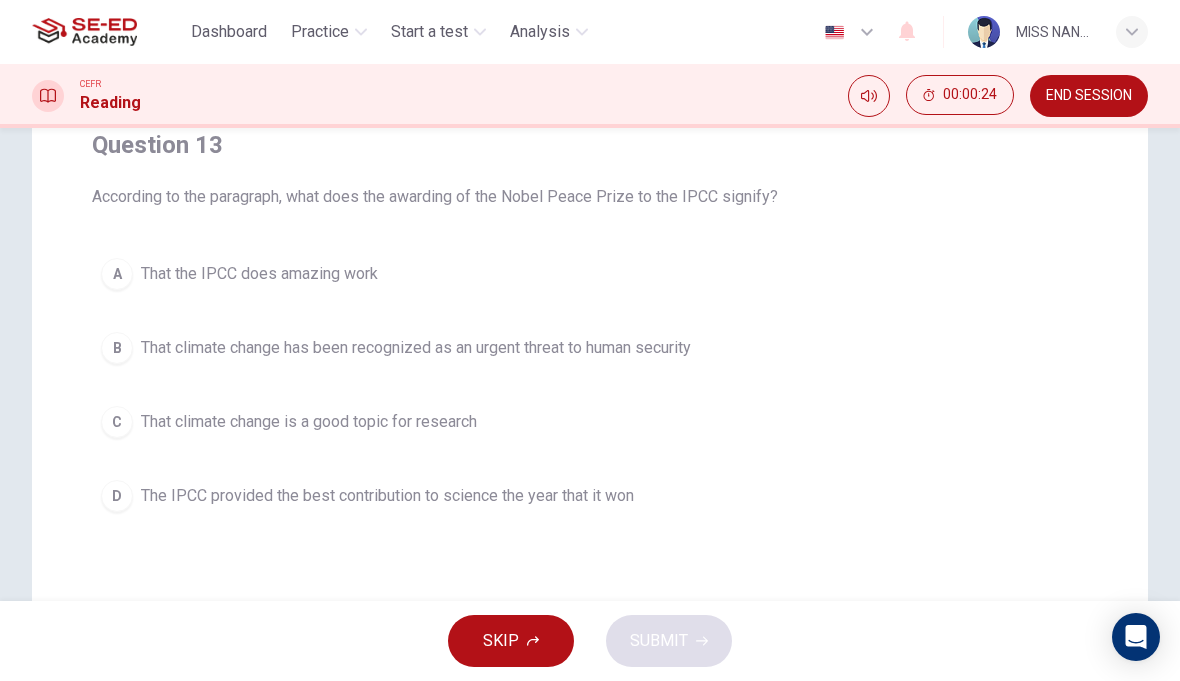 scroll, scrollTop: 168, scrollLeft: 0, axis: vertical 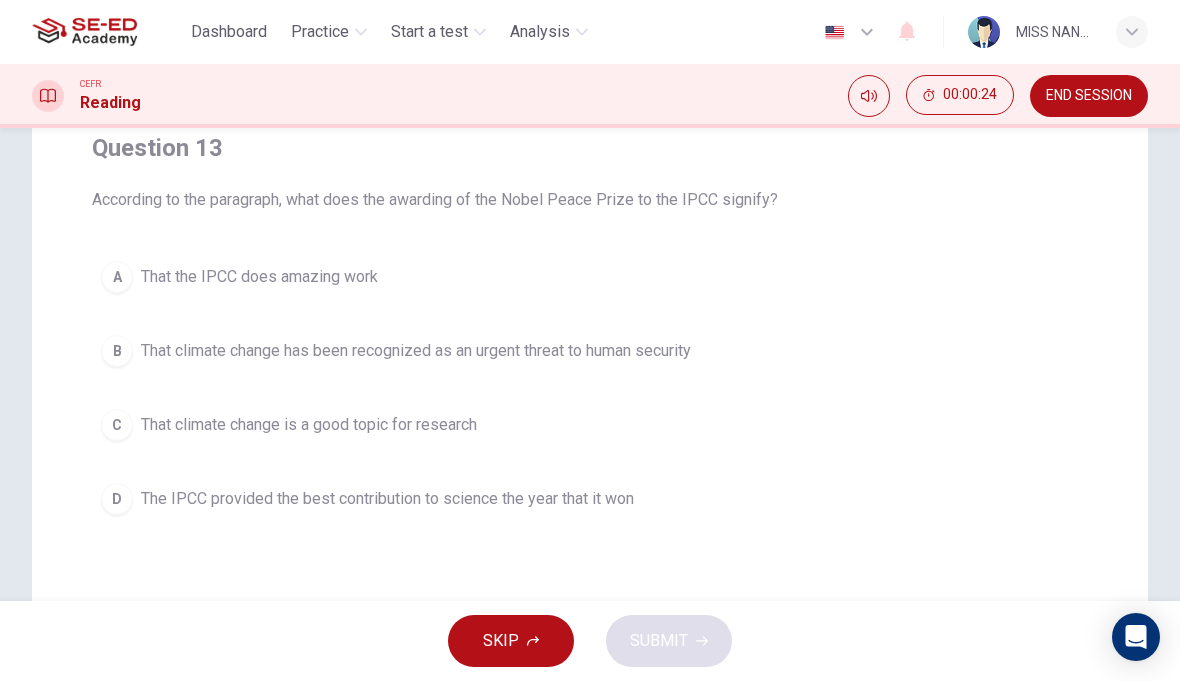 click on "That climate change has been recognized as an urgent threat to human security" at bounding box center [416, 351] 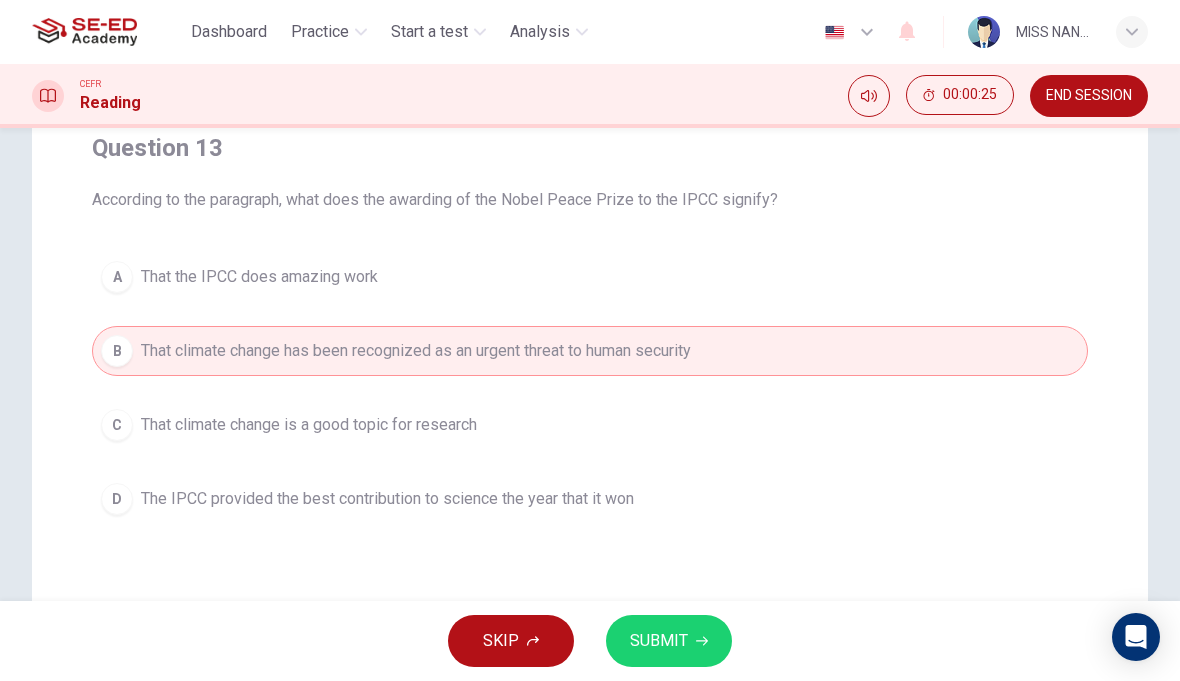 click on "SUBMIT" at bounding box center [669, 641] 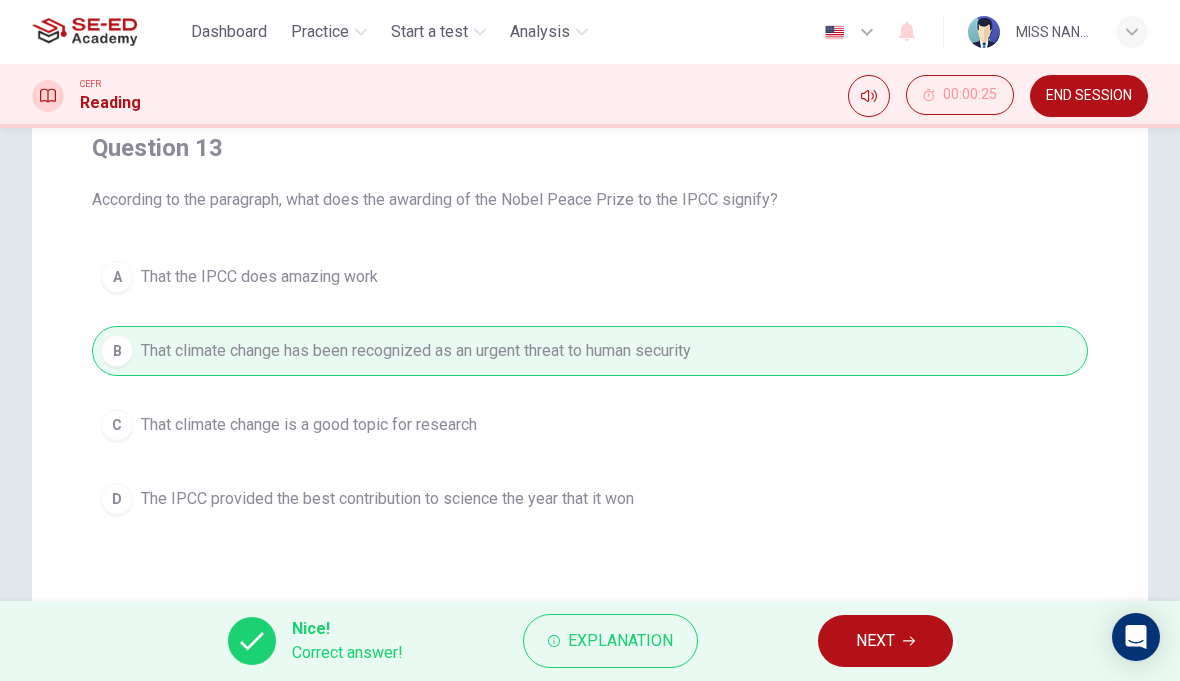 click on "NEXT" at bounding box center (875, 641) 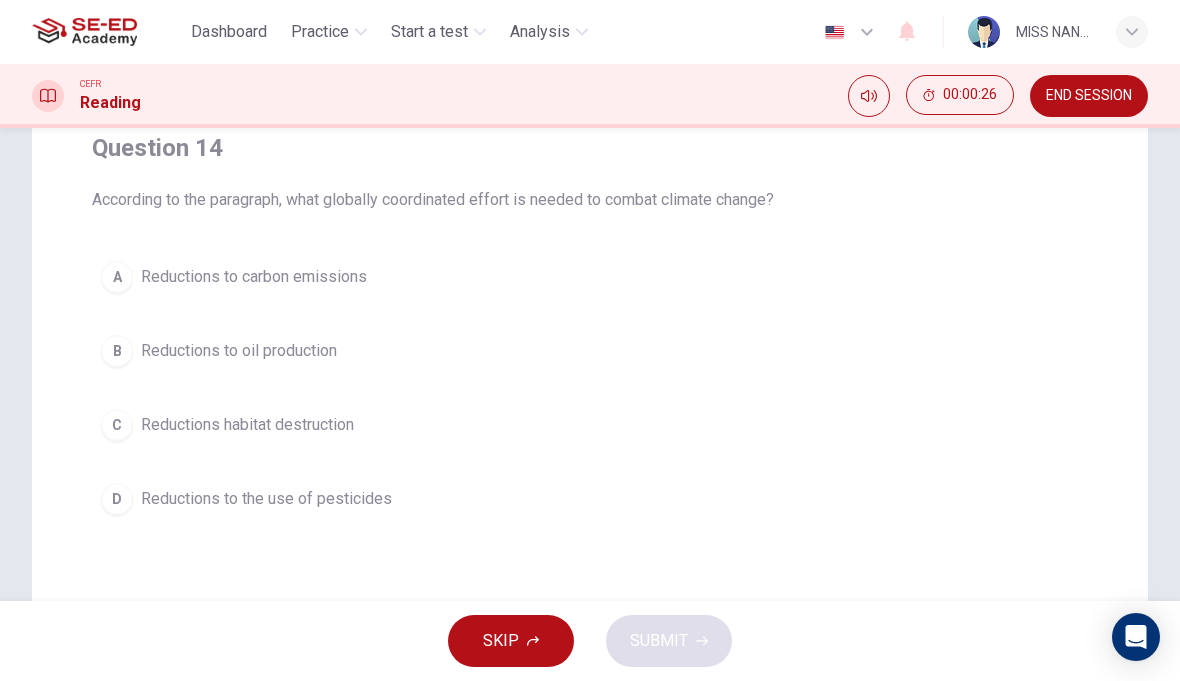 click on "D Reductions to the use of pesticides" at bounding box center [590, 499] 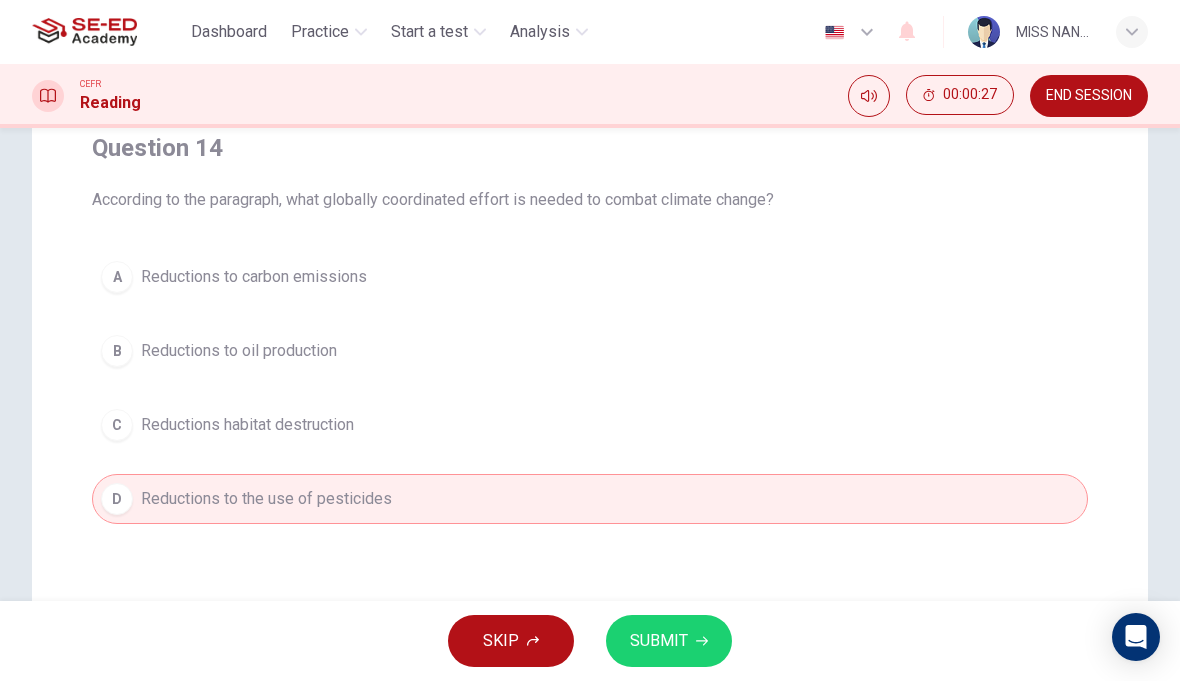 click on "SUBMIT" at bounding box center (659, 641) 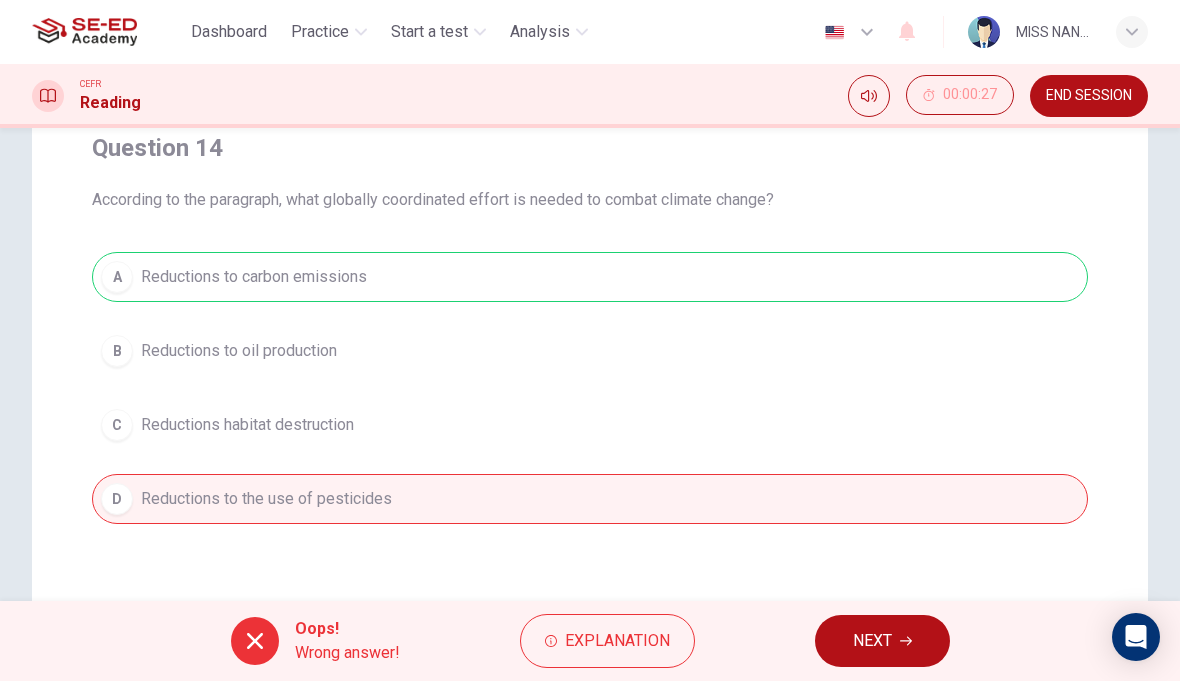 click on "NEXT" at bounding box center (882, 641) 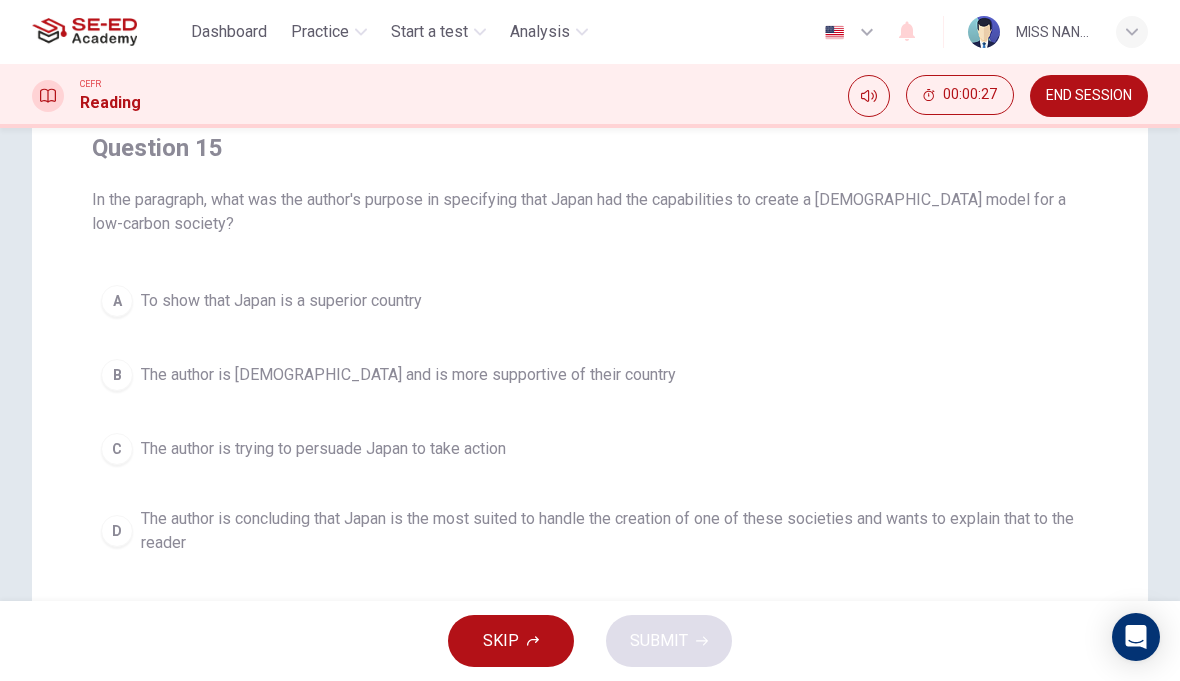 click on "The author is concluding that Japan is the most suited to handle the creation of one of these societies and wants to explain that to the reader" at bounding box center (610, 531) 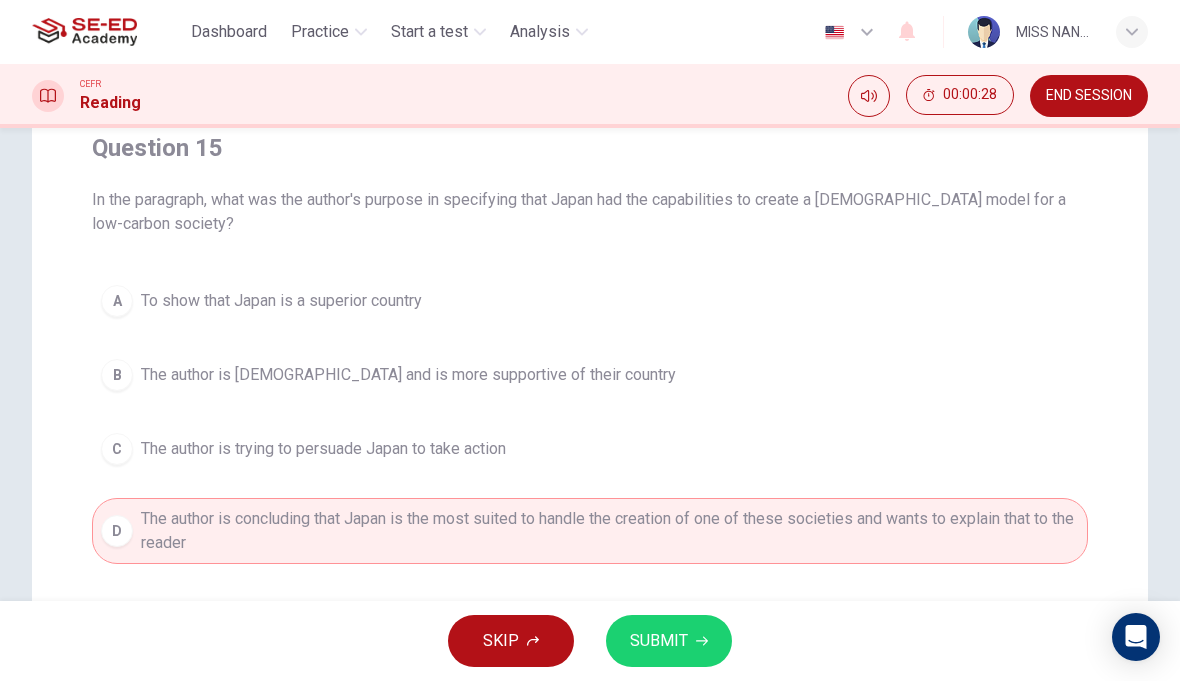 click on "SUBMIT" at bounding box center (659, 641) 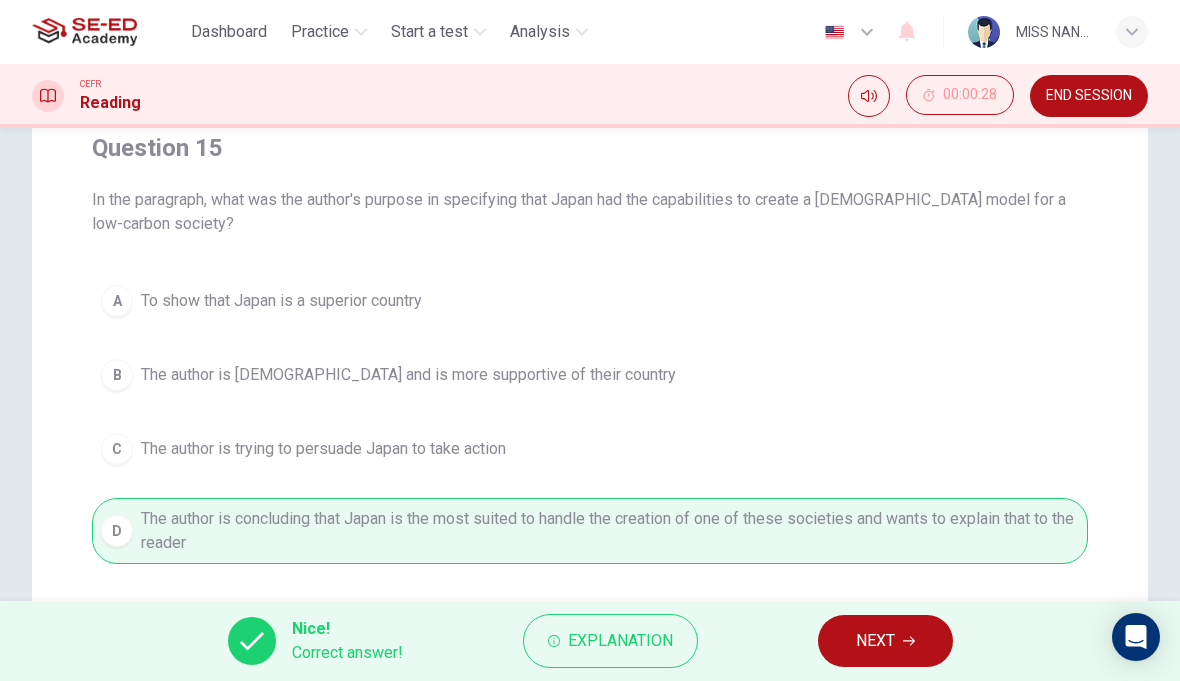 click on "NEXT" at bounding box center [875, 641] 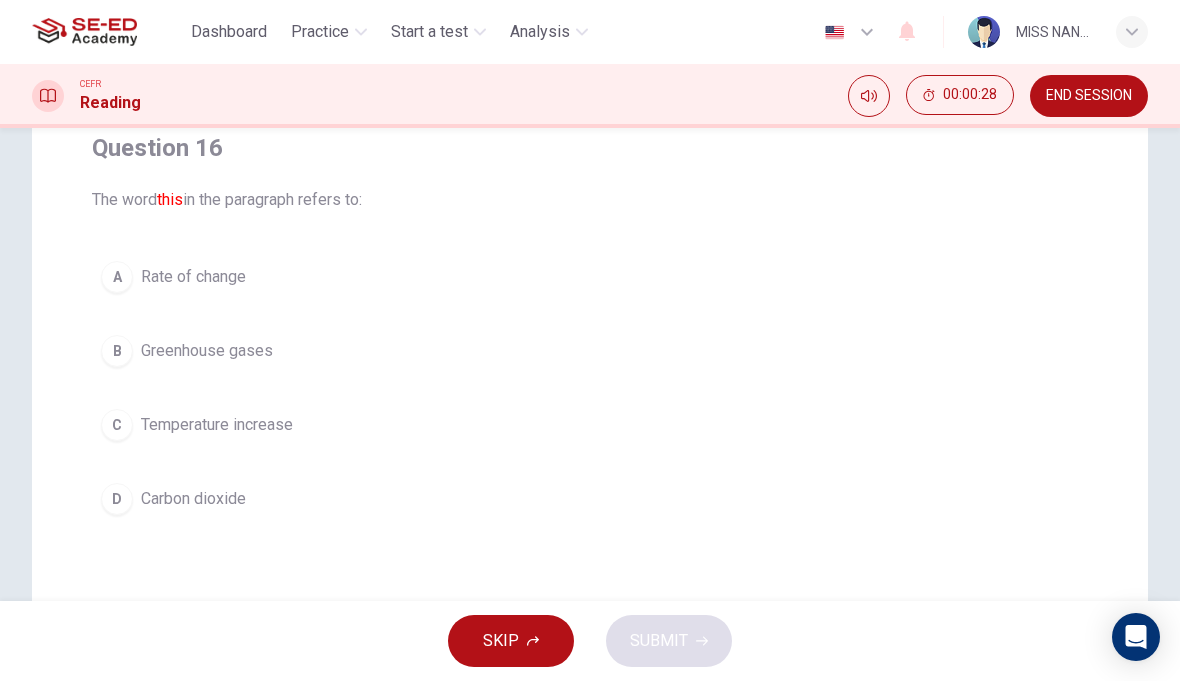 click on "C Temperature increase" at bounding box center (590, 425) 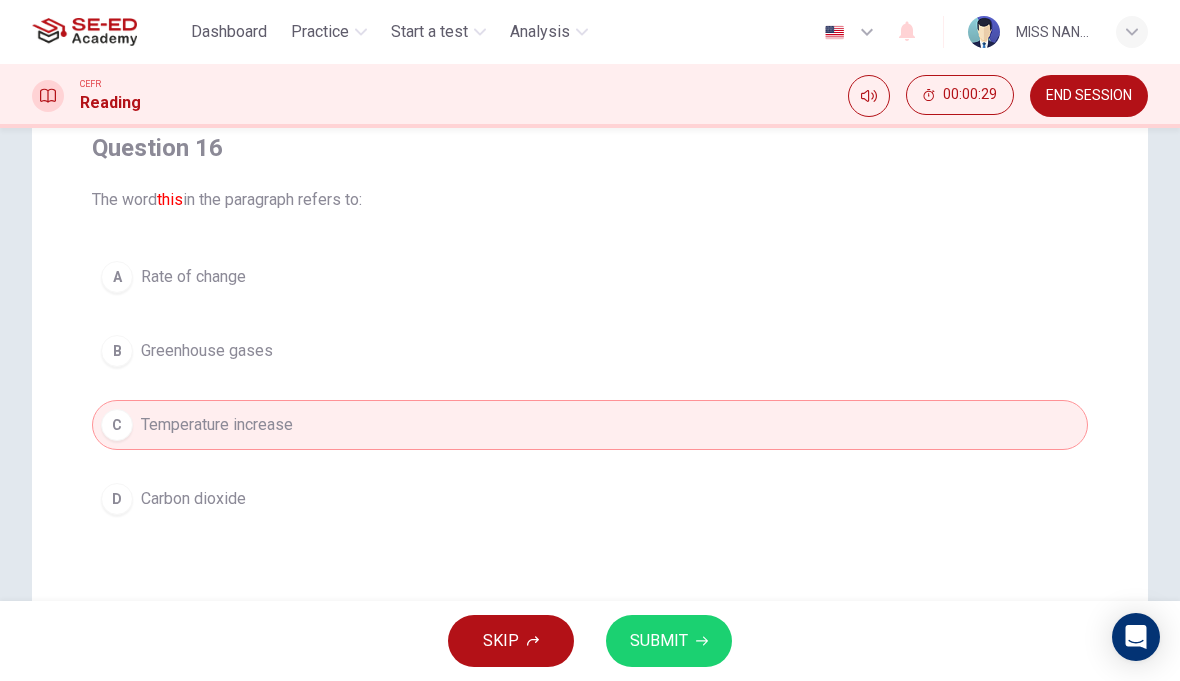 click on "SUBMIT" at bounding box center (659, 641) 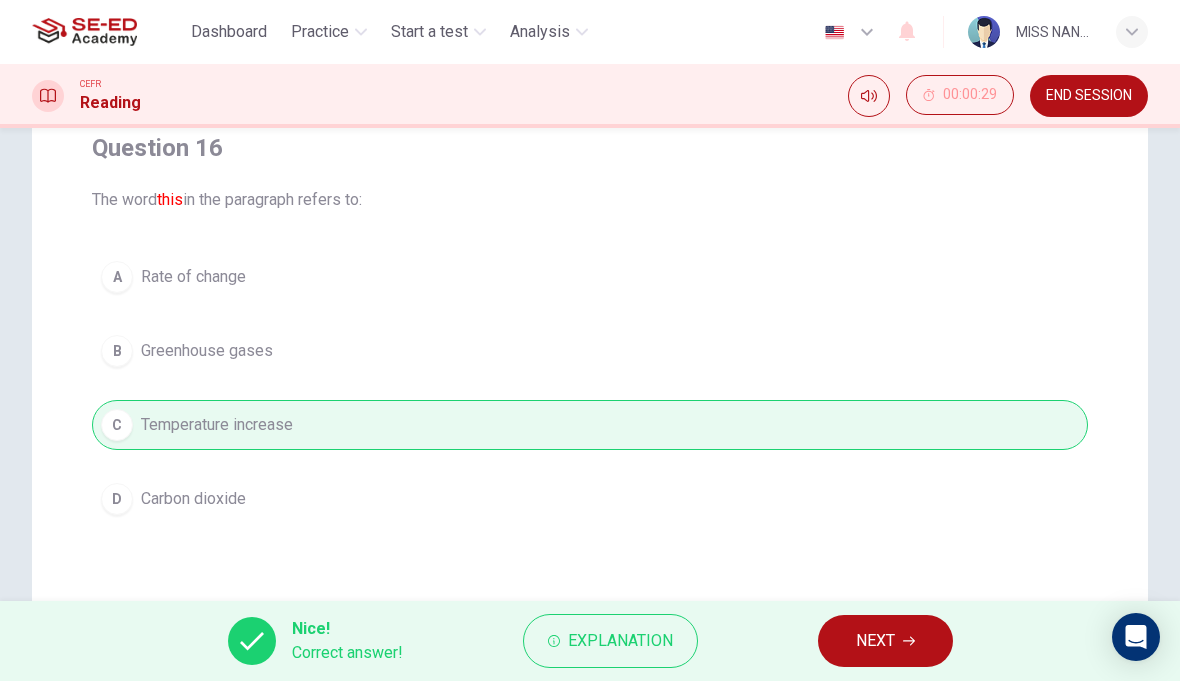 click on "NEXT" at bounding box center (885, 641) 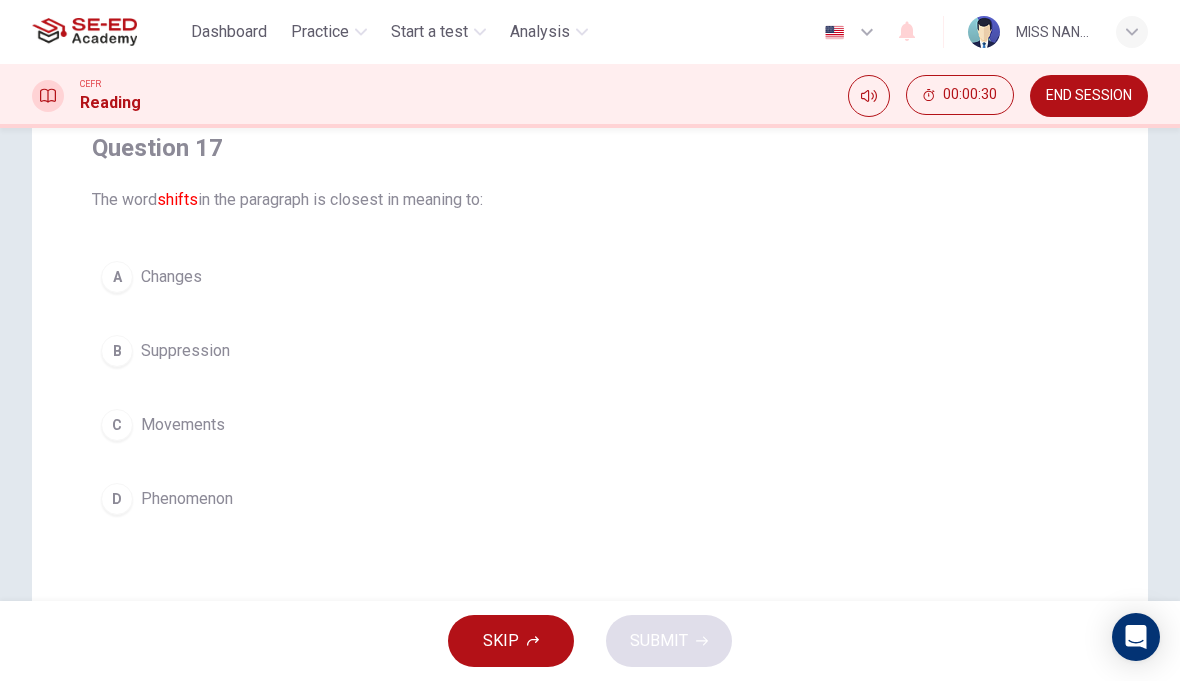 click on "D Phenomenon" at bounding box center (590, 499) 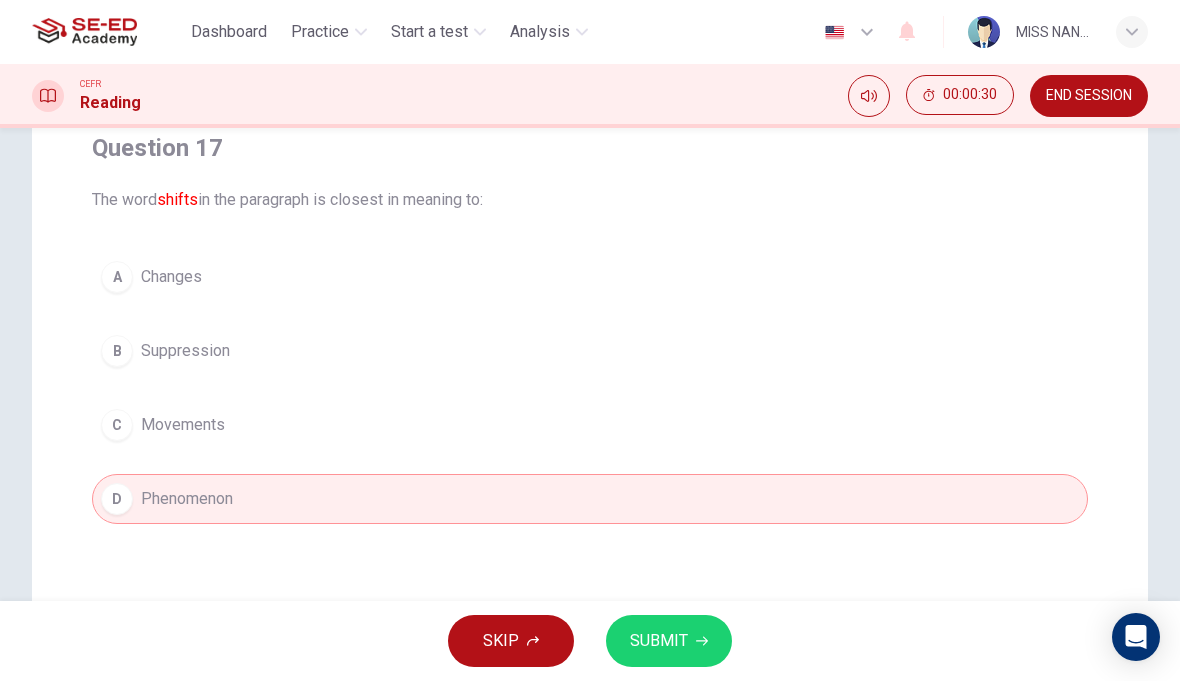 click on "SUBMIT" at bounding box center [669, 641] 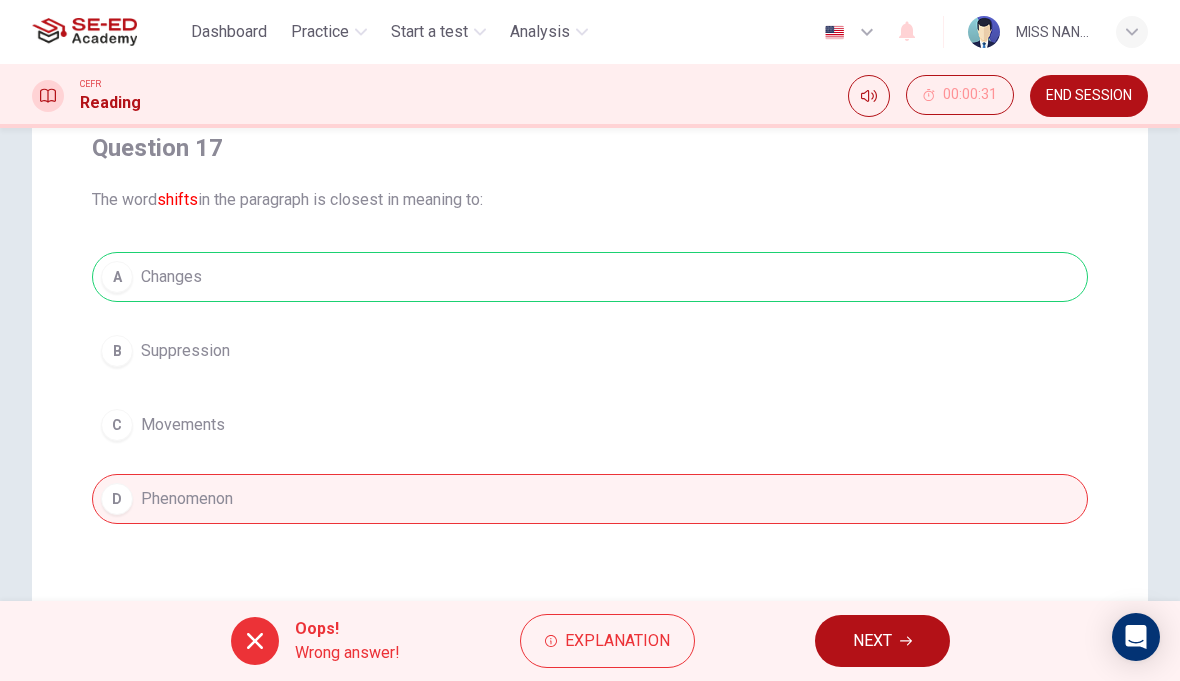 click on "NEXT" at bounding box center [872, 641] 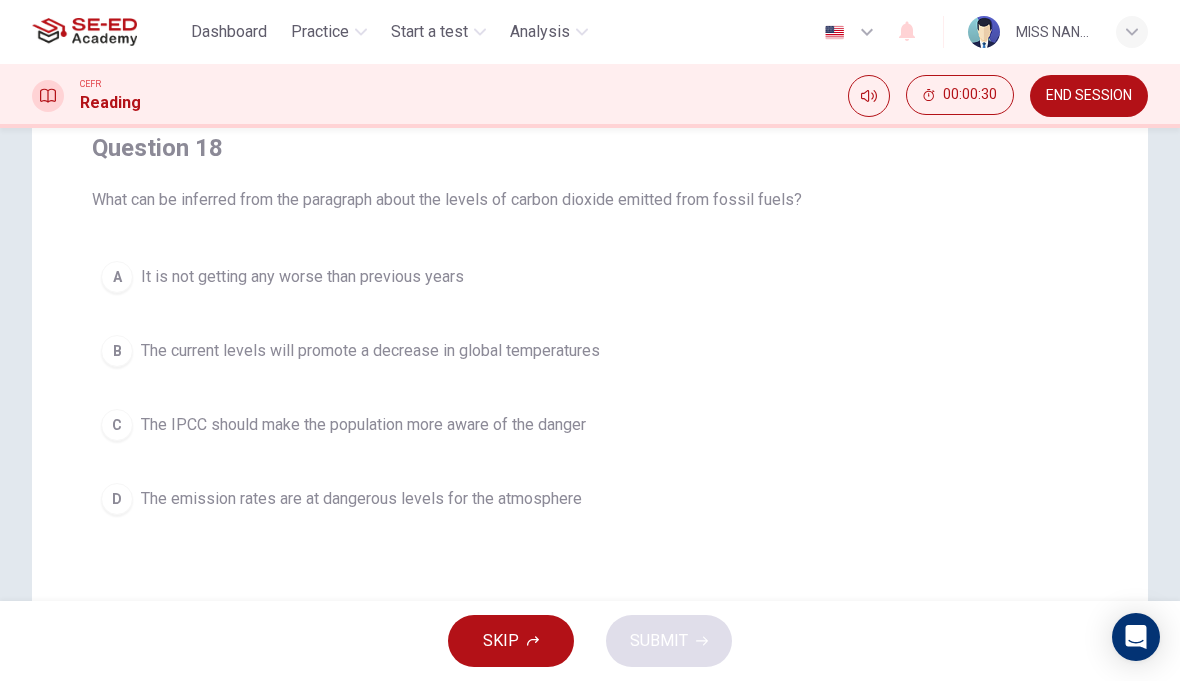 click on "B The current levels will promote a decrease in global temperatures" at bounding box center (590, 351) 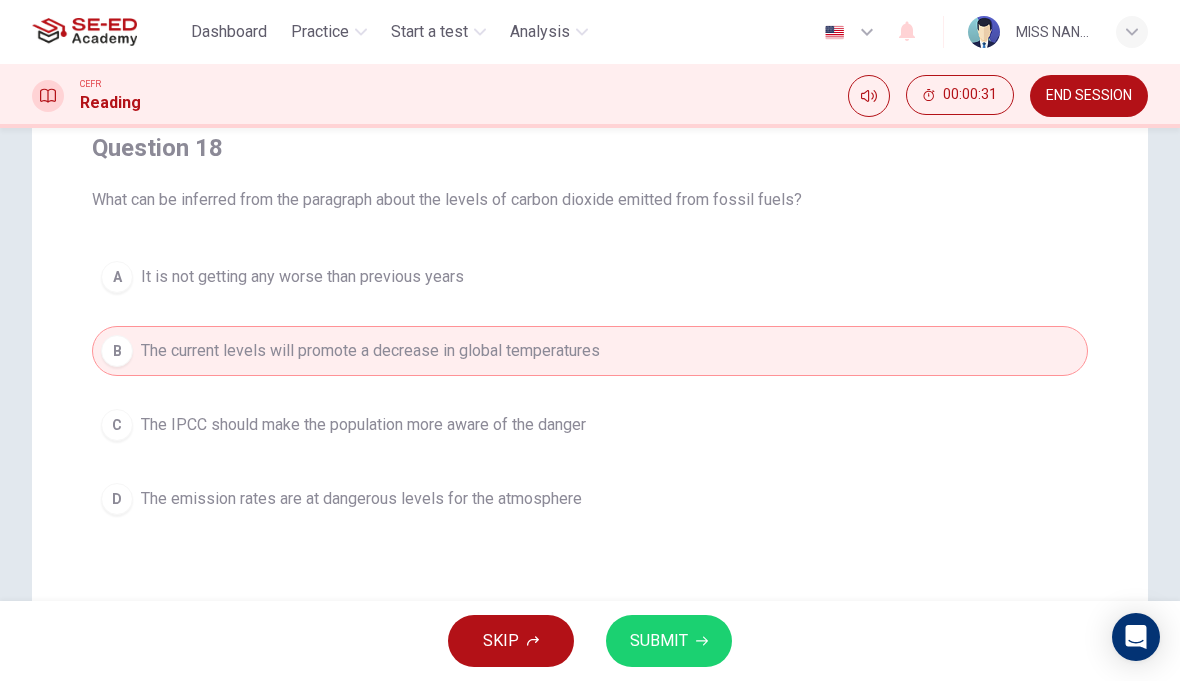click on "SUBMIT" at bounding box center (659, 641) 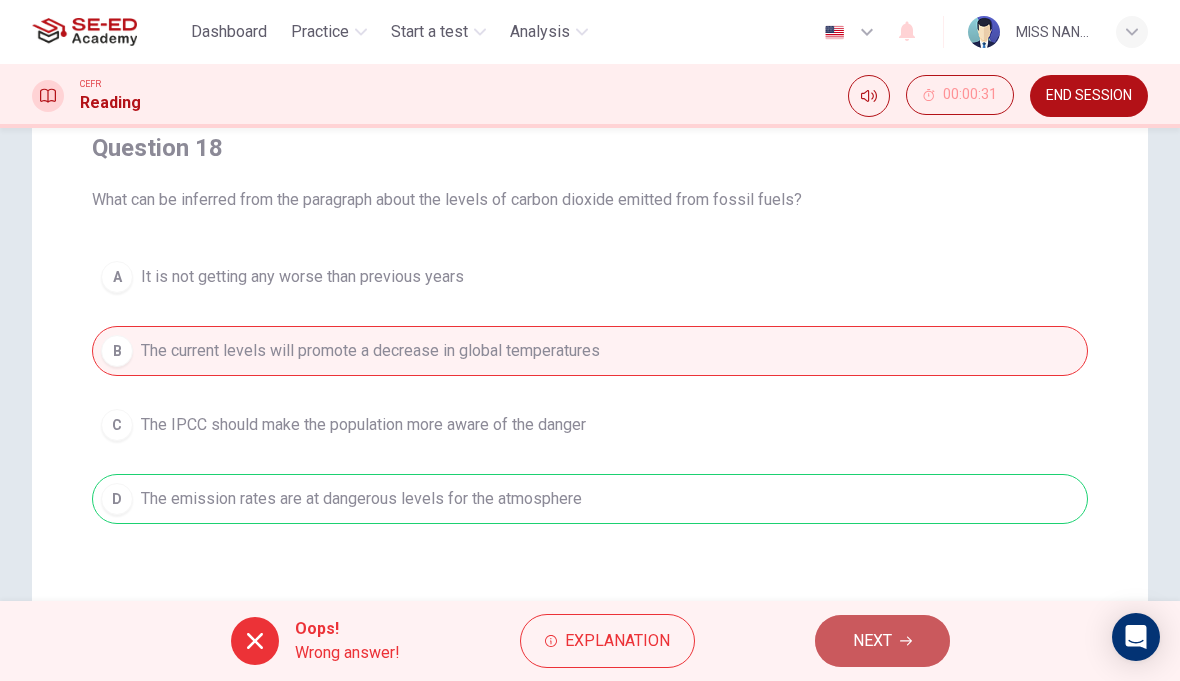 click on "NEXT" at bounding box center (872, 641) 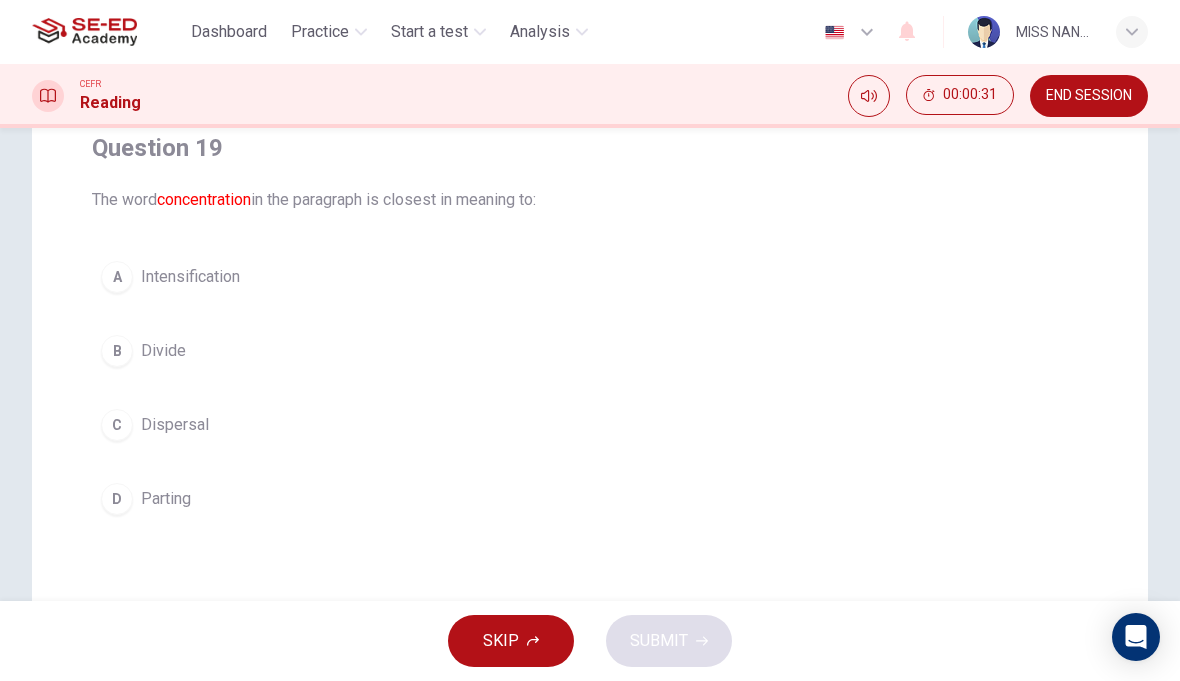 click on "A Intensification" at bounding box center [590, 277] 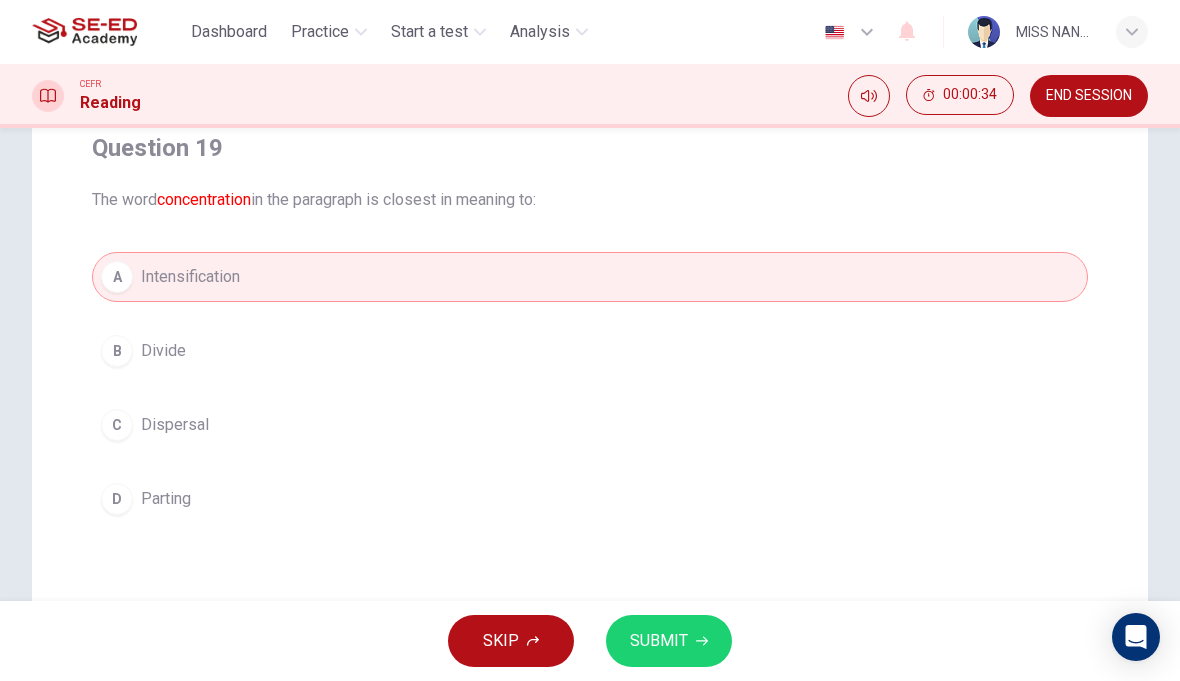 click 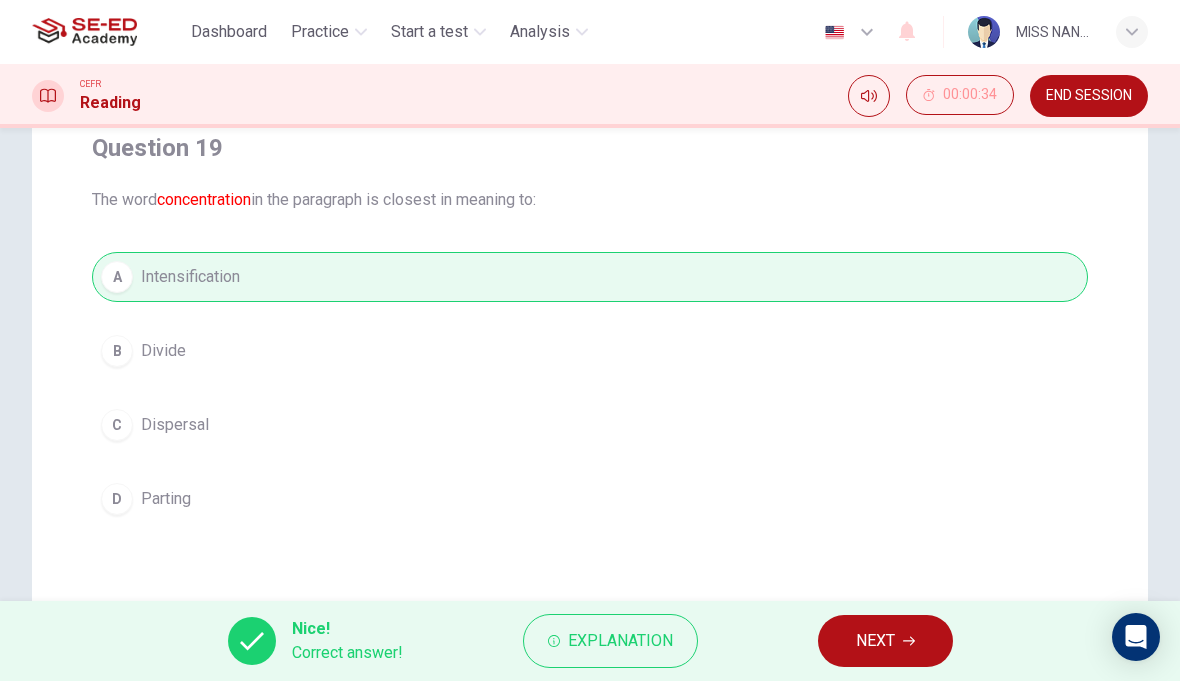 click on "NEXT" at bounding box center (885, 641) 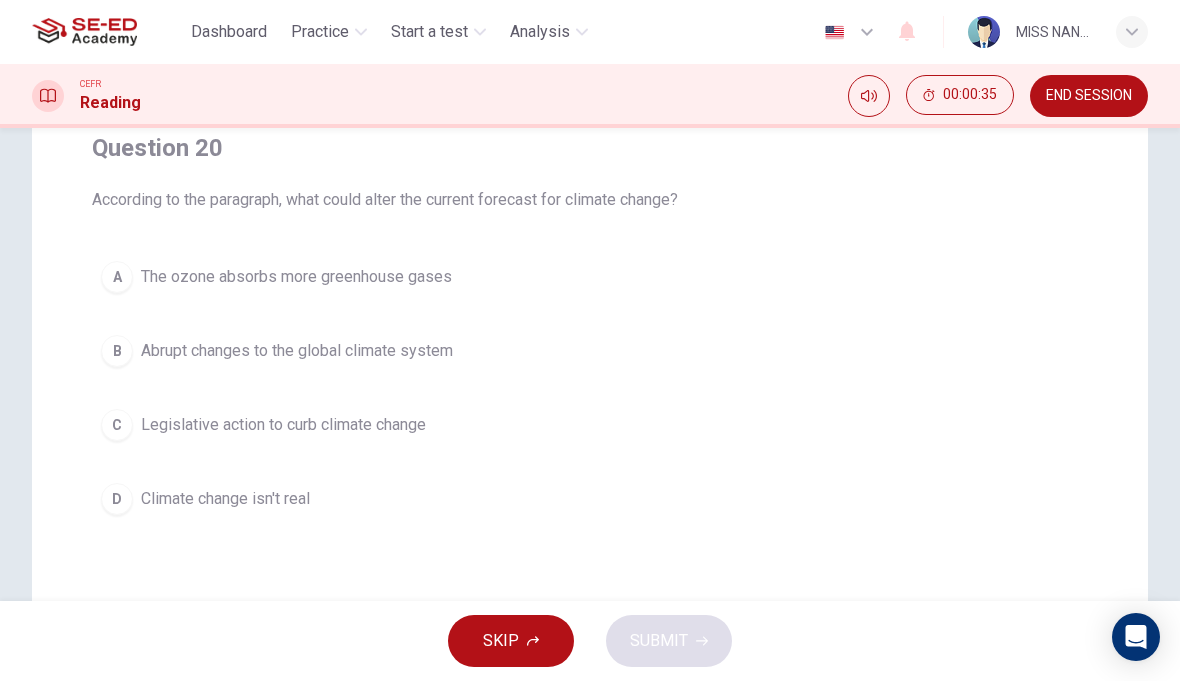 click on "B Abrupt changes to the global climate system" at bounding box center [590, 351] 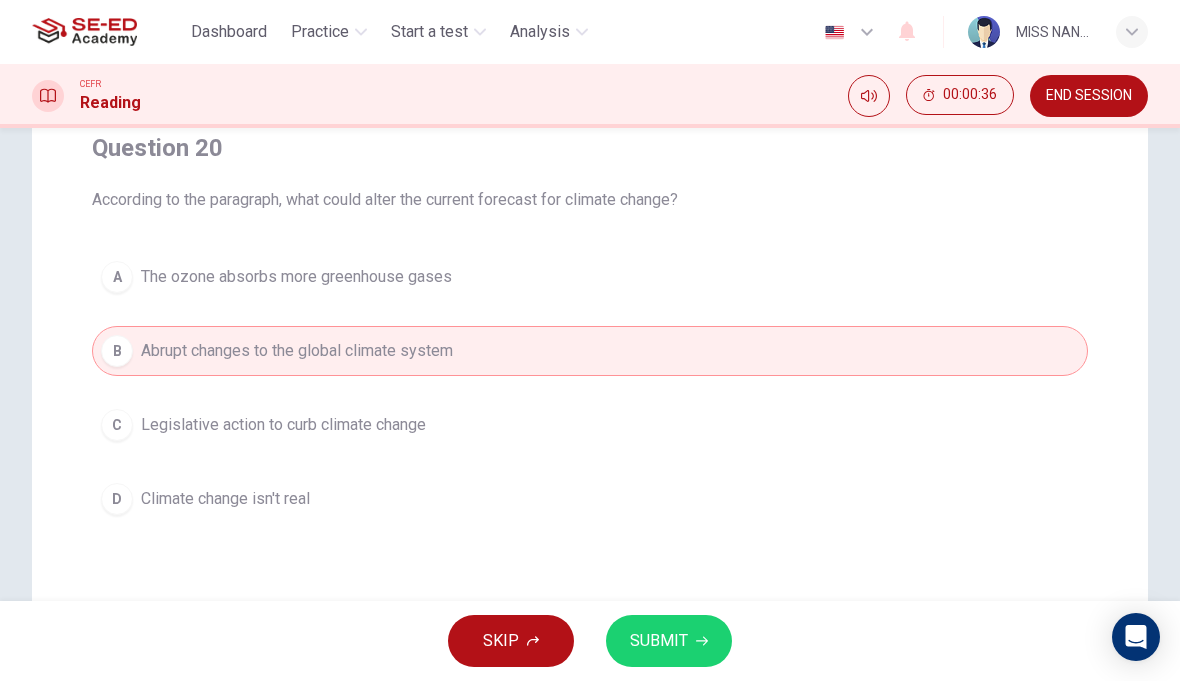 click on "SUBMIT" at bounding box center (659, 641) 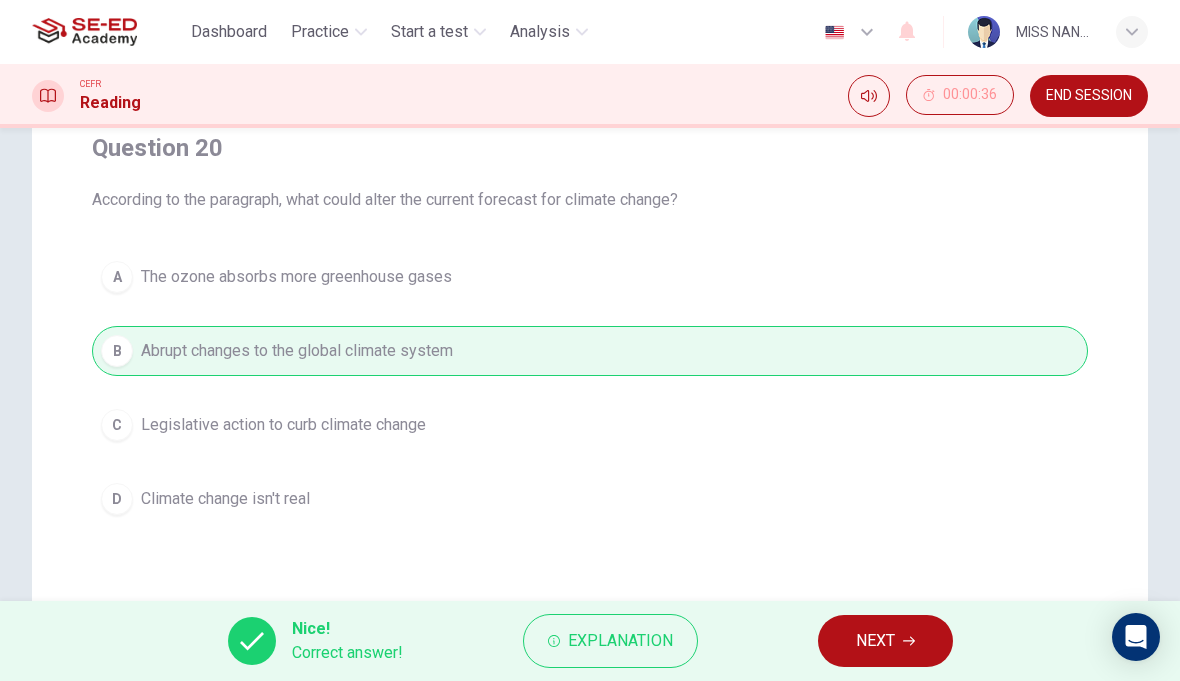 click on "NEXT" at bounding box center (875, 641) 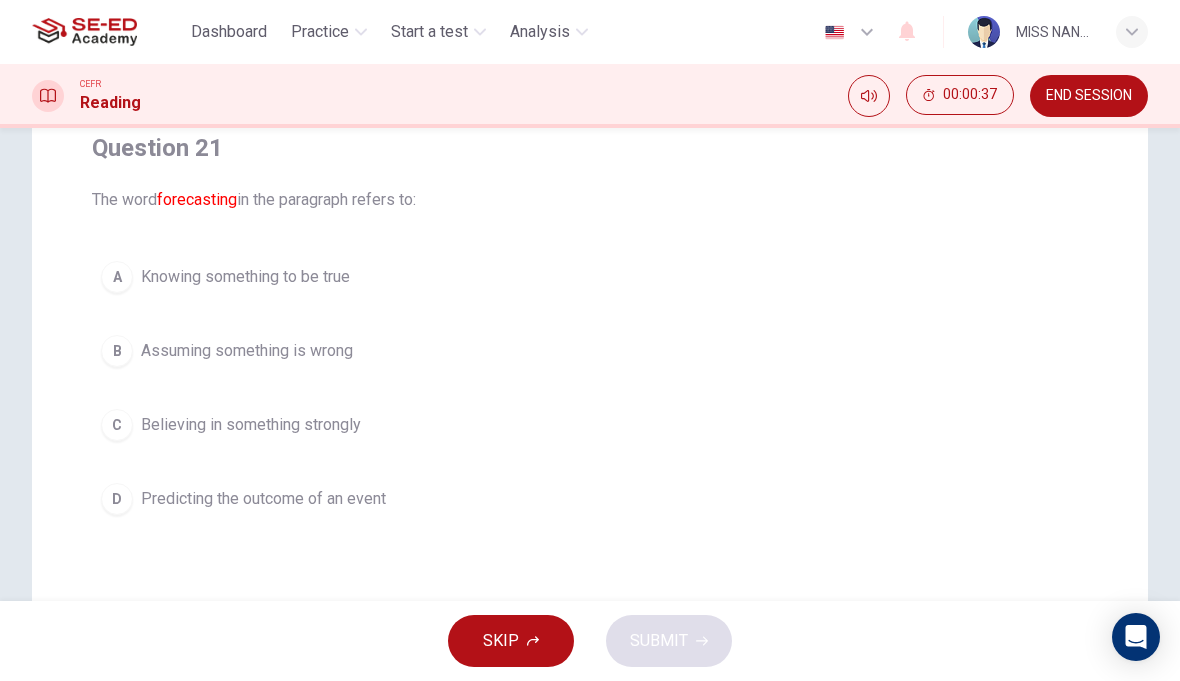 click on "D Predicting the outcome of an event" at bounding box center (590, 499) 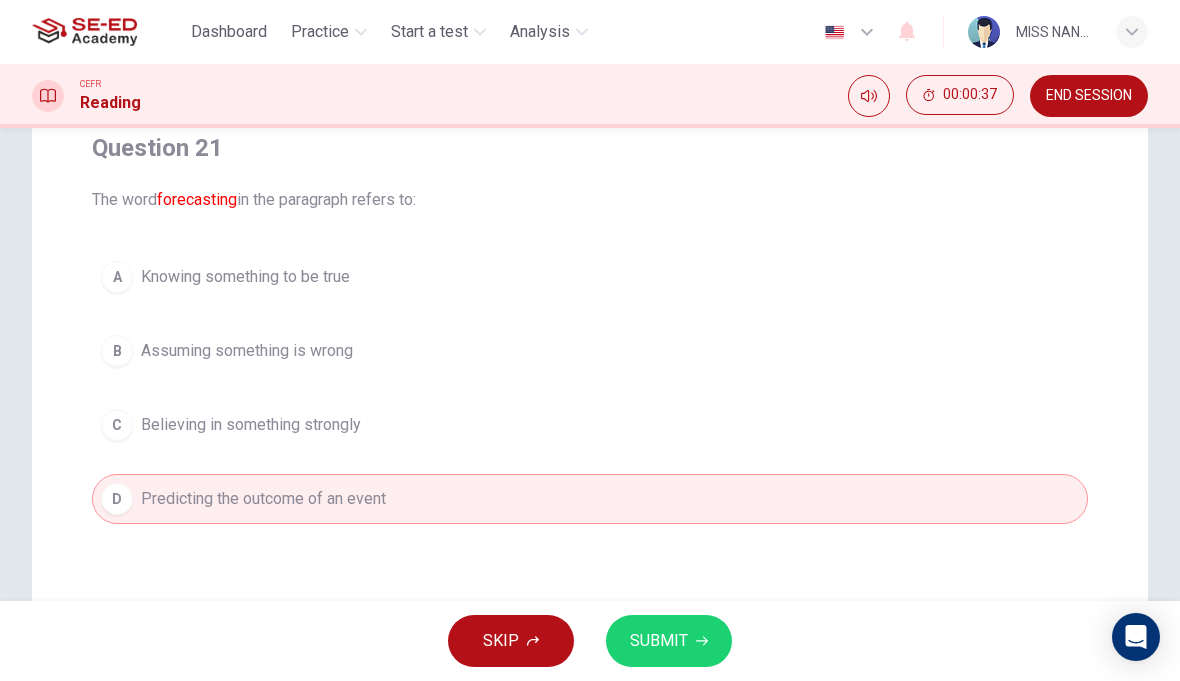 click on "SUBMIT" at bounding box center (659, 641) 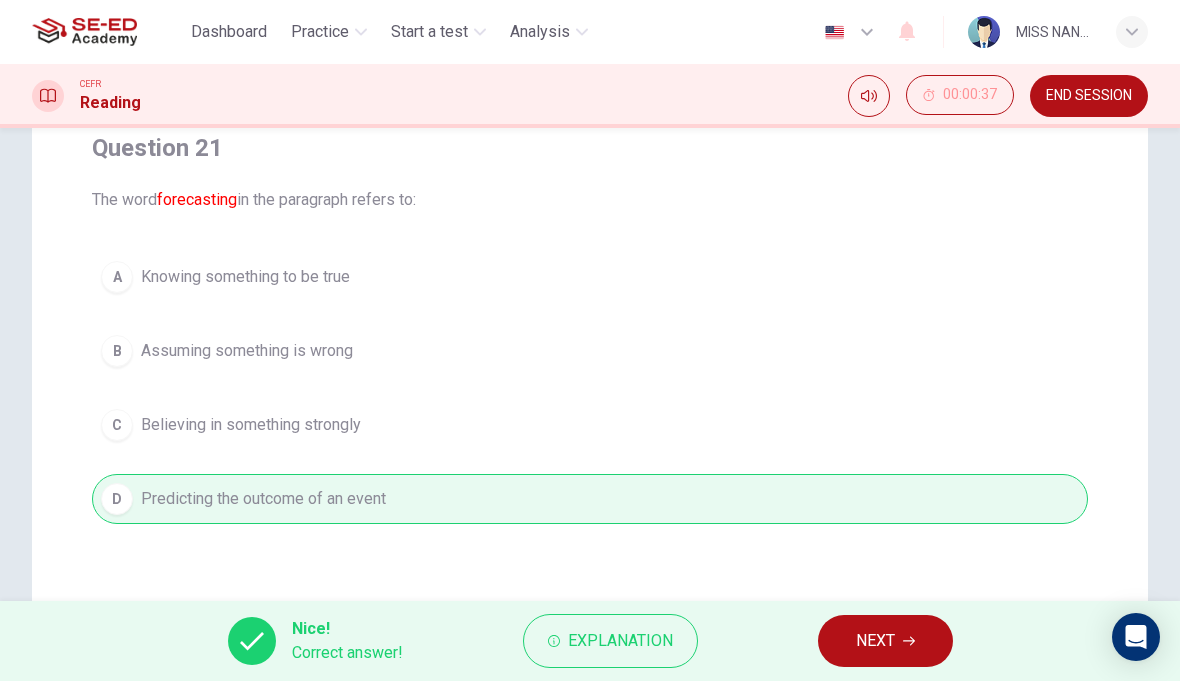 click on "NEXT" at bounding box center [875, 641] 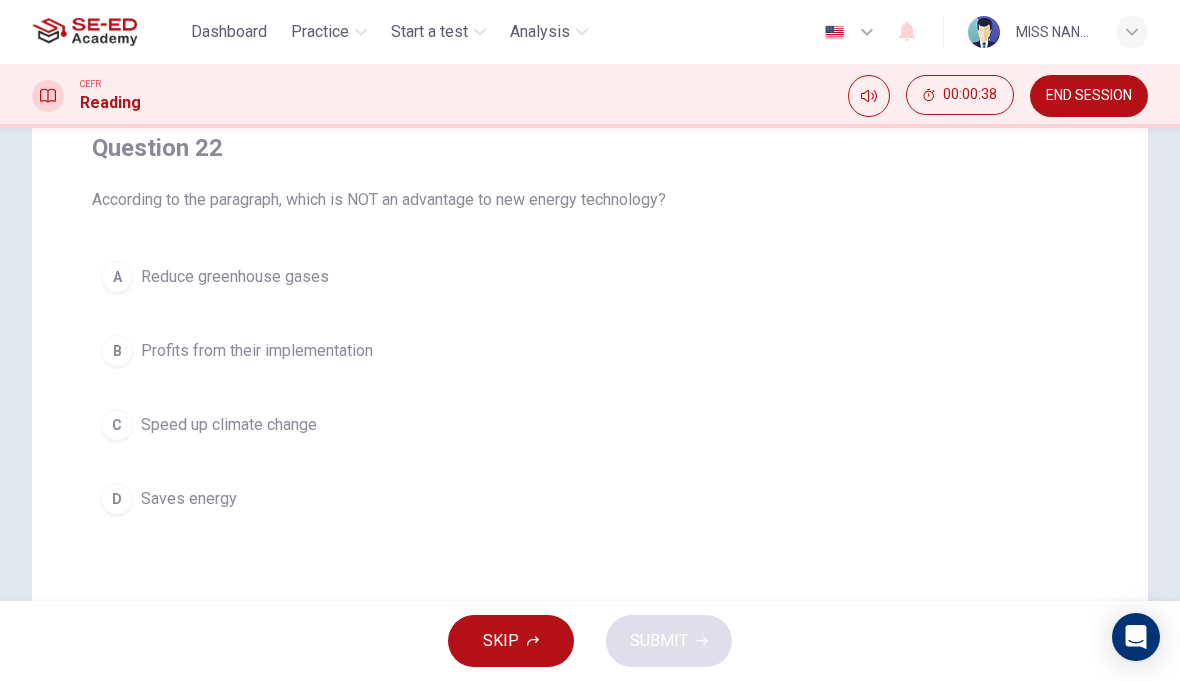 click on "B Profits from their implementation" at bounding box center [590, 351] 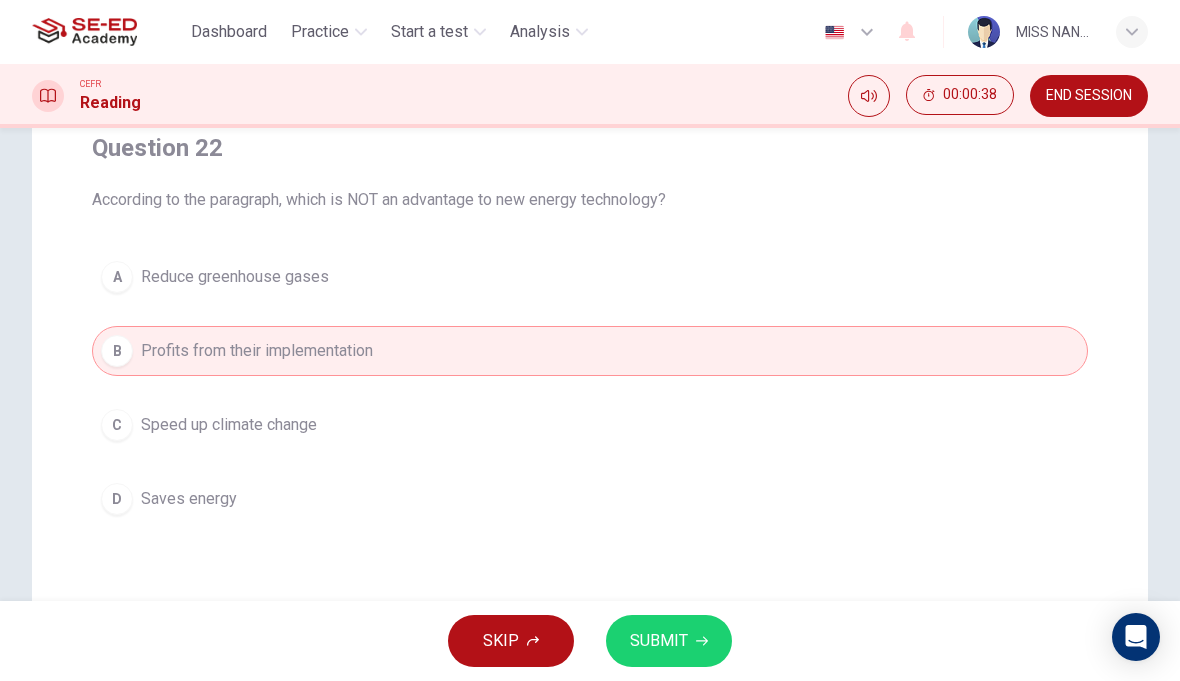 click on "SKIP SUBMIT" at bounding box center [590, 641] 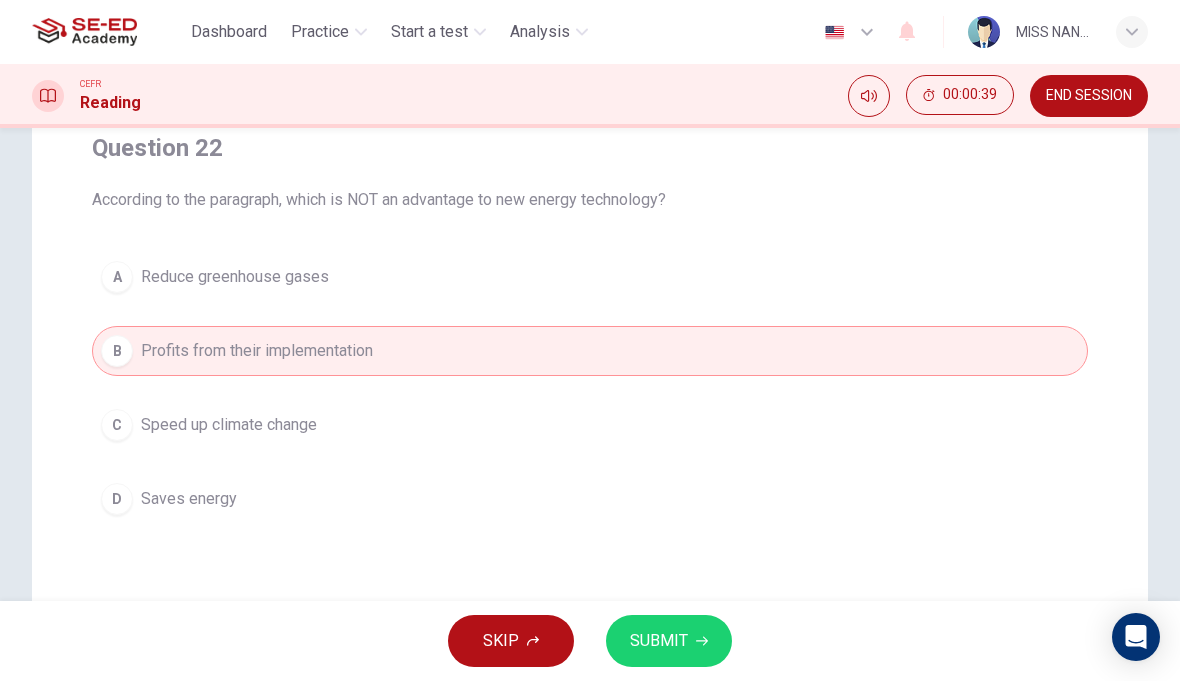 click on "SKIP SUBMIT" at bounding box center [590, 641] 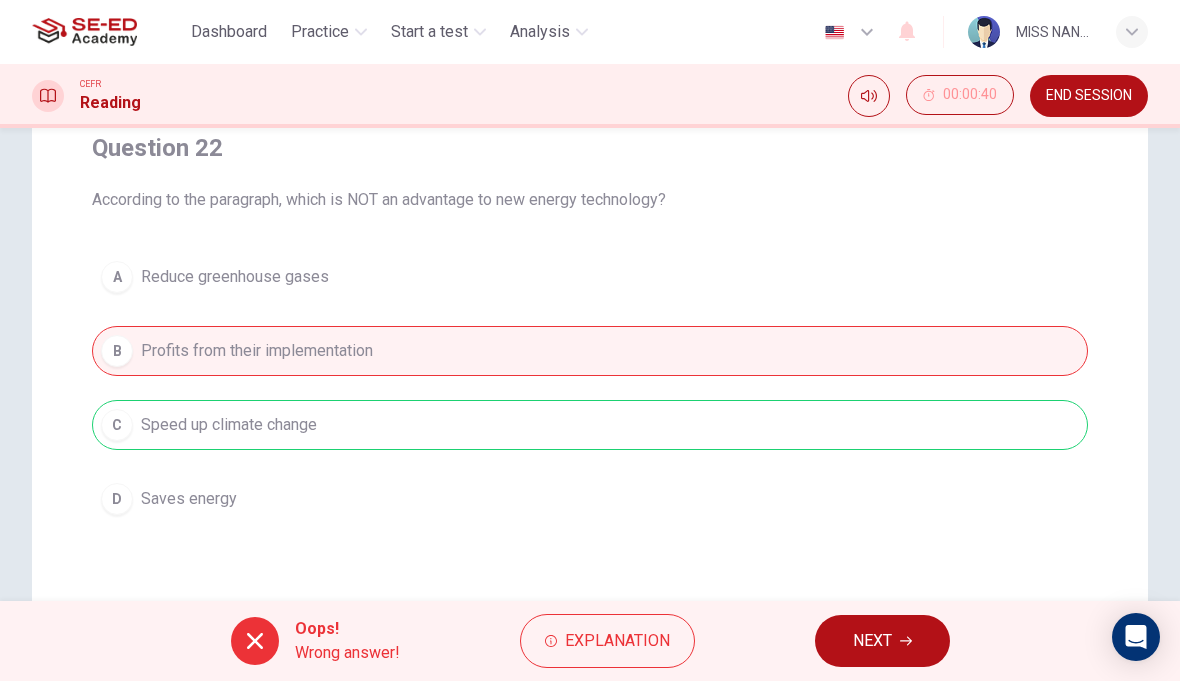 click on "NEXT" at bounding box center [872, 641] 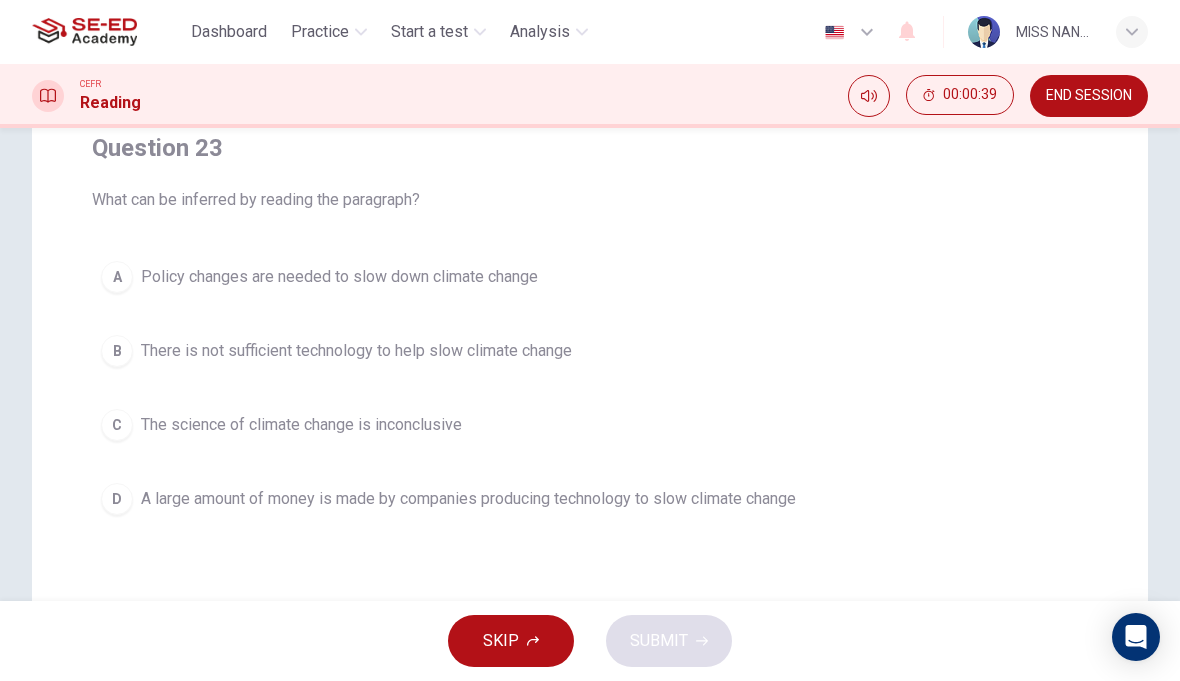 click on "A large amount of money is made by companies producing technology to slow climate change" at bounding box center (468, 499) 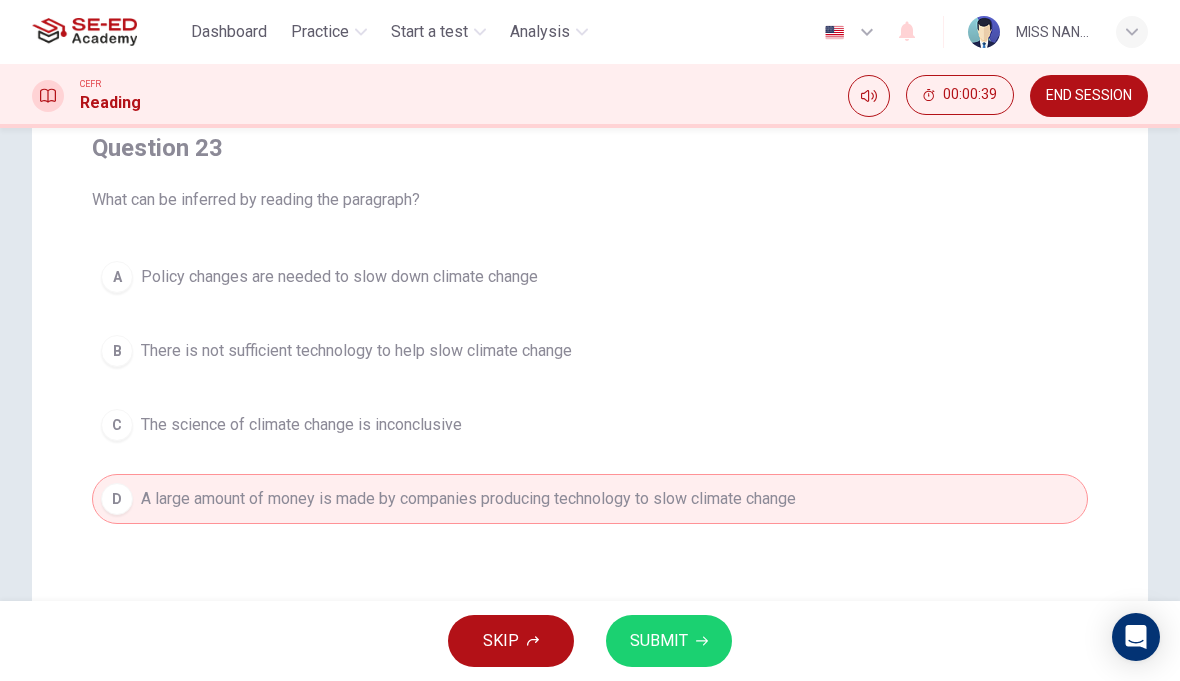 click on "SUBMIT" at bounding box center [659, 641] 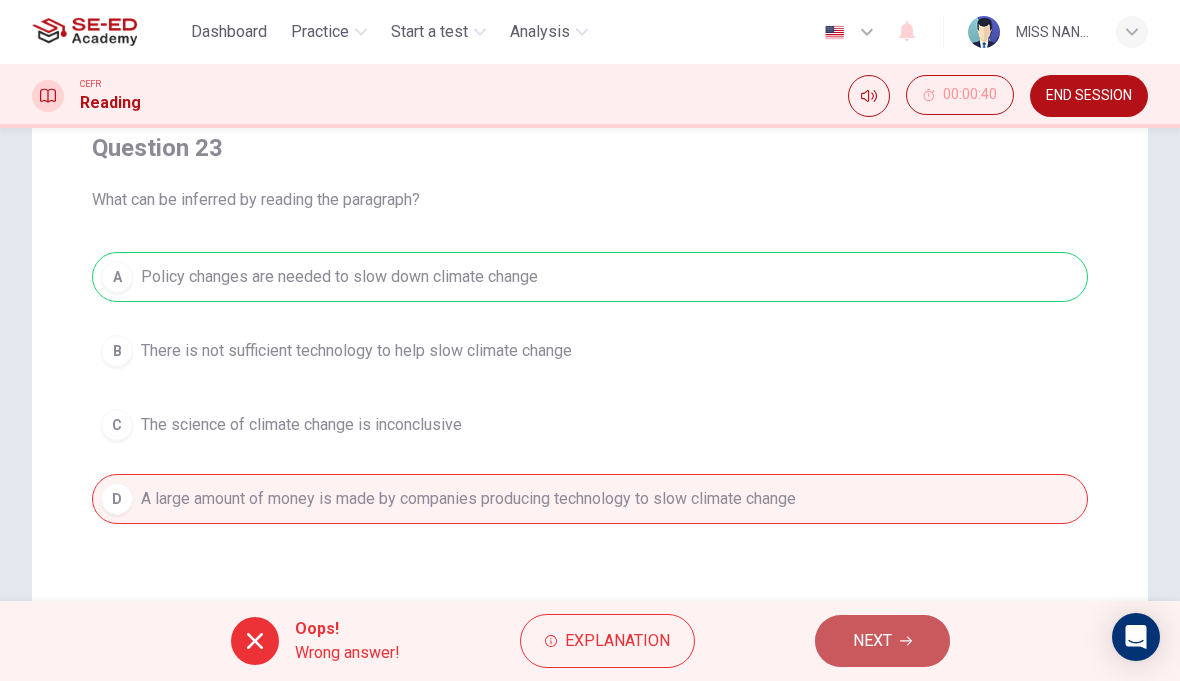 click on "NEXT" at bounding box center [872, 641] 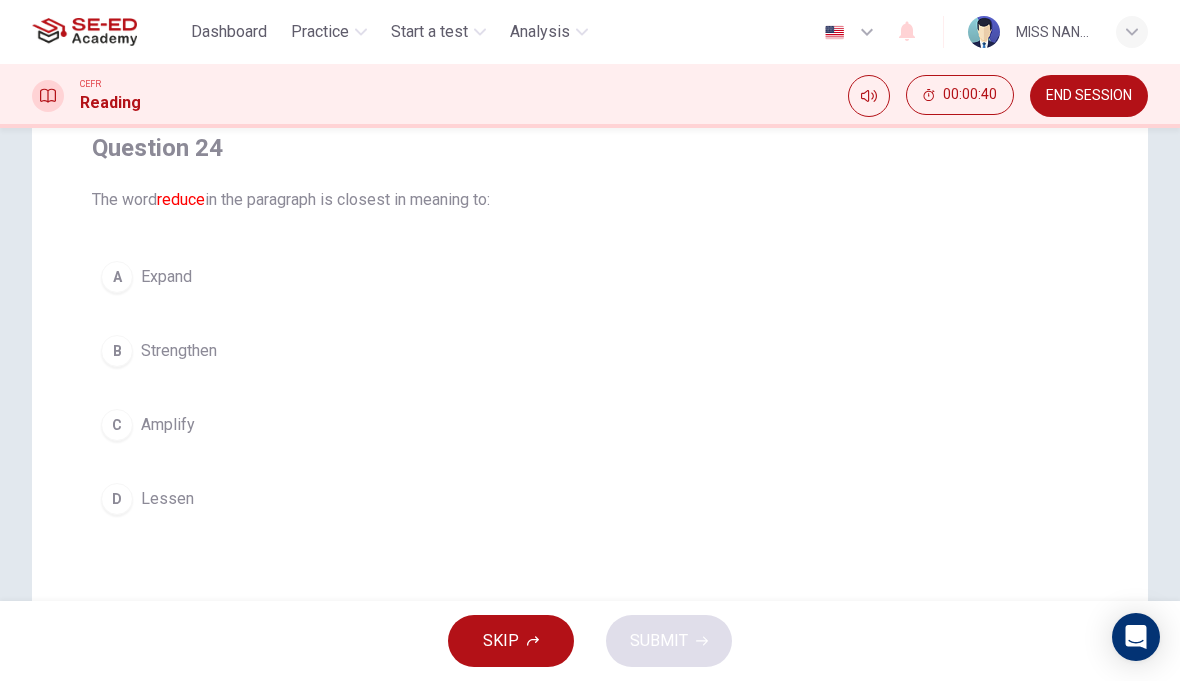 click on "B Strengthen" at bounding box center [590, 351] 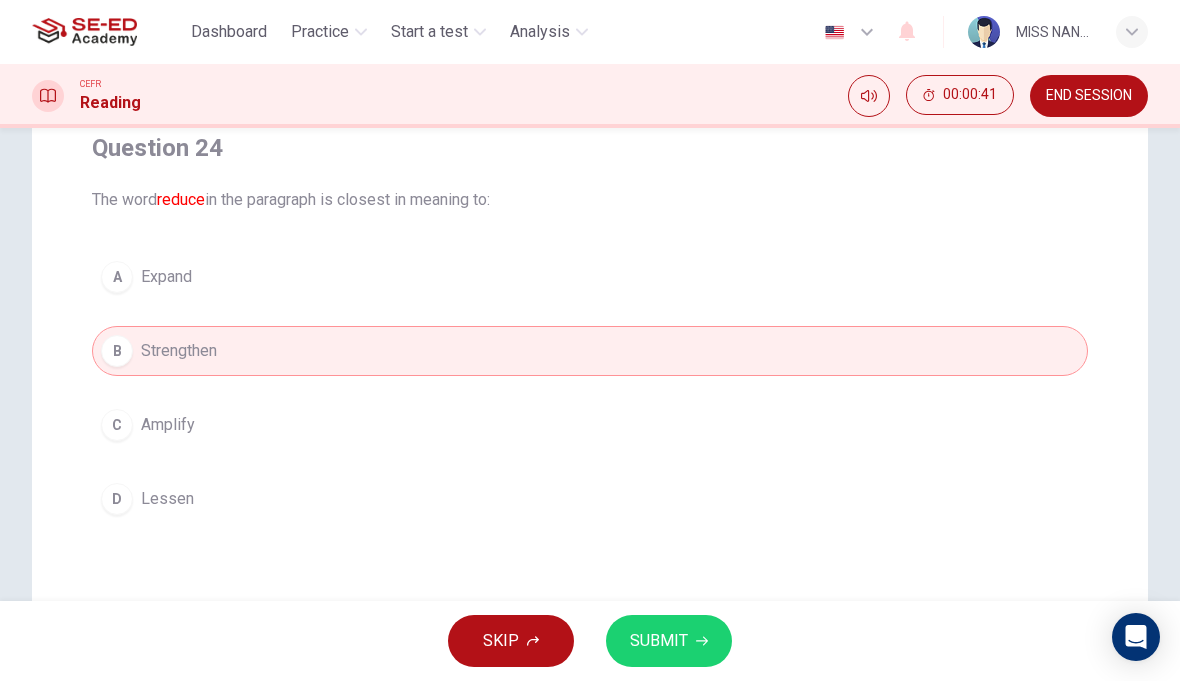 click on "SUBMIT" at bounding box center [669, 641] 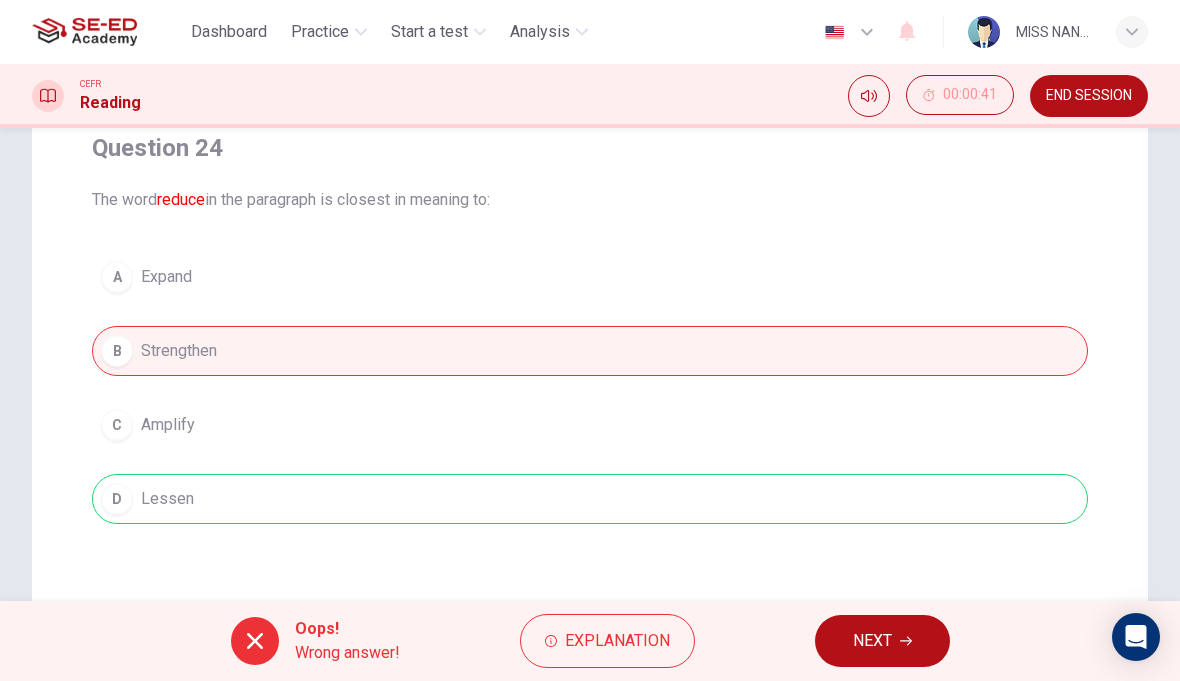 click on "NEXT" at bounding box center [872, 641] 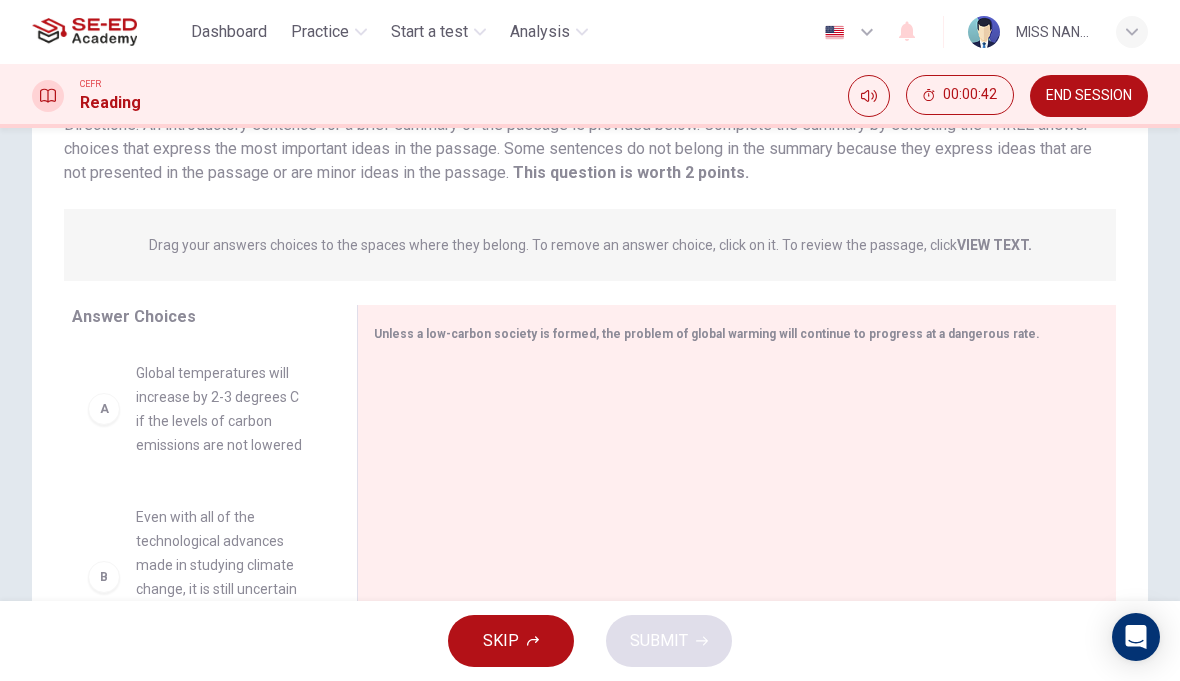 click on "END SESSION" at bounding box center (1089, 96) 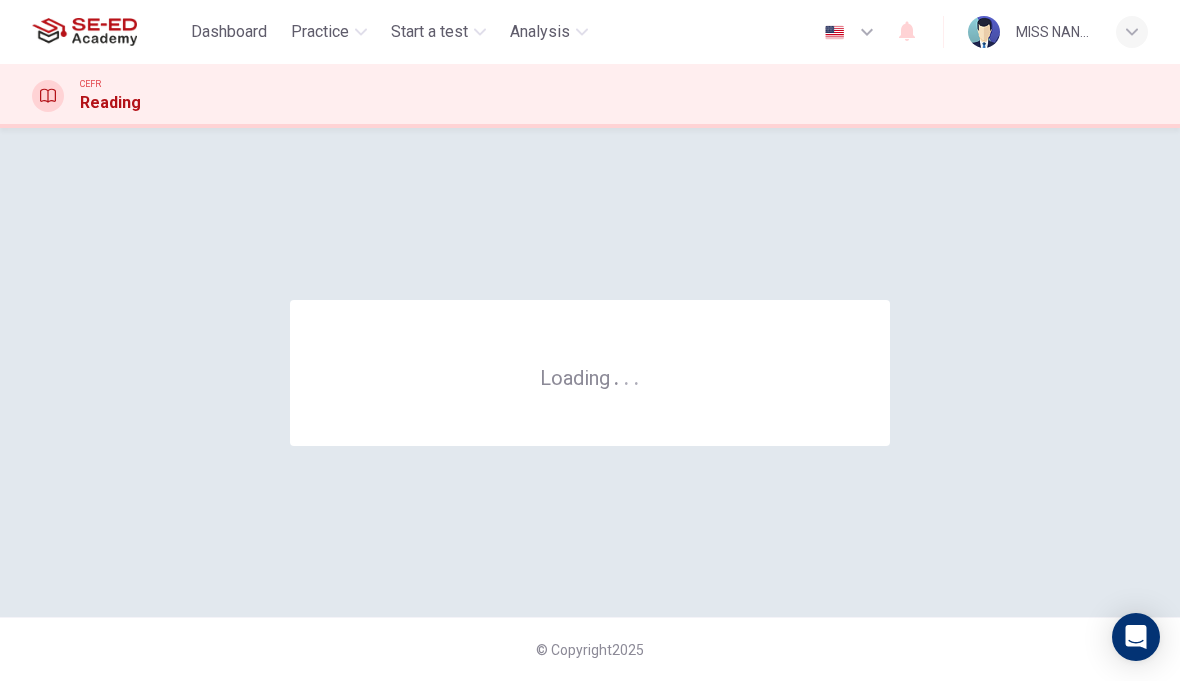scroll, scrollTop: 0, scrollLeft: 0, axis: both 